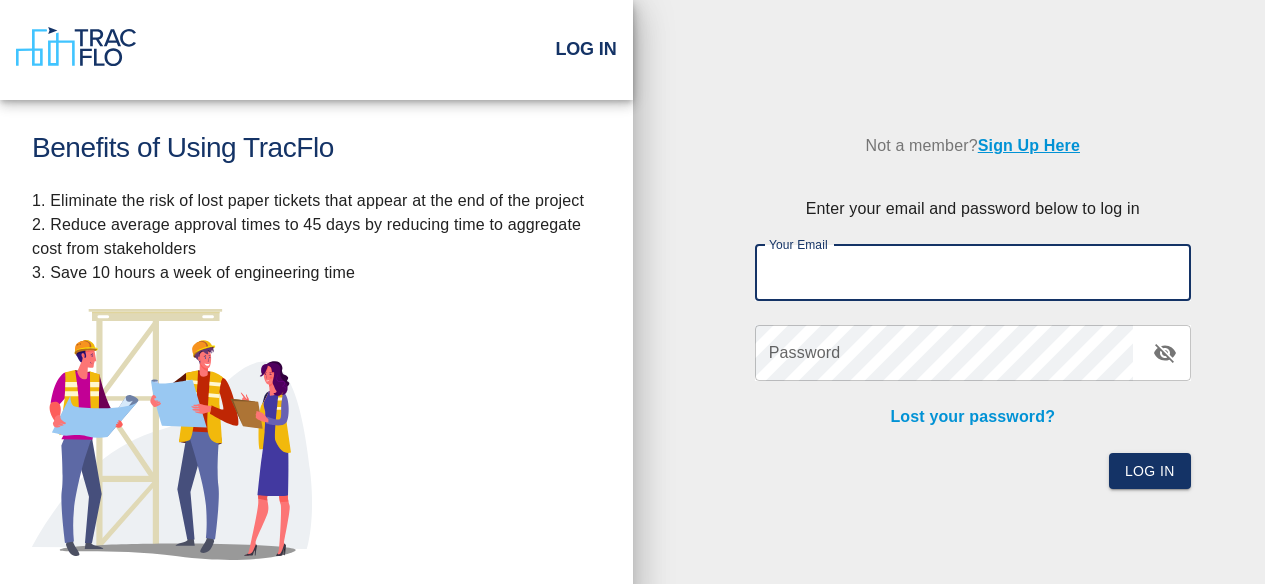 scroll, scrollTop: 0, scrollLeft: 0, axis: both 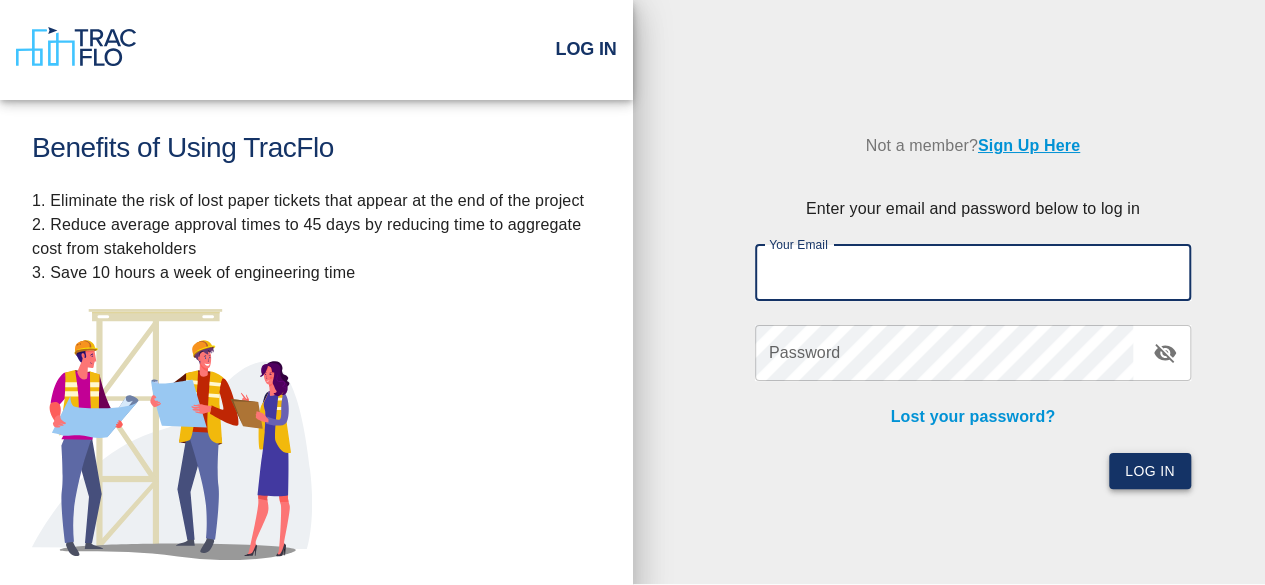 type on "[EMAIL]" 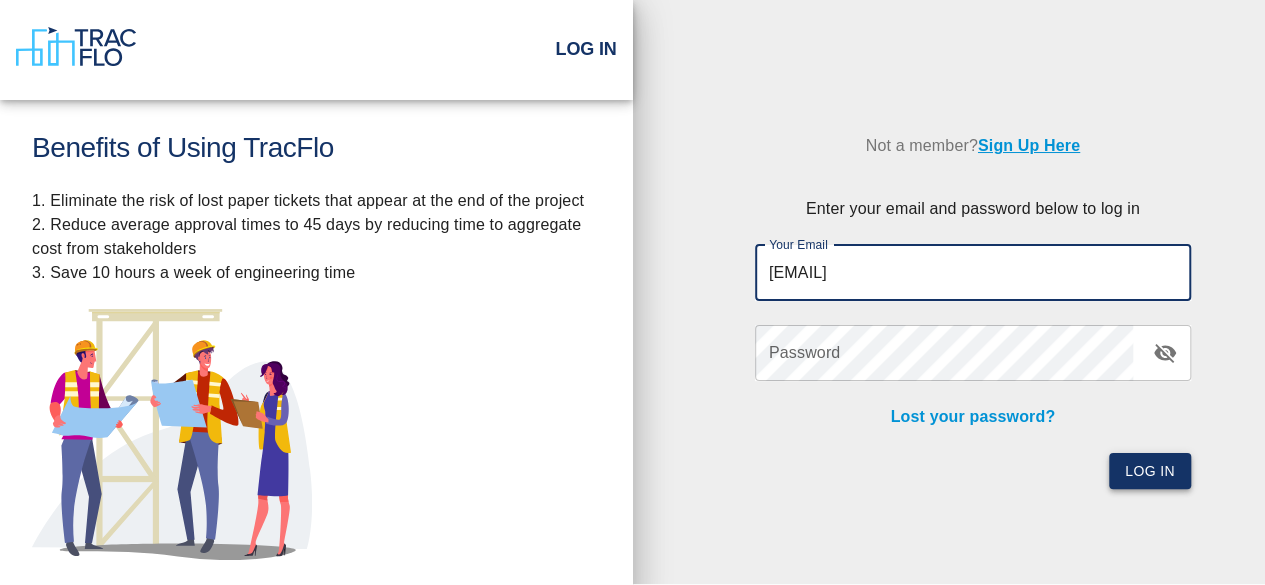 click on "Log In" at bounding box center [1150, 471] 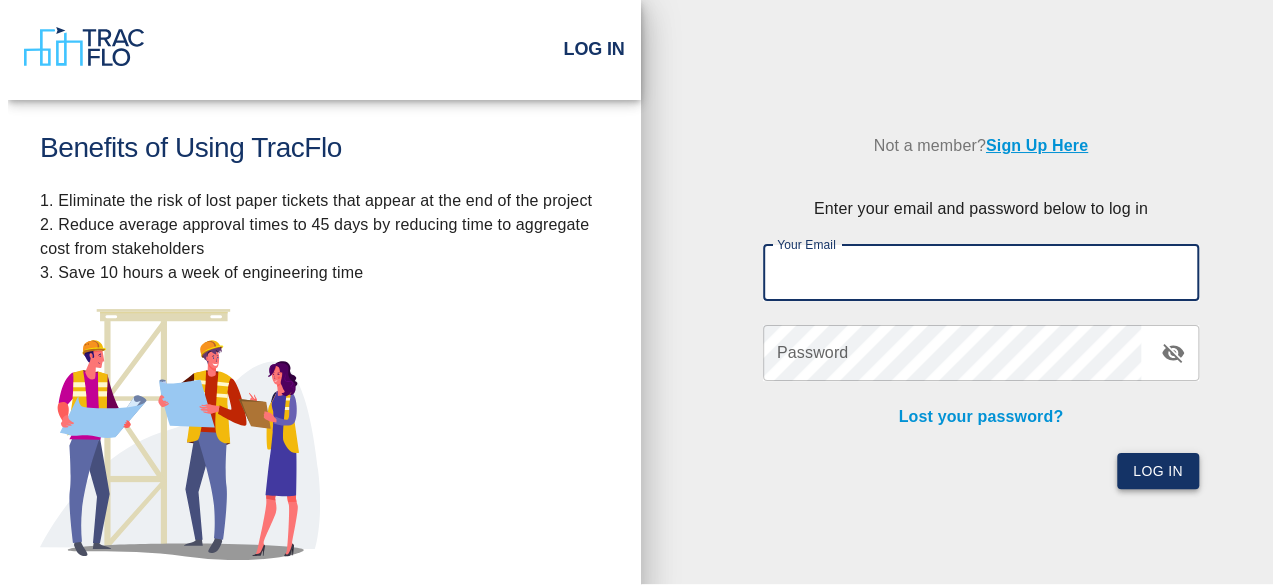 scroll, scrollTop: 0, scrollLeft: 0, axis: both 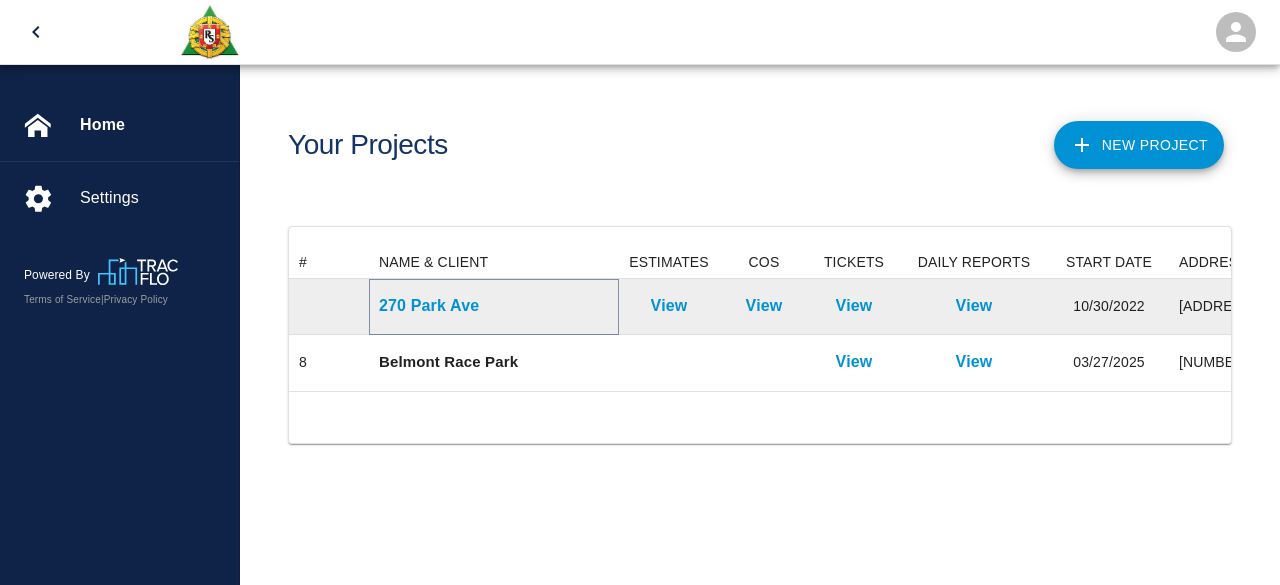 click on "270 Park Ave" at bounding box center [494, 306] 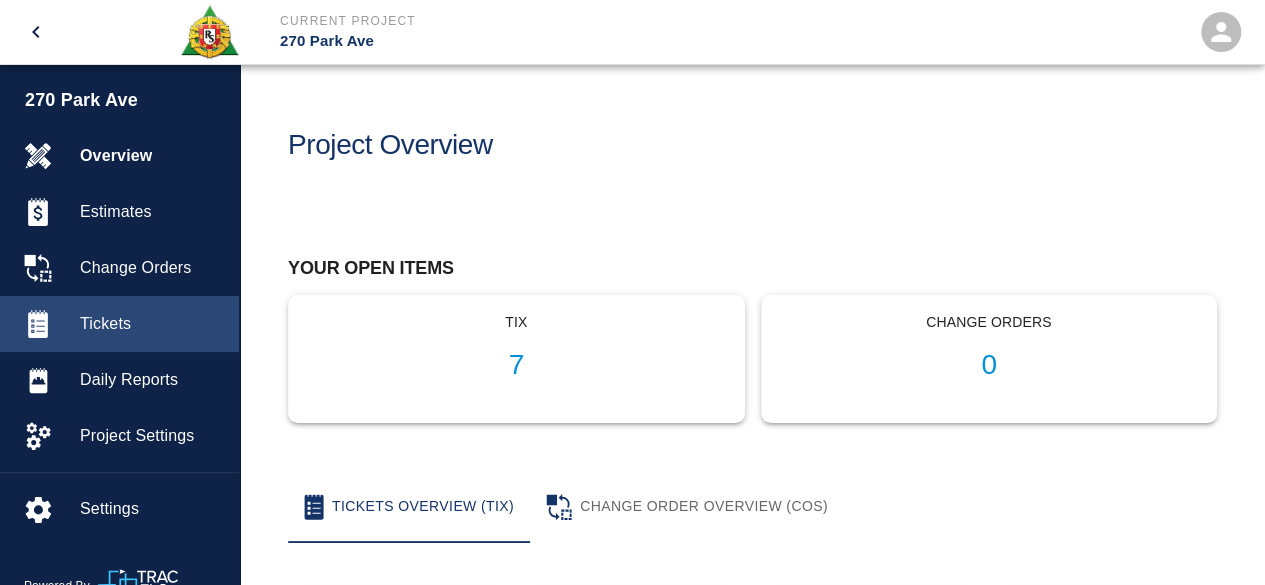 click on "Tickets" at bounding box center [151, 324] 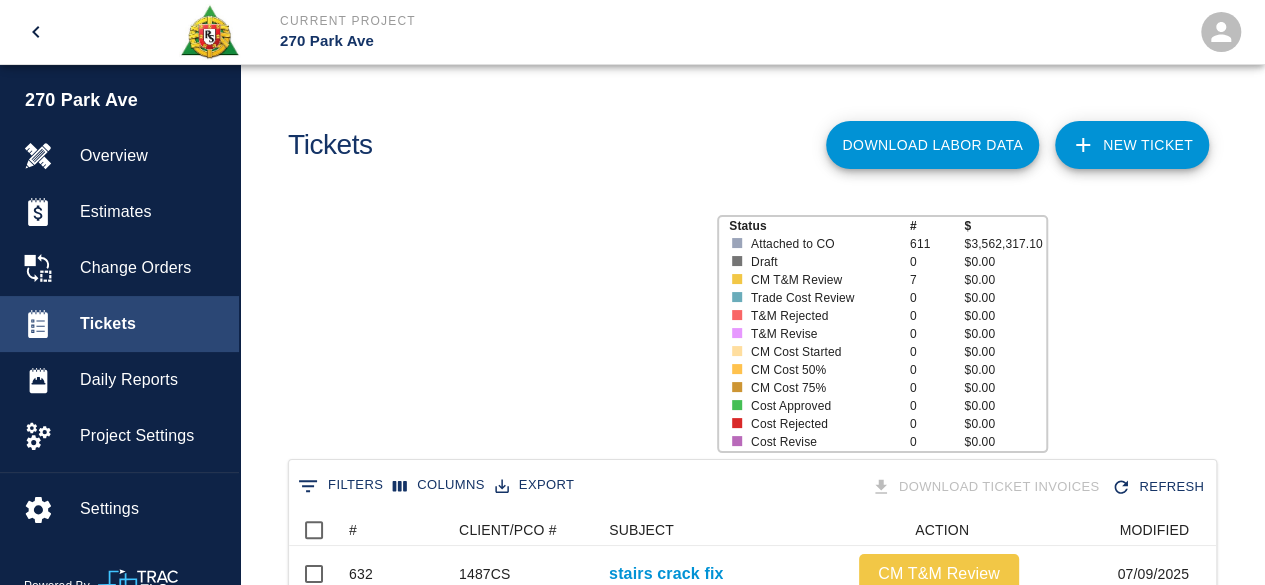 scroll, scrollTop: 16, scrollLeft: 16, axis: both 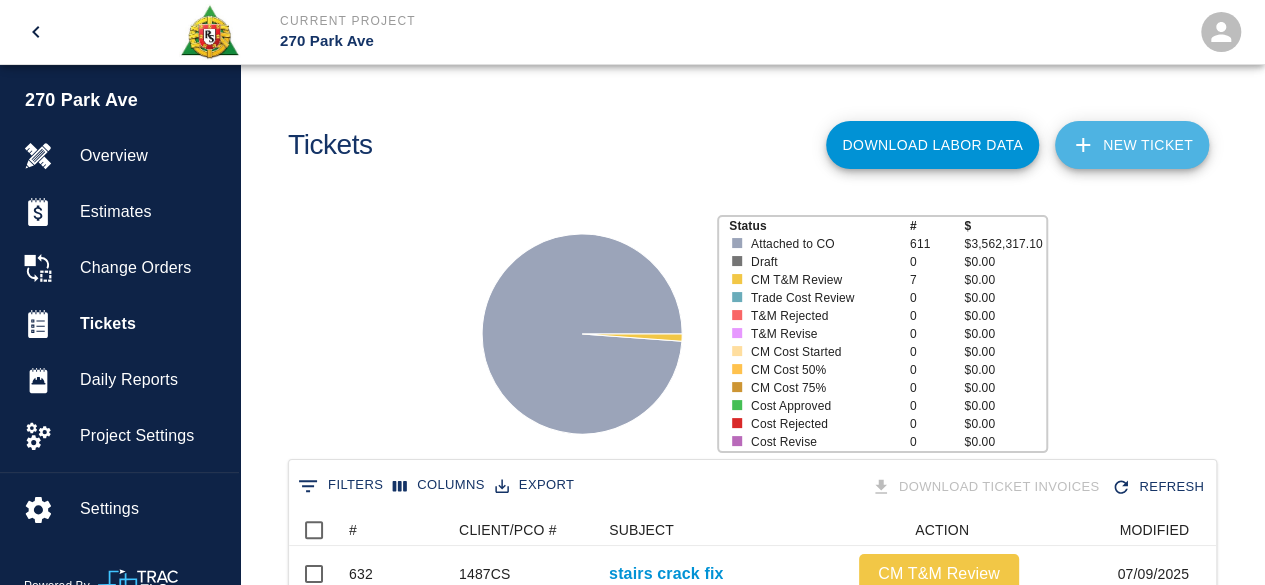 click on "NEW TICKET" at bounding box center (1132, 145) 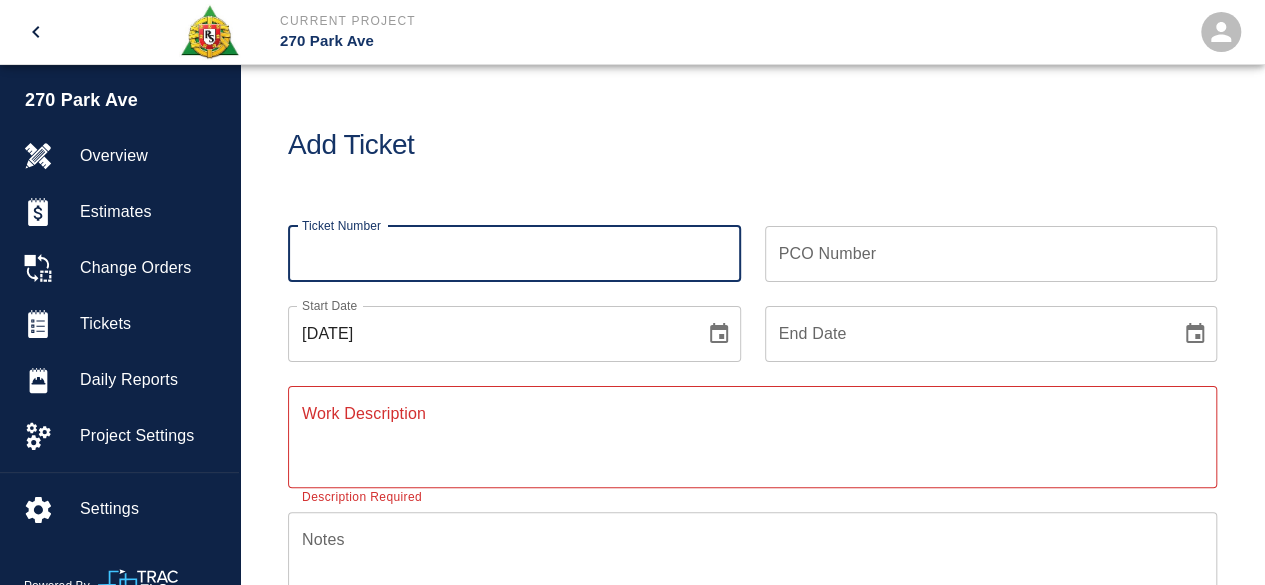click on "Ticket Number" at bounding box center [514, 254] 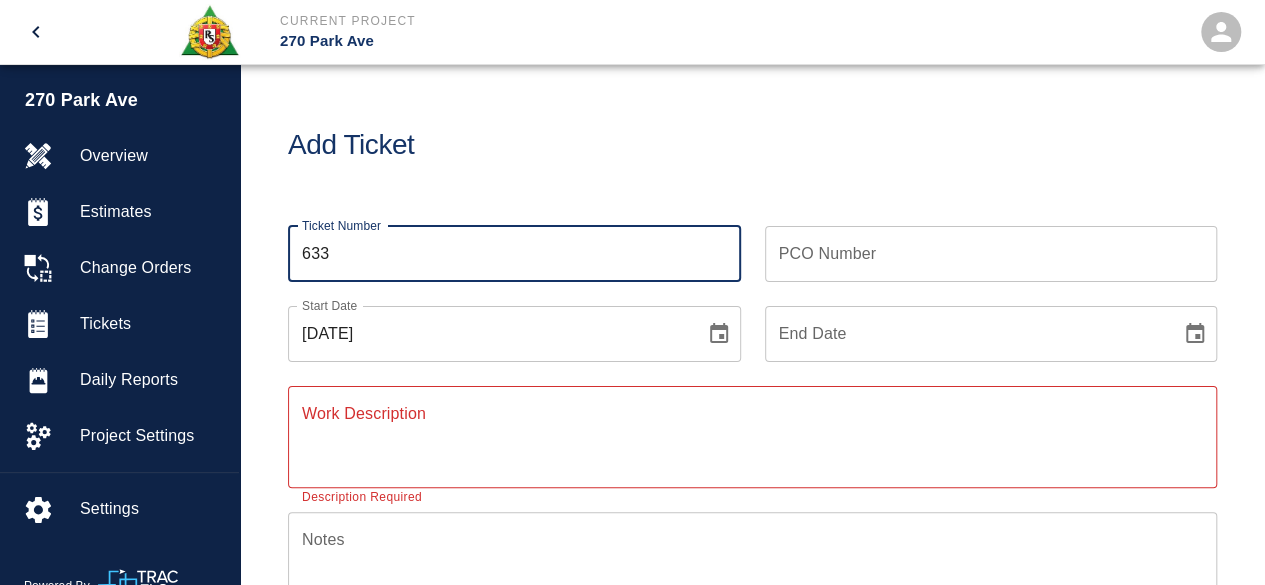 type on "633" 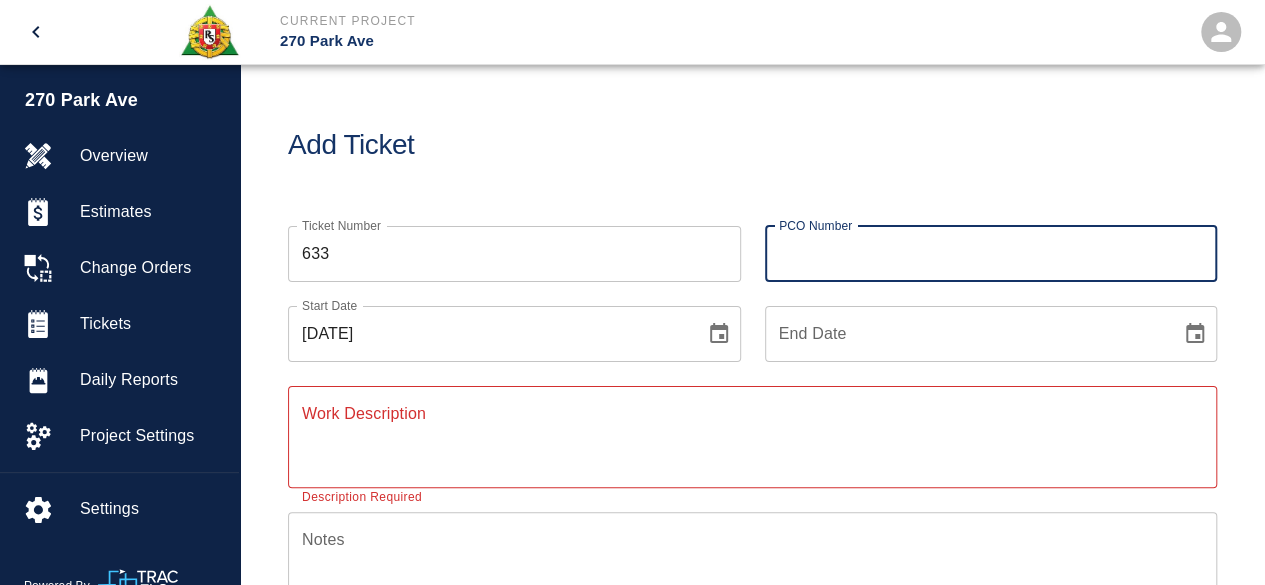 type on "284 CS" 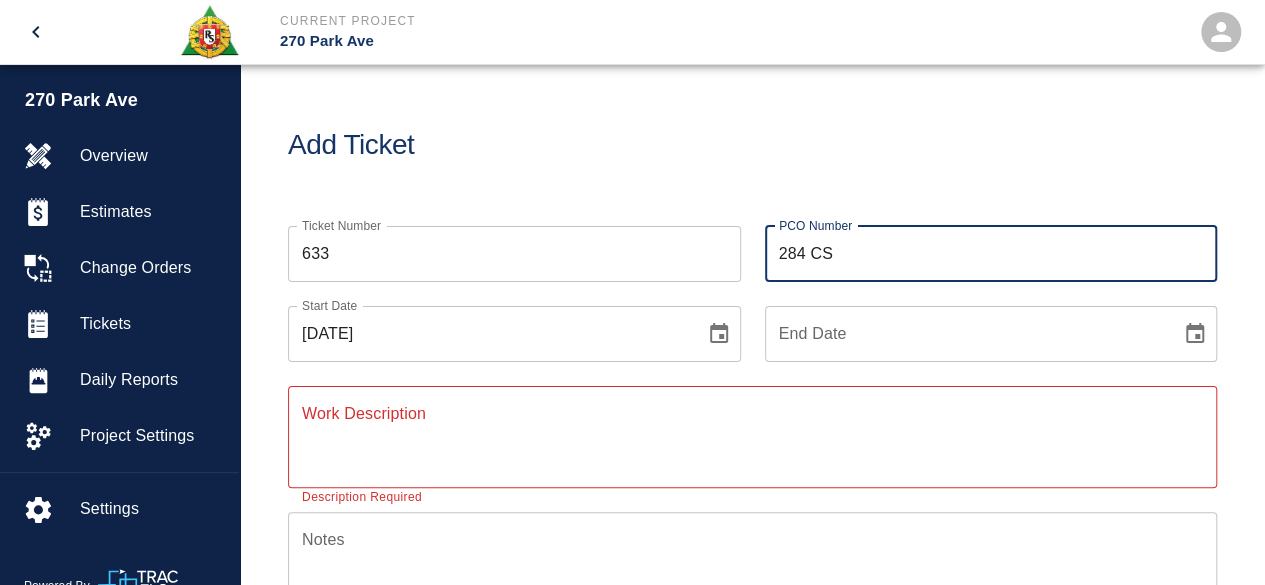 click 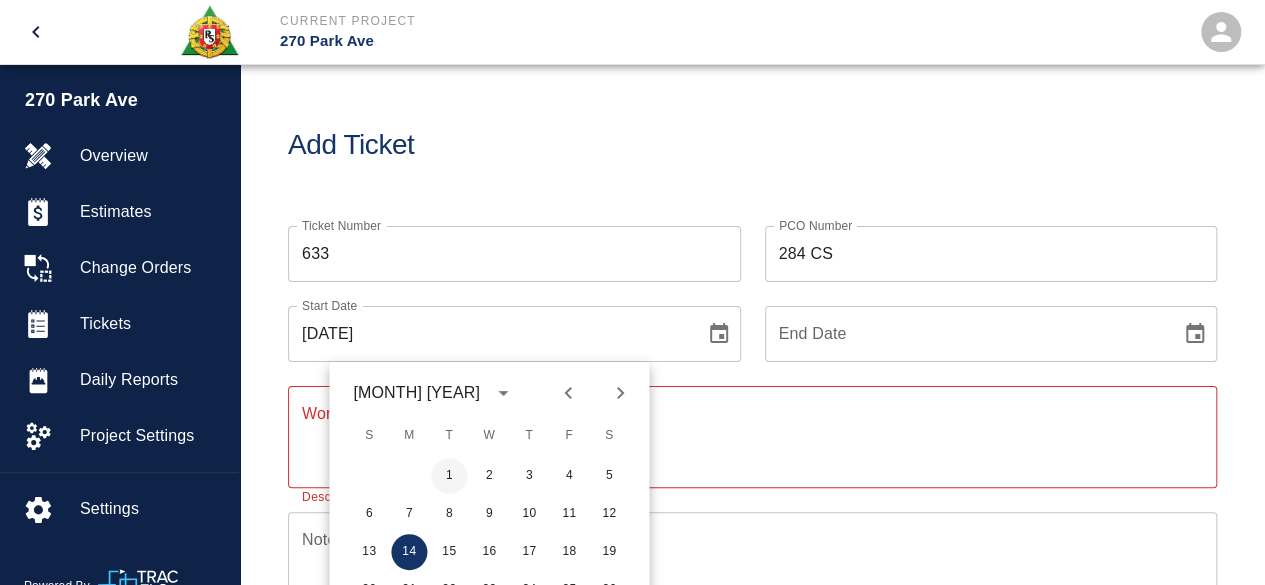 click on "1" at bounding box center [449, 476] 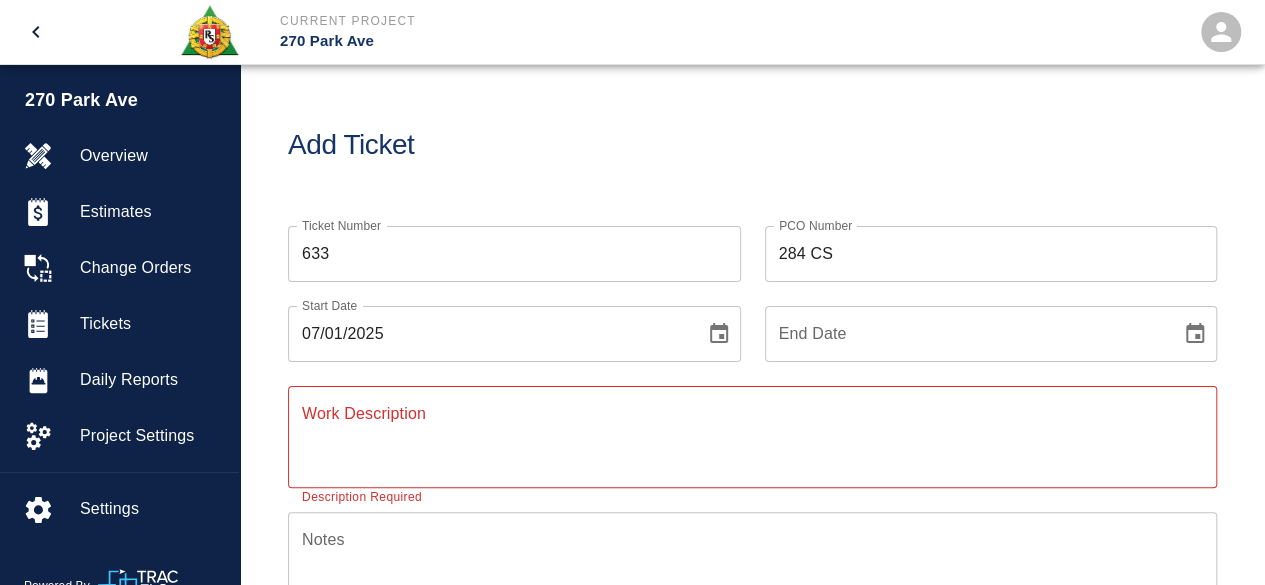 click 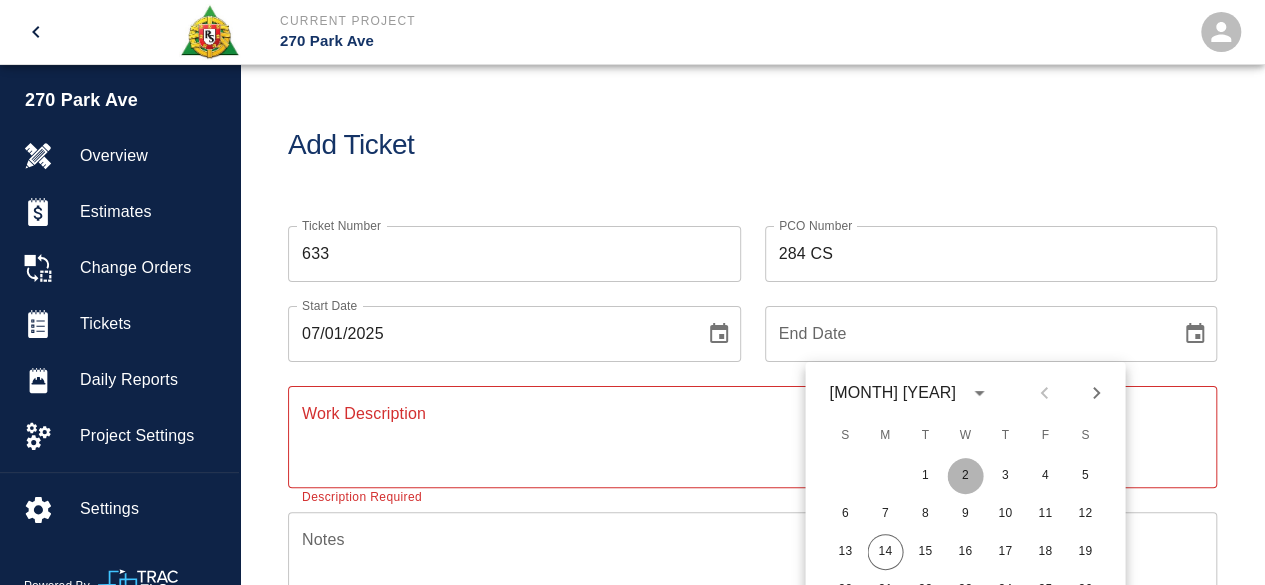 click on "2" at bounding box center [965, 476] 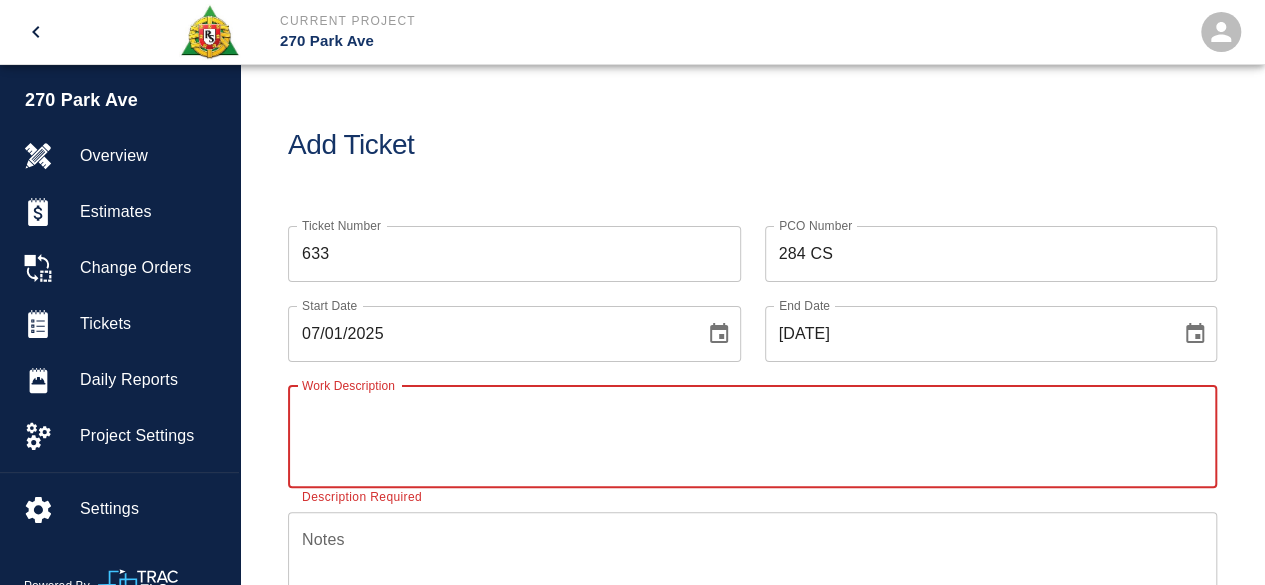 click on "Work Description" at bounding box center [752, 436] 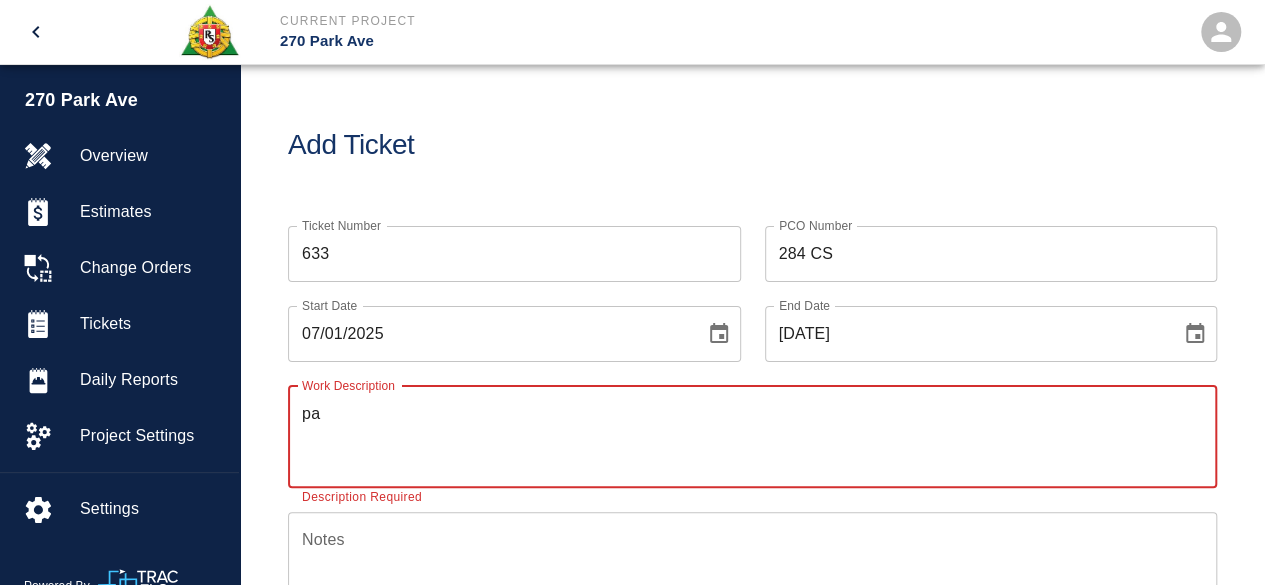 type on "p" 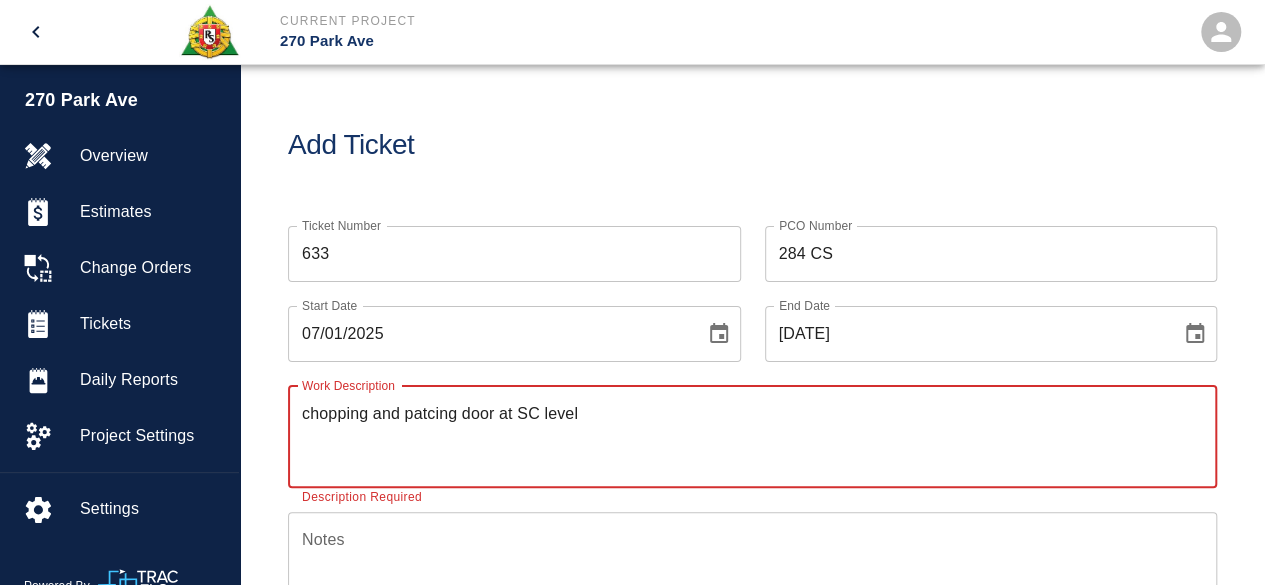 type on "chopping and patcing door at SC level" 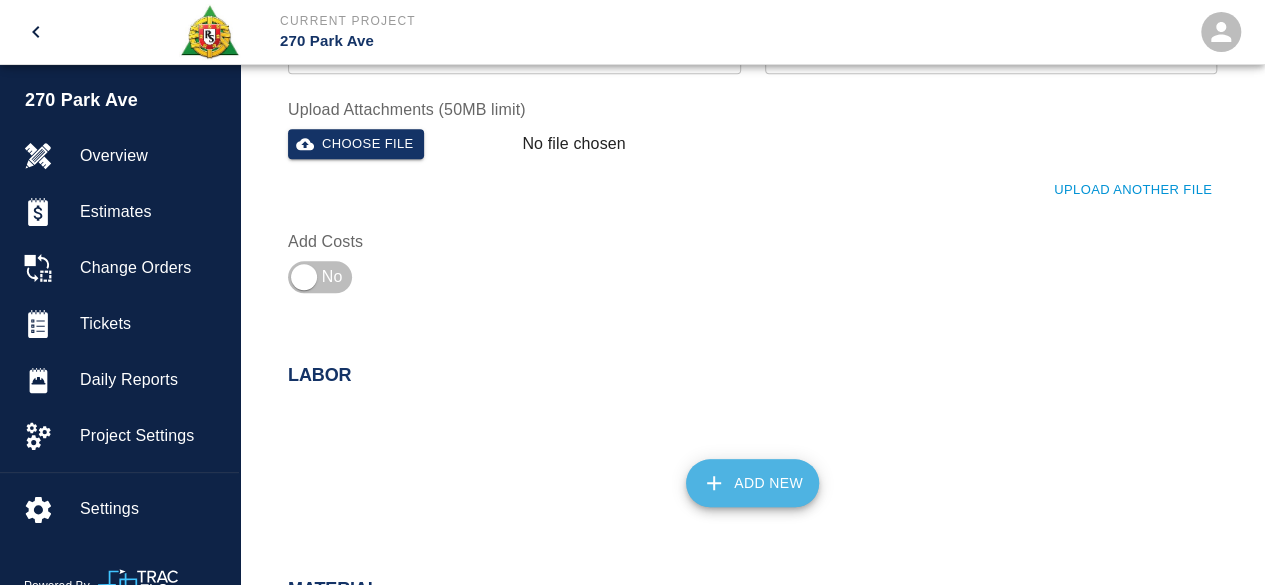 click on "Add New" at bounding box center [752, 483] 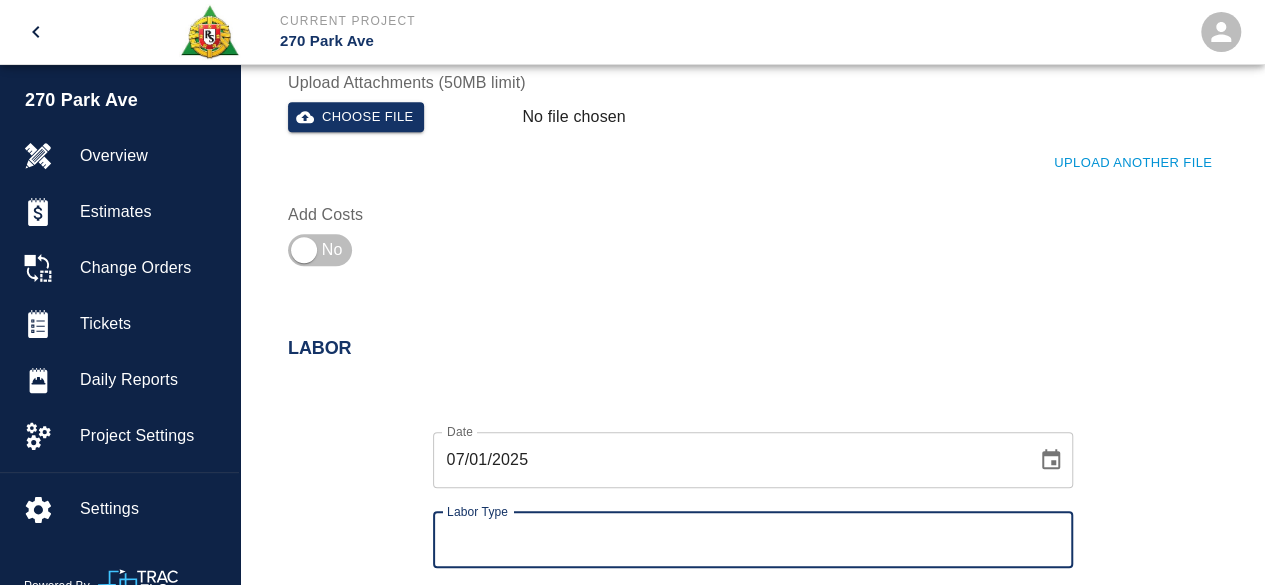 scroll, scrollTop: 800, scrollLeft: 0, axis: vertical 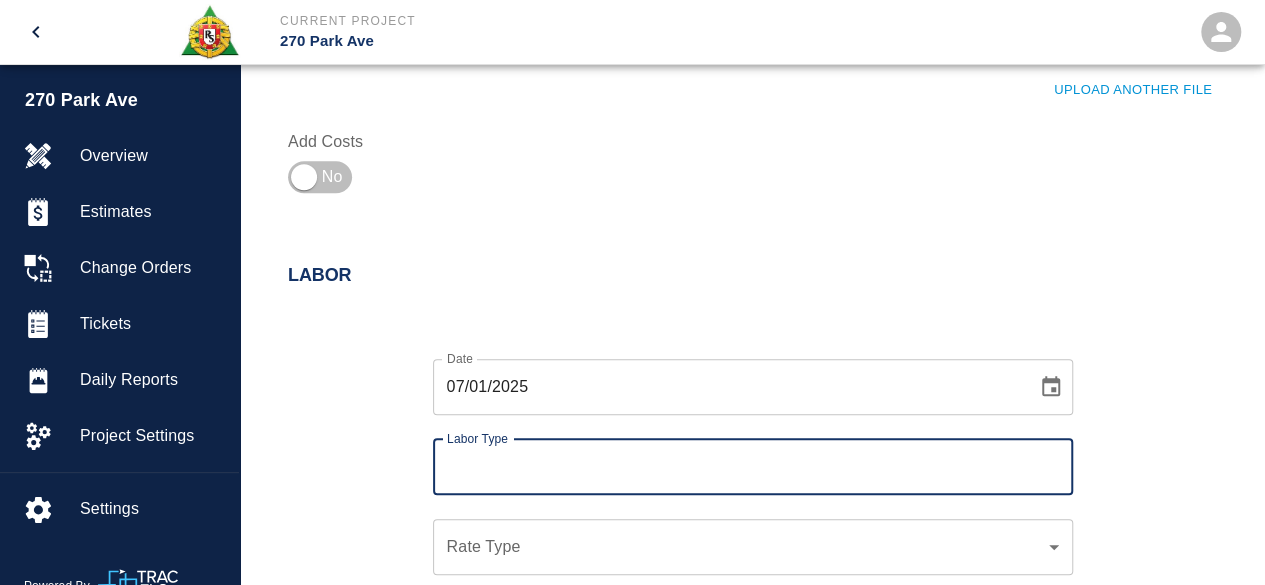 click on "Labor Type" at bounding box center (753, 467) 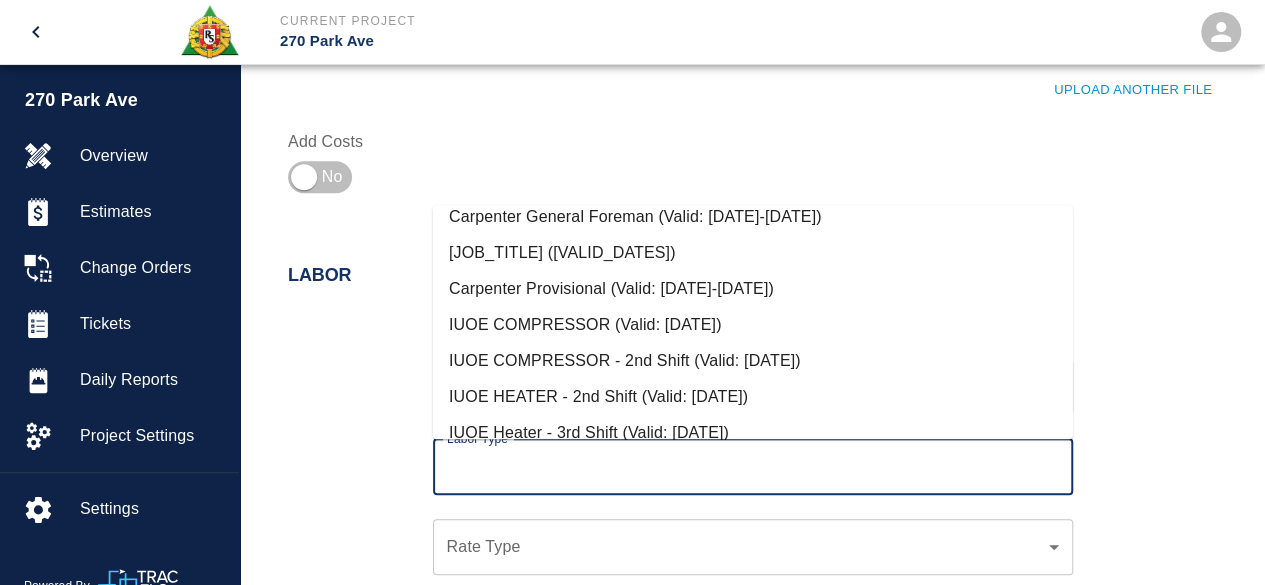 scroll, scrollTop: 0, scrollLeft: 0, axis: both 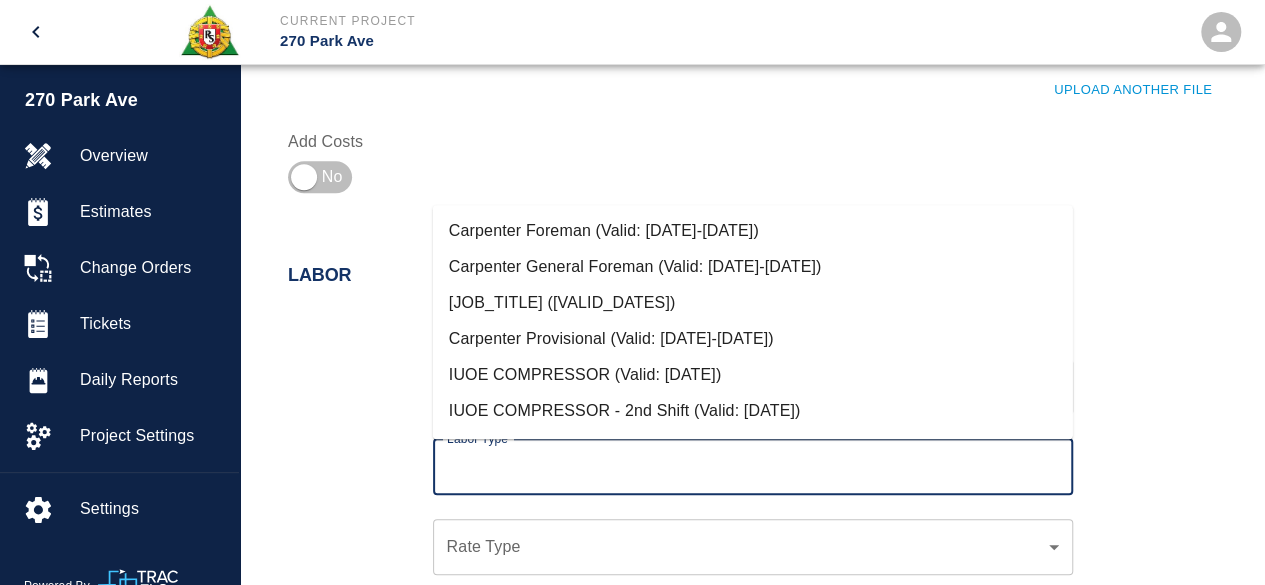 click on "Ticket Number 633 Ticket Number PCO Number 284 CS PCO Number Start Date  [DATE] Start Date  End Date [DATE] End Date Work Description chopping and patcing door at SC level  x Work Description Notes # 1  x Notes Subject Subject Invoice Number Invoice Number Invoice Date Invoice Date Upload Attachments (50MB limit) Choose file No file chosen Upload Another File Add Costs" at bounding box center [740, -198] 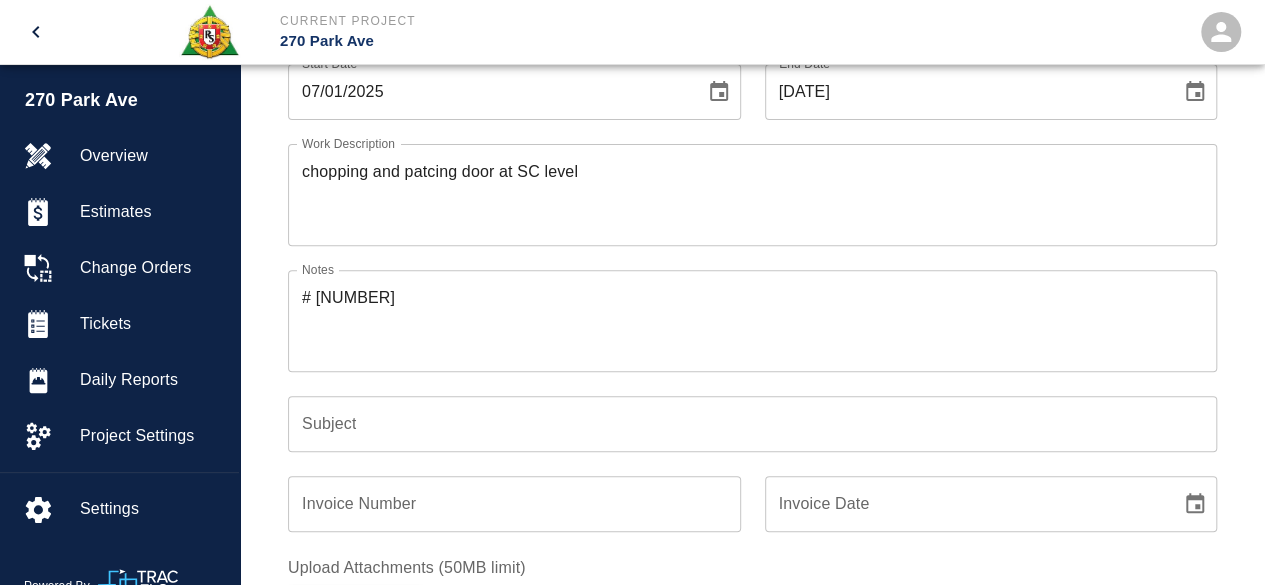scroll, scrollTop: 100, scrollLeft: 0, axis: vertical 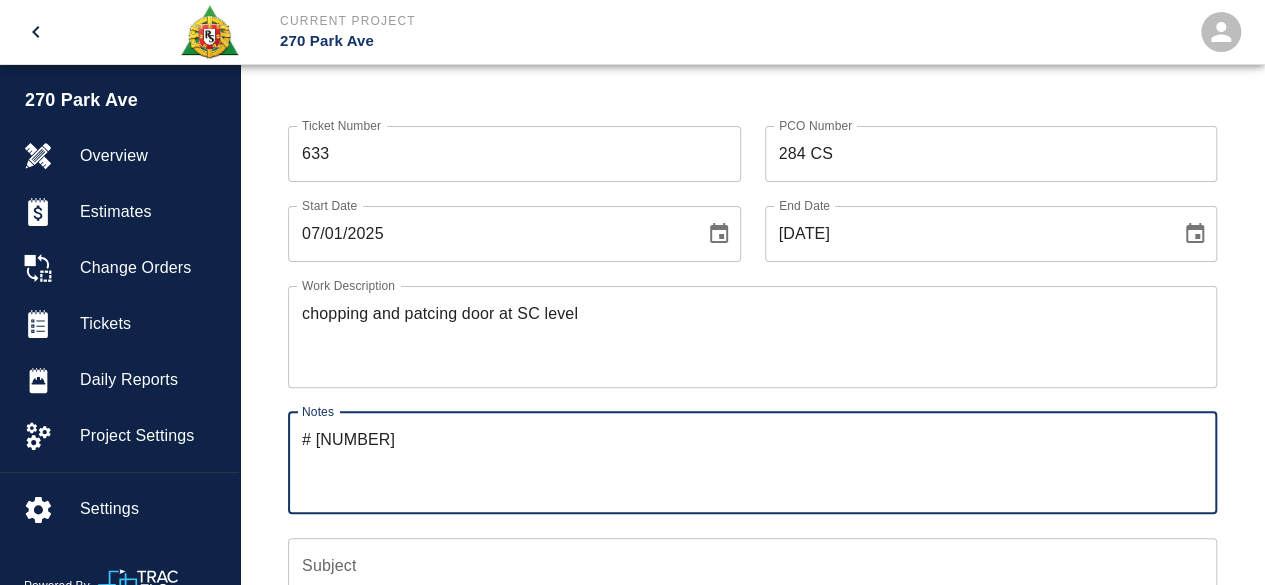 click on "# [NUMBER]" at bounding box center (752, 462) 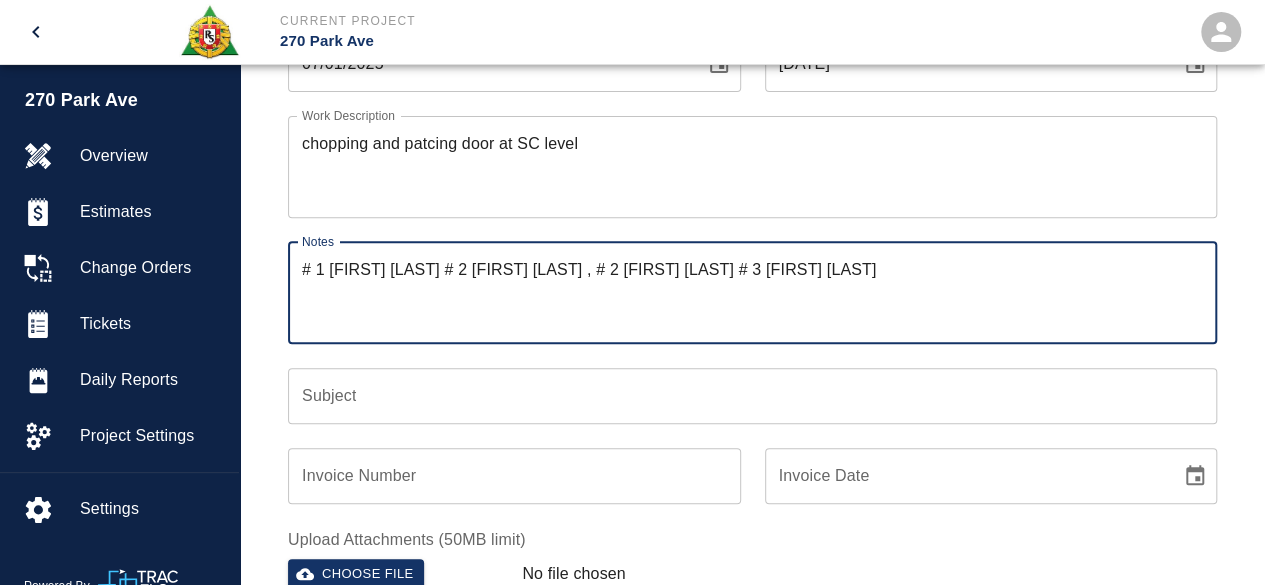 scroll, scrollTop: 300, scrollLeft: 0, axis: vertical 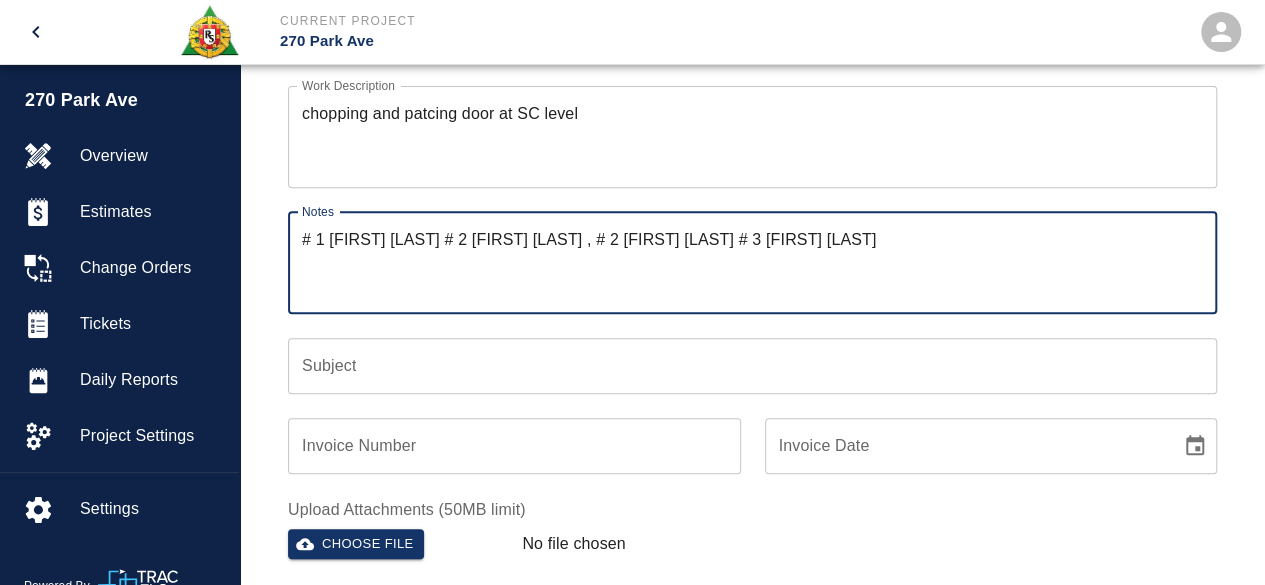 type on "# 1 [FIRST] [LAST] # 2 [FIRST] [LAST] , # 2 [FIRST] [LAST] # 3 [FIRST] [LAST]" 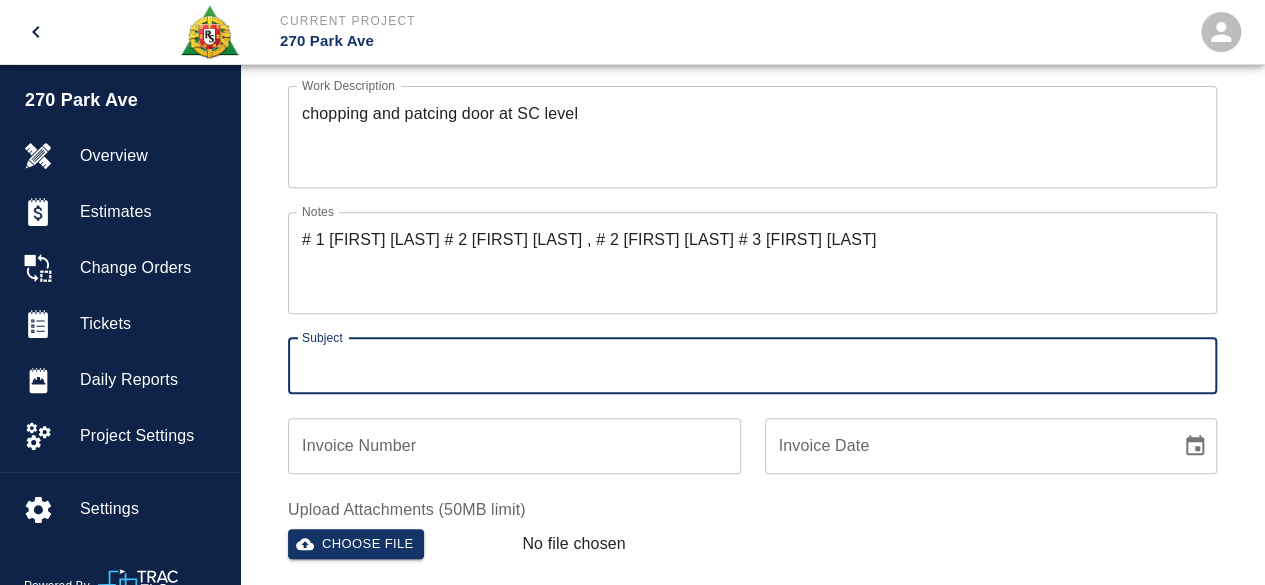 click on "Subject" at bounding box center (752, 366) 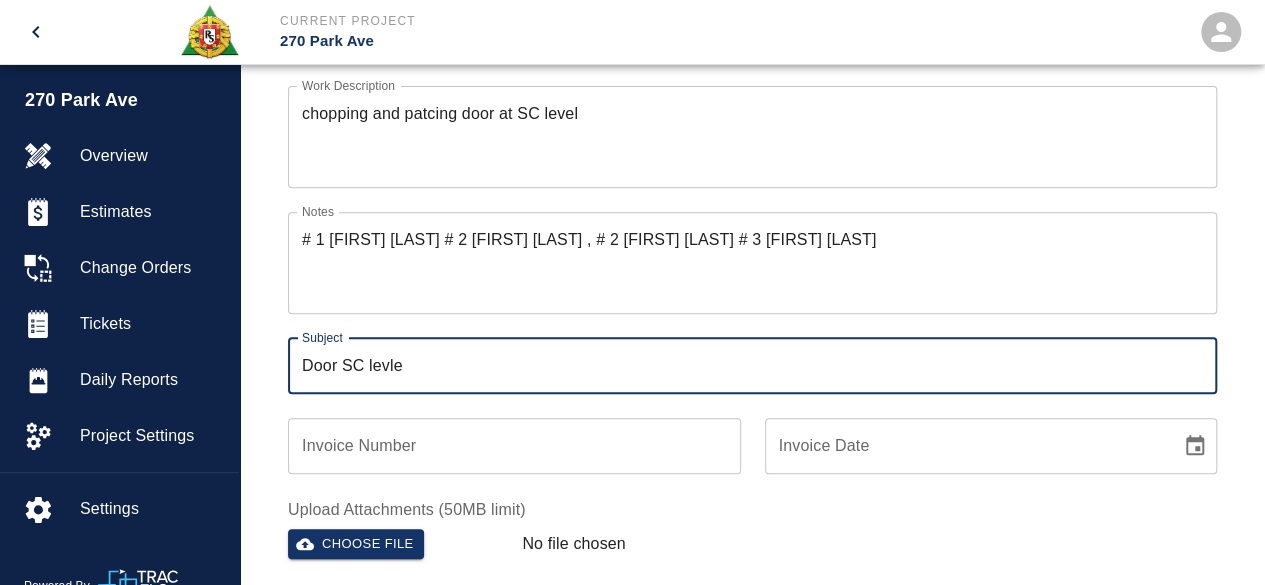type on "Door SC levle" 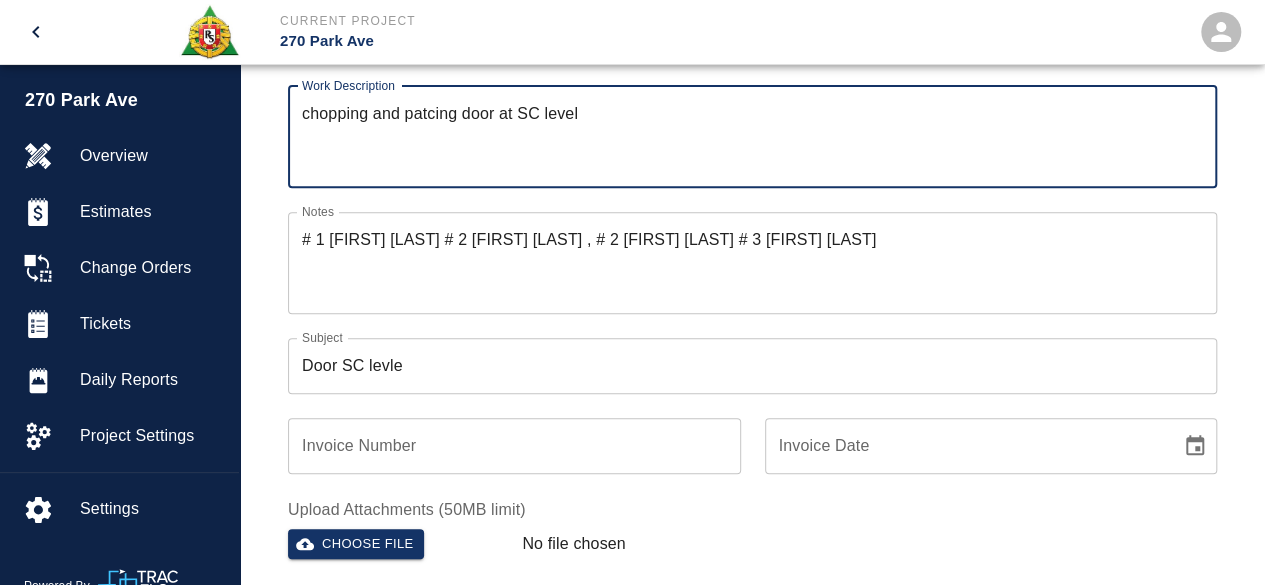 click on "chopping and patcing door at SC level" at bounding box center (752, 136) 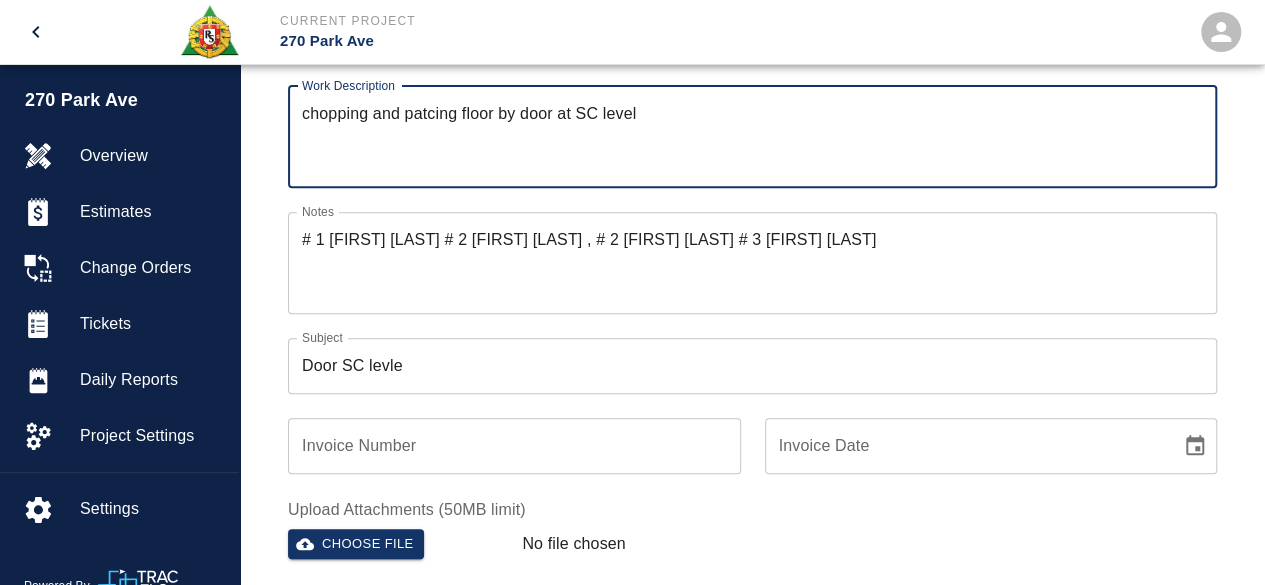 click on "chopping and patcing floor by door at SC level" at bounding box center (752, 136) 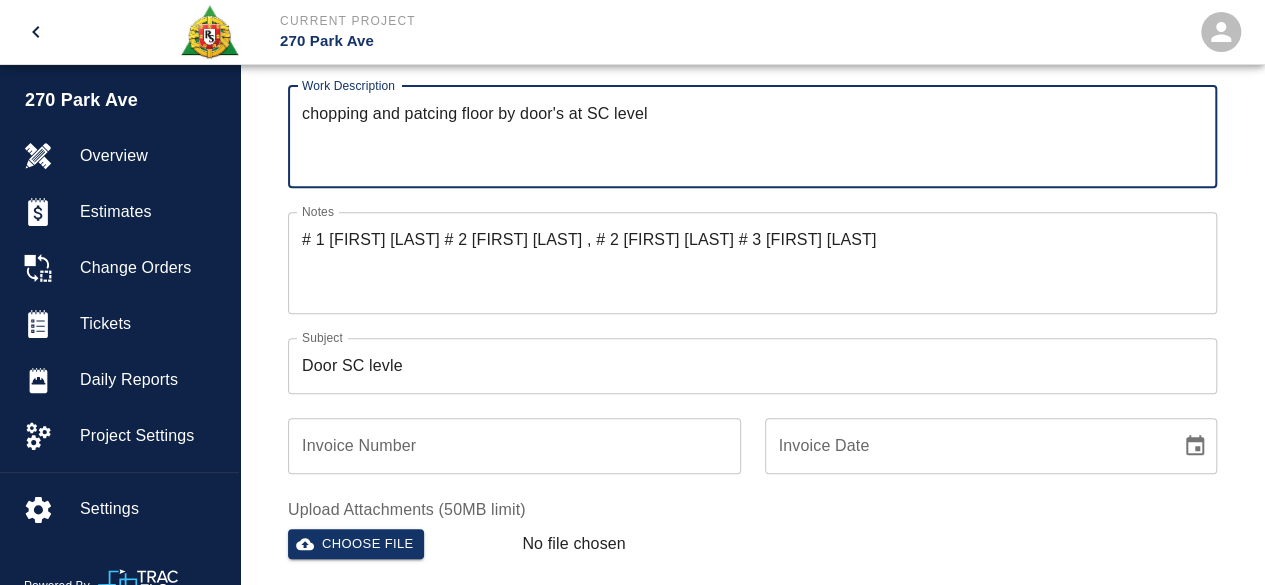 type on "chopping and patcing floor by door's at SC level" 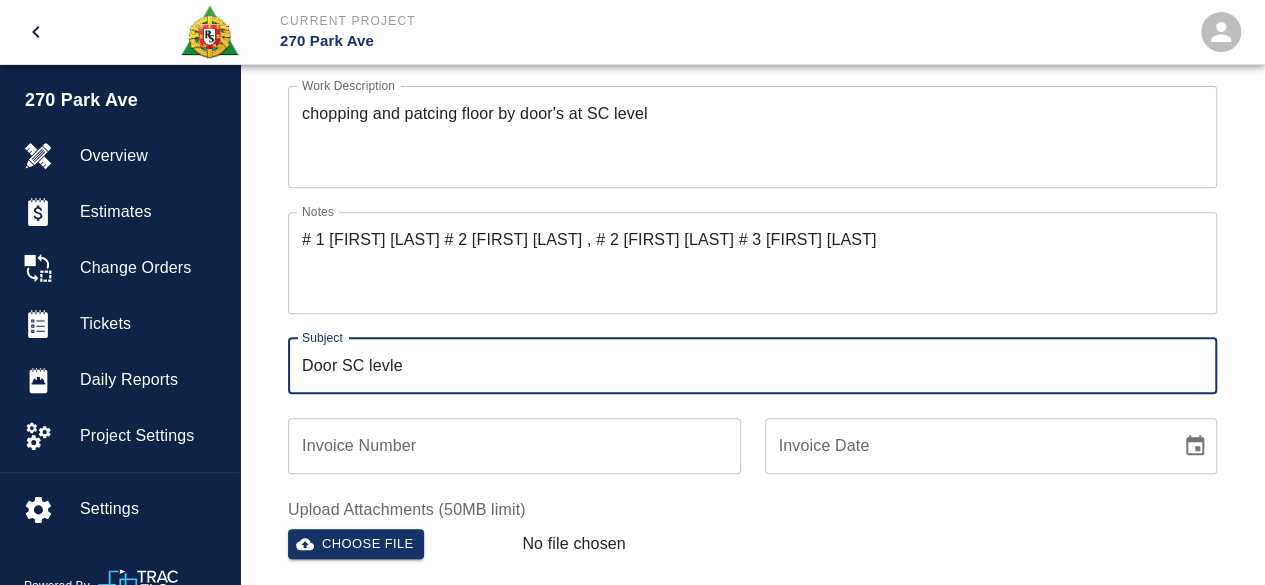 click on "Door SC levle" at bounding box center (752, 366) 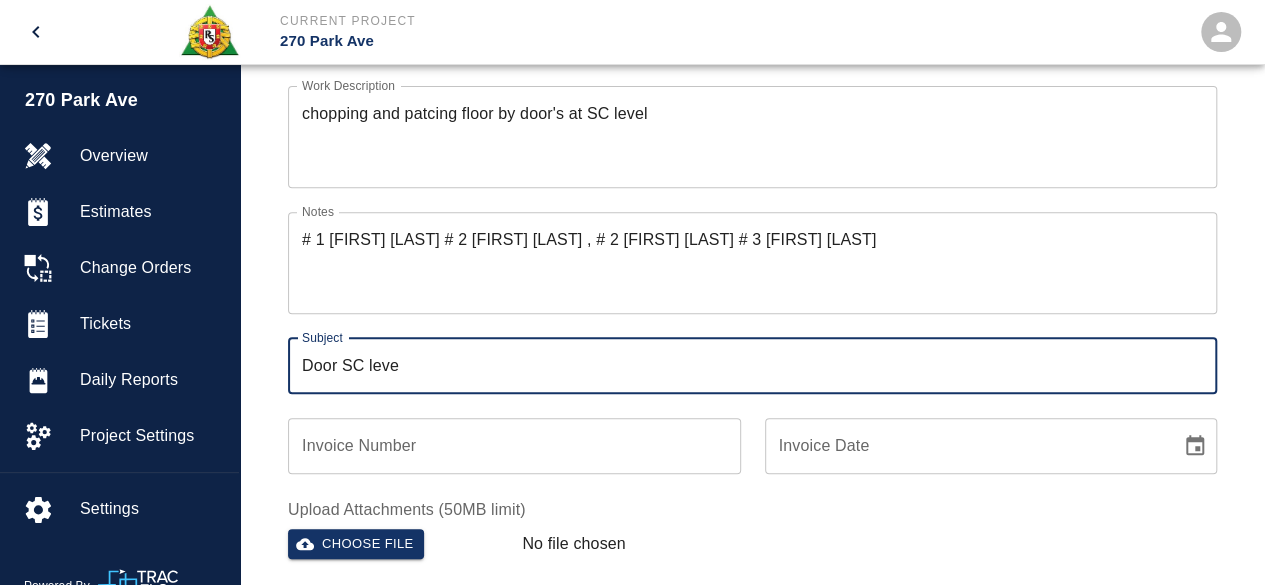 click on "Door SC leve" at bounding box center (752, 366) 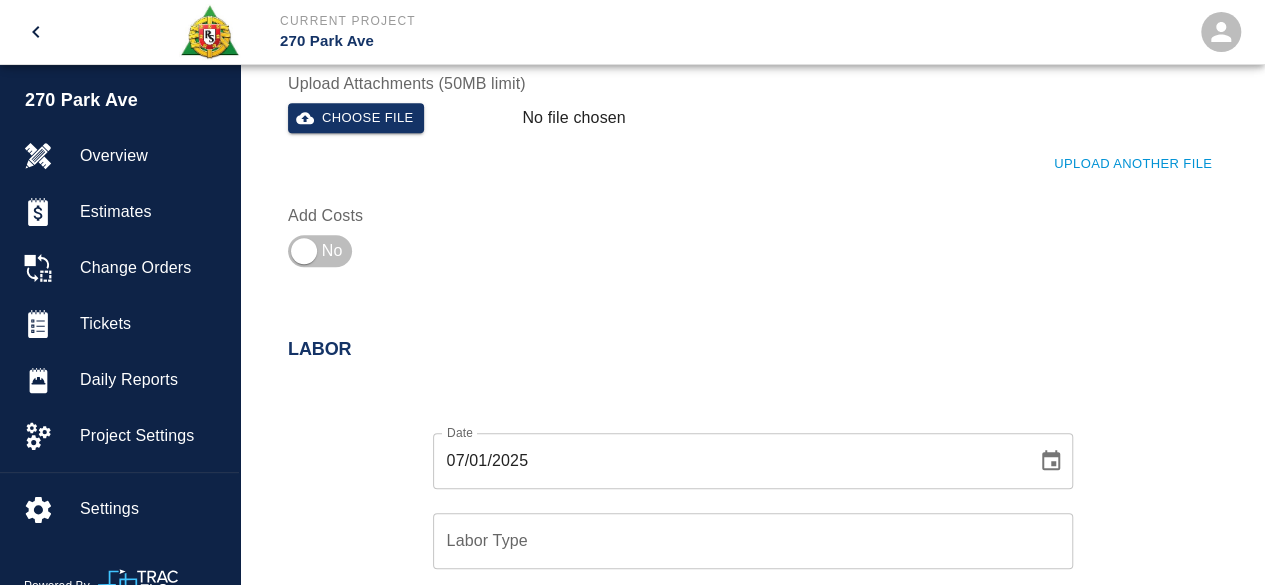 scroll, scrollTop: 800, scrollLeft: 0, axis: vertical 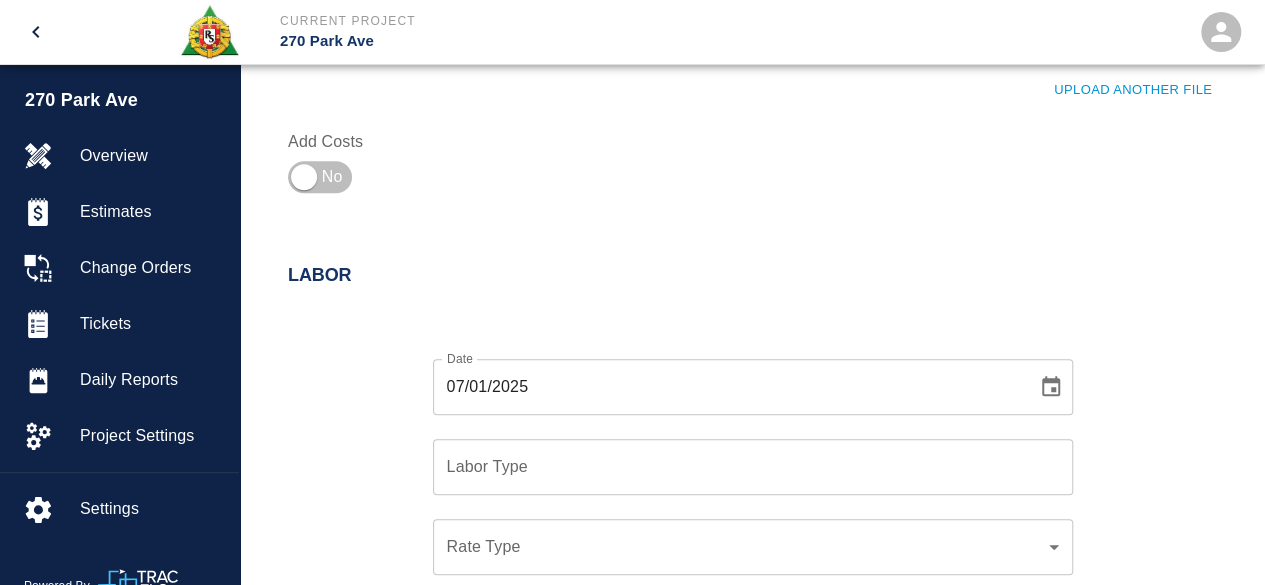 type on "Door SC level" 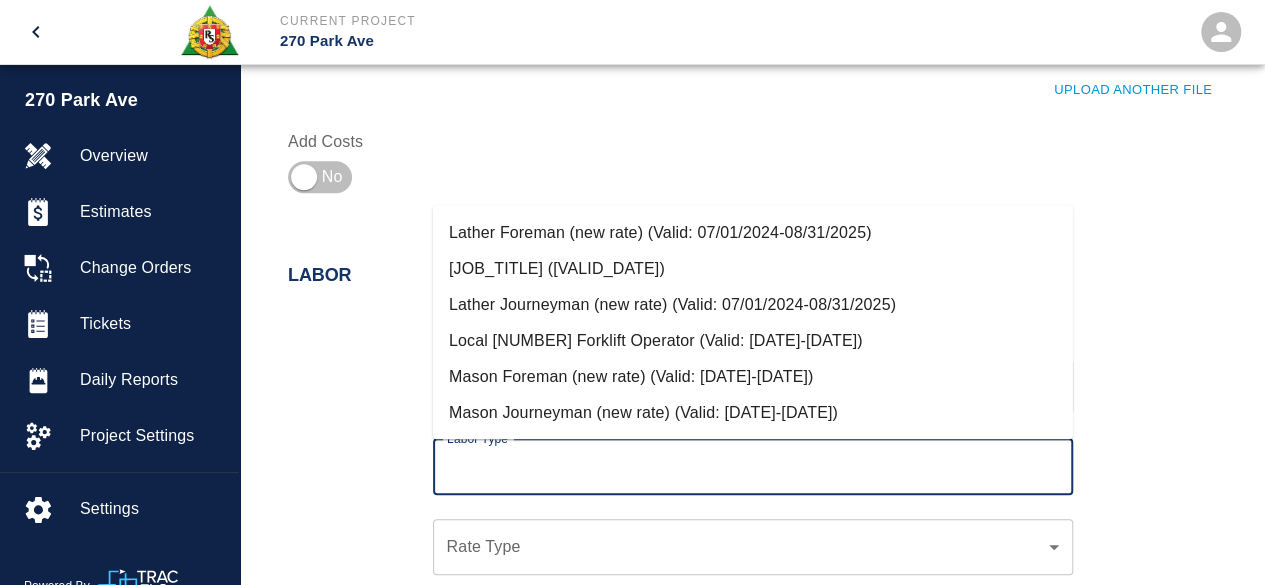 scroll, scrollTop: 900, scrollLeft: 0, axis: vertical 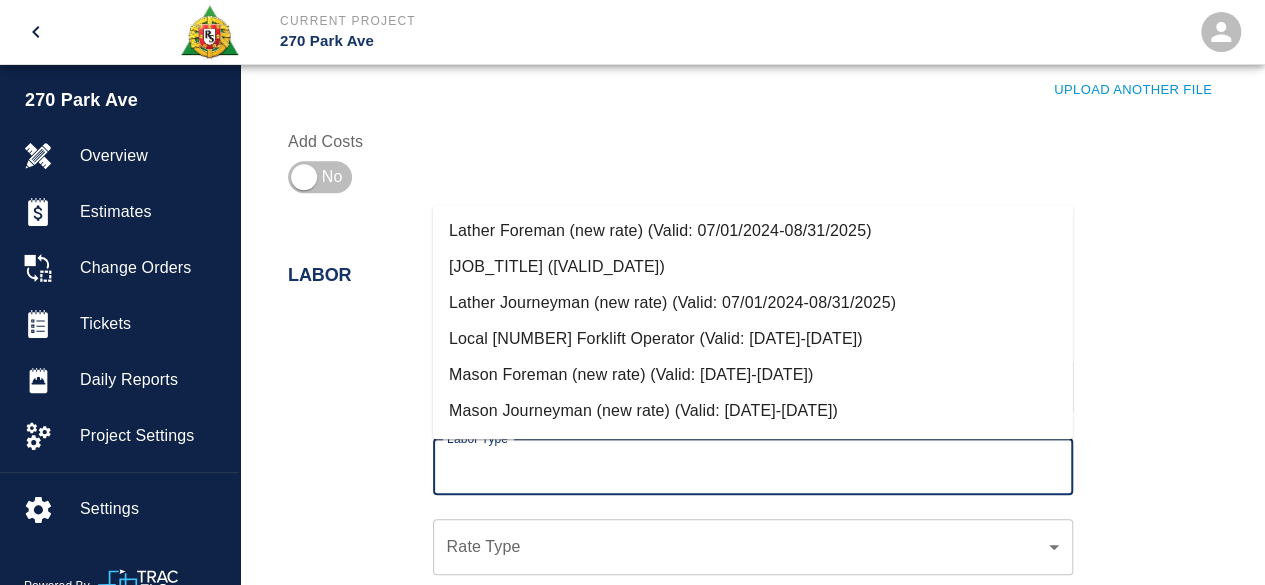 click on "Mason Foreman (new rate) (Valid: [DATE]-[DATE])" at bounding box center [753, 375] 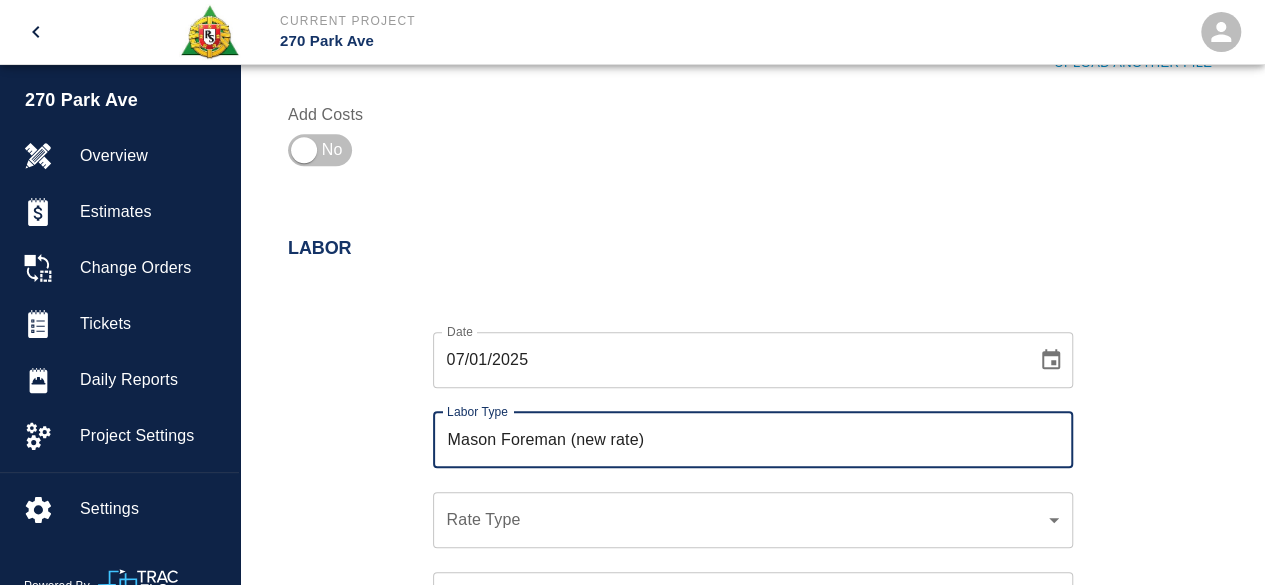 scroll, scrollTop: 900, scrollLeft: 0, axis: vertical 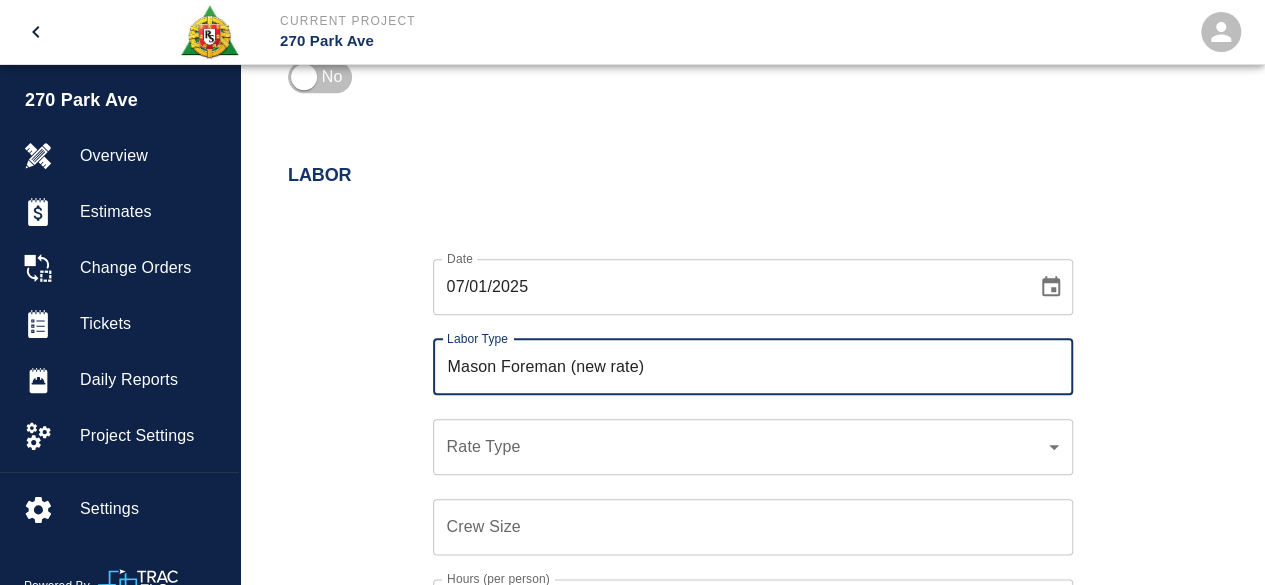 click on "​ Rate Type" at bounding box center [753, 447] 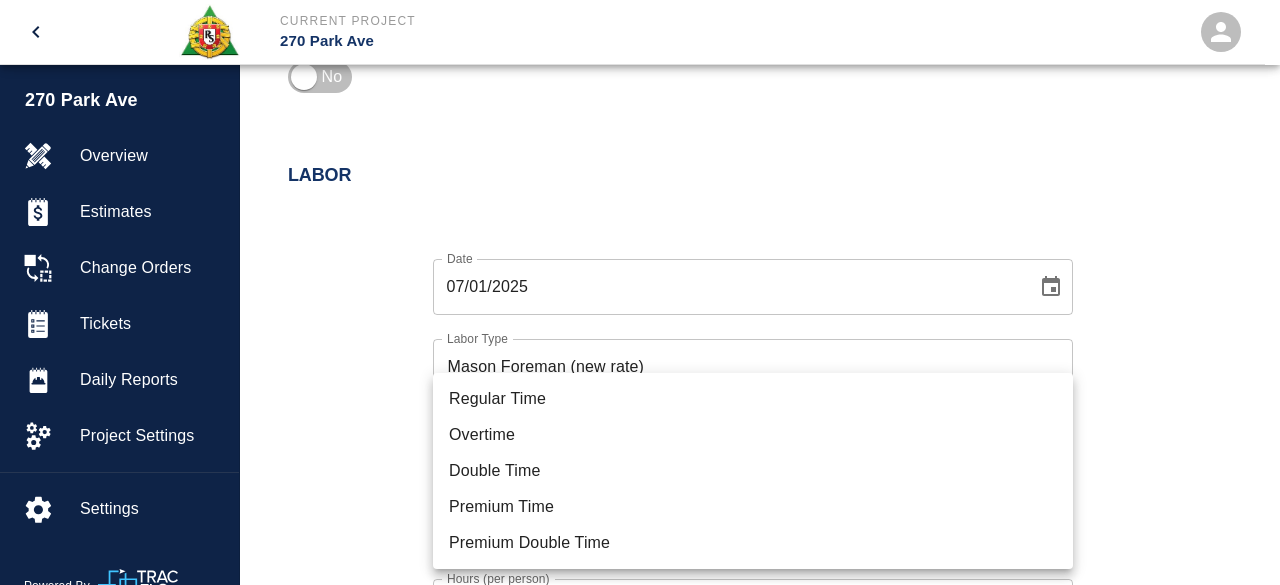 click on "Current Project 270 Park Ave Home 270 Park Ave Overview Estimates Change Orders Tickets Daily Reports Project Settings Settings Powered By Terms of Service | Privacy Policy Add Ticket Ticket Number 633 Ticket Number PCO Number 284 CS PCO Number Start Date 07/01/2025 Start Date End Date 07/02/2025 End Date Work Description chopping and patcing floor by door's at SC level x Work Description Notes # 1 [FIRST] [LAST] # 2 [FIRST] [LAST] # 3 [FIRST] [LAST] x Notes Subject Door SC level Subject Invoice Number Invoice Number Invoice Date Invoice Date Upload Attachments (50MB limit) Choose file No file chosen Upload Another File Add Costs Labor Date 07/01/2025 Date Labor Type Mason Foreman (new rate) Labor Type Rate Type Rate Type Crew Size Crew Size Hours (per person) 8 Hours (per person) Cancel Add Labor Material Add New Equipment Add New Cancel Create Ticket [FIRST] [LAST] [EMAIL] Integrations Edit Profile Logout $1M Regular Time Overtime Double Time Premium Time" at bounding box center [640, -608] 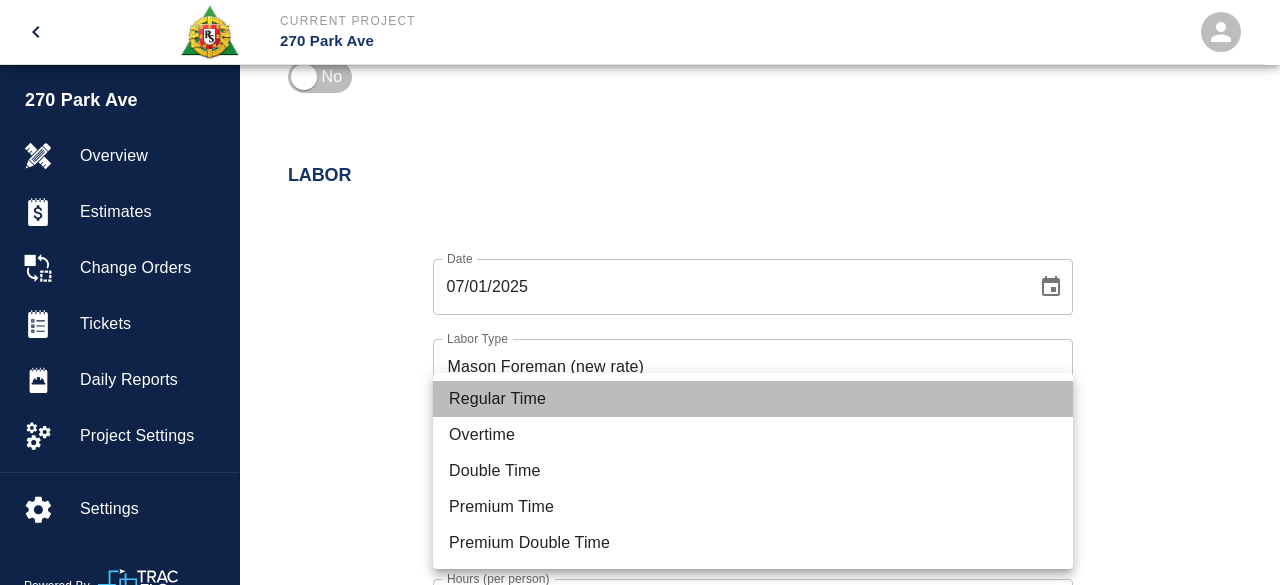 click on "Regular Time" at bounding box center [753, 399] 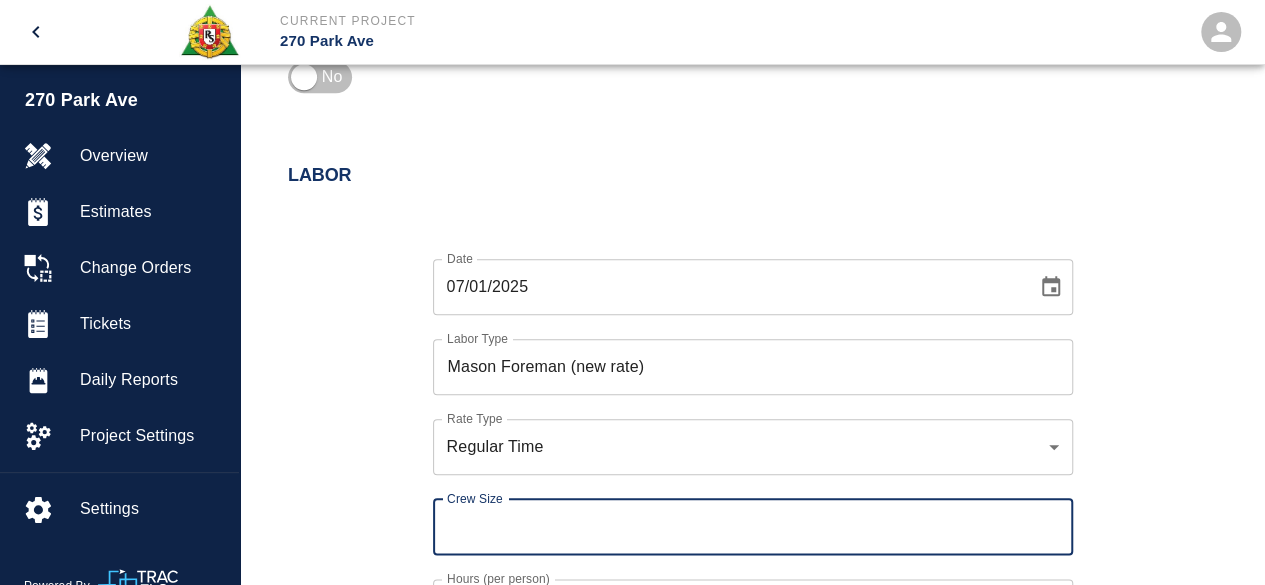 click on "Crew Size" at bounding box center [753, 527] 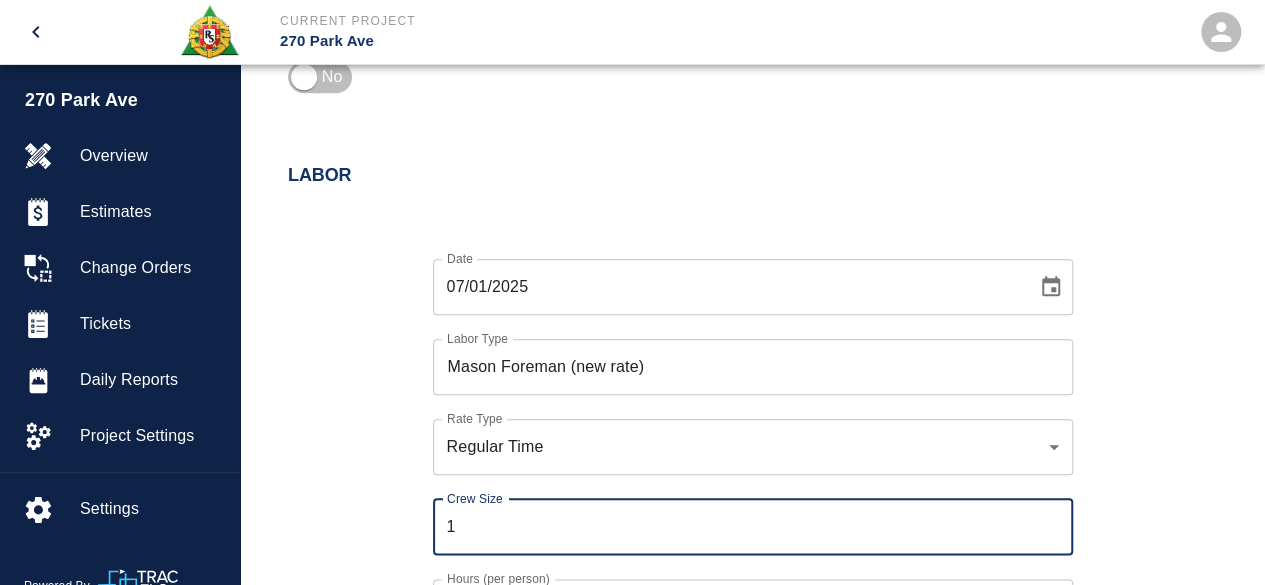 type on "1" 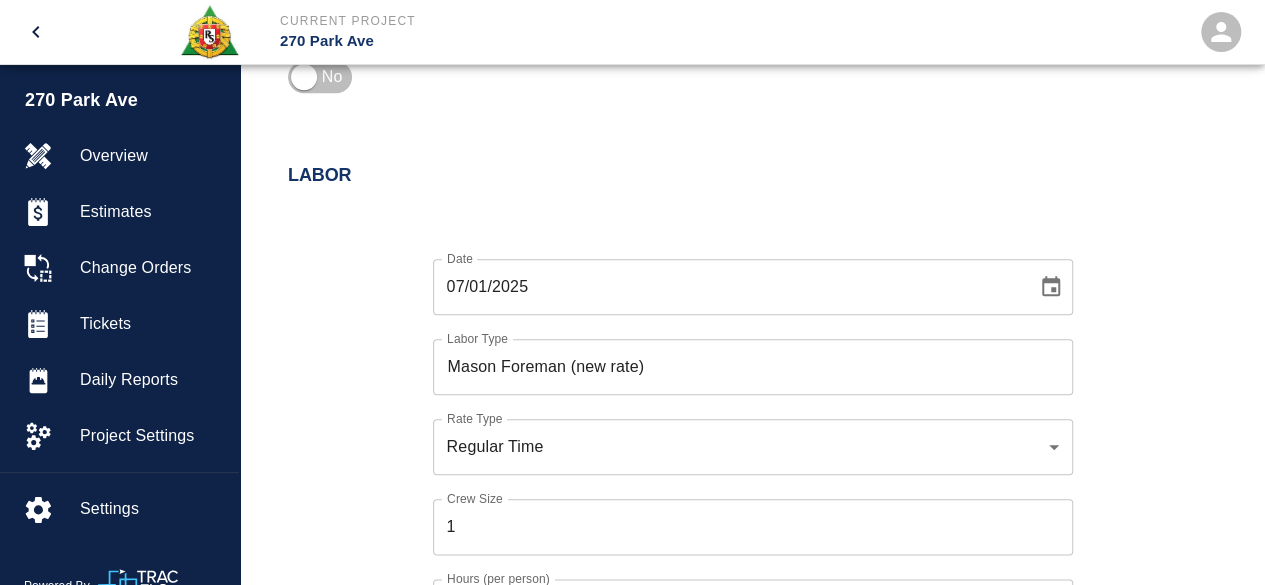 click on "Date [DATE] Date Labor Type Mason Foreman (new rate) Labor Type Rate Type Regular Time rate_rt Rate Type Crew Size 1 Crew Size Hours (per person) 8 Hours (per person) Cancel Add Labor" at bounding box center [740, 461] 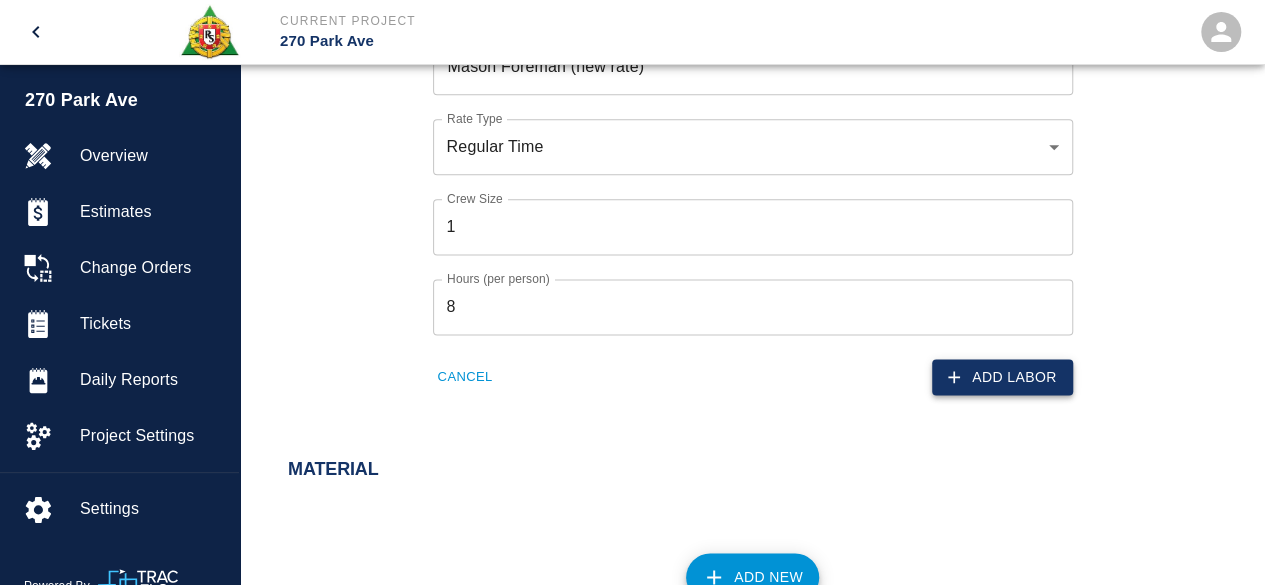 click on "Add Labor" at bounding box center (1002, 377) 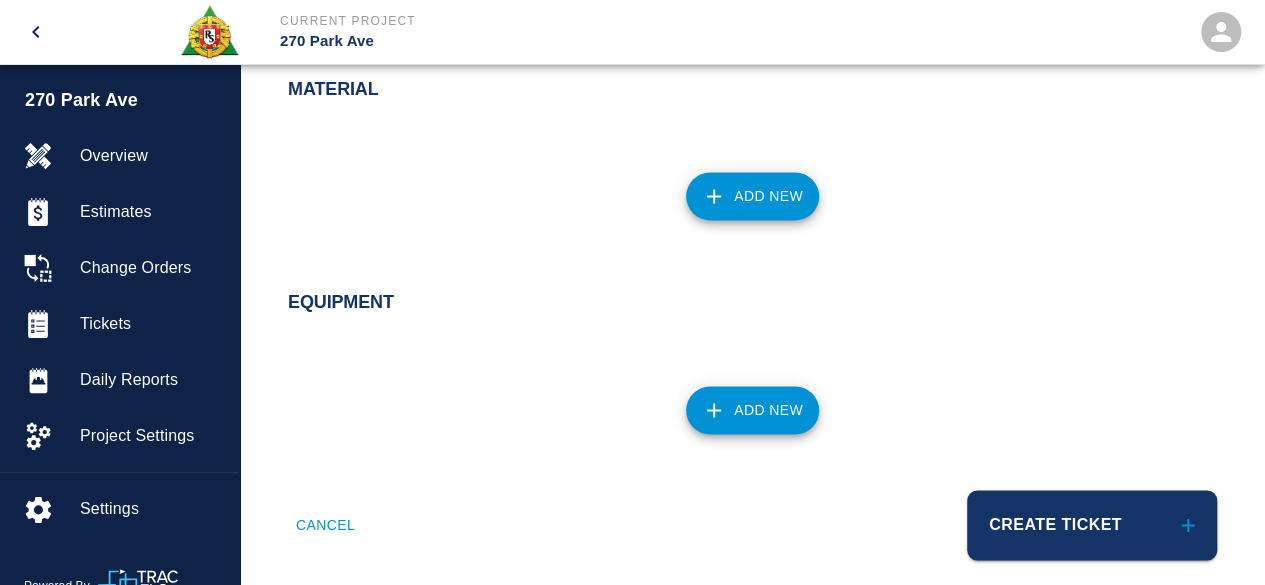 scroll, scrollTop: 1138, scrollLeft: 0, axis: vertical 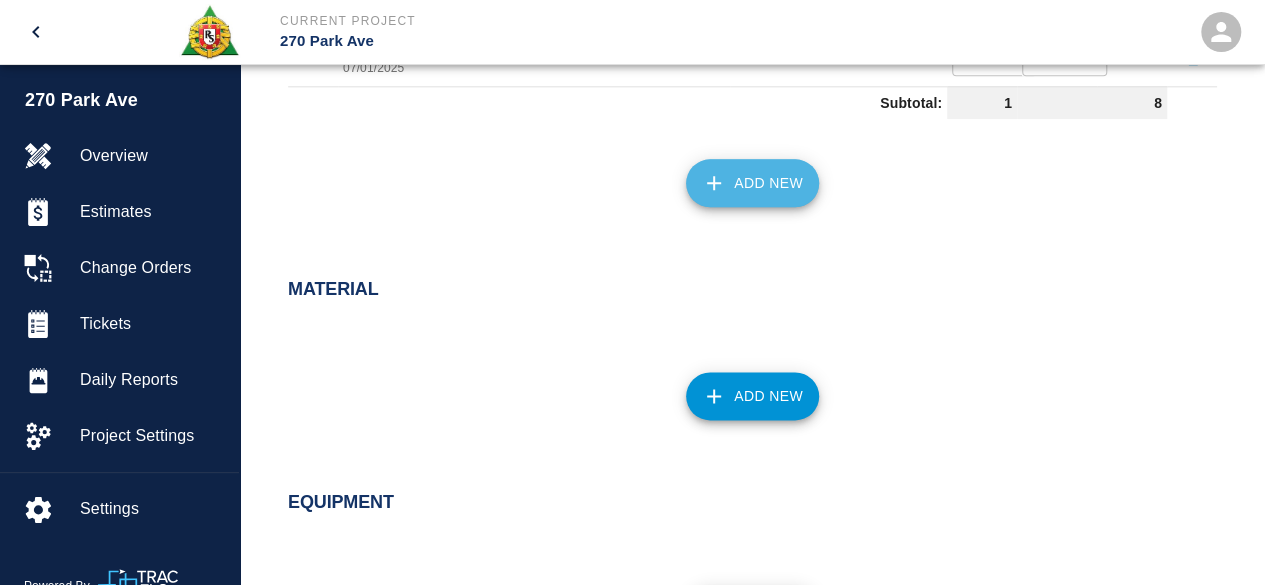 click on "Add New" at bounding box center [752, 183] 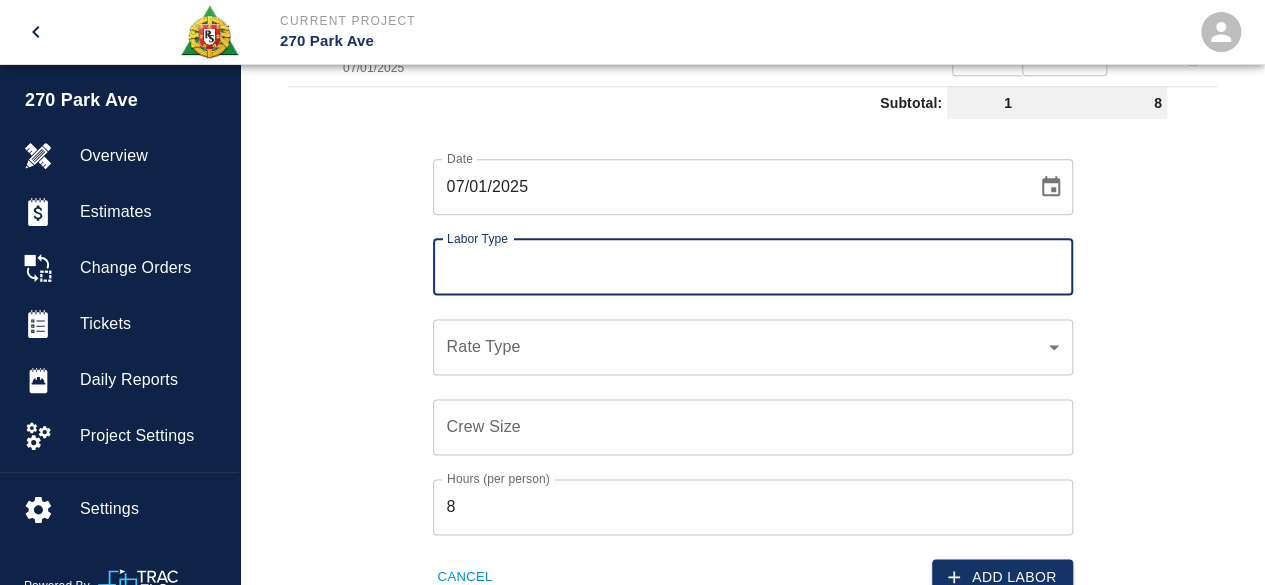 click on "Labor Type" at bounding box center [753, 267] 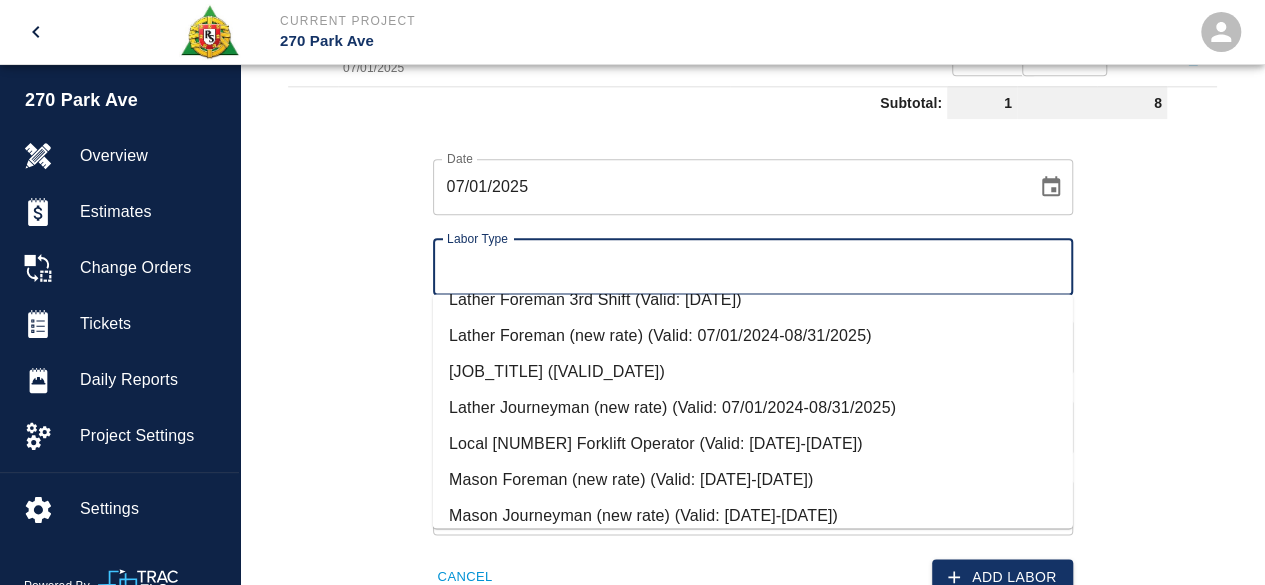 scroll, scrollTop: 1000, scrollLeft: 0, axis: vertical 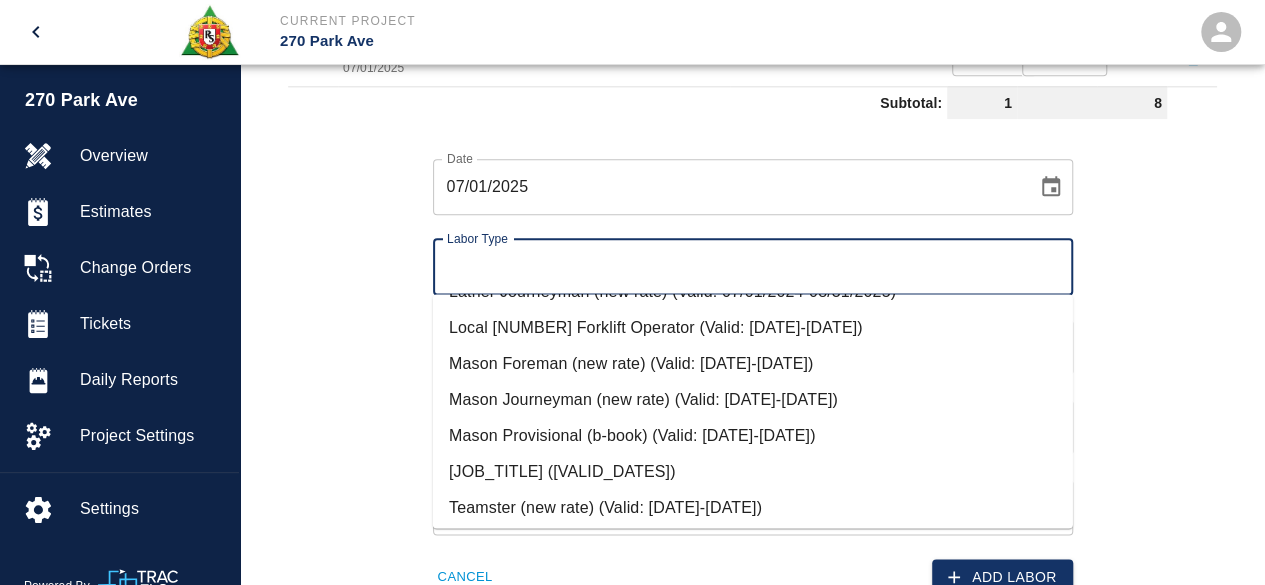 click on "Mason Journeyman (new rate) (Valid: [DATE]-[DATE])" at bounding box center [753, 400] 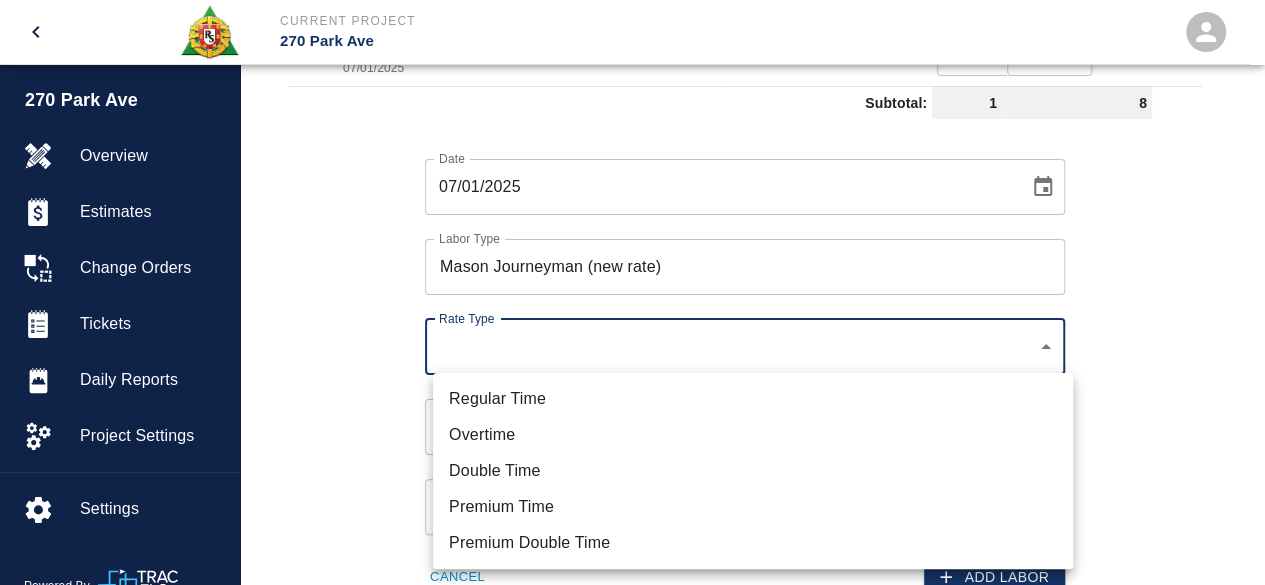 click on "Current Project 270 Park Ave Home 270 Park Ave Overview Estimates Change Orders Tickets Daily Reports Project Settings Settings Powered By Terms of Service  |  Privacy Policy Add Ticket Ticket Number 633 Ticket Number PCO Number 284 CS PCO Number Start Date  [DATE] Start Date  End Date [DATE] End Date Work Description chopping and patcing floor by door's at SC level  x Work Description Notes # 1 [FIRST] [LAST] # 2 [FIRST] [LAST] , # 2  [FIRST] [LAST] # 3 [FIRST] [LAST]  x Notes Subject Door SC level Subject Invoice Number Invoice Number Invoice Date Invoice Date Upload Attachments (50MB limit) Choose file No file chosen Upload Another File Add Costs Labor Labor Type Rate Type Crew Size Hrs / Person Total Hrs 1 [JOB_TITLE] ([RATE_TYPE]) [DATE] Regular Time 1 ​ 8 ​ 8 Subtotal: 1 8 Date [DATE] Date Labor Type [JOB_TITLE] ([RATE_TYPE]) Labor Type Rate Type ​ Rate Type Crew Size Crew Size Hours (per person) 8 Hours (per person) Cancel Add Labor Material Add New Equipment Add New Cancel Logout" at bounding box center [632, -846] 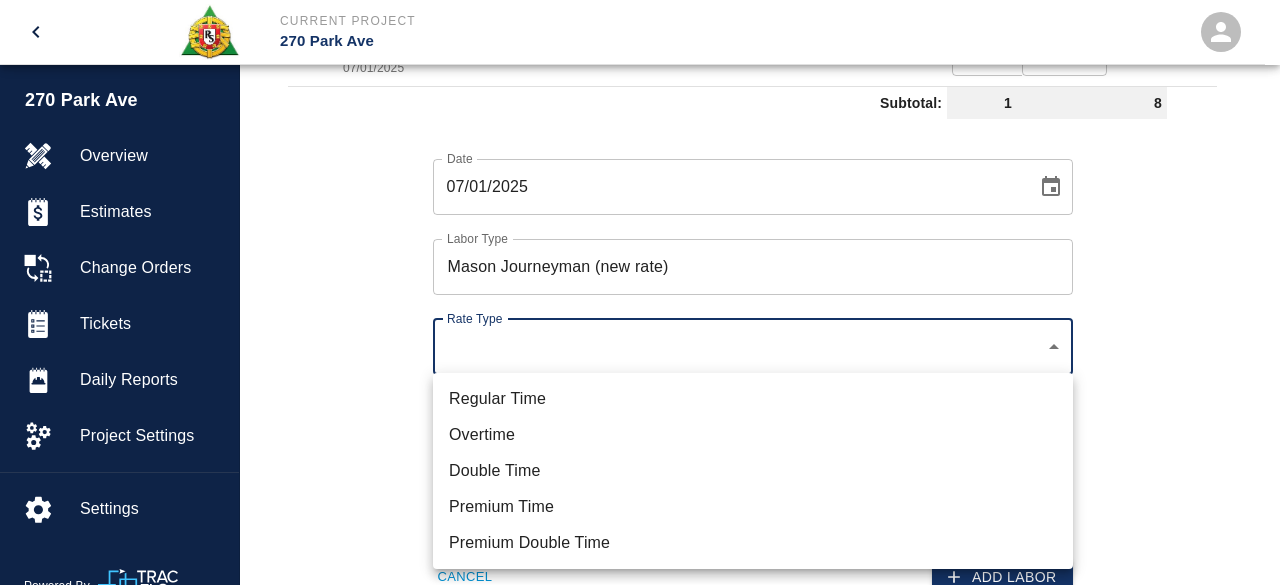 click on "Regular Time" at bounding box center (753, 399) 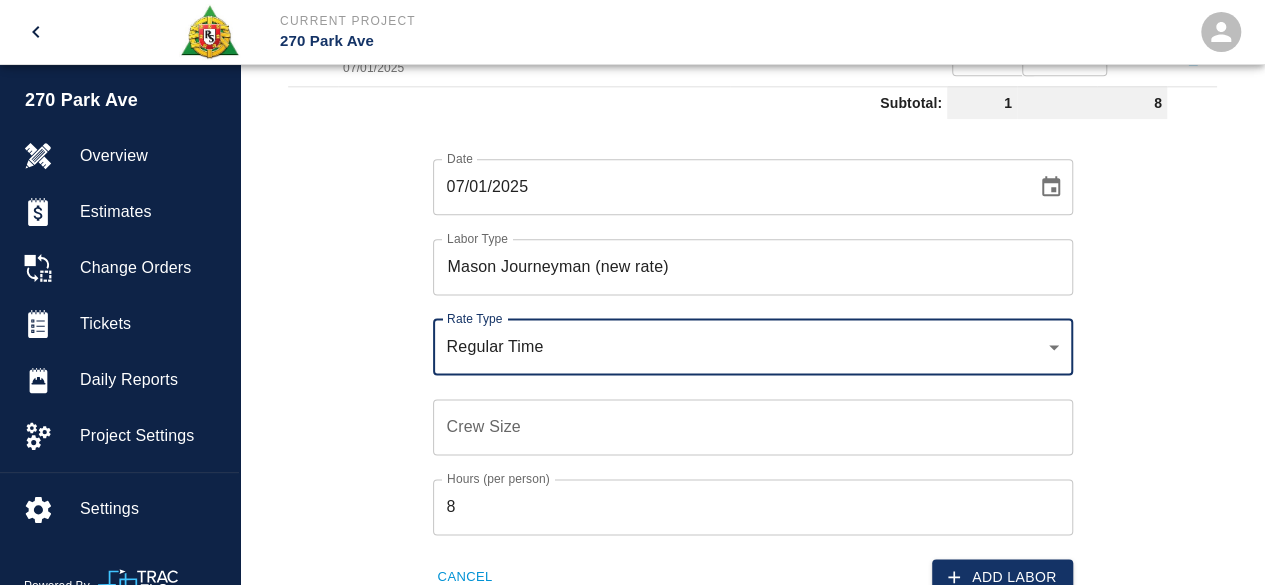 click on "Crew Size" at bounding box center [753, 427] 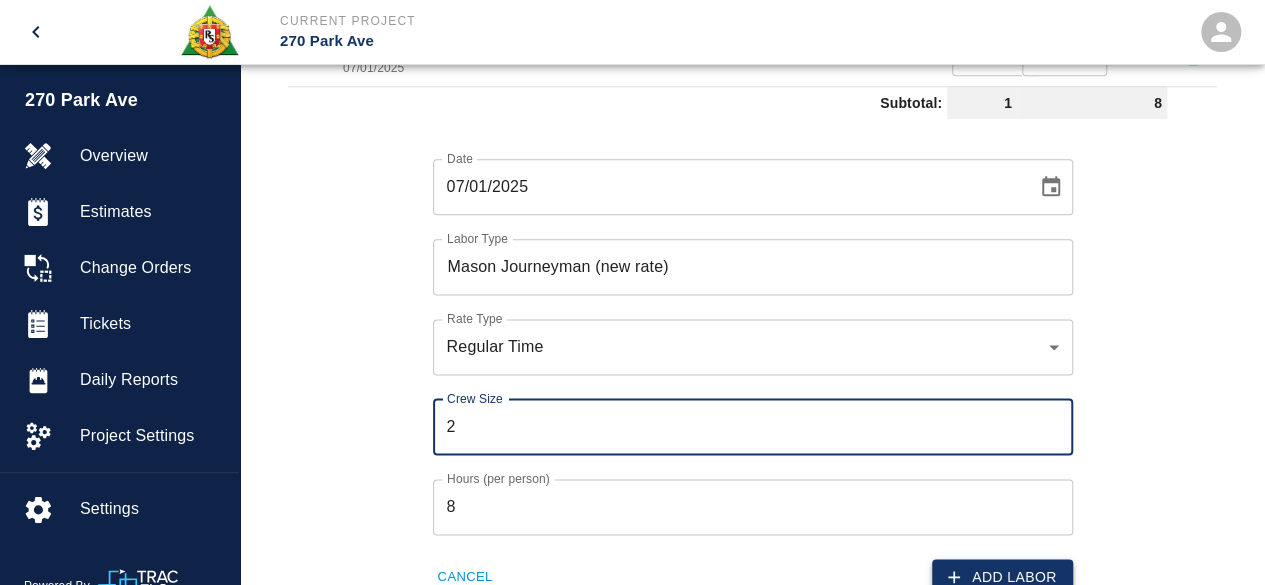 type on "2" 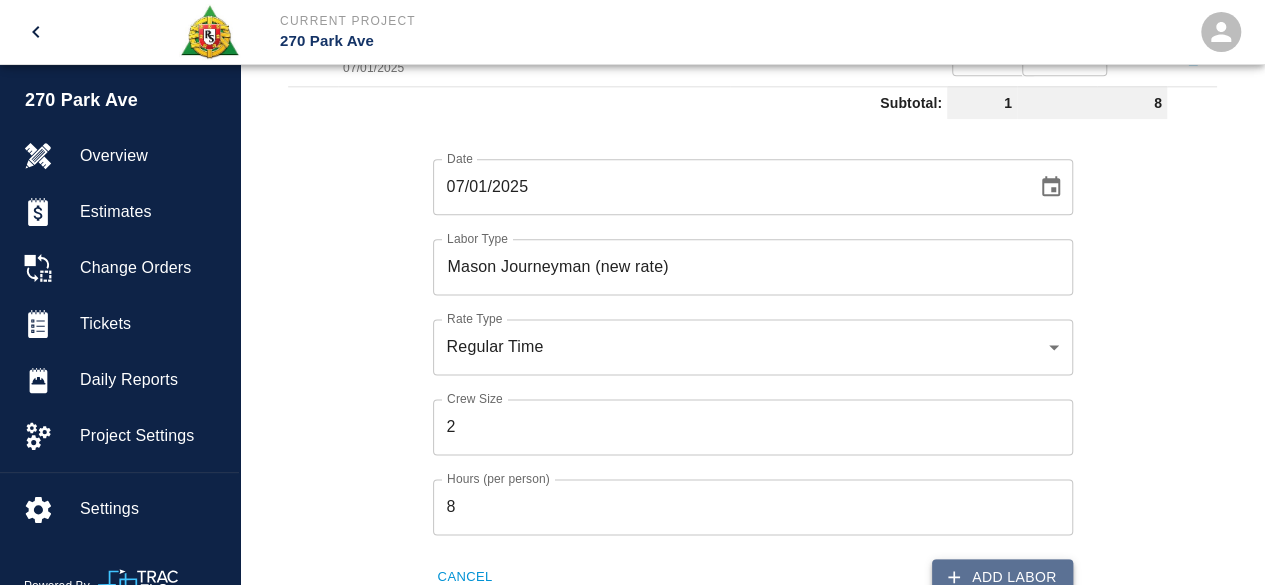 click on "Add Labor" at bounding box center (1002, 577) 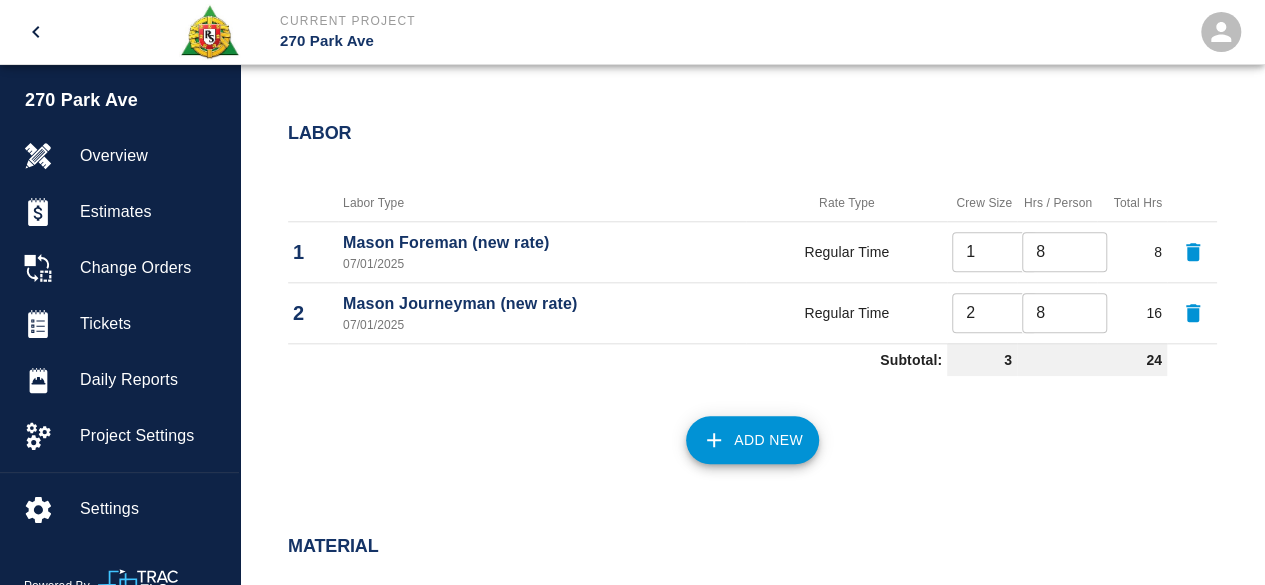 scroll, scrollTop: 938, scrollLeft: 0, axis: vertical 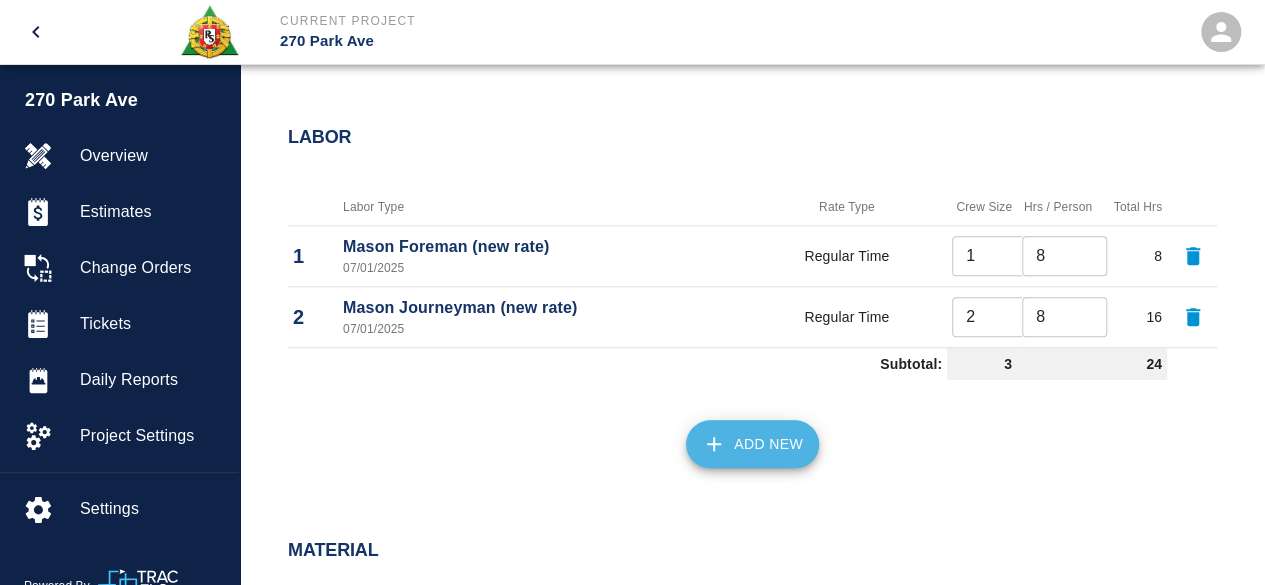 click on "Add New" at bounding box center [752, 444] 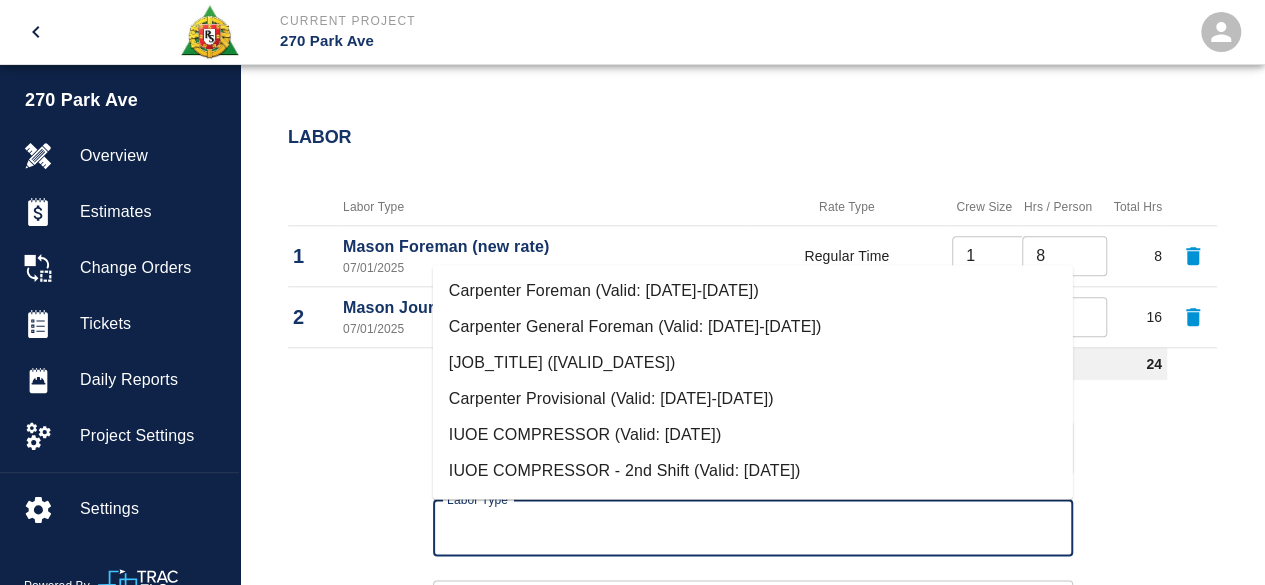 click on "Labor Type" at bounding box center [753, 528] 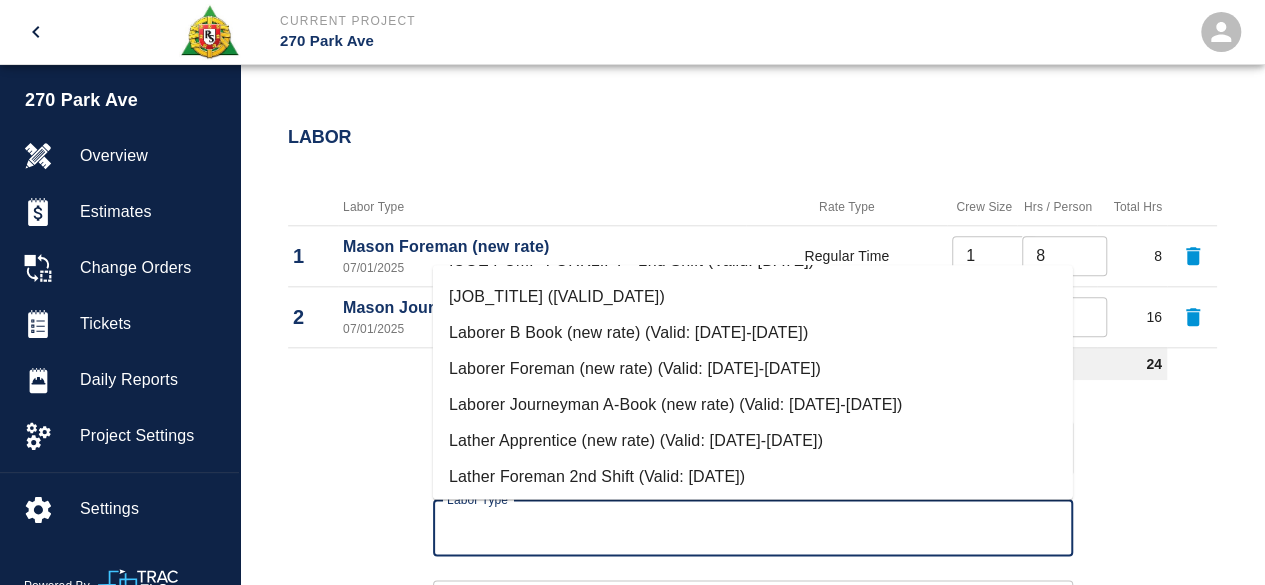 scroll, scrollTop: 700, scrollLeft: 0, axis: vertical 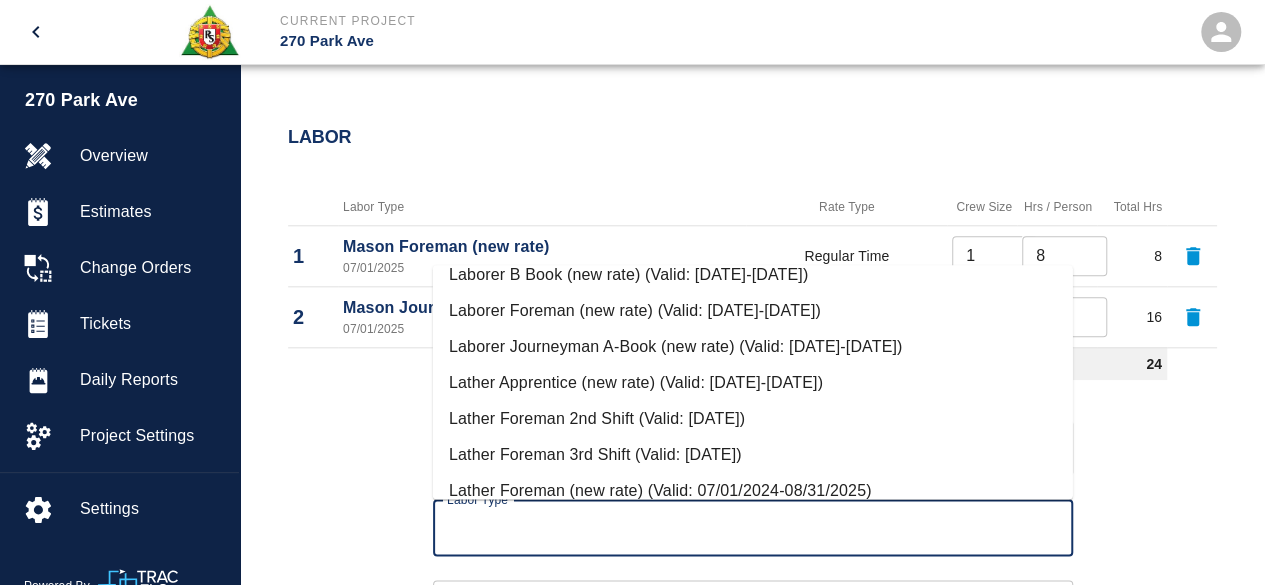 click on "Laborer Journeyman A-Book (new rate) (Valid: [DATE]-[DATE])" at bounding box center (753, 347) 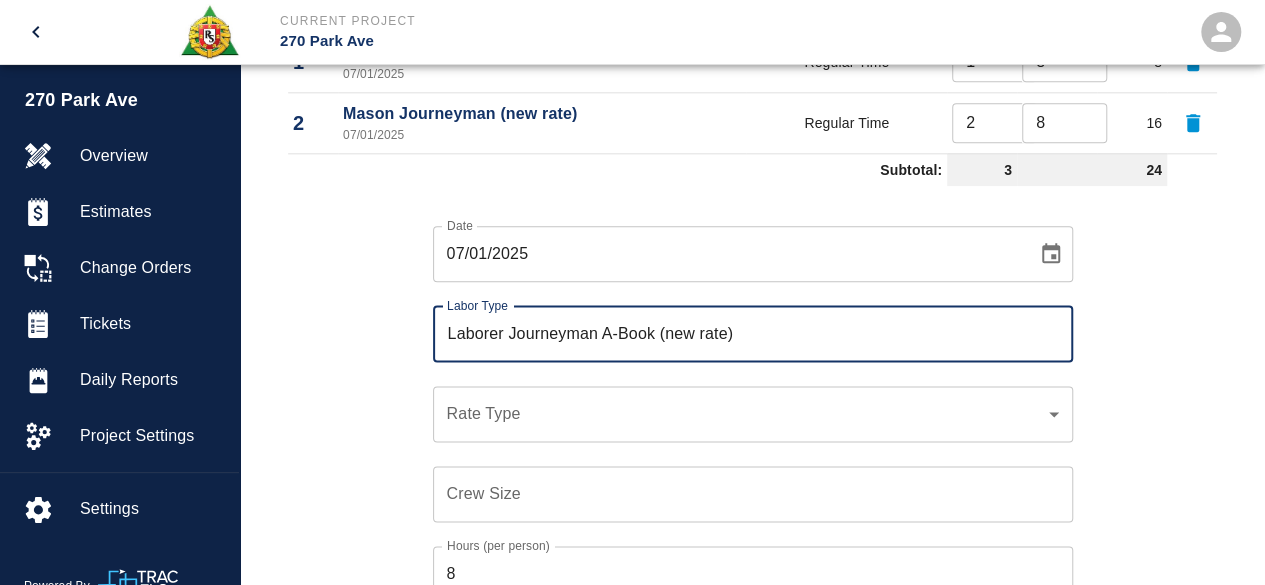 scroll, scrollTop: 1138, scrollLeft: 0, axis: vertical 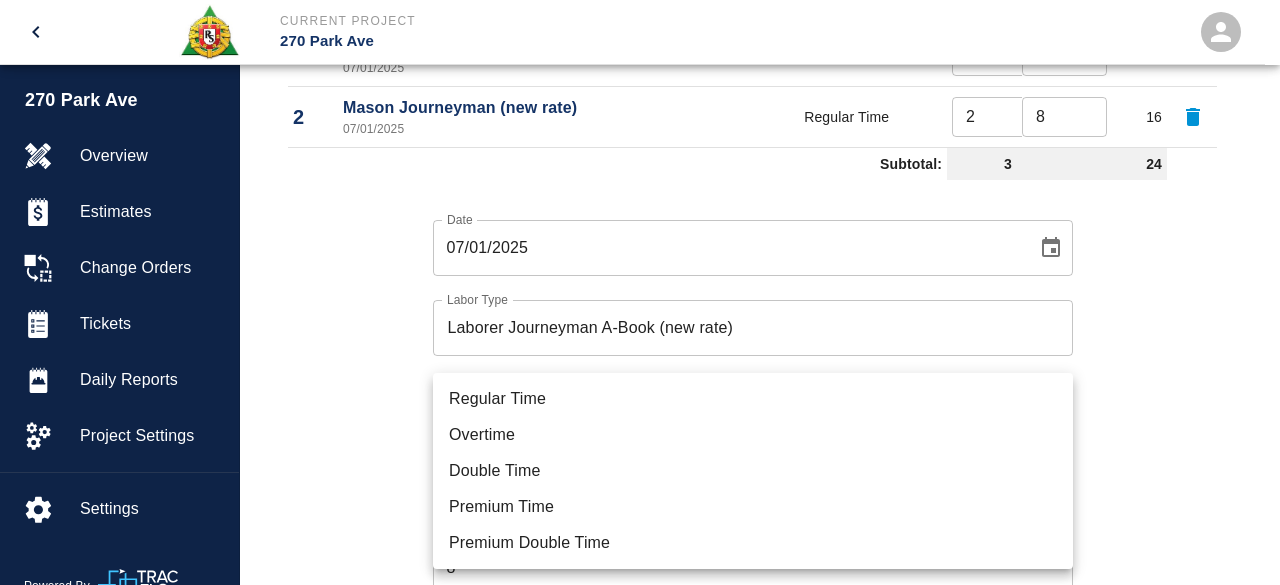 click on "Current Project 270 Park Ave Home 270 Park Ave Overview Estimates Change Orders Tickets Daily Reports Project Settings Settings Powered By Terms of Service  |  Privacy Policy Add Ticket Ticket Number 633 Ticket Number PCO Number 284 CS PCO Number Start Date  [DATE] Start Date  End Date [DATE] End Date Work Description chopping and patcing floor by door's at SC level   x Work Description Notes # 1 [NAME] [LAST] # 2 [NAME] [LAST] , # 2  [NAME] [LAST] # 3 [NAME] [LAST]  x Notes Subject Door SC level Subject Invoice Number Invoice Number Invoice Date Invoice Date Upload Attachments (50MB limit) Choose file No file chosen Upload Another File Add Costs Labor Labor Type Rate Type Crew Size Hrs / Person Total Hrs 1 Mason Foreman (new rate) [DATE] Regular Time 1 ​ 8 ​ 8 2 Mason Journeyman (new rate) [DATE] Regular Time 2 ​ 8 ​ 16 Subtotal: 3 24 Date [DATE] Date Labor Type Laborer Journeyman A-Book (new rate) Labor Type Rate Type ​ Rate Type Crew Size Crew Size Hours (per person) 8 $1M" at bounding box center (640, -846) 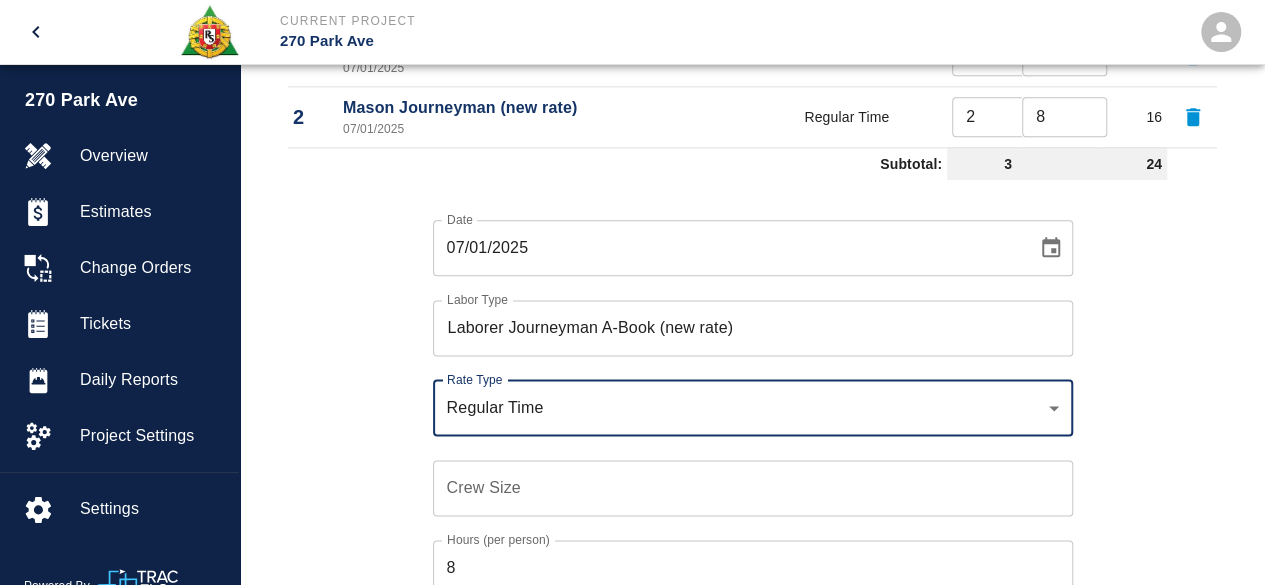 click on "Crew Size Crew Size" at bounding box center (753, 488) 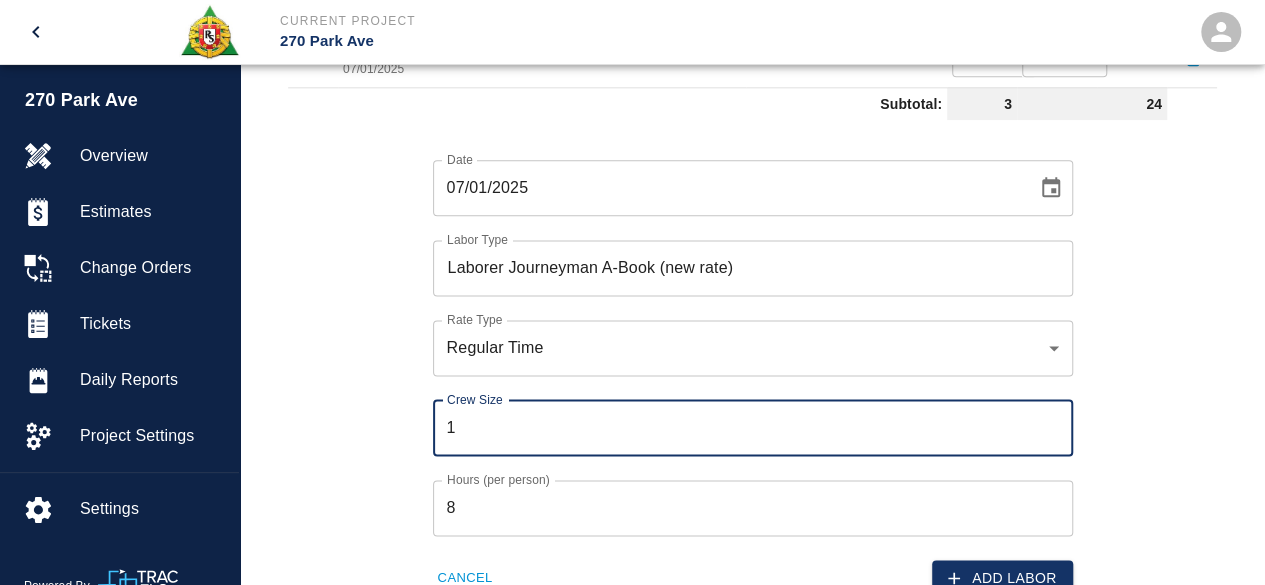 scroll, scrollTop: 1238, scrollLeft: 0, axis: vertical 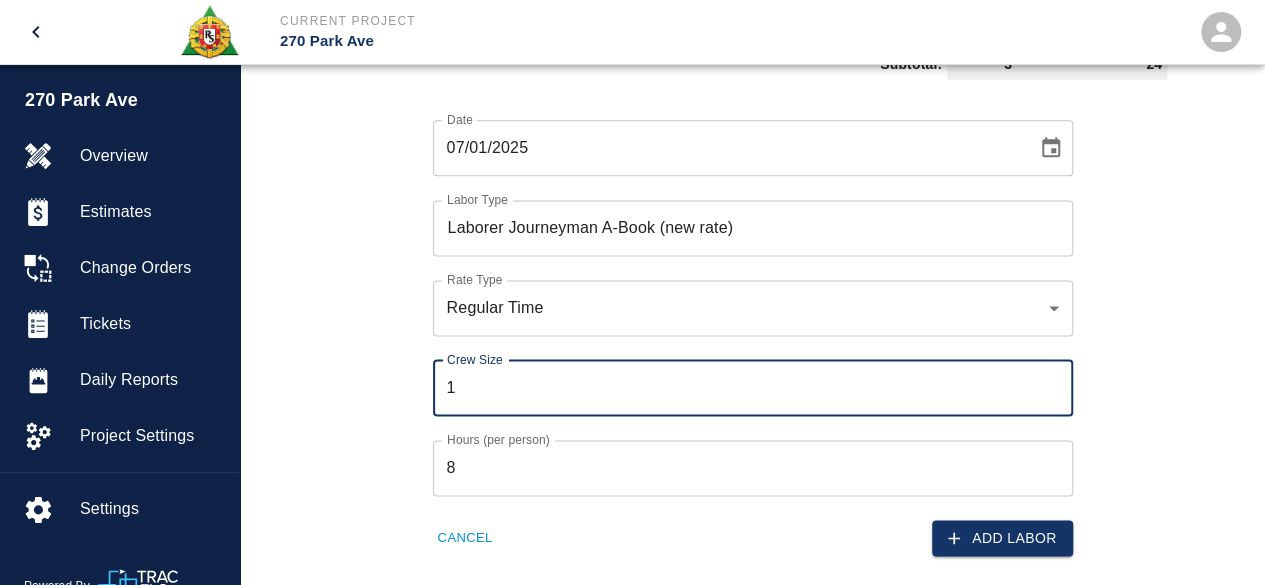 type on "1" 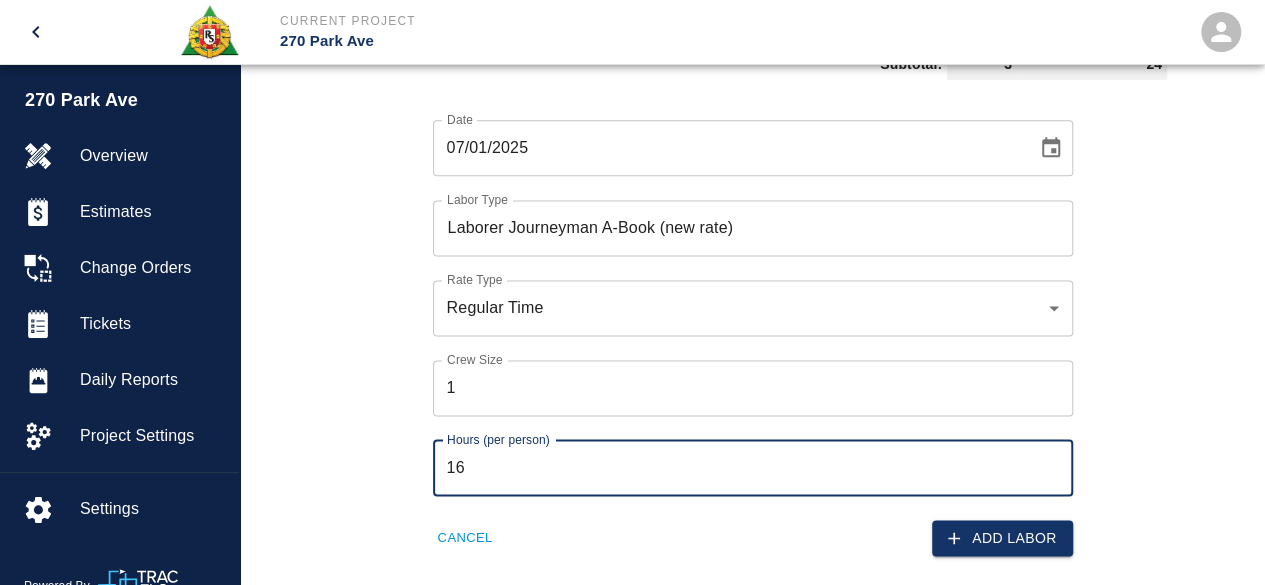 type on "16" 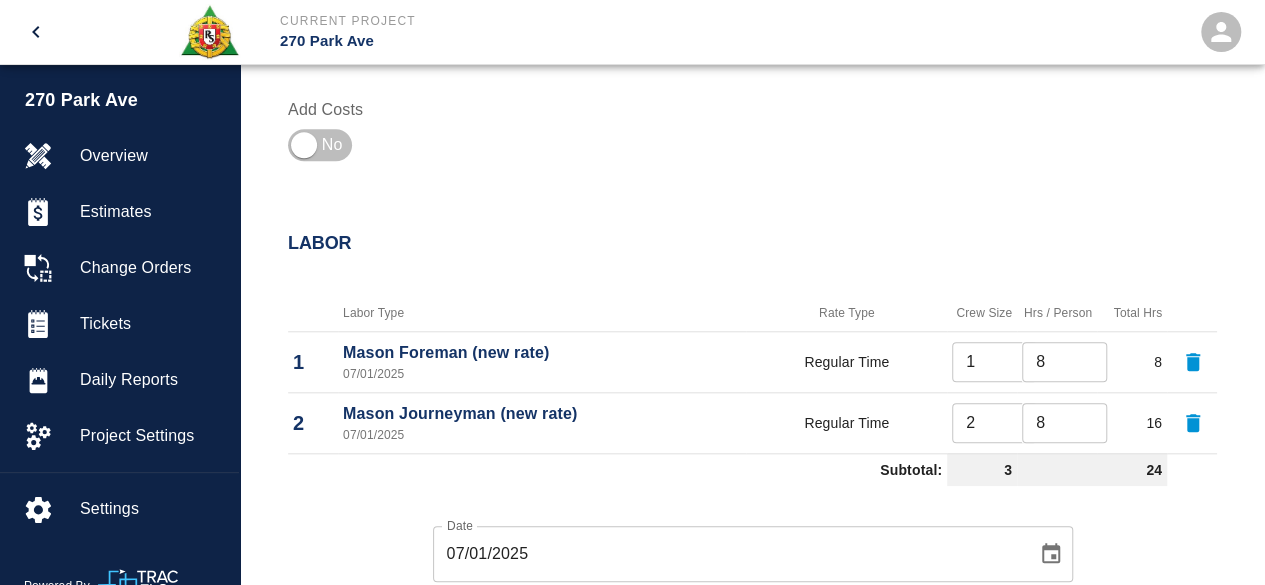 scroll, scrollTop: 838, scrollLeft: 0, axis: vertical 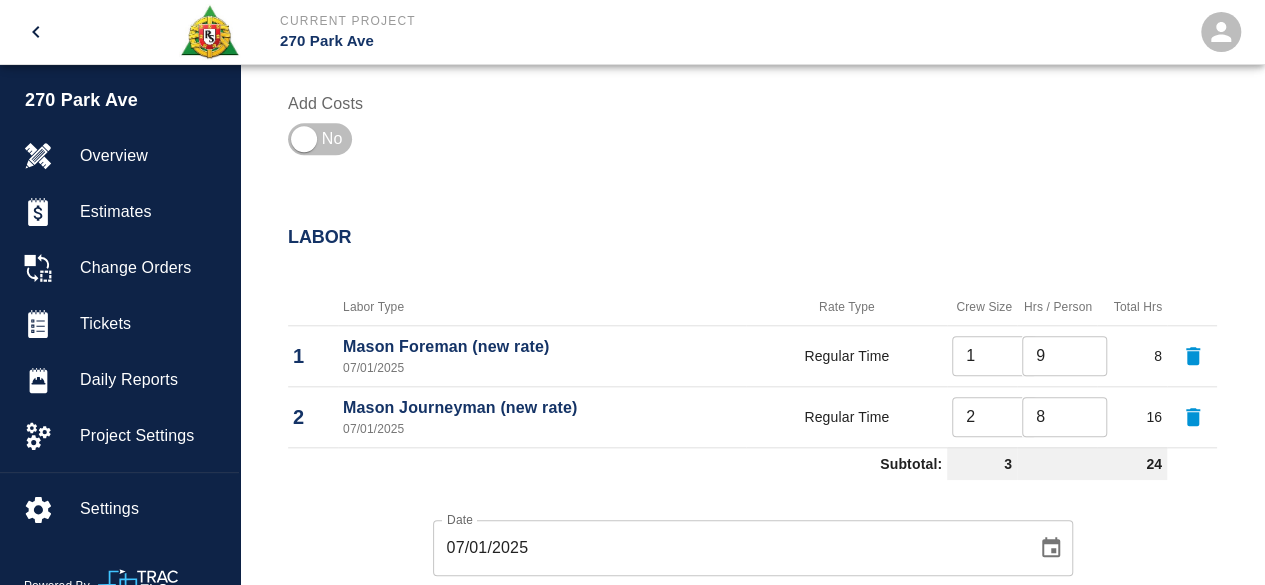 click on "9" at bounding box center (1064, 356) 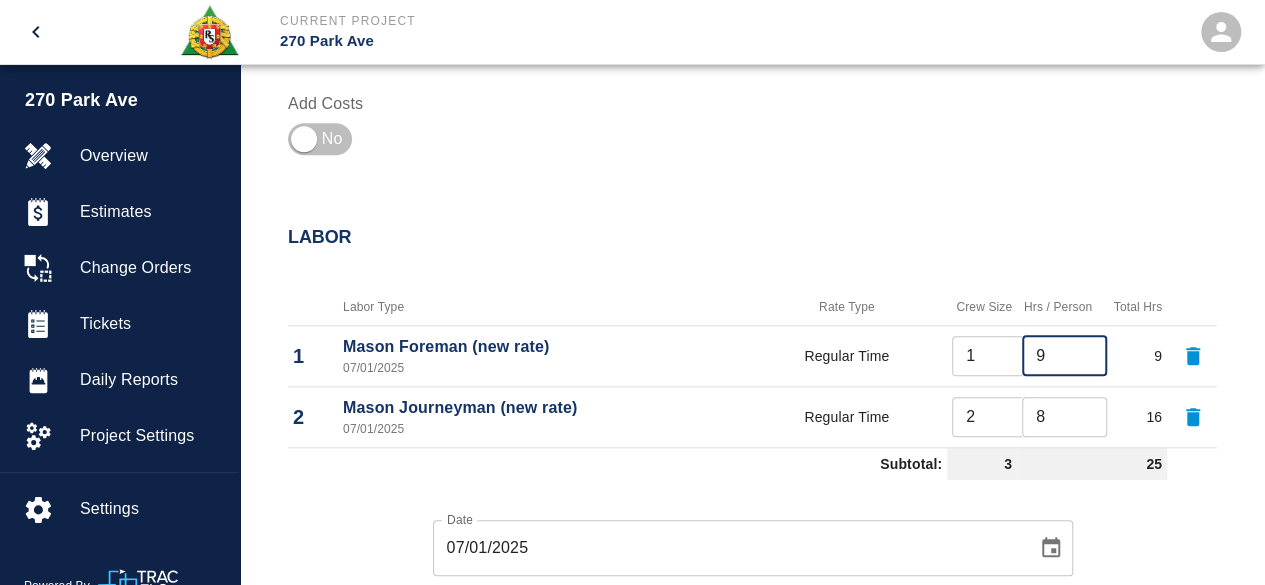 click on "10" at bounding box center [1064, 356] 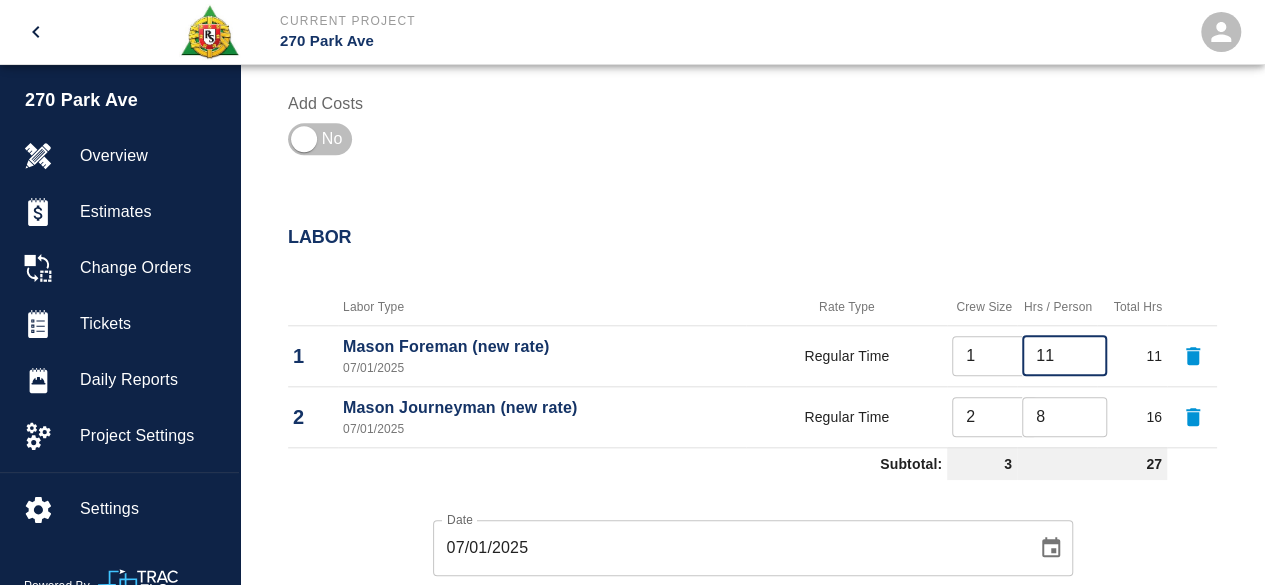 click on "11" at bounding box center (1064, 356) 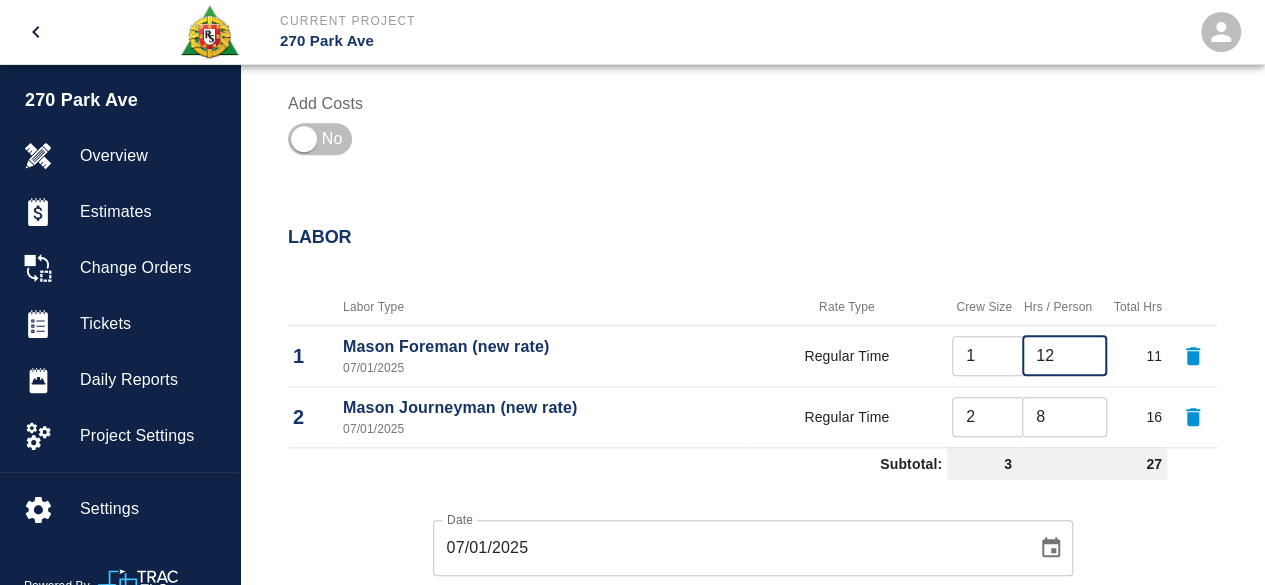 click on "12" at bounding box center (1064, 356) 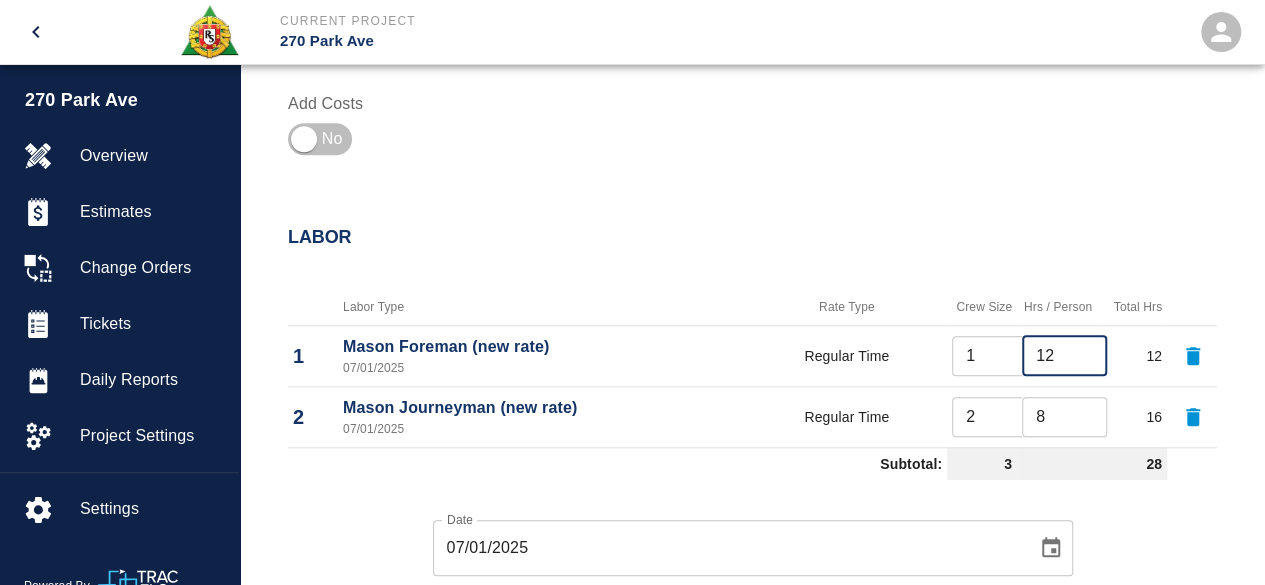 click on "13" at bounding box center (1064, 356) 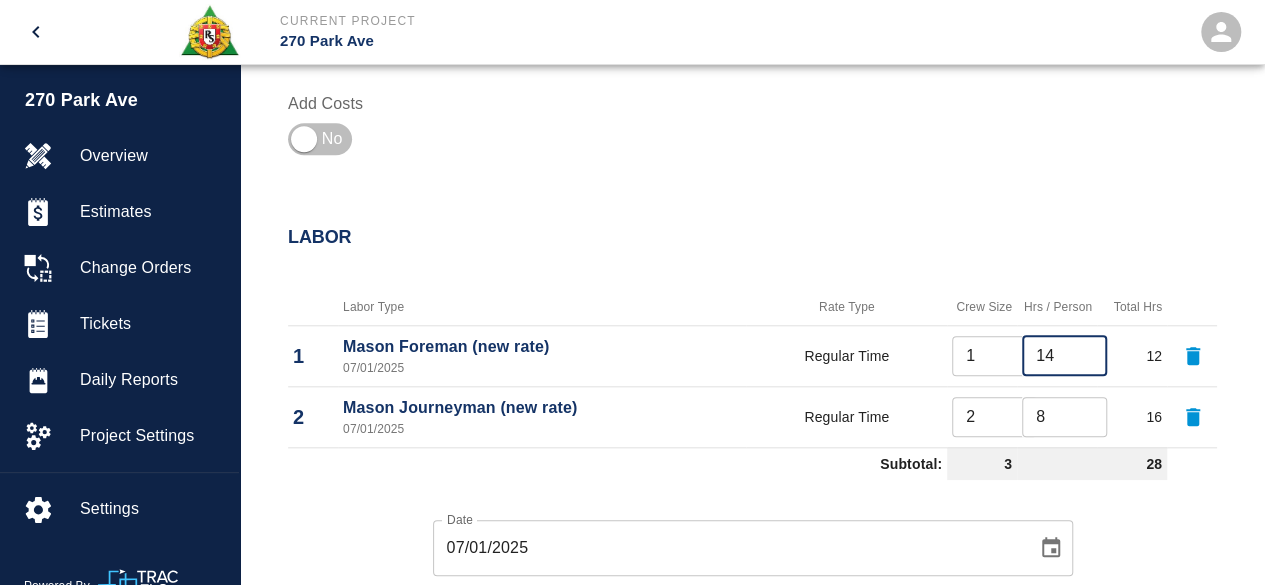 click on "14" at bounding box center (1064, 356) 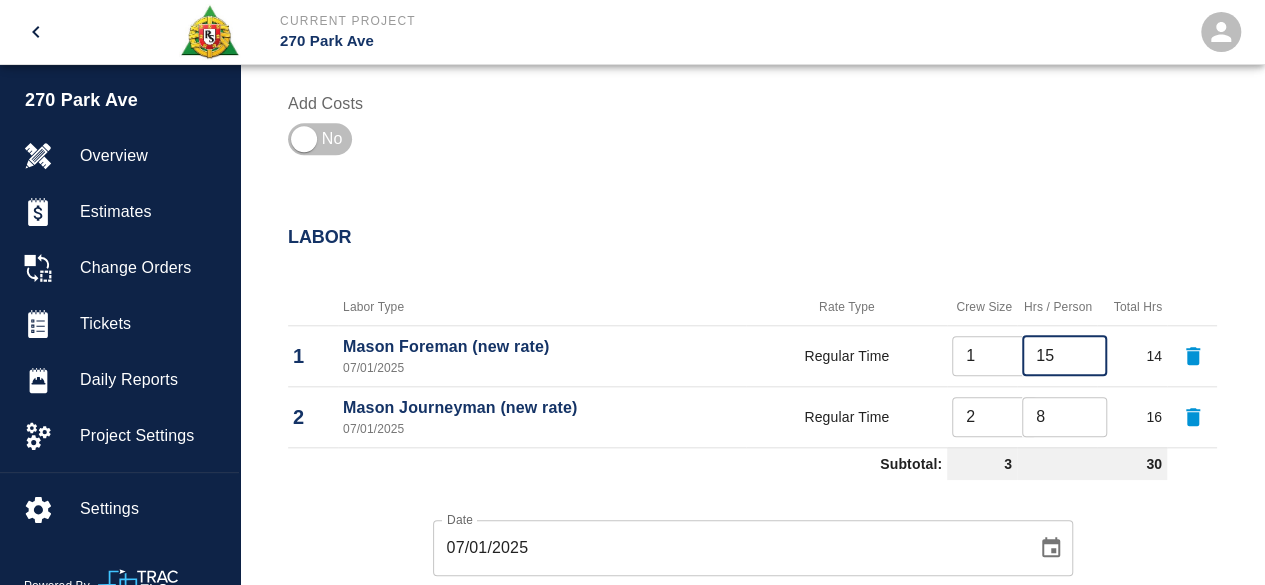 click on "15" at bounding box center (1064, 356) 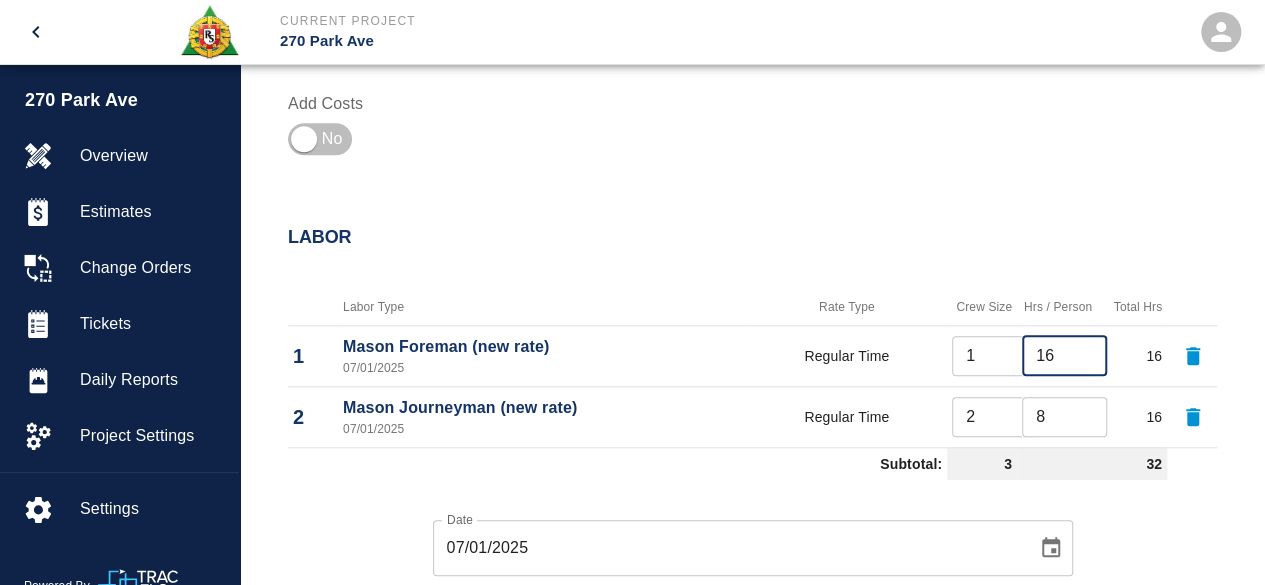 type on "16" 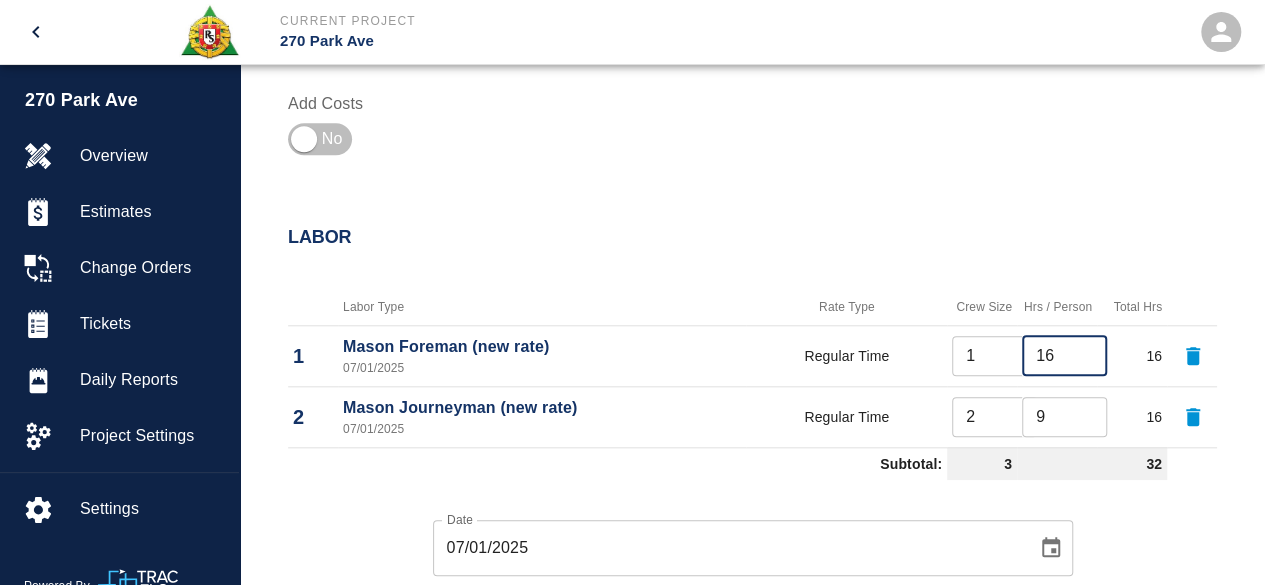 click on "9" at bounding box center (1064, 417) 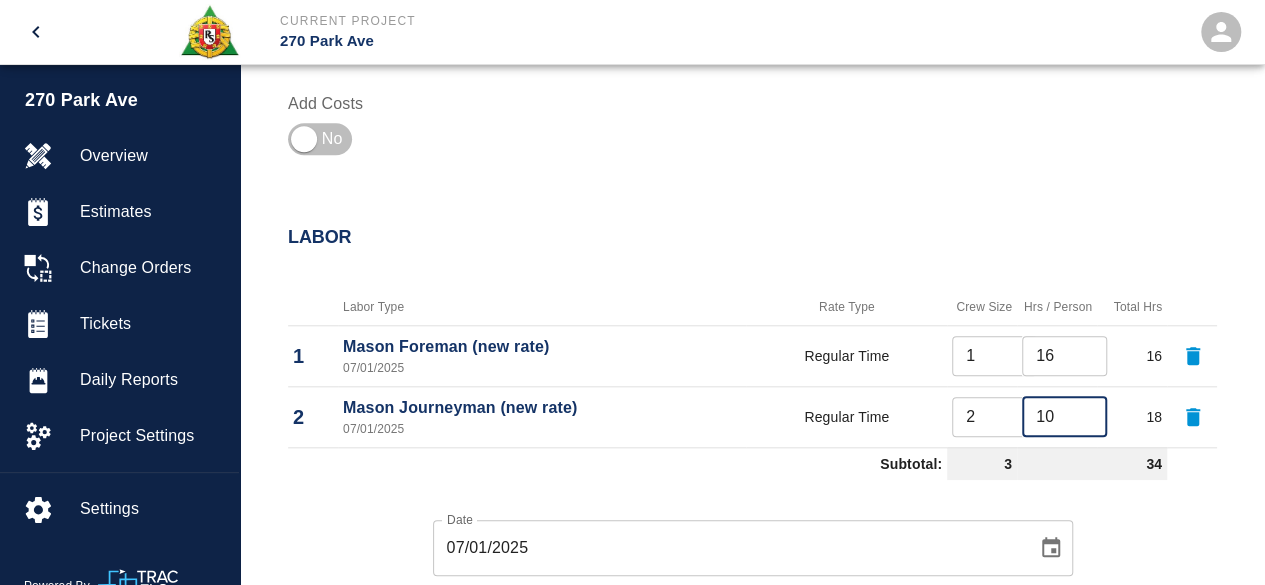 click on "10" at bounding box center (1064, 417) 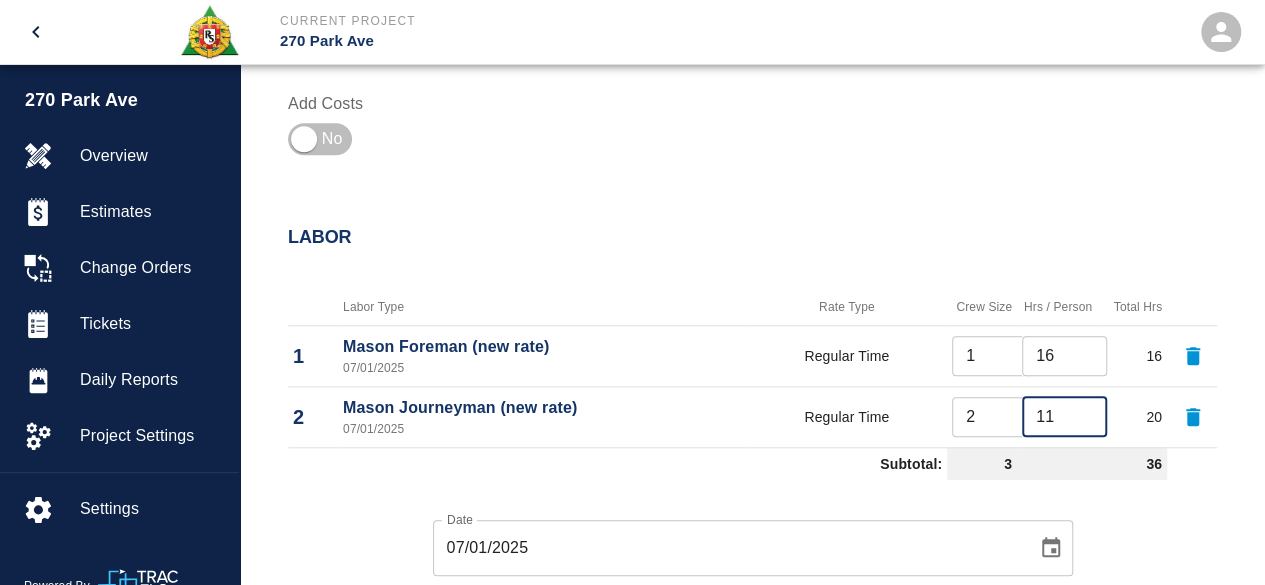click on "11" at bounding box center (1064, 417) 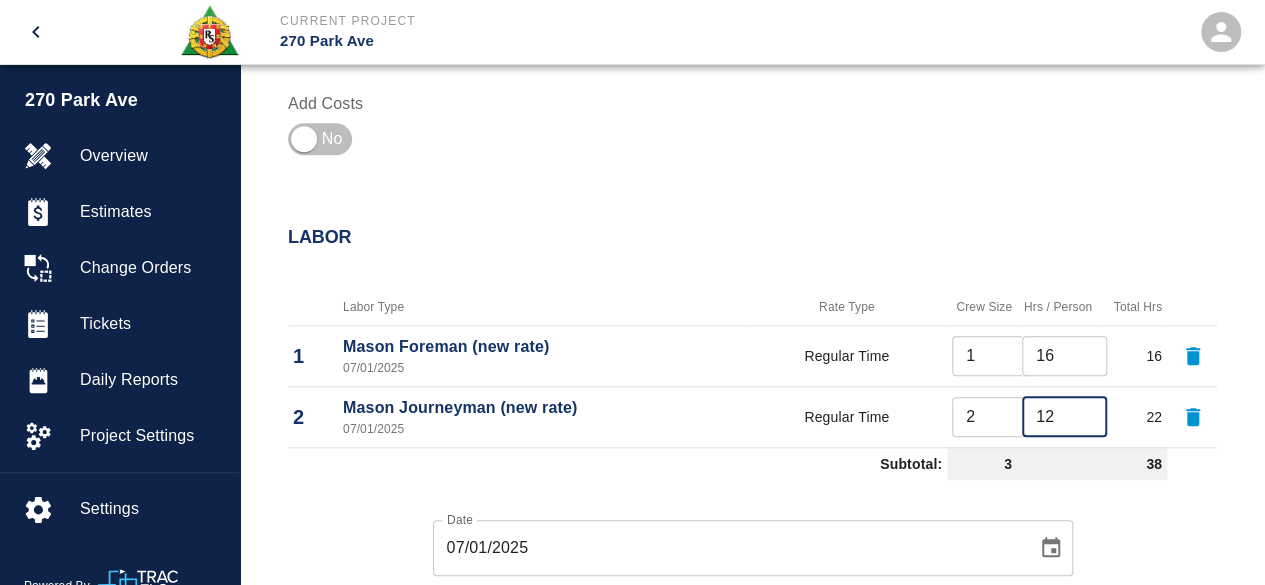click on "12" at bounding box center [1064, 417] 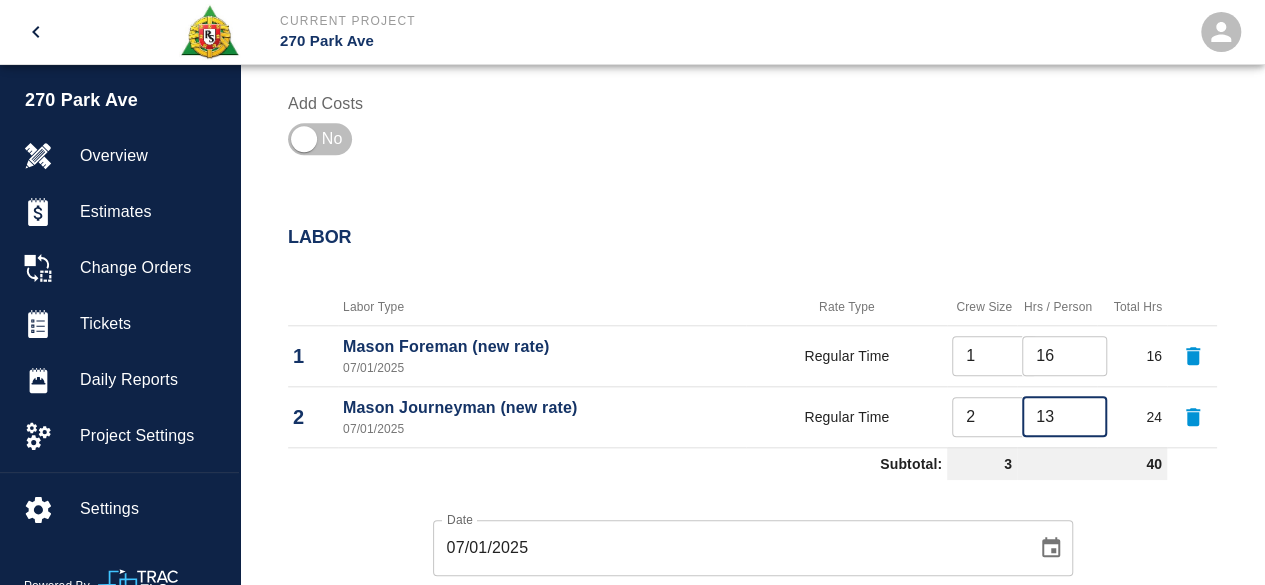 click on "13" at bounding box center (1064, 417) 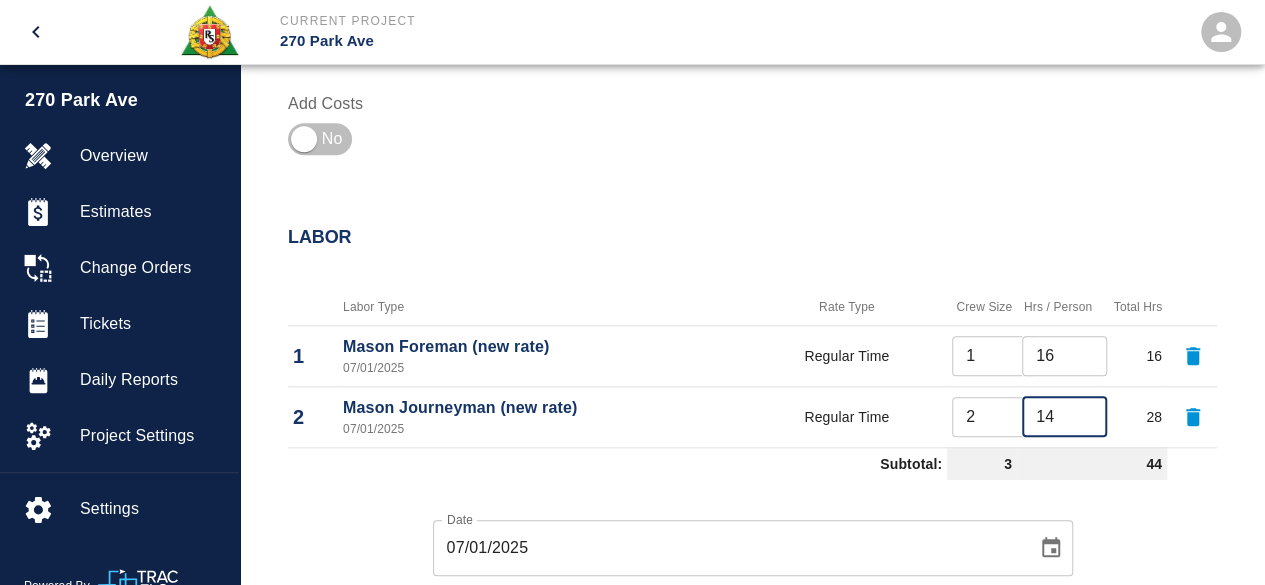 click on "14" at bounding box center (1064, 417) 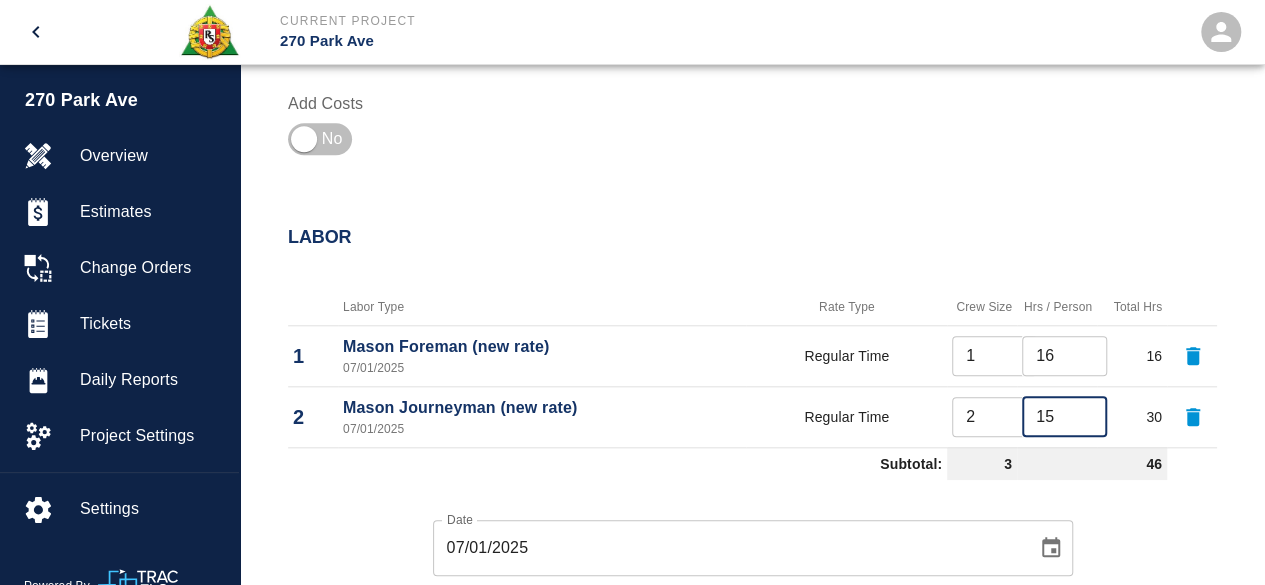 click on "15" at bounding box center (1064, 417) 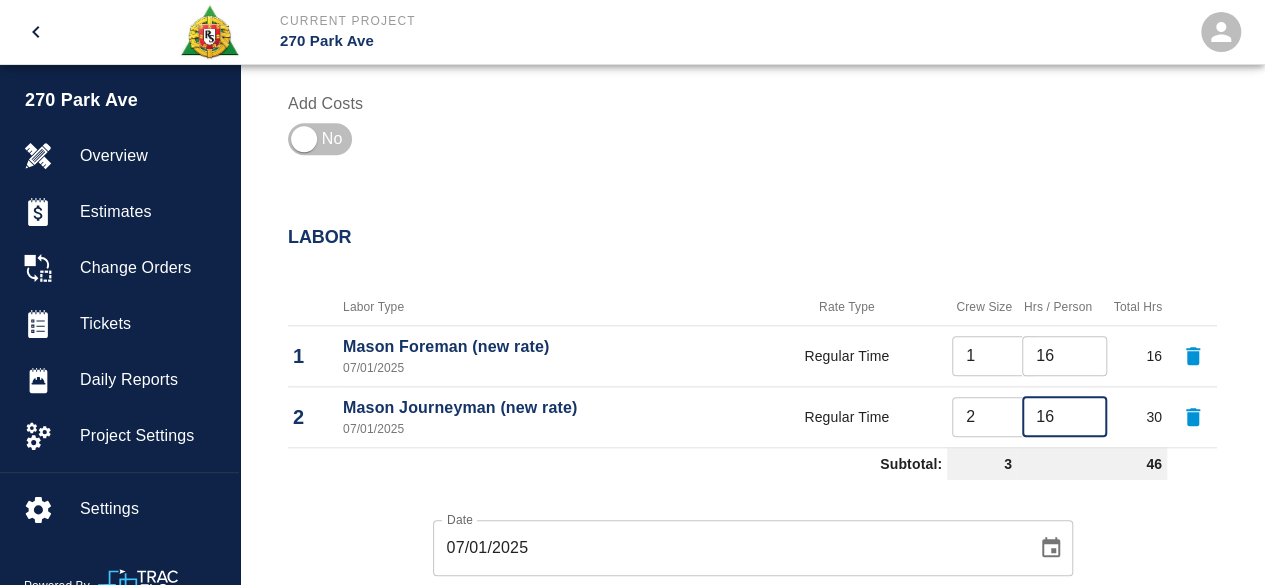 click on "16" at bounding box center [1064, 417] 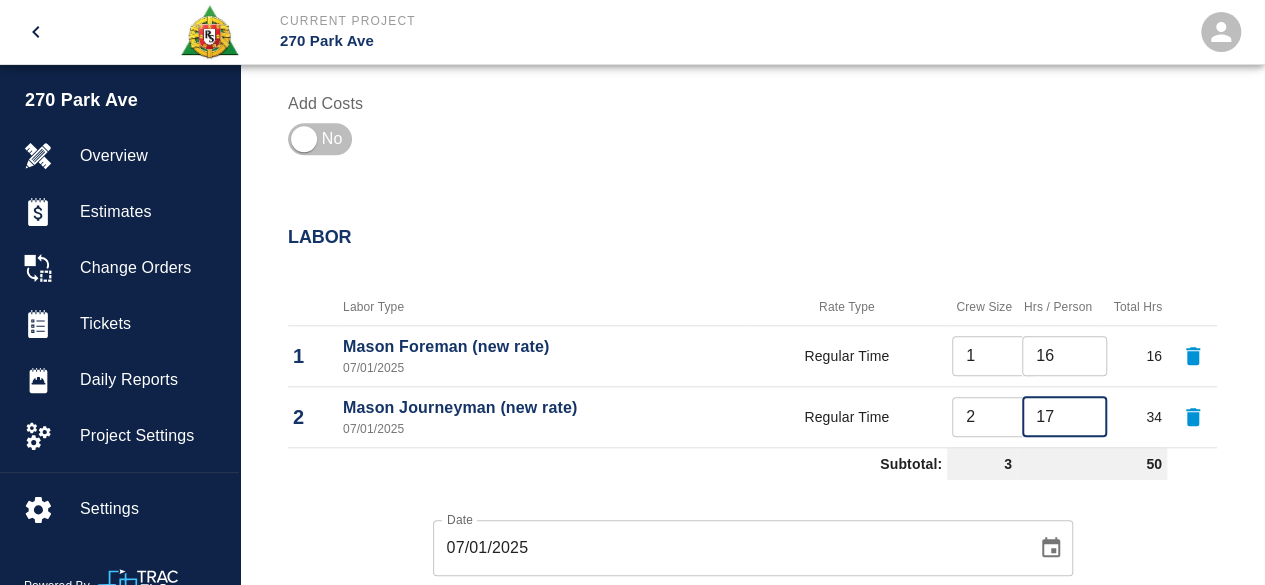 click on "17" at bounding box center (1064, 417) 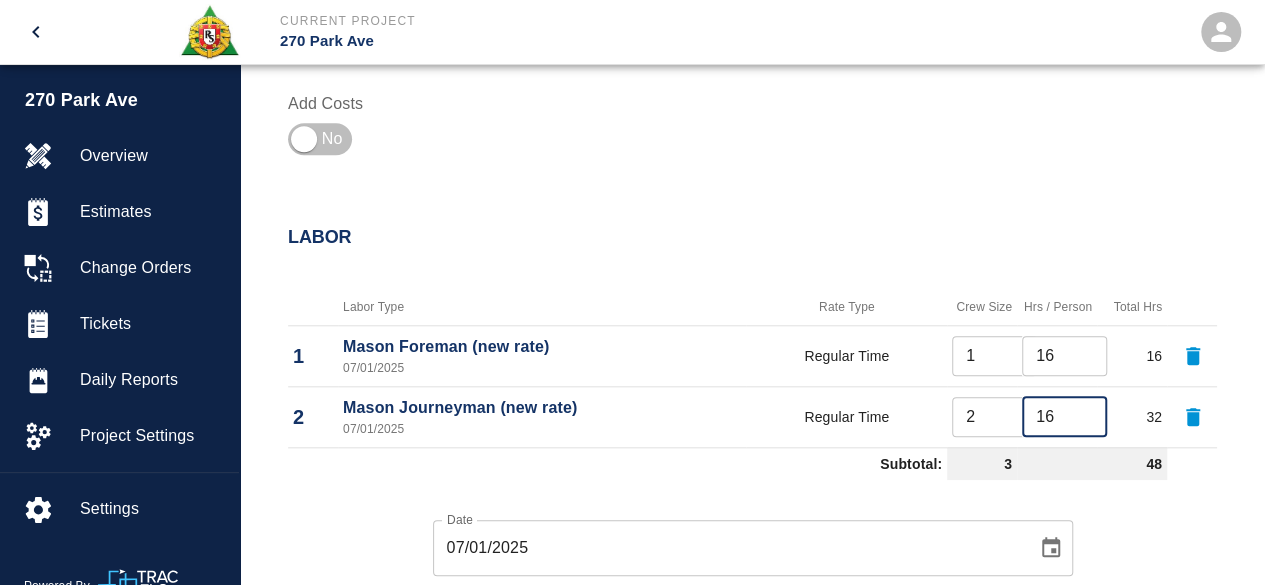 type on "16" 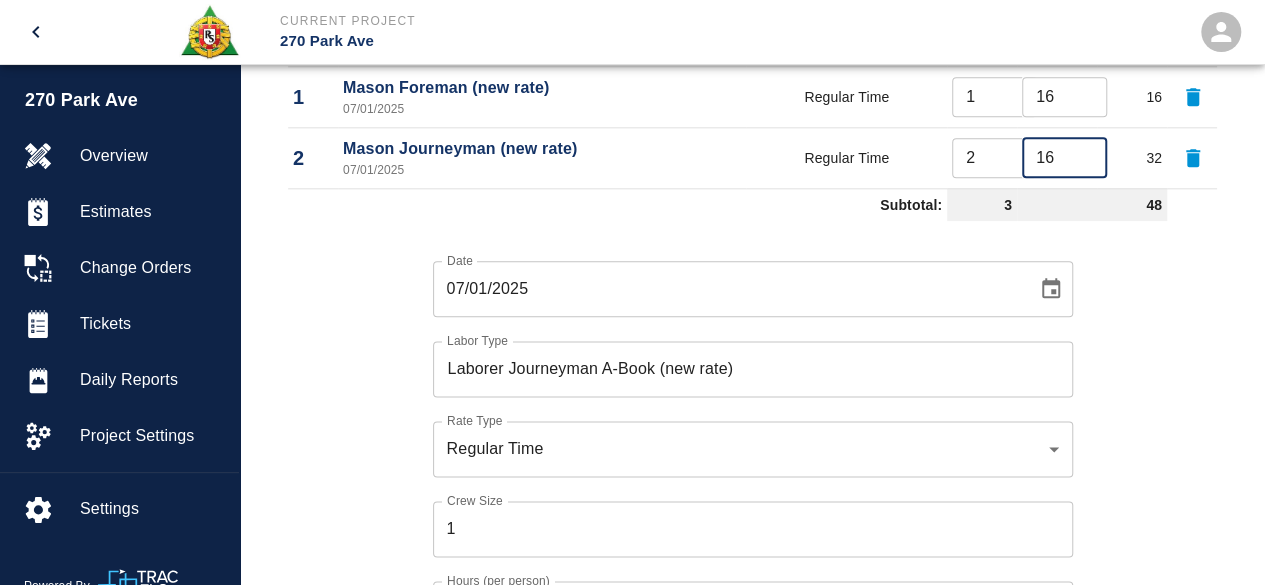 scroll, scrollTop: 1338, scrollLeft: 0, axis: vertical 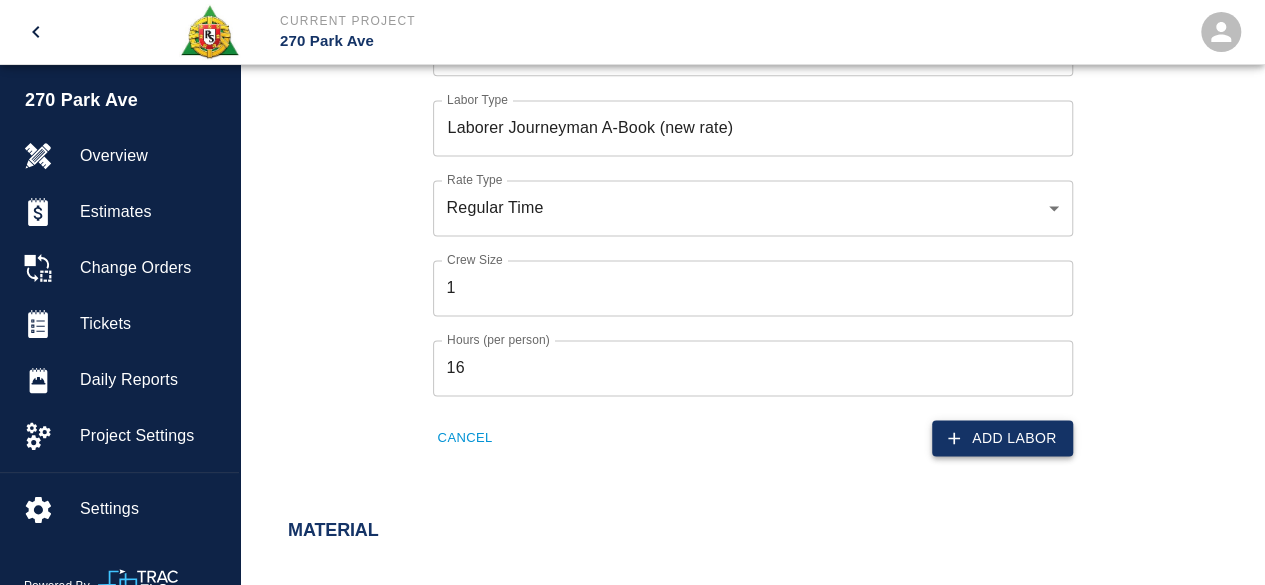 click on "Add Labor" at bounding box center (1002, 438) 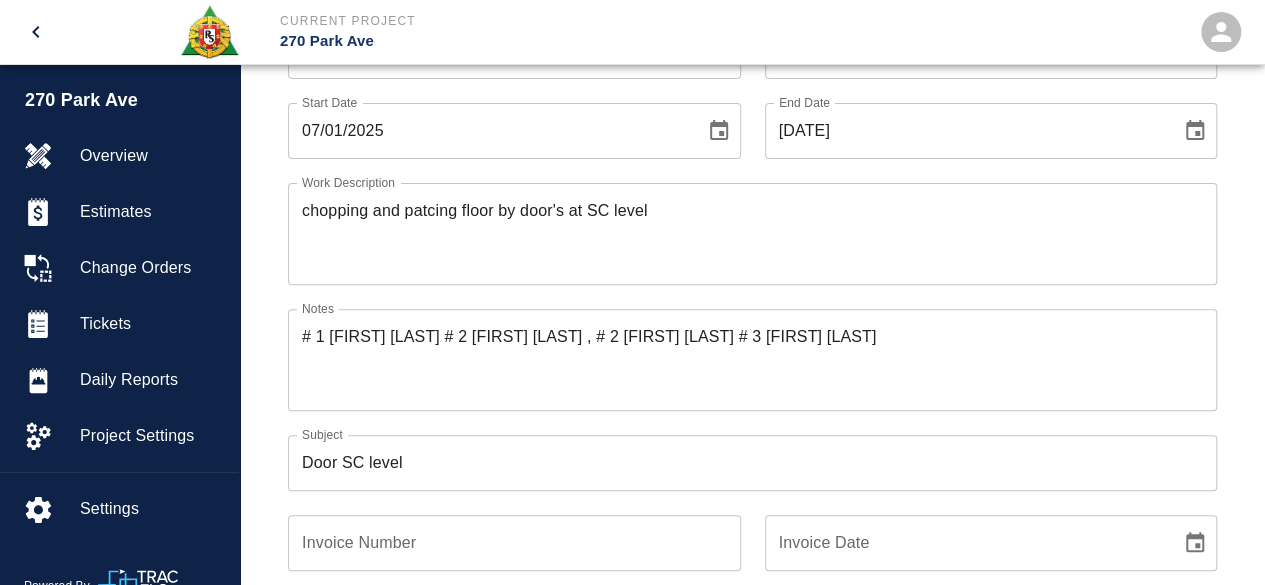 scroll, scrollTop: 198, scrollLeft: 0, axis: vertical 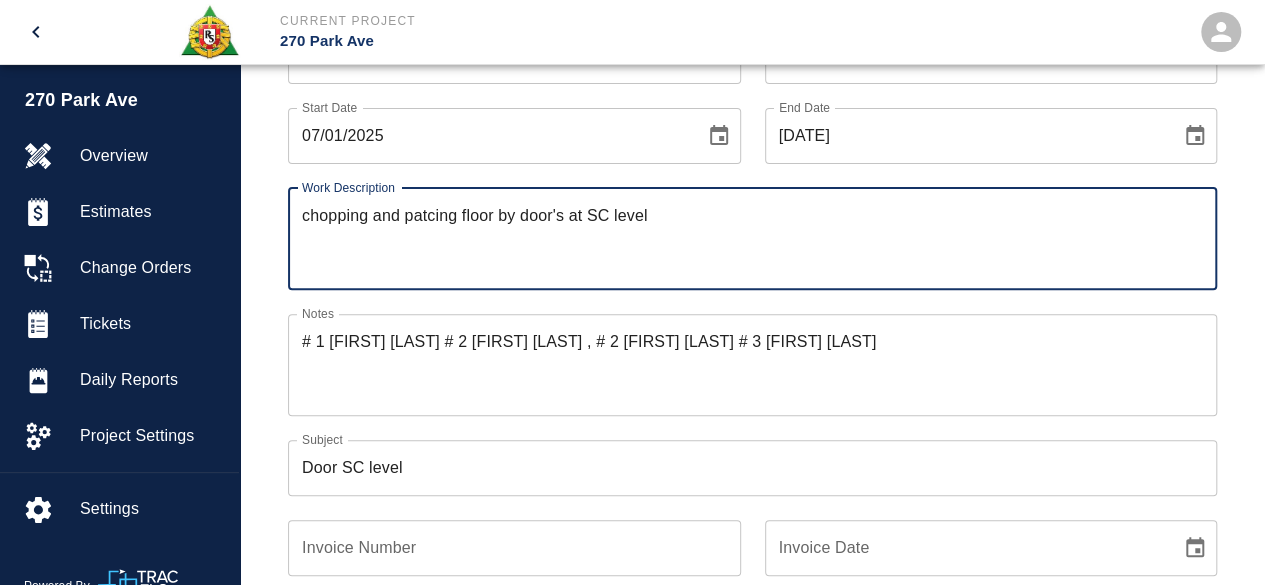 click on "chopping and patcing floor by door's at SC level" at bounding box center [752, 238] 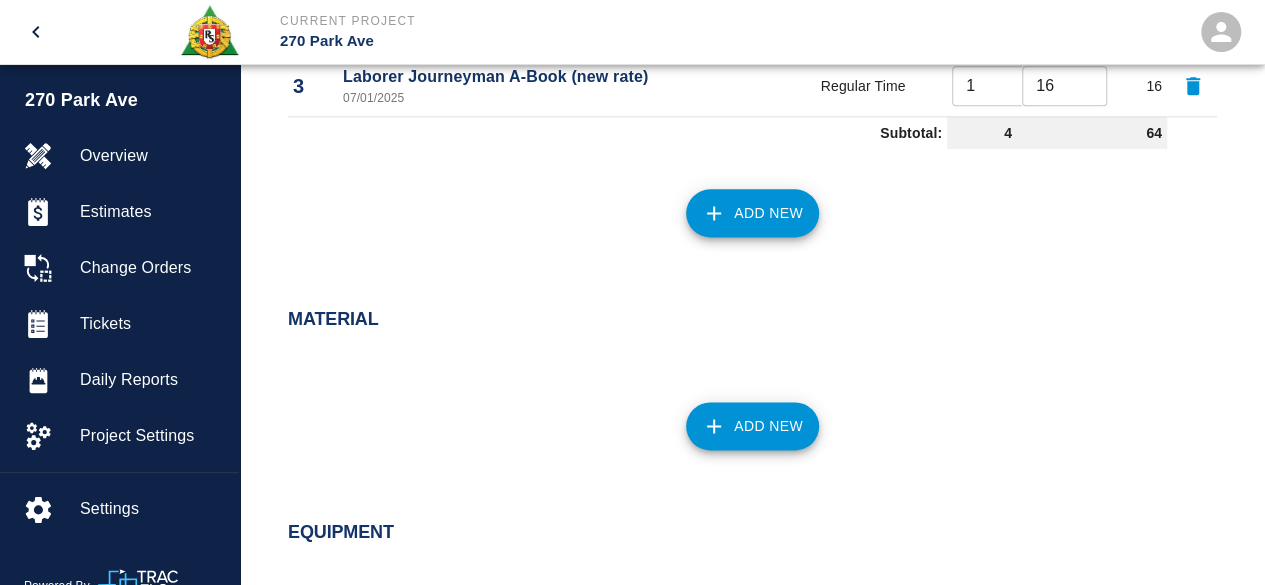 scroll, scrollTop: 1298, scrollLeft: 0, axis: vertical 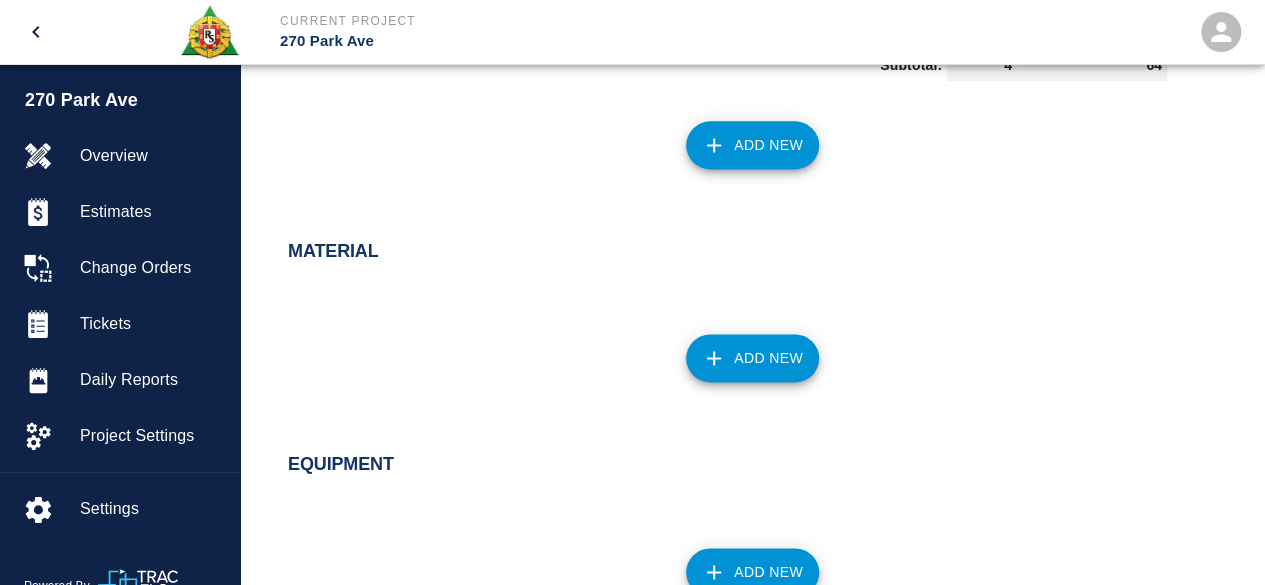 type on "chopping and patcing floor by door's at SC level   ( [DATE] and [DATE]   2 days )" 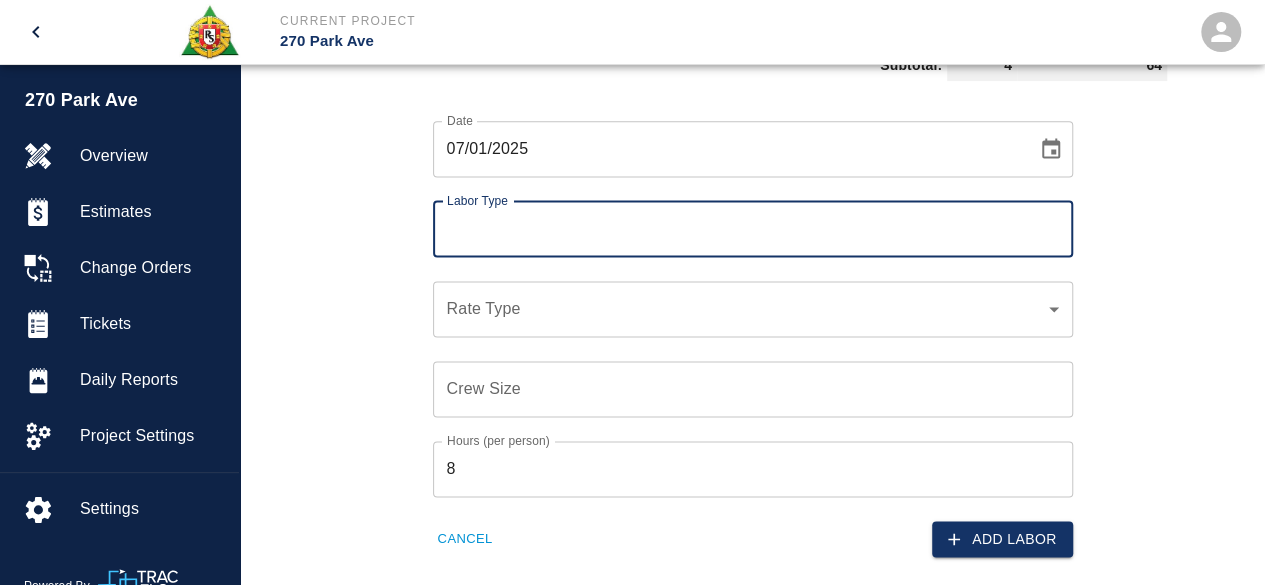 click on "Labor Type" at bounding box center [753, 229] 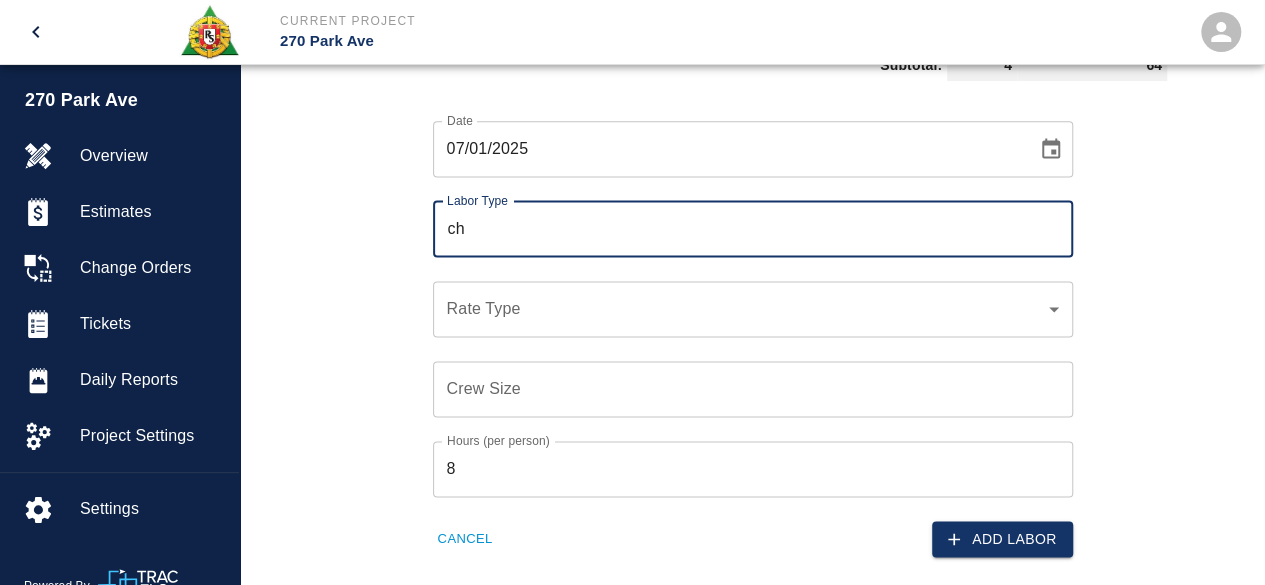 type on "c" 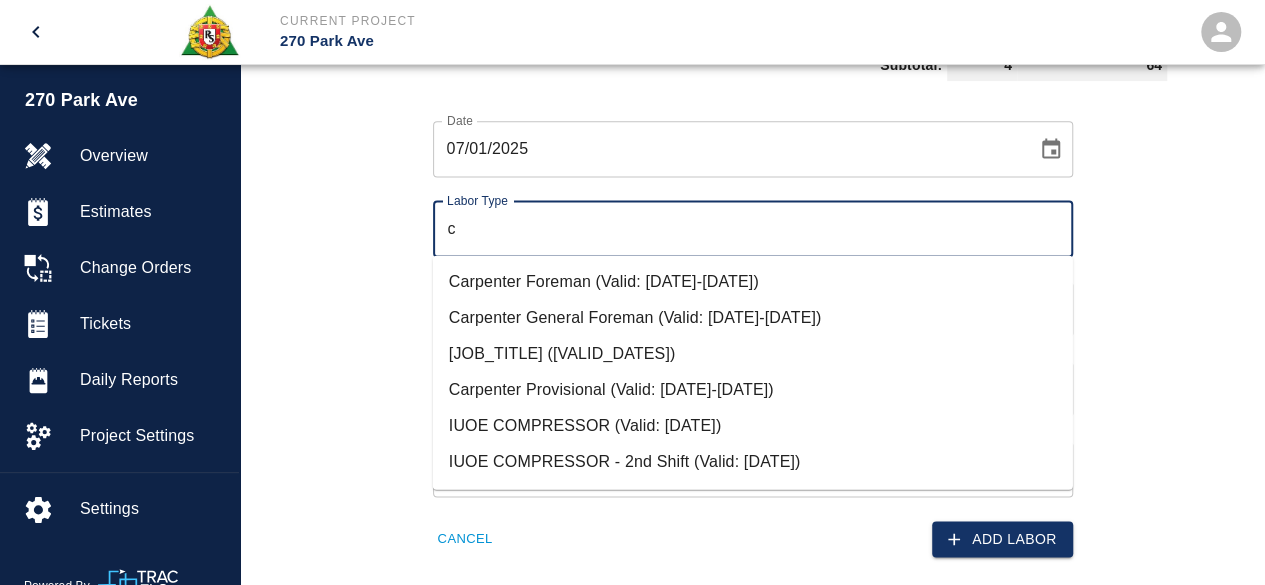 type 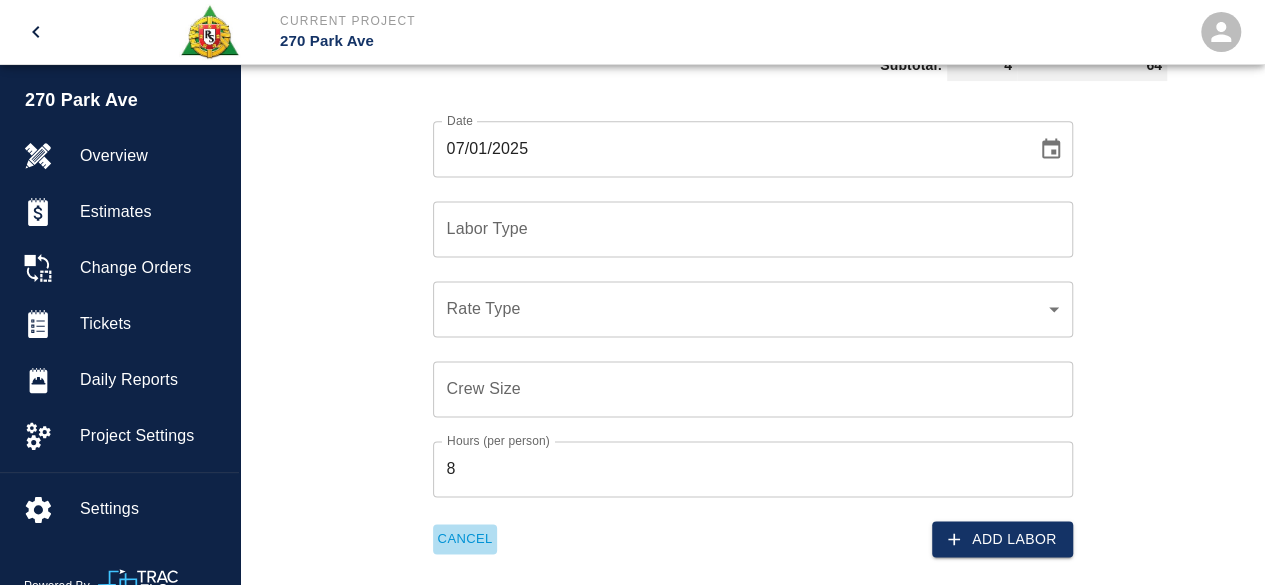 click on "Cancel" at bounding box center (465, 539) 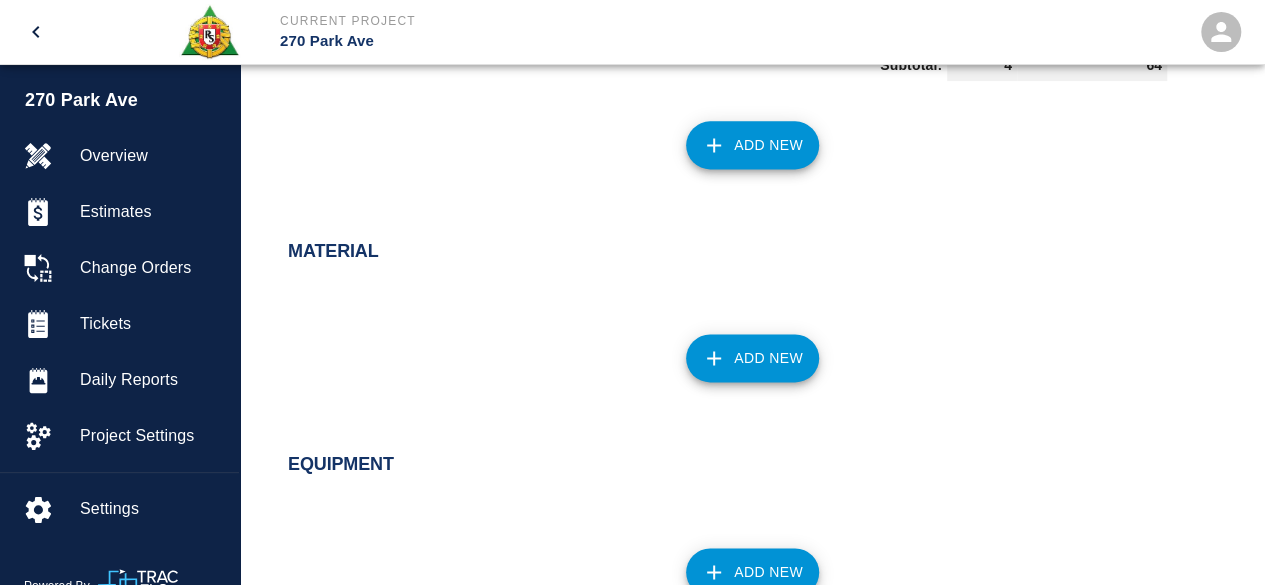click on "Add New" at bounding box center [752, 358] 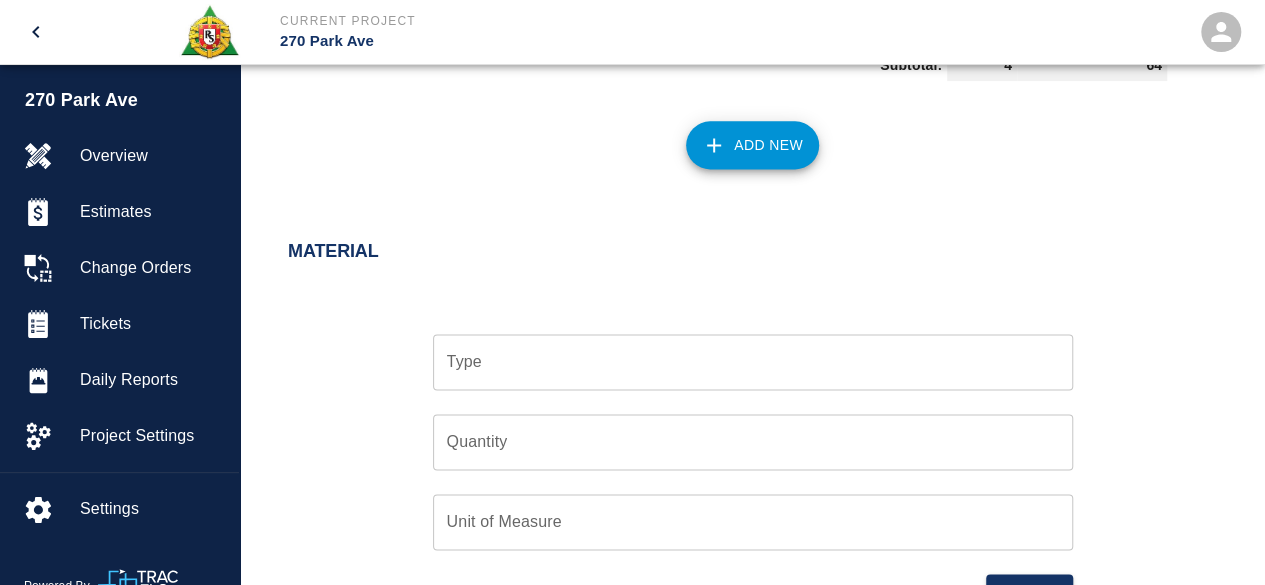click on "Type" at bounding box center [753, 362] 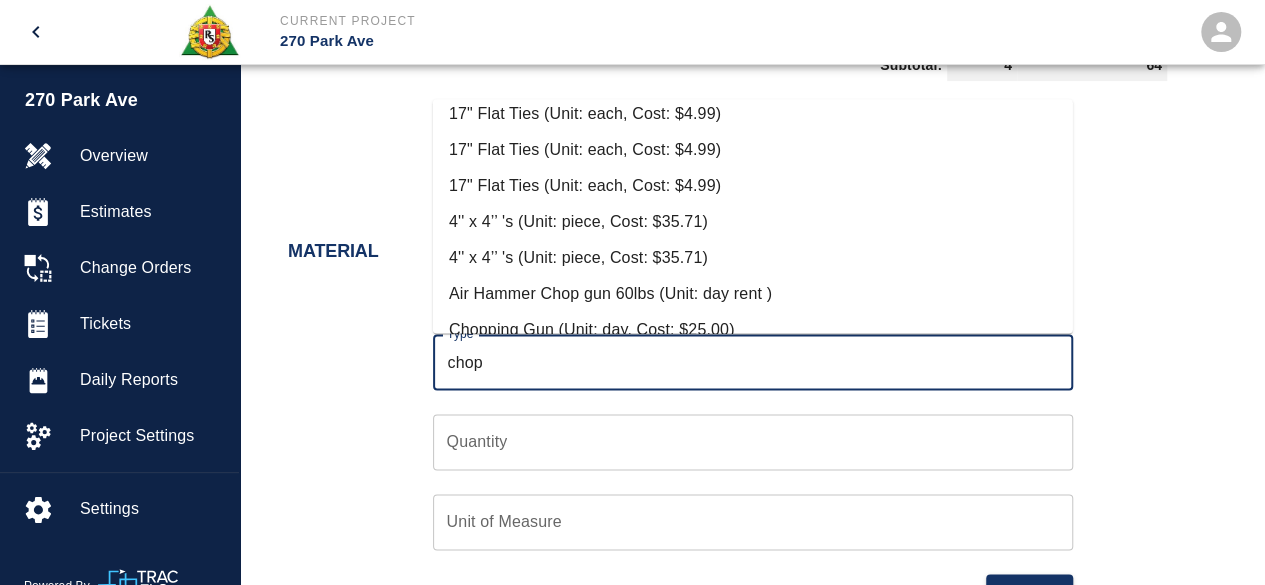 scroll, scrollTop: 250, scrollLeft: 0, axis: vertical 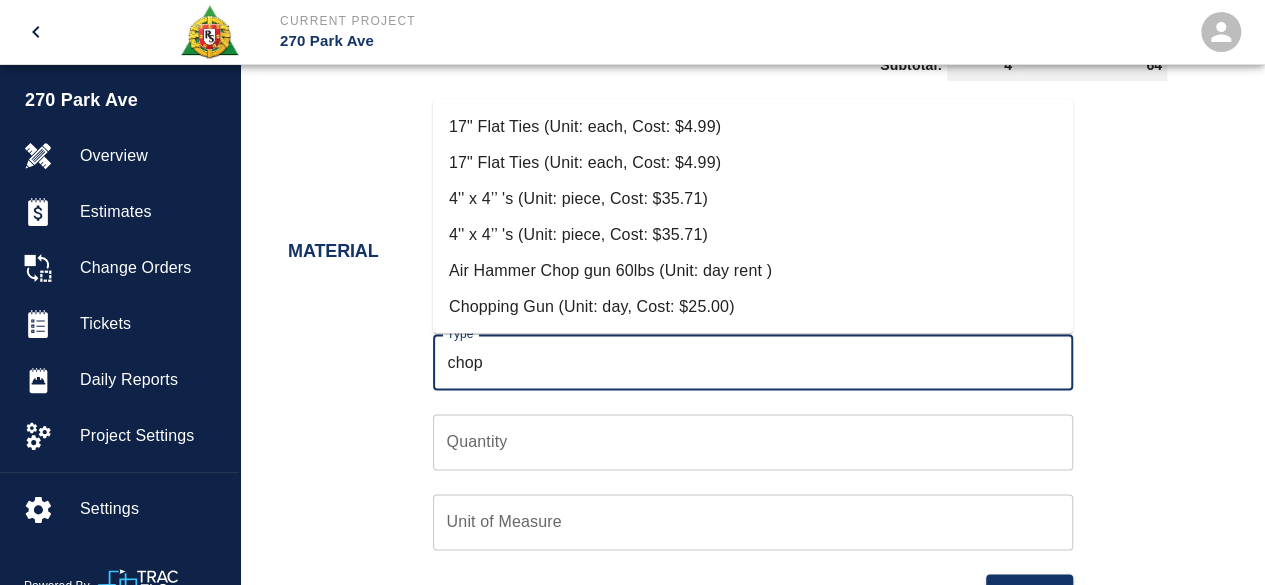 click on "Chopping Gun (Unit: day, Cost: $25.00)" at bounding box center (753, 307) 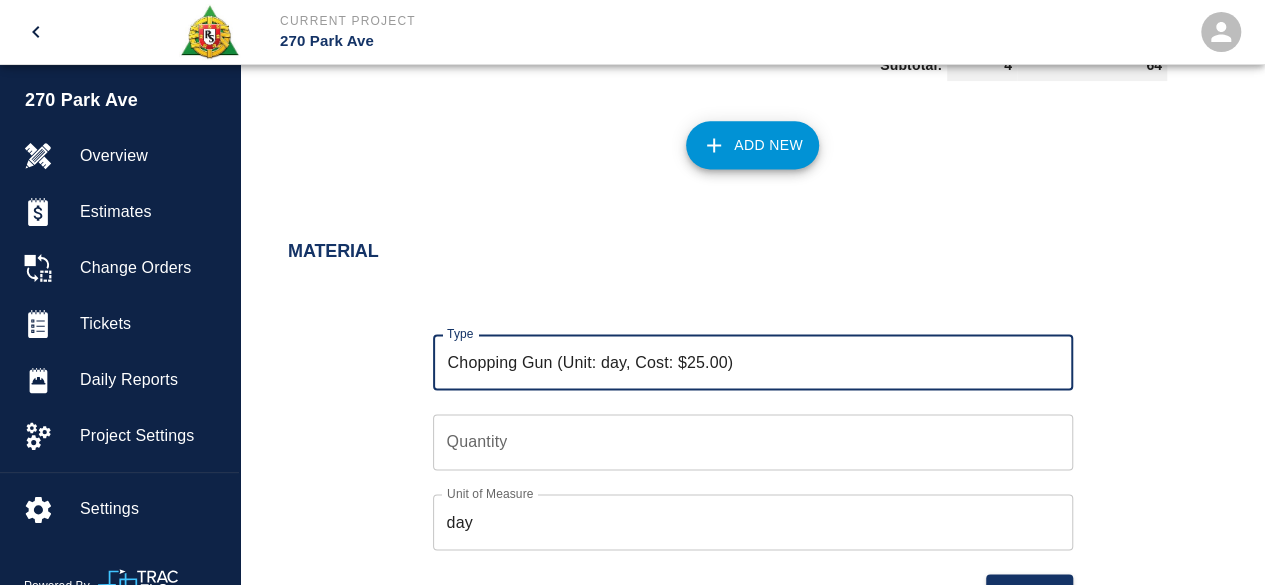 type on "Chopping Gun (Unit: day, Cost: $25.00)" 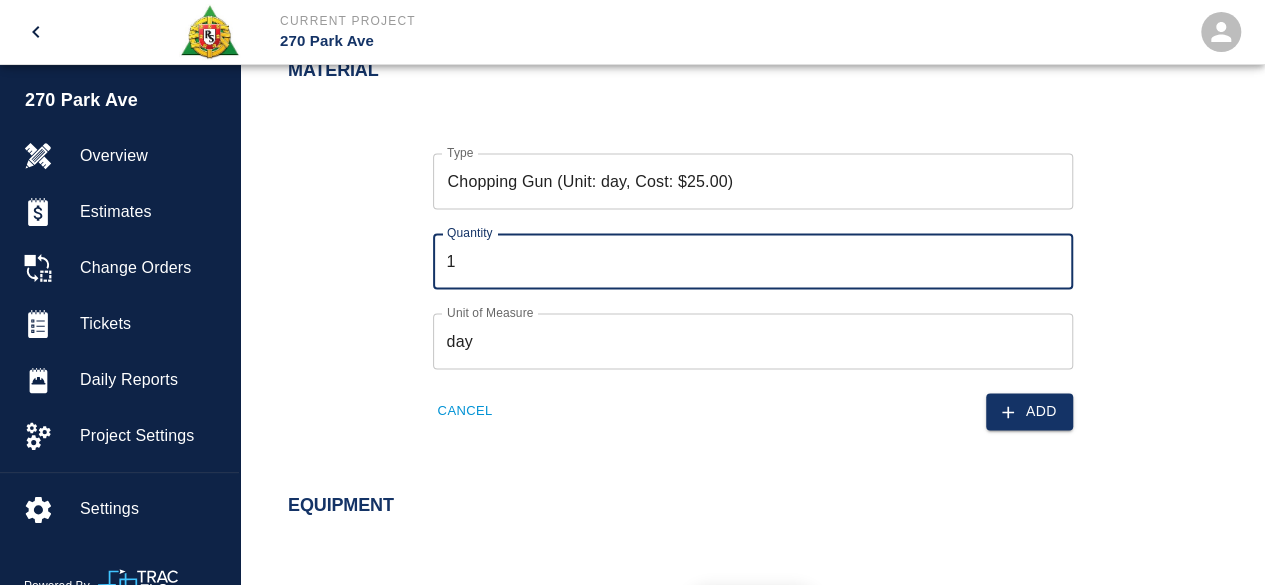 scroll, scrollTop: 1498, scrollLeft: 0, axis: vertical 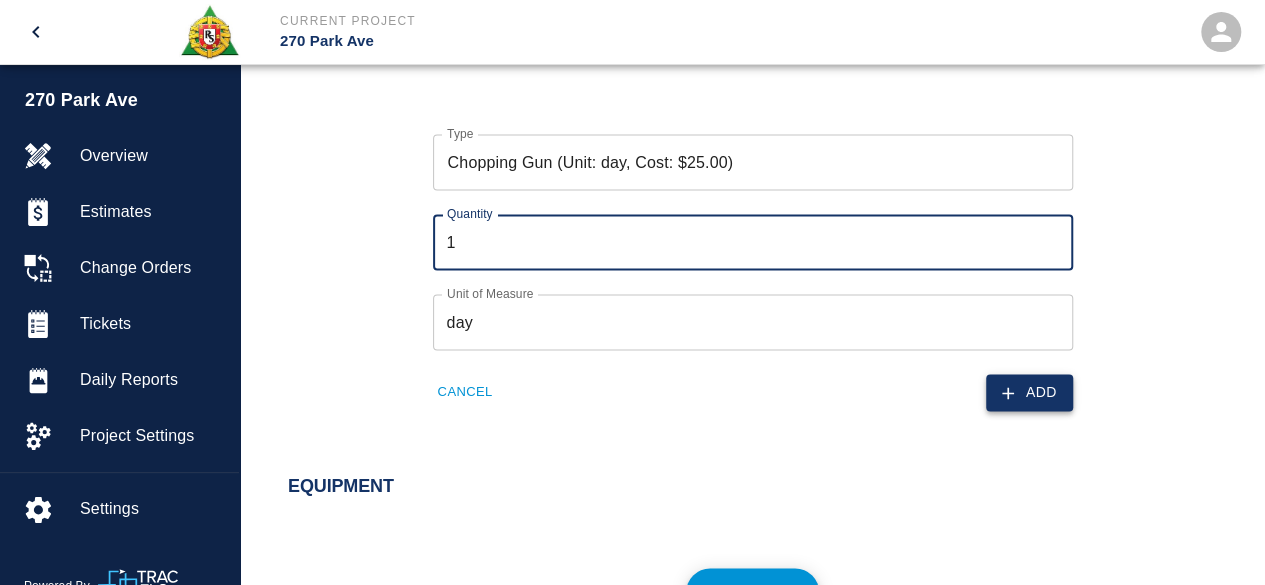 type on "1" 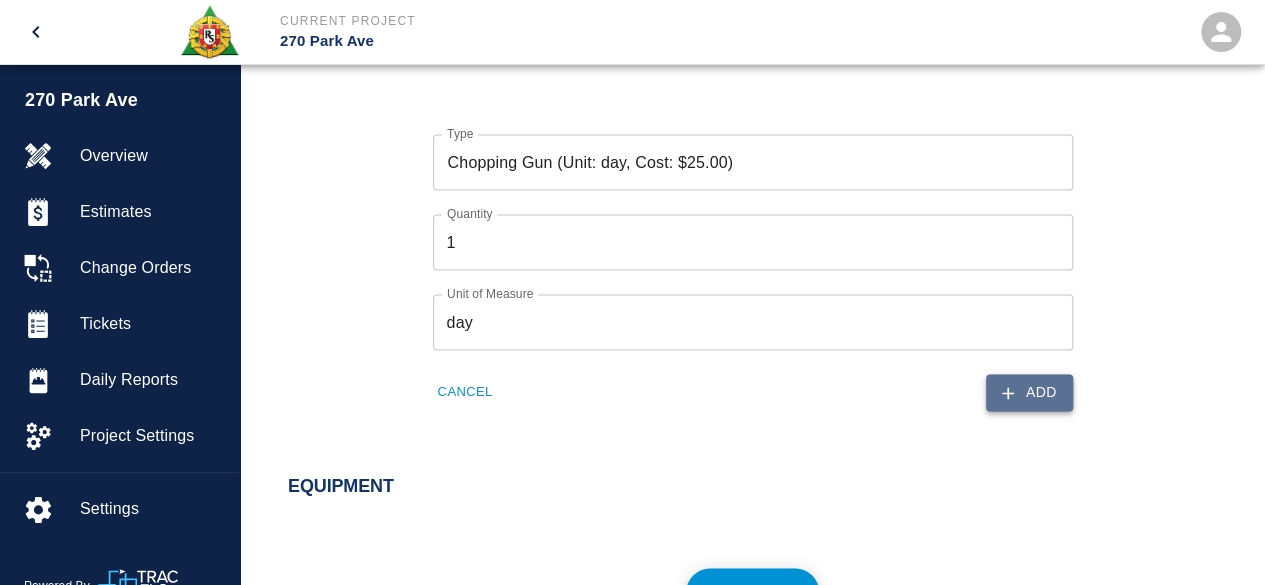 click on "Add" at bounding box center [1029, 392] 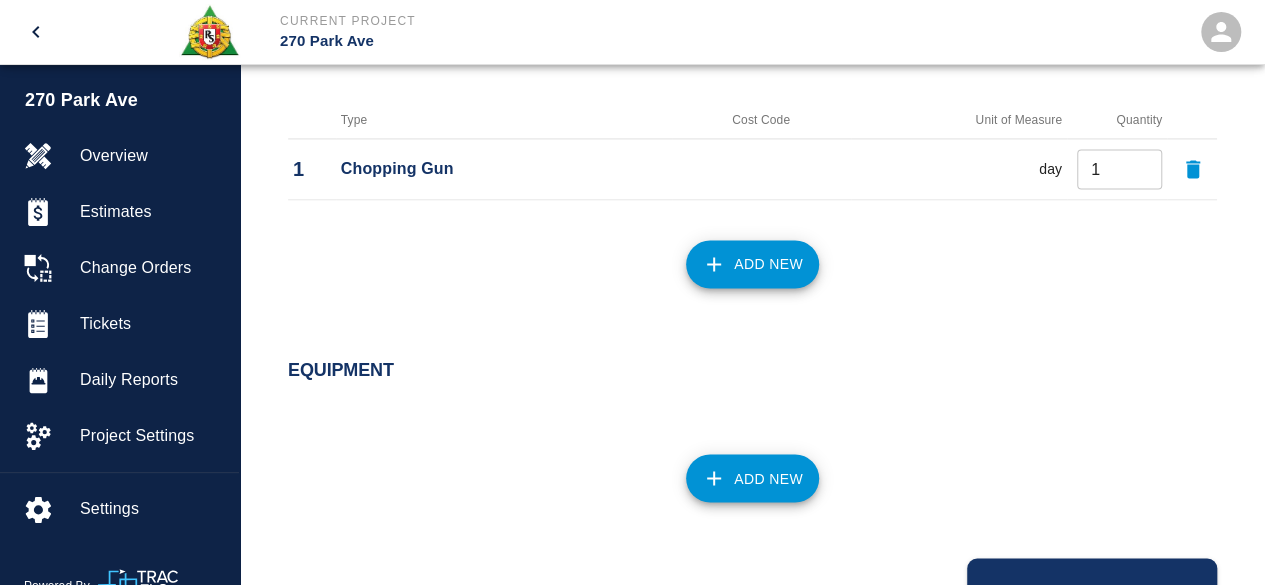 click on "Add New" at bounding box center (752, 264) 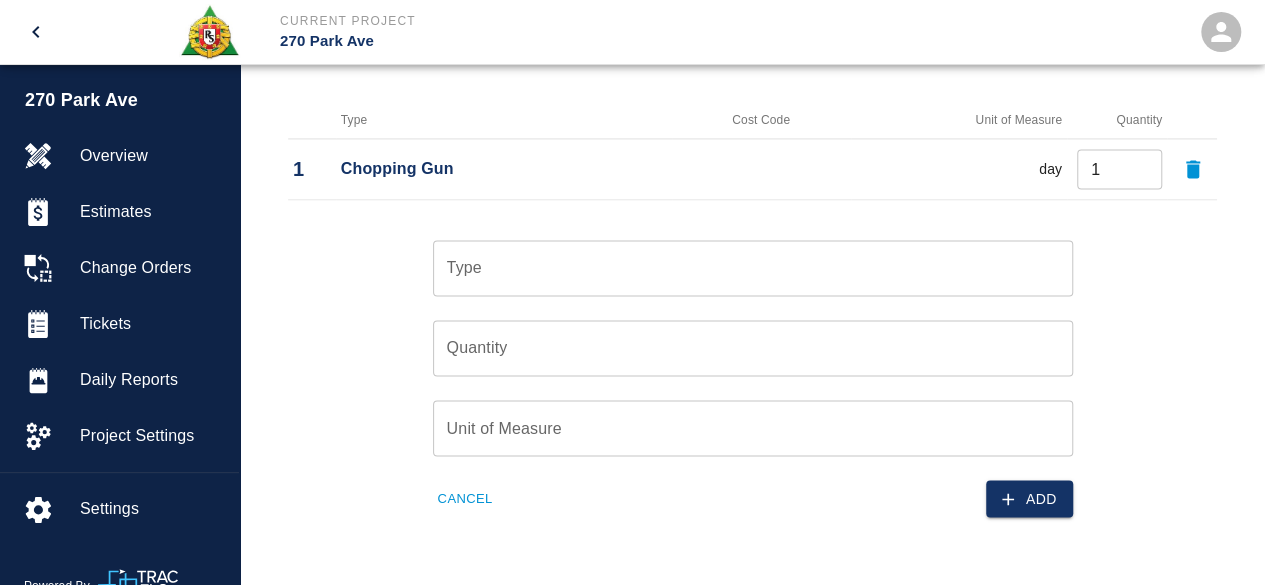 click on "Type" at bounding box center [753, 268] 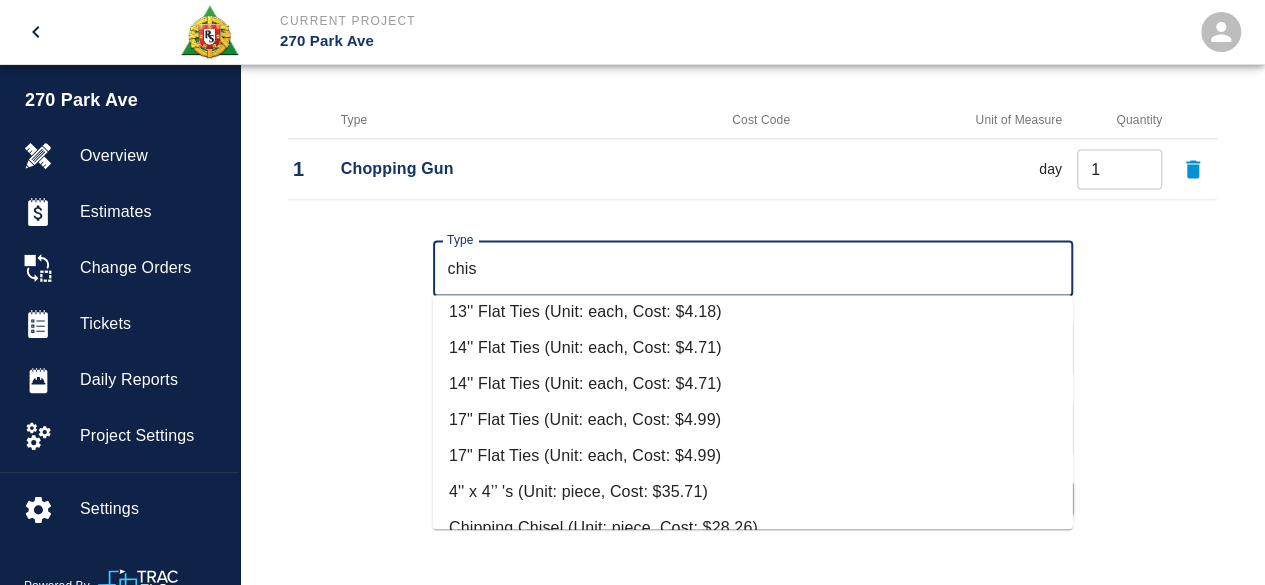 scroll, scrollTop: 70, scrollLeft: 0, axis: vertical 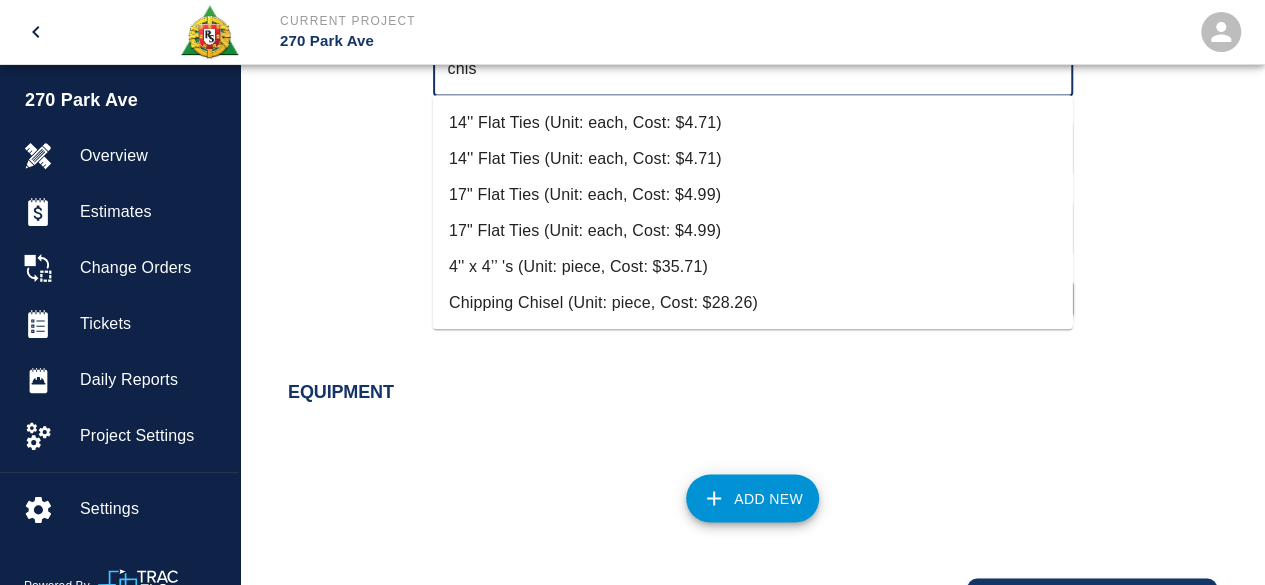 click on "Chipping Chisel (Unit: piece, Cost: $28.26)" at bounding box center (753, 303) 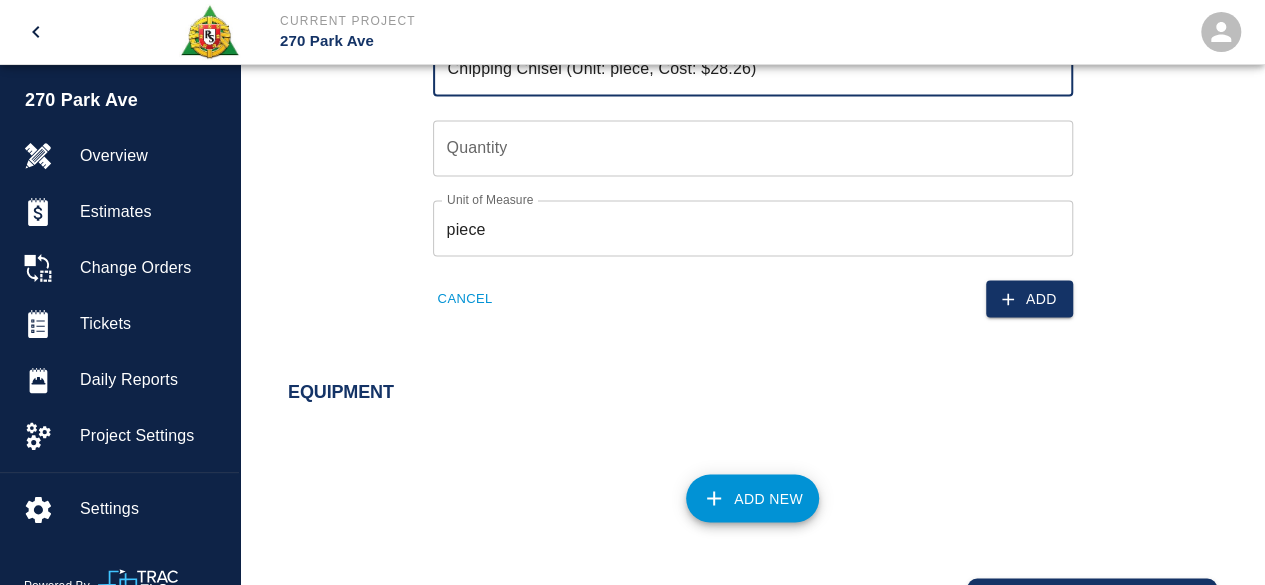 type on "Chipping Chisel (Unit: piece, Cost: $28.26)" 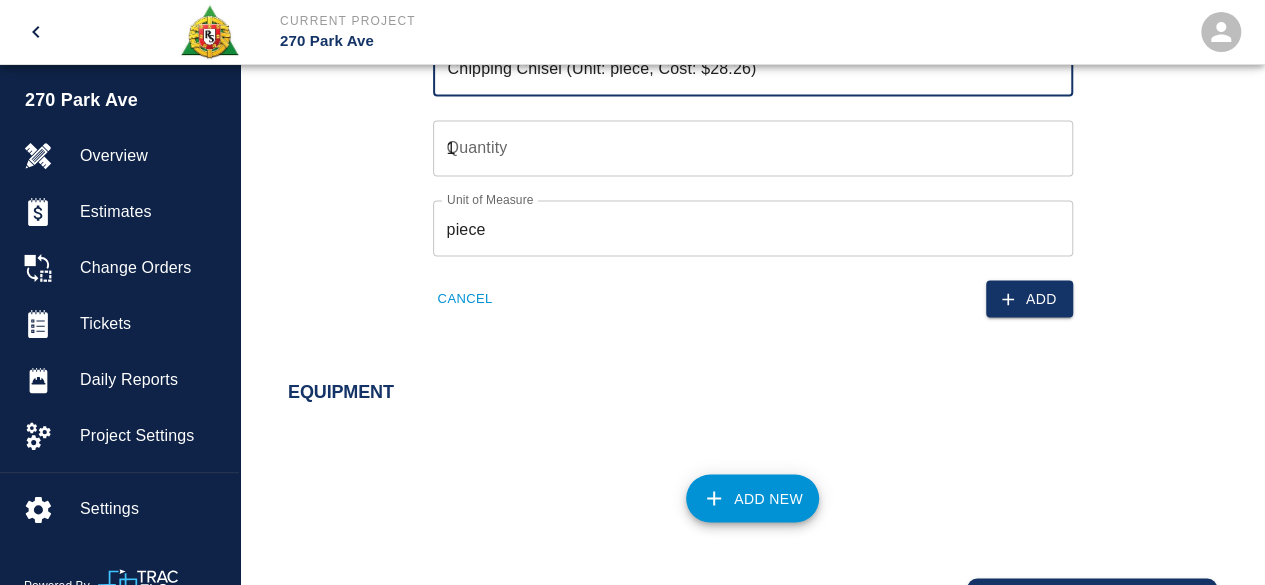 type on "1" 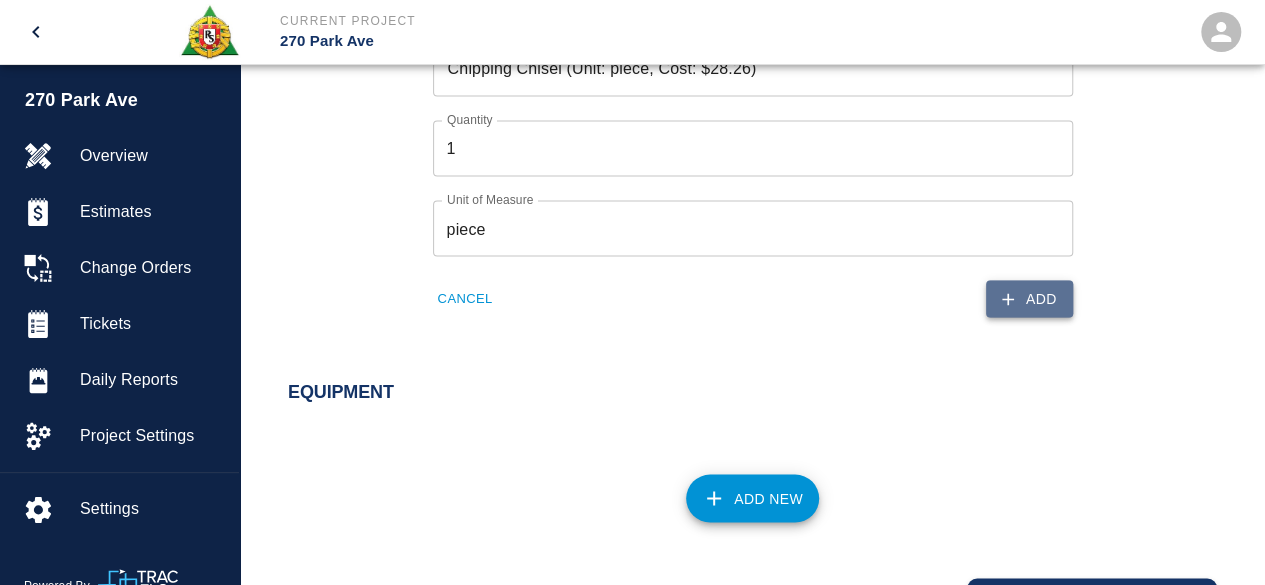 click on "Add" at bounding box center (1029, 298) 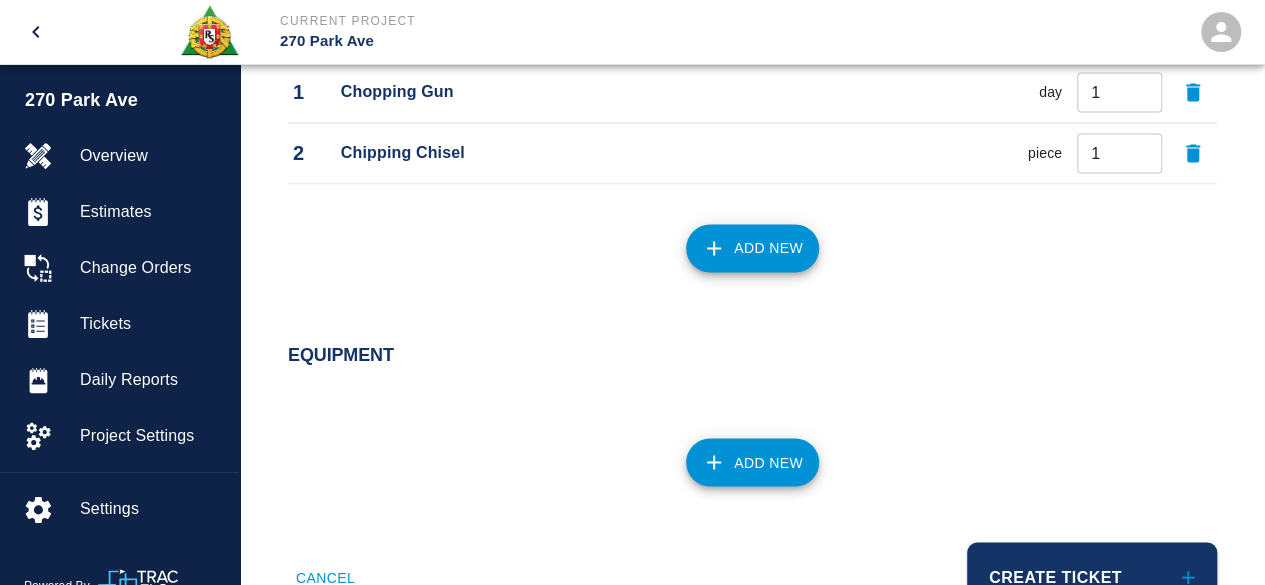 scroll, scrollTop: 1547, scrollLeft: 0, axis: vertical 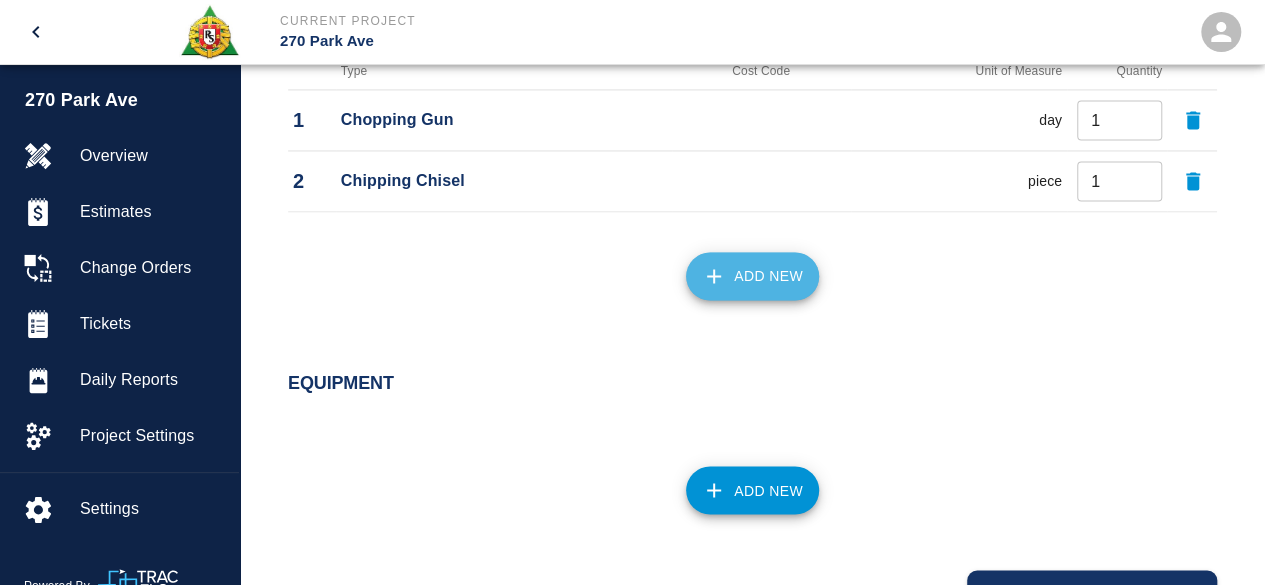 click on "Add New" at bounding box center [752, 276] 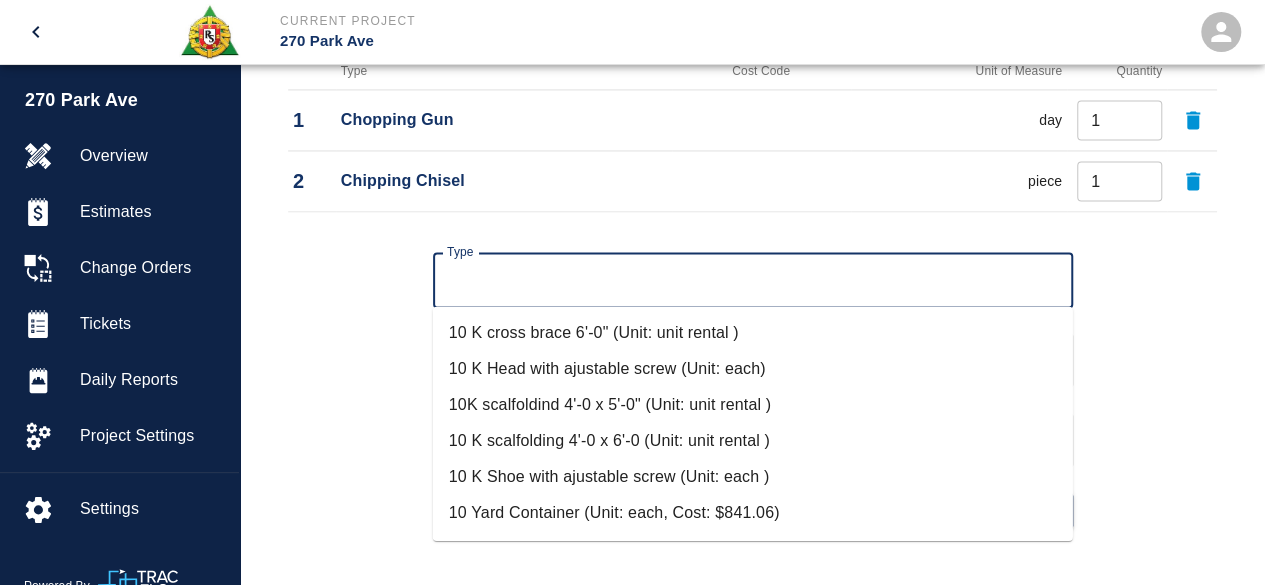 click on "Type" at bounding box center (753, 280) 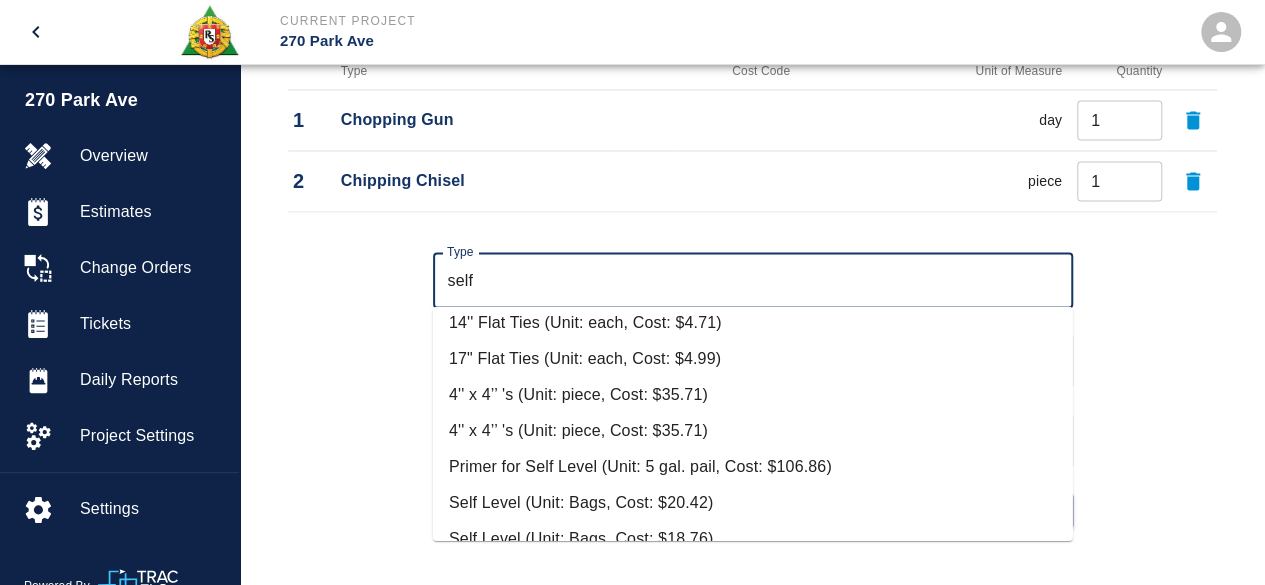 scroll, scrollTop: 70, scrollLeft: 0, axis: vertical 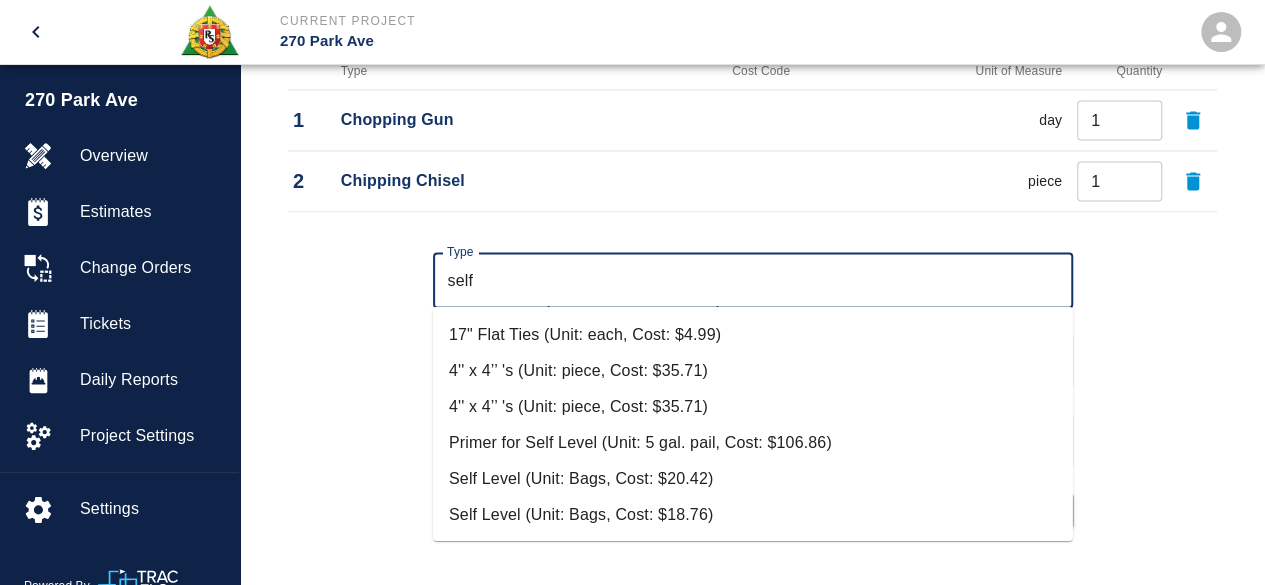 click on "Primer for Self Level (Unit: 5 gal. pail, Cost: $106.86)" at bounding box center [753, 442] 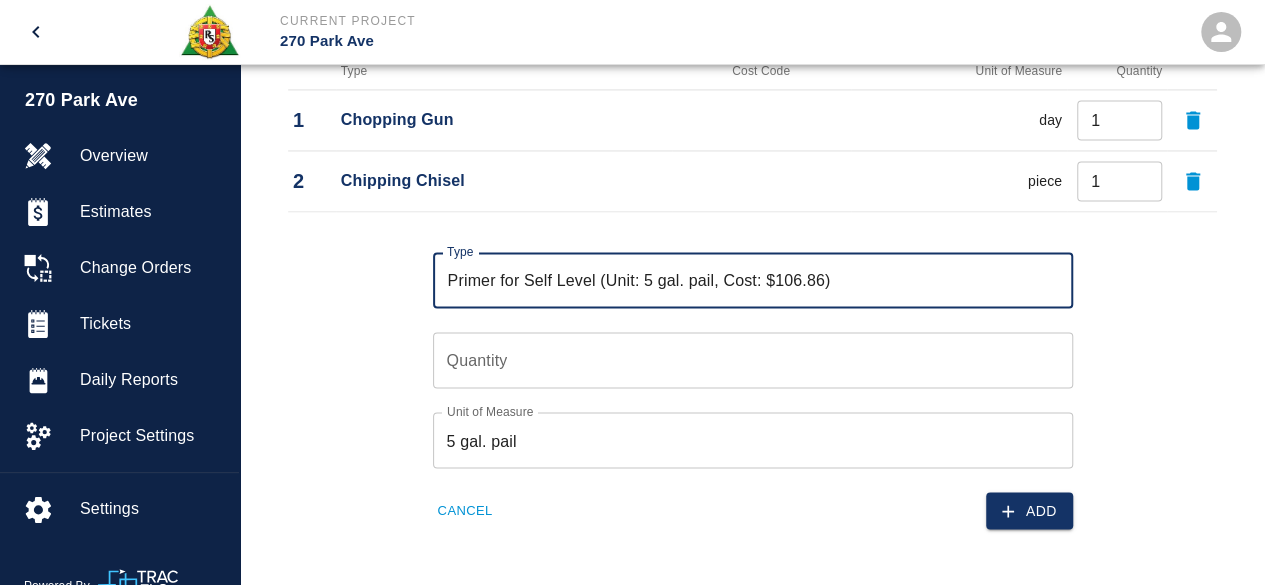 type on "Primer for Self Level (Unit: 5 gal. pail, Cost: $106.86)" 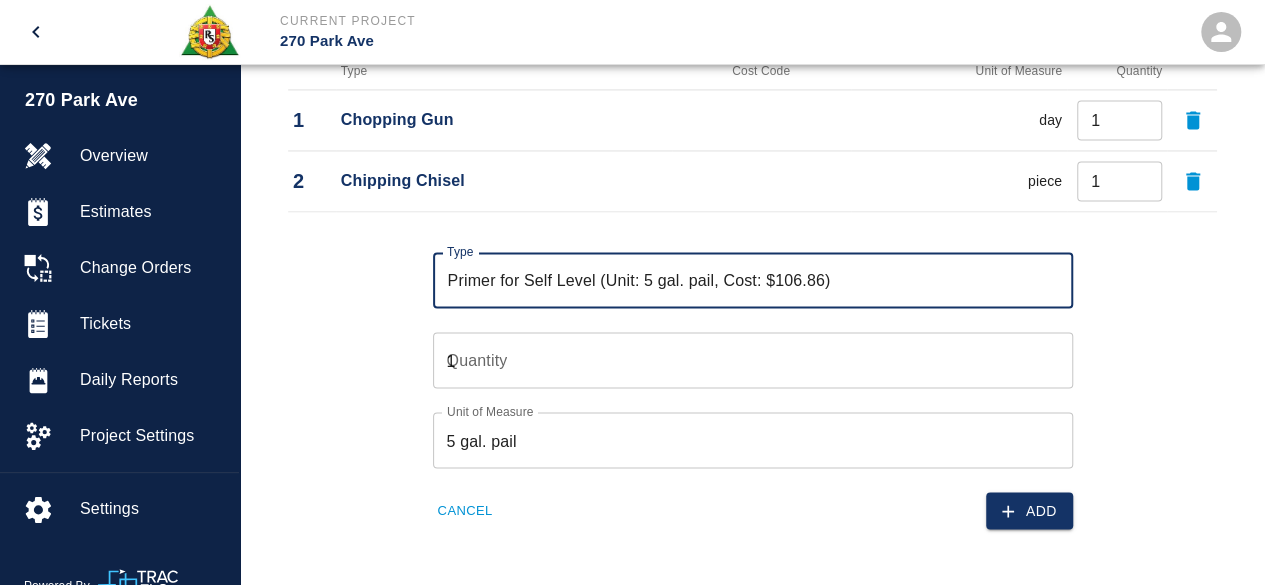 type on "1" 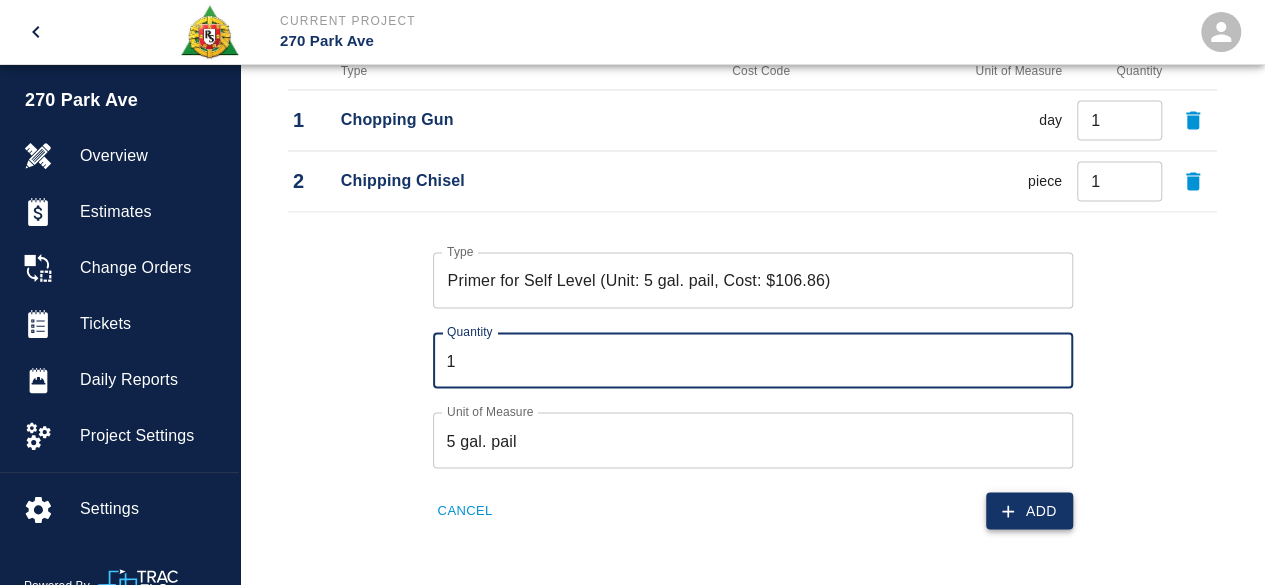 click 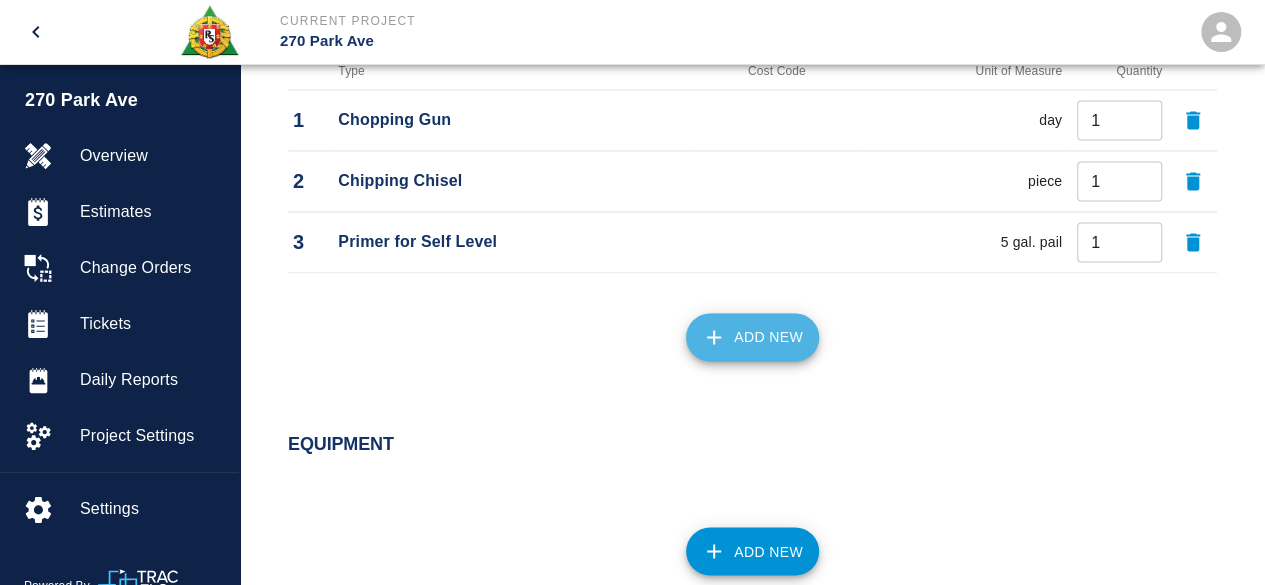 click on "Add New" at bounding box center [752, 337] 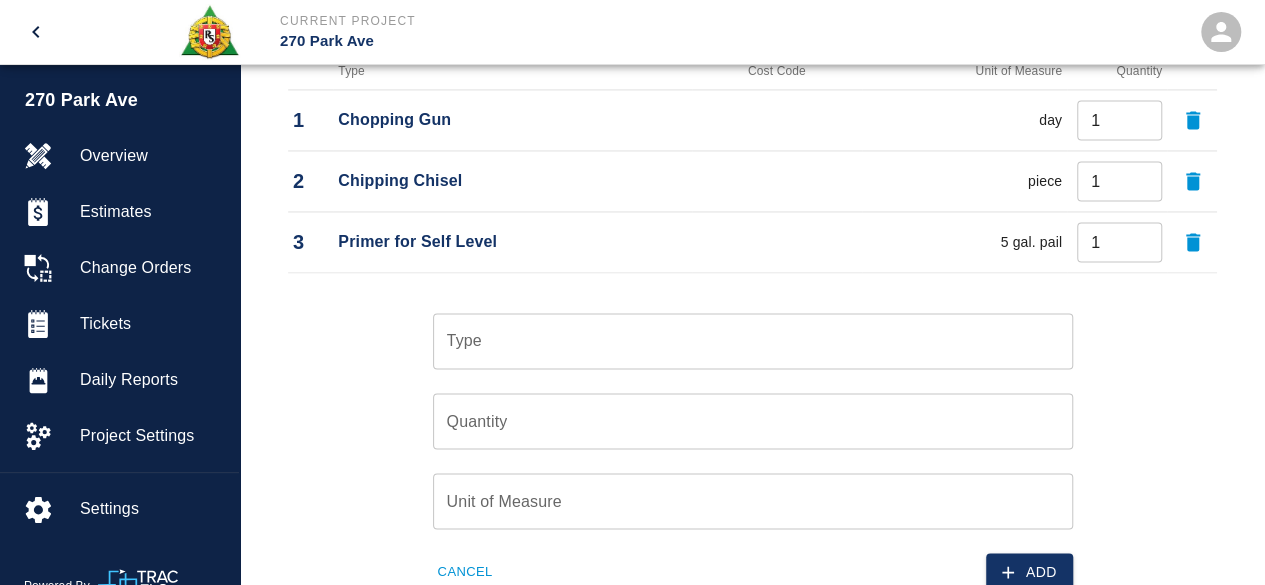 click on "Type" at bounding box center (753, 341) 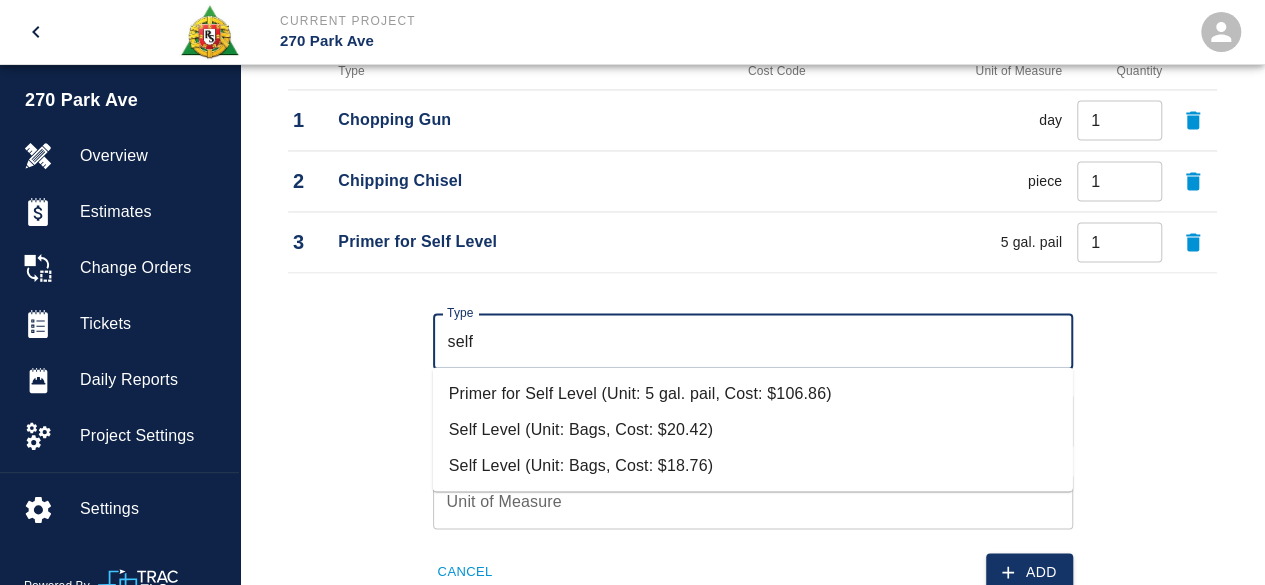 click on "Self Level (Unit: Bags, Cost: $20.42)" at bounding box center [753, 429] 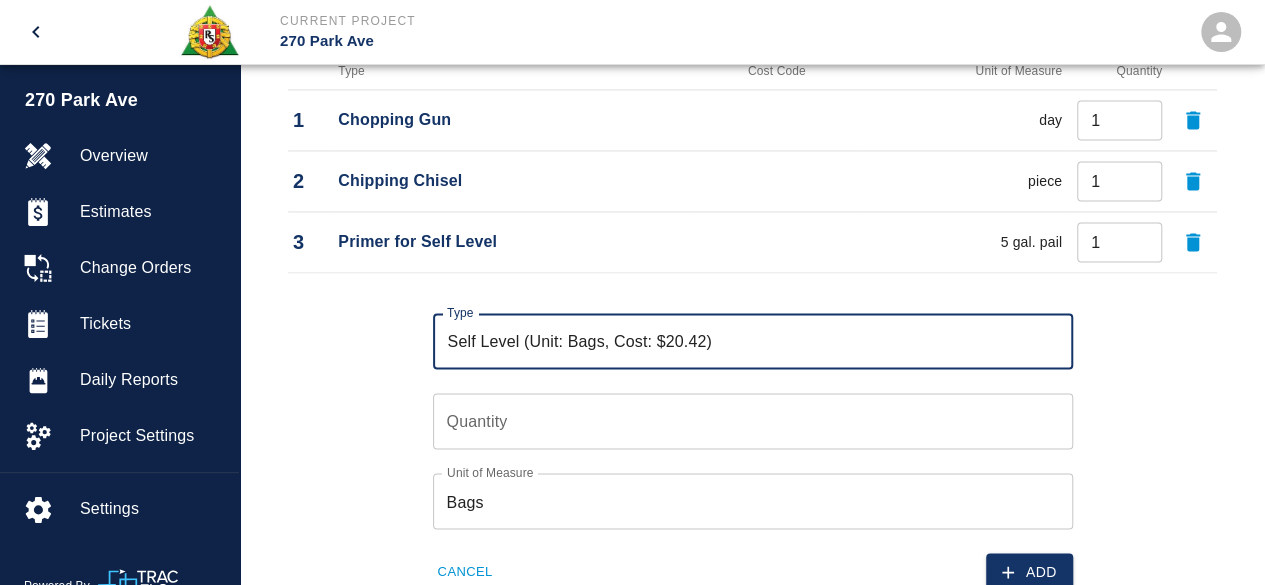 type on "Self Level (Unit: Bags, Cost: $20.42)" 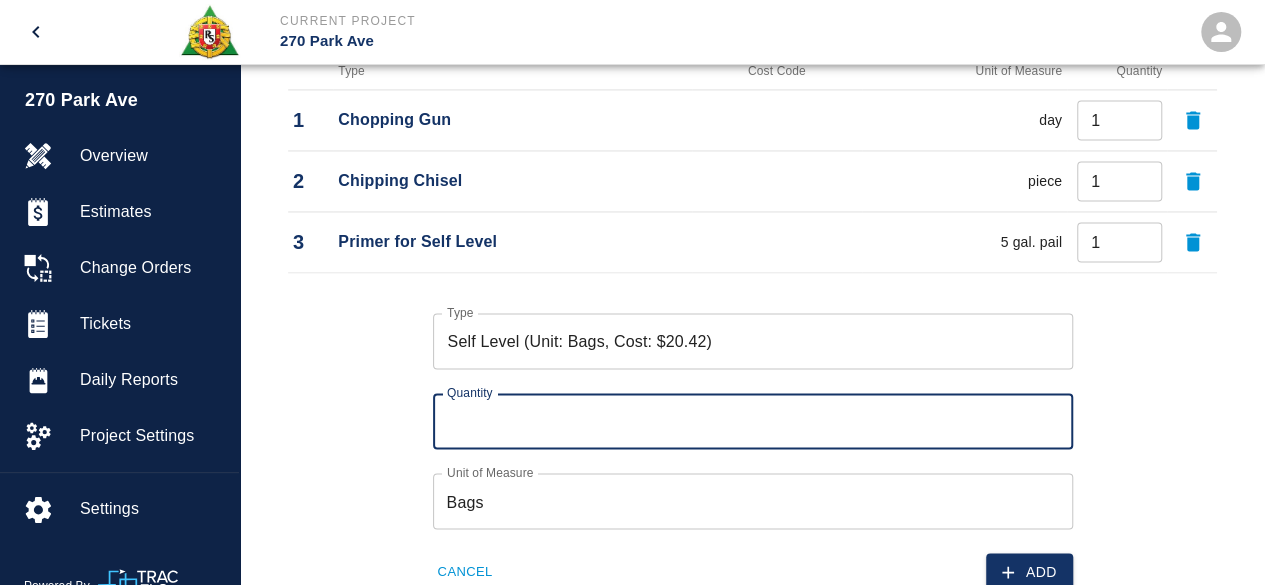 click on "Quantity" at bounding box center (753, 421) 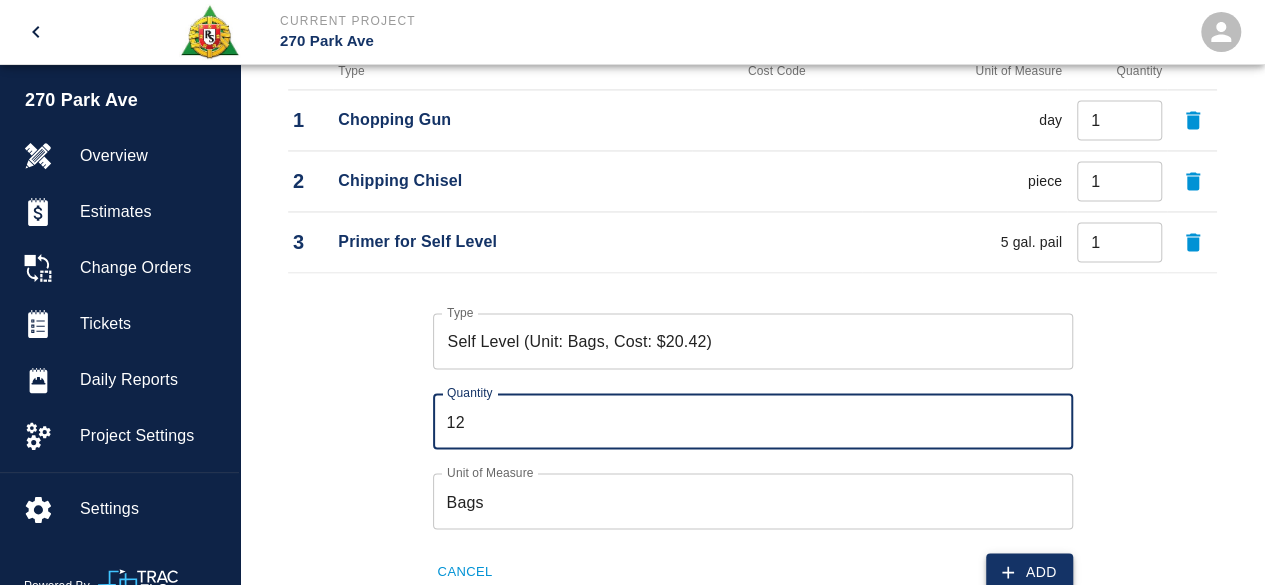 type on "12" 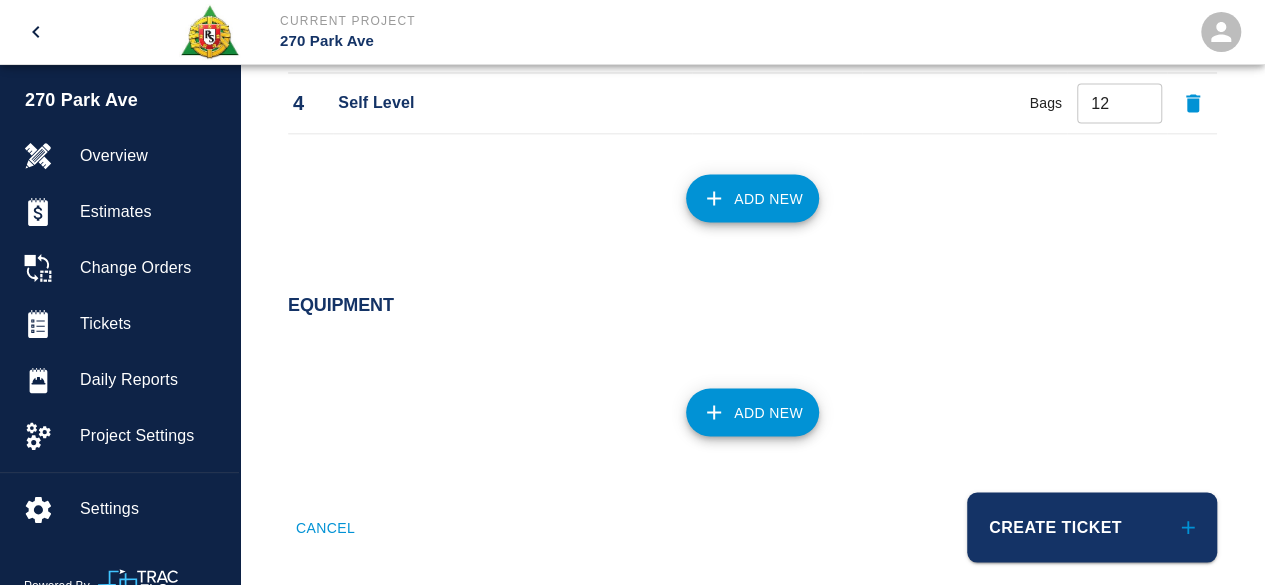 scroll, scrollTop: 1768, scrollLeft: 0, axis: vertical 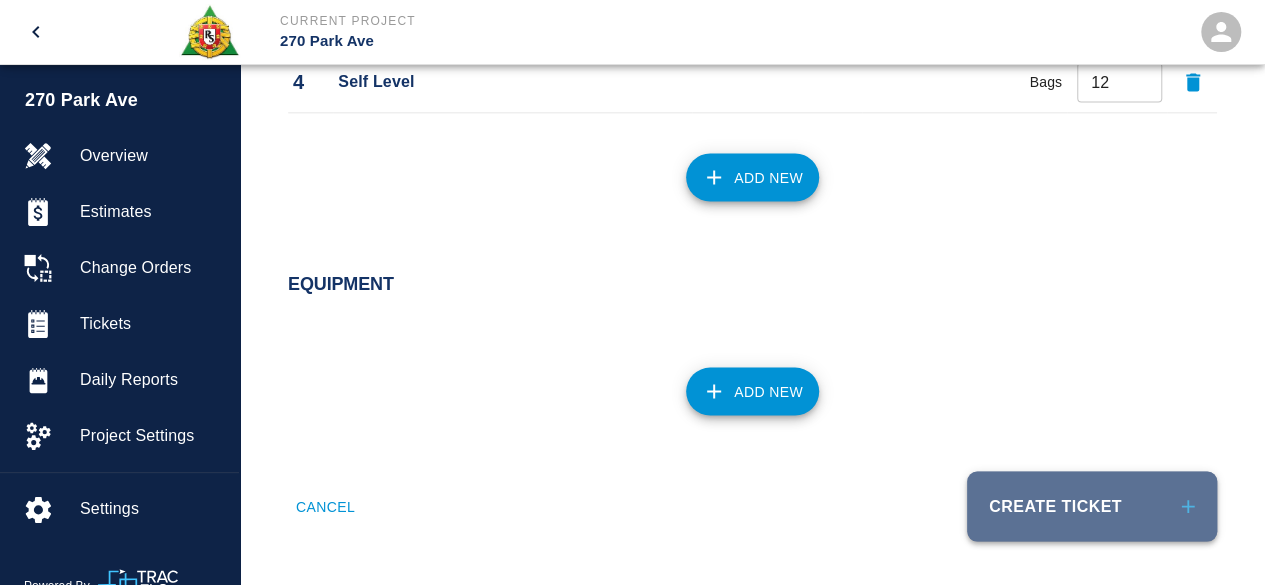 click on "Create Ticket" at bounding box center [1092, 506] 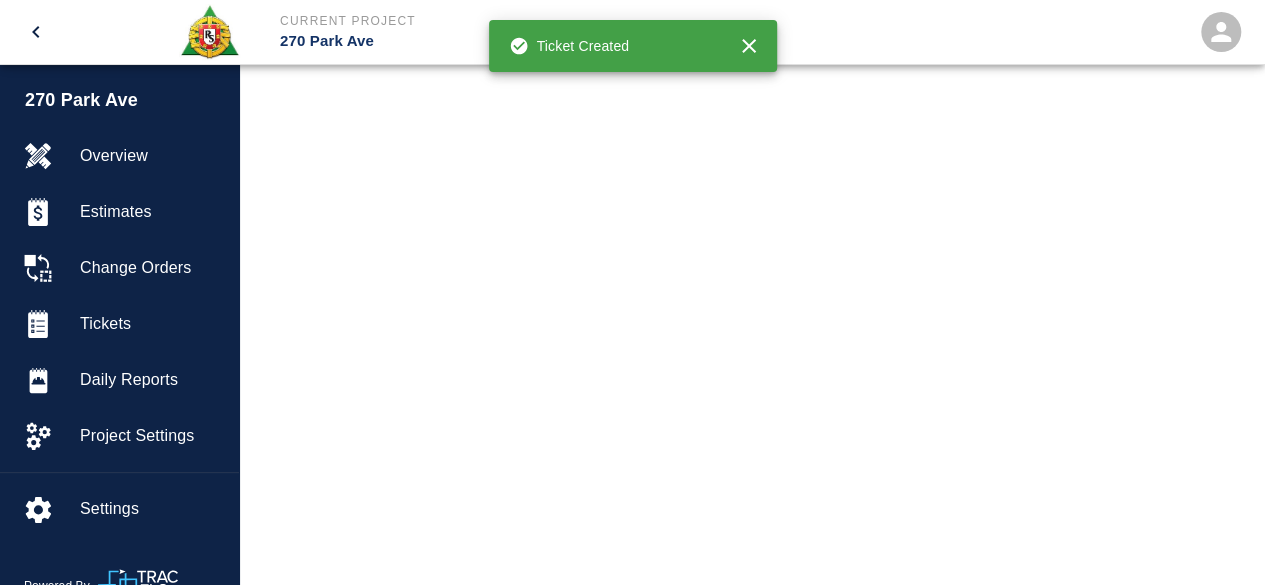 scroll, scrollTop: 0, scrollLeft: 0, axis: both 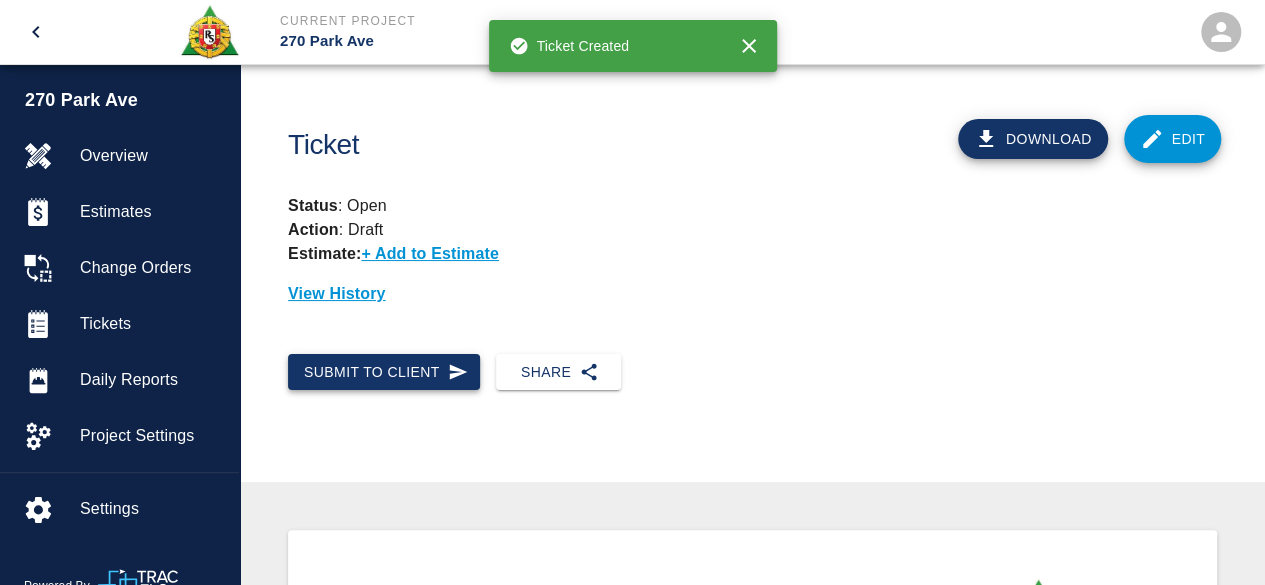 click on "Submit to Client" at bounding box center (384, 372) 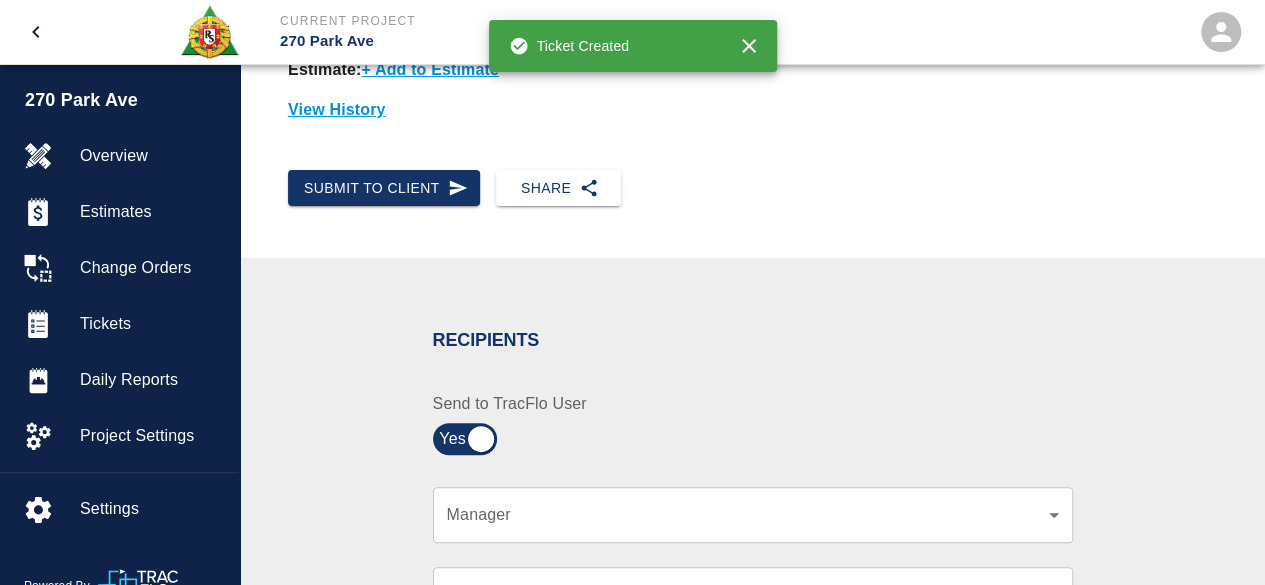 scroll, scrollTop: 300, scrollLeft: 0, axis: vertical 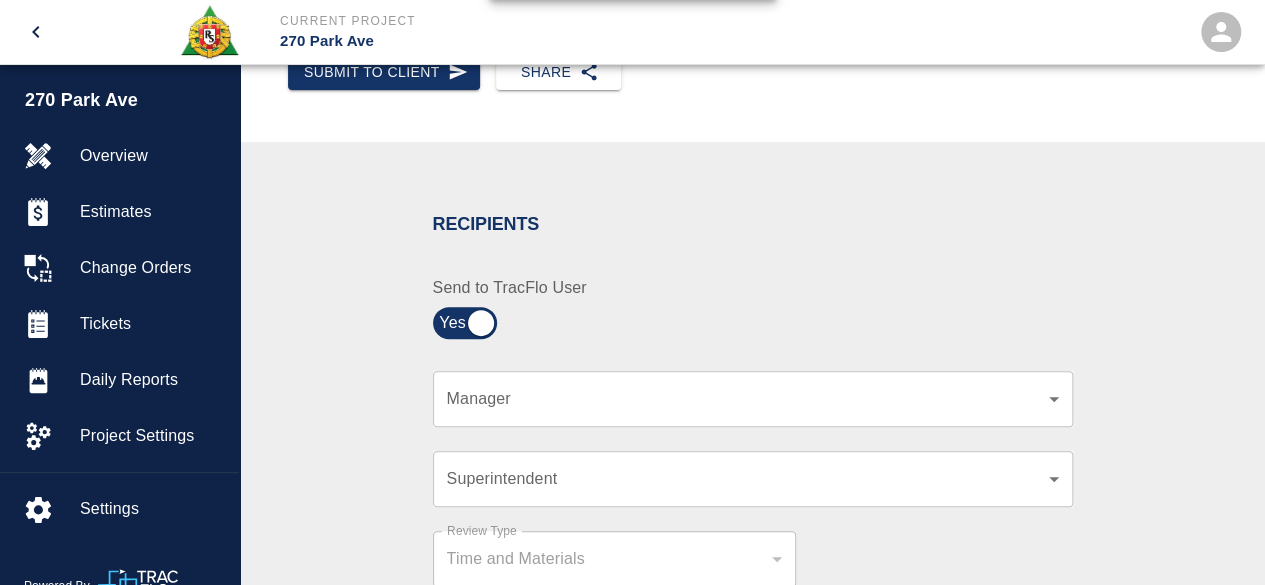 click on "Current Project 270 Park Ave Home 270 Park Ave Overview Estimates Change Orders Tickets Daily Reports Project Settings Settings Powered By Terms of Service  |  Privacy Policy Ticket Download Edit Status :   Open Action :   Draft Estimate:  + Add to Estimate View History Submit to Client Share Recipients Internal Team ​ Internal Team Notes x Notes Cancel Send Recipients Send to TracFlo User Manager ​ Manager Superintendent ​ Superintendent Review Type Time and Materials tm Review Type Send me a copy Notes x Notes Upload Attachments (10MB limit) Choose file No file chosen Upload Another File Cancel Send Request Time and Material Revision Notes   * x Notes   * Upload Attachments (10MB limit) Choose file No file chosen Upload Another File Cancel Send Time and Materials Reject Notes   * x Notes   * Upload Attachments (10MB limit) Choose file No file chosen Upload Another File Cancel Send Signature acknowledges time and material used, but does not change contractual obligations of either party Signature" at bounding box center [632, -8] 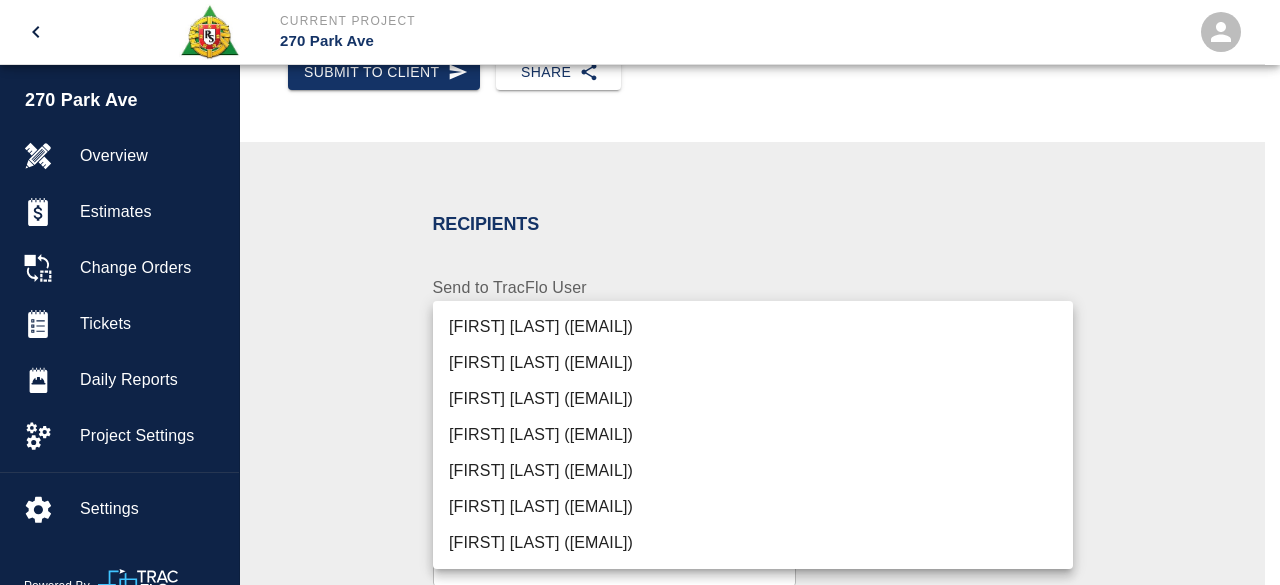 click on "[FIRST] [LAST] ([EMAIL])" at bounding box center (753, 471) 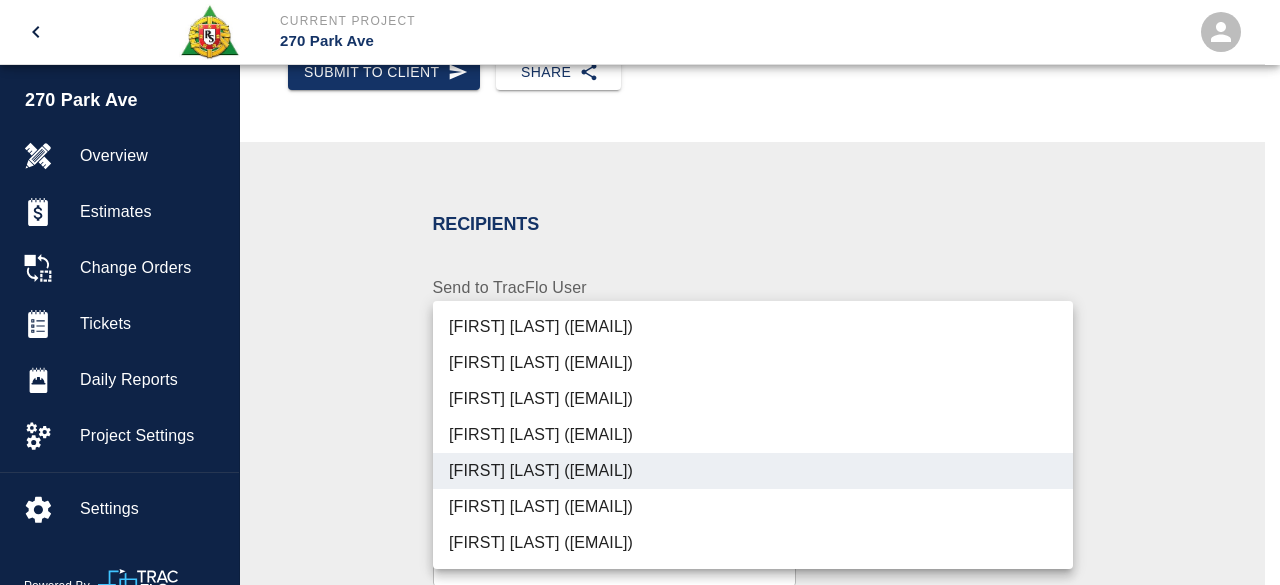 click at bounding box center [640, 292] 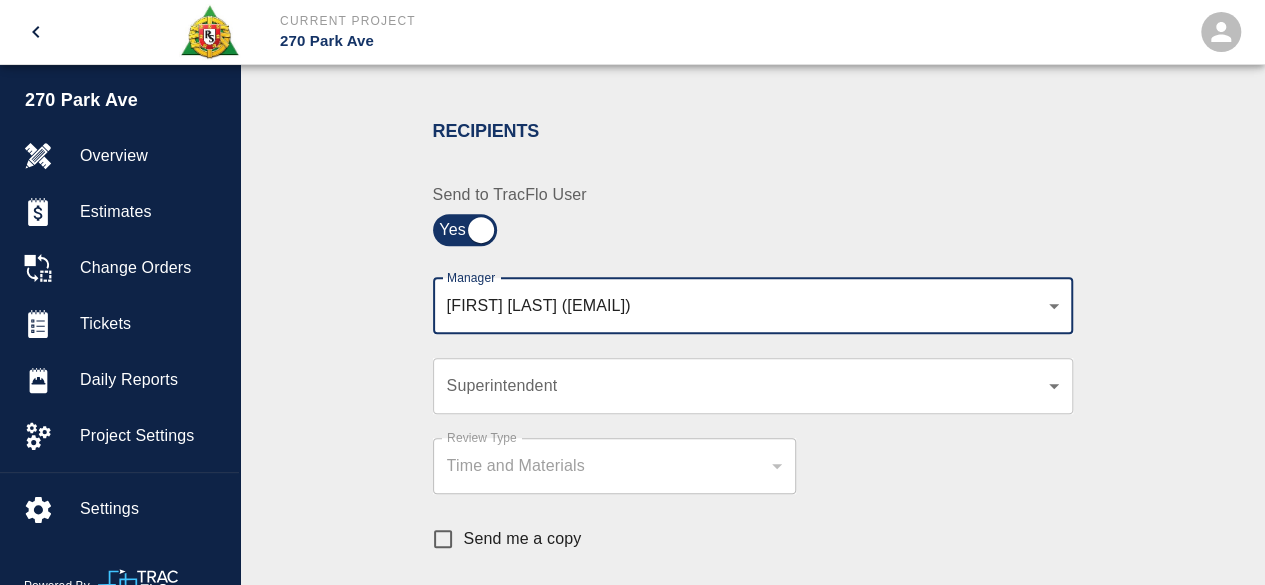 scroll, scrollTop: 700, scrollLeft: 0, axis: vertical 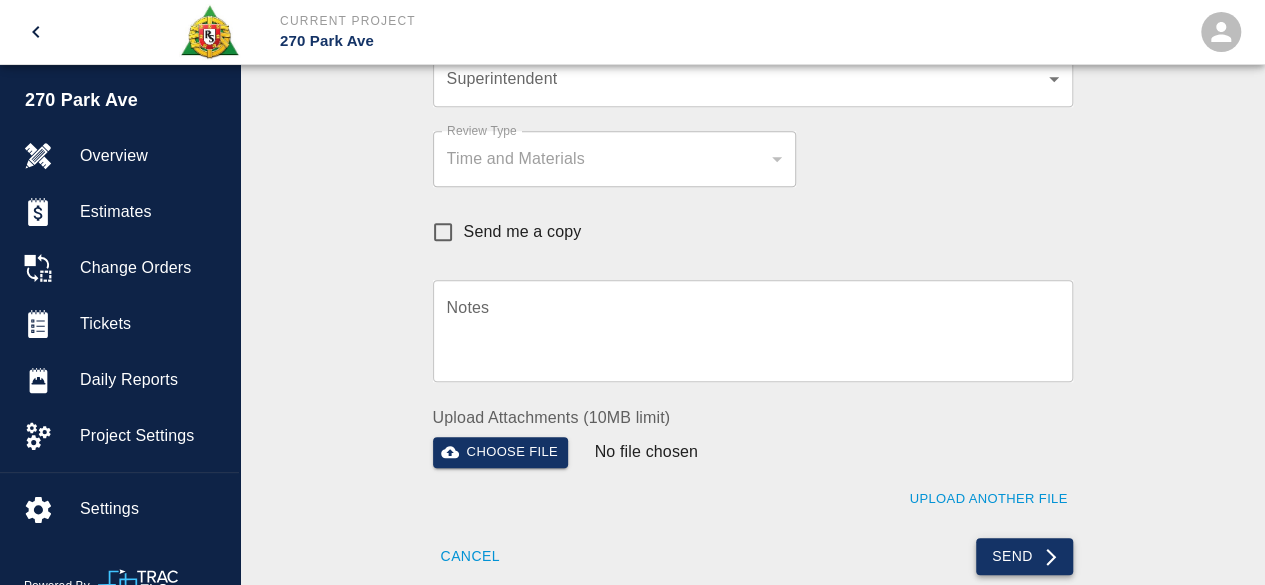 click on "Send" at bounding box center (1024, 556) 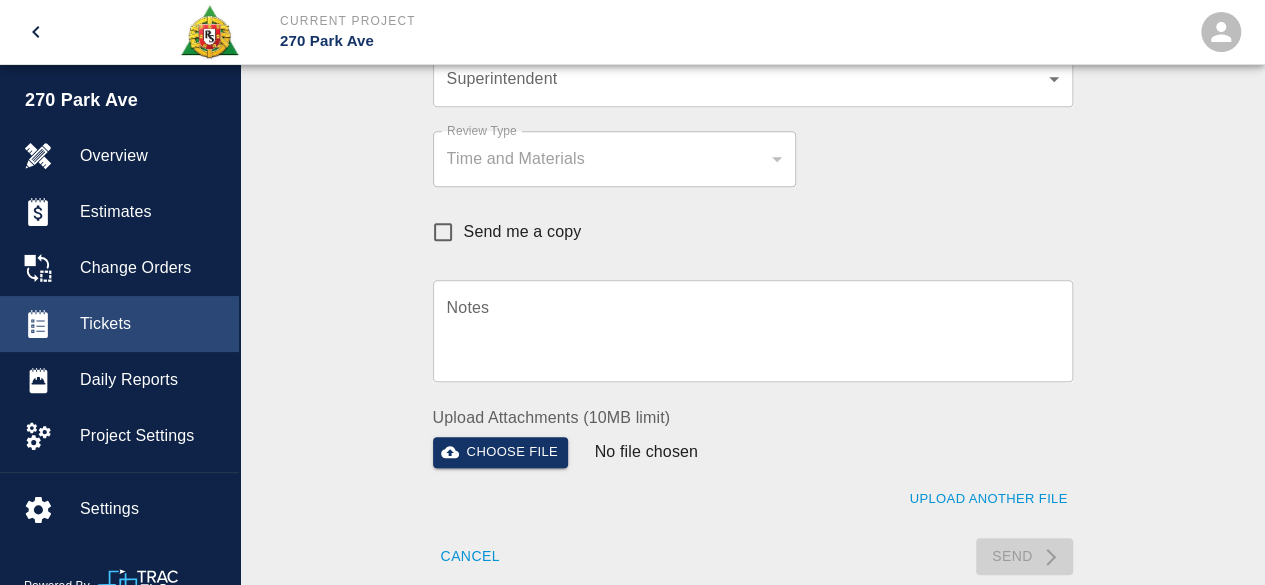 click on "Tickets" at bounding box center (151, 324) 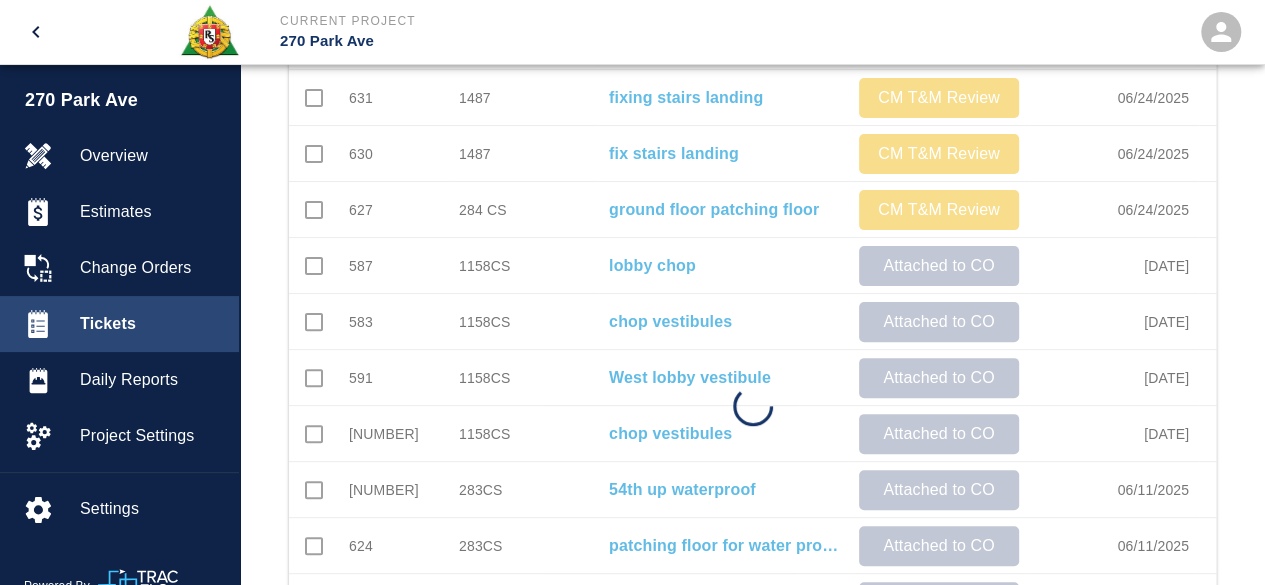 scroll, scrollTop: 29, scrollLeft: 0, axis: vertical 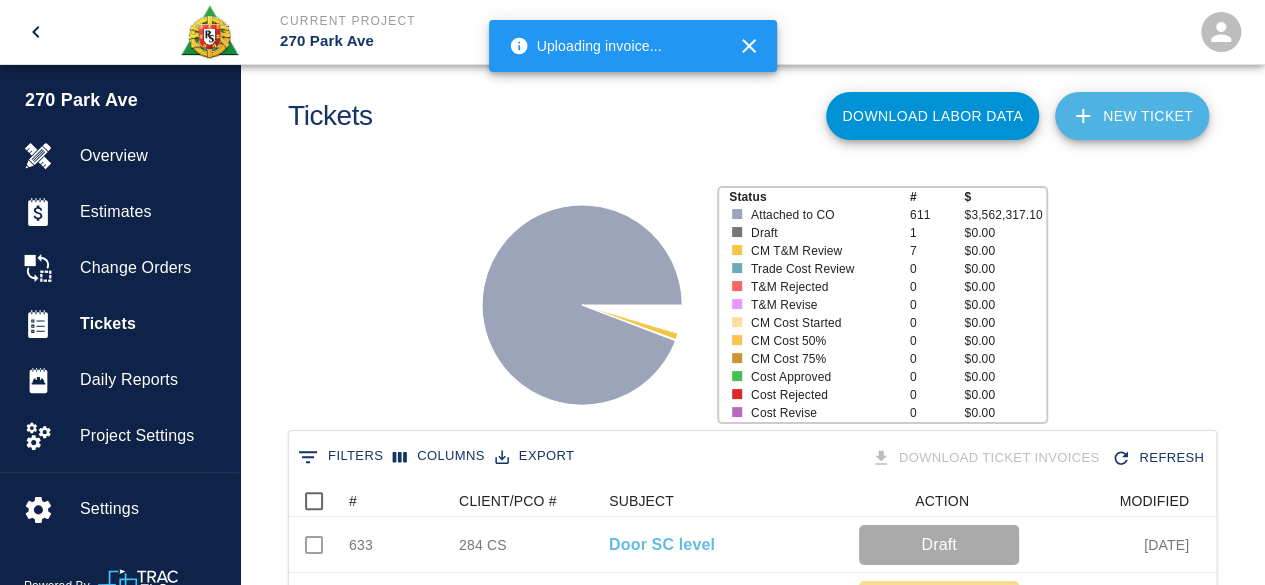 click on "NEW TICKET" at bounding box center (1132, 116) 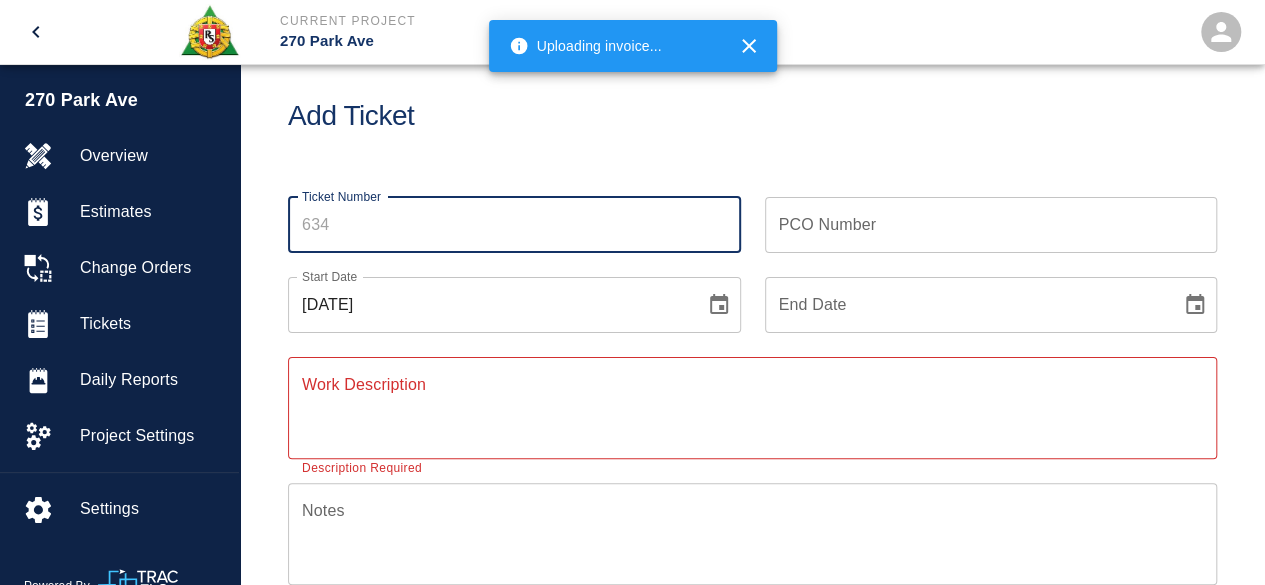 click on "Ticket Number" at bounding box center [514, 225] 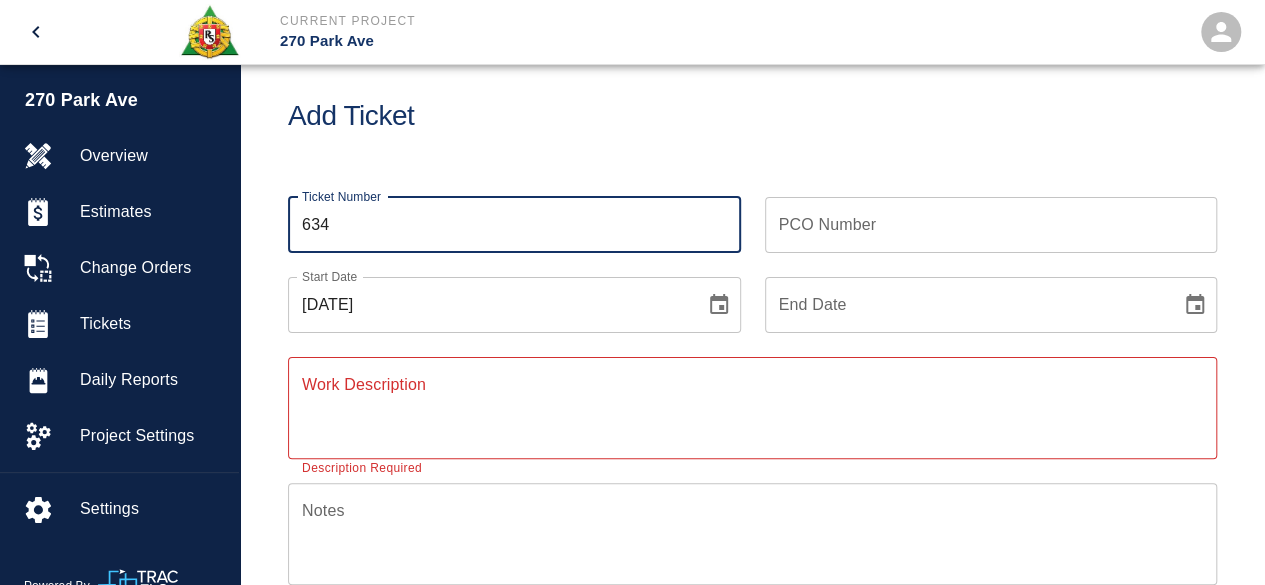 type on "634" 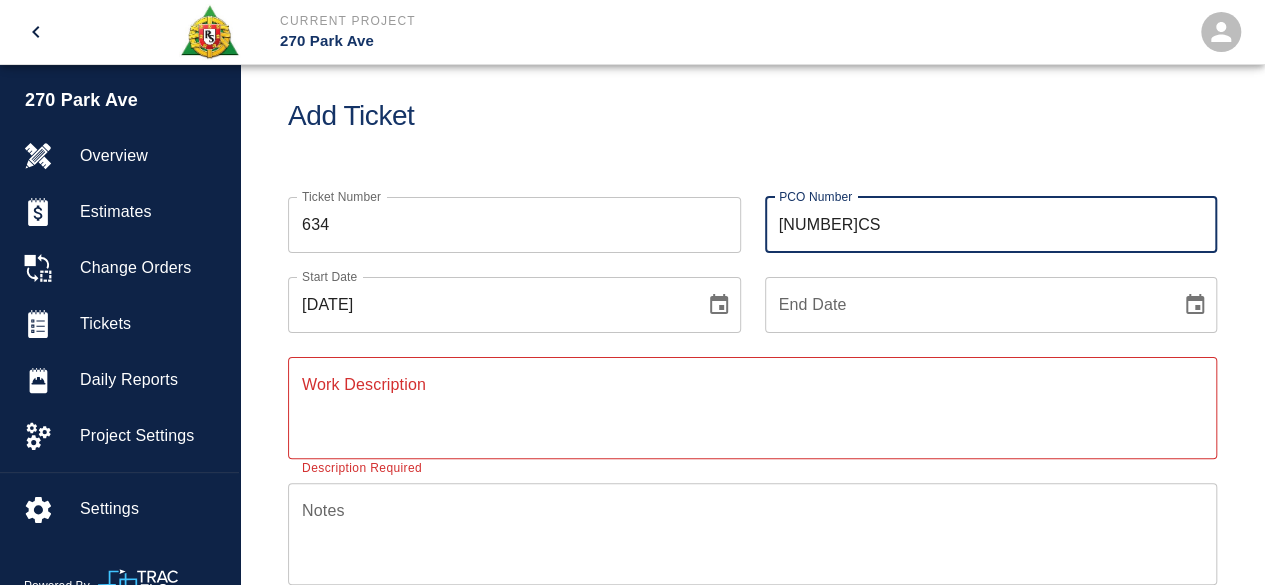 type on "[NUMBER]CS" 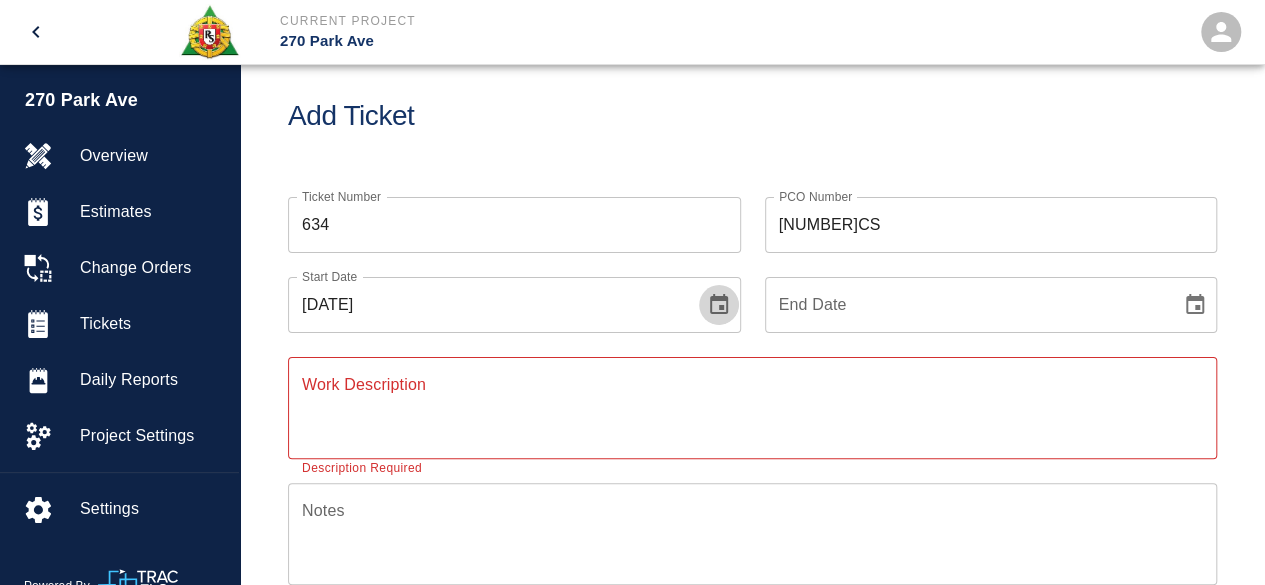 click at bounding box center [719, 305] 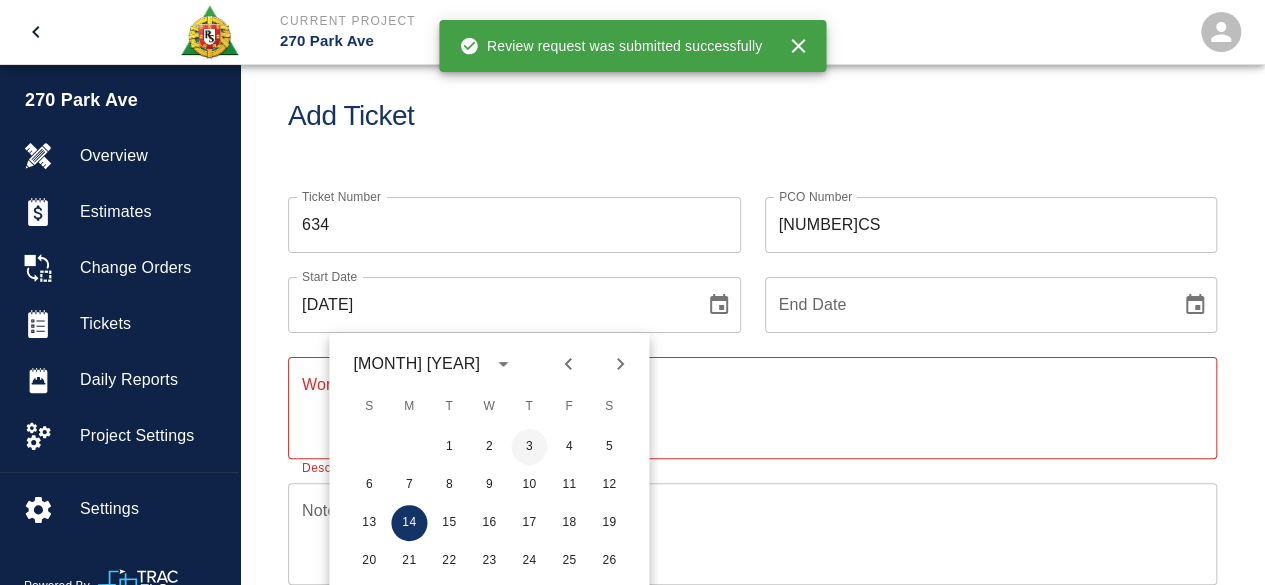 click on "3" at bounding box center [529, 447] 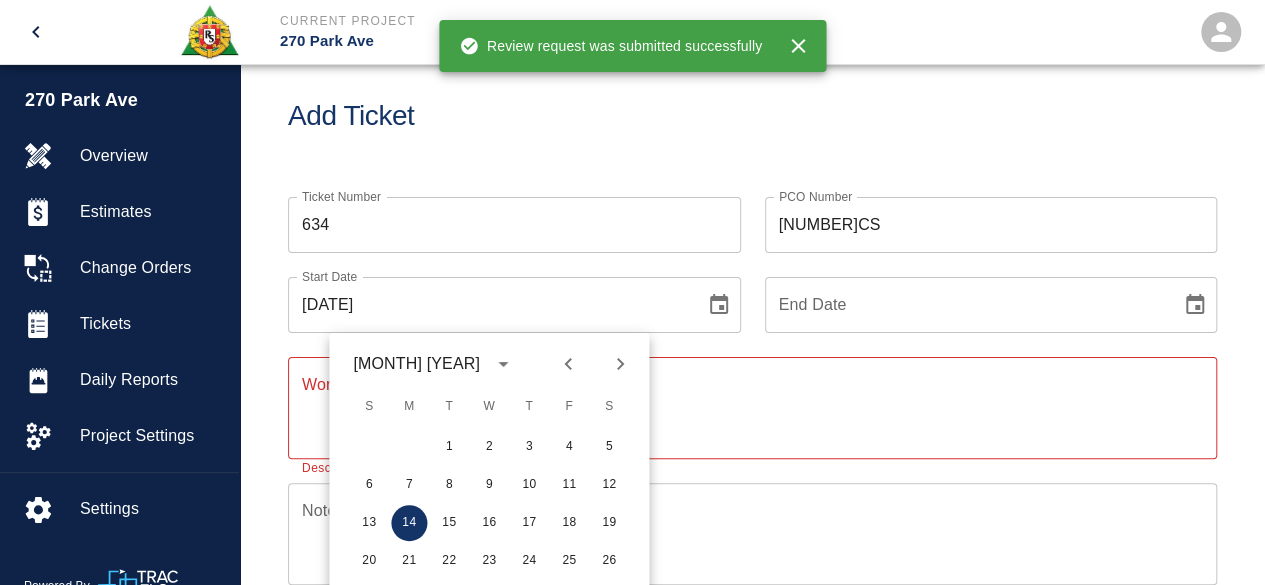 type on "07/03/2025" 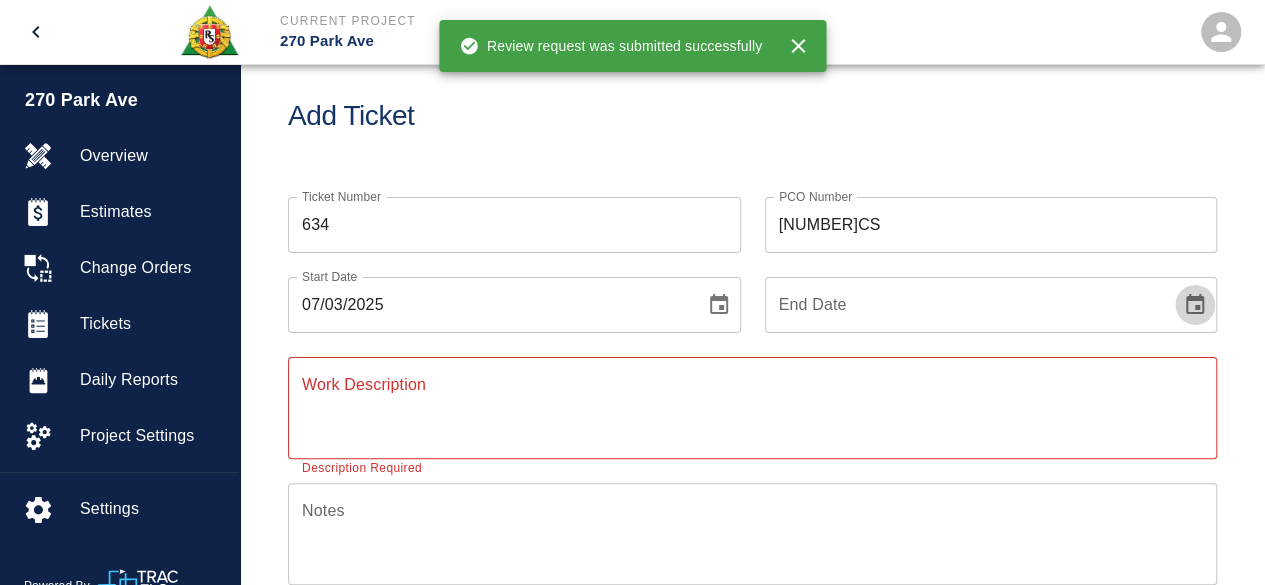 click 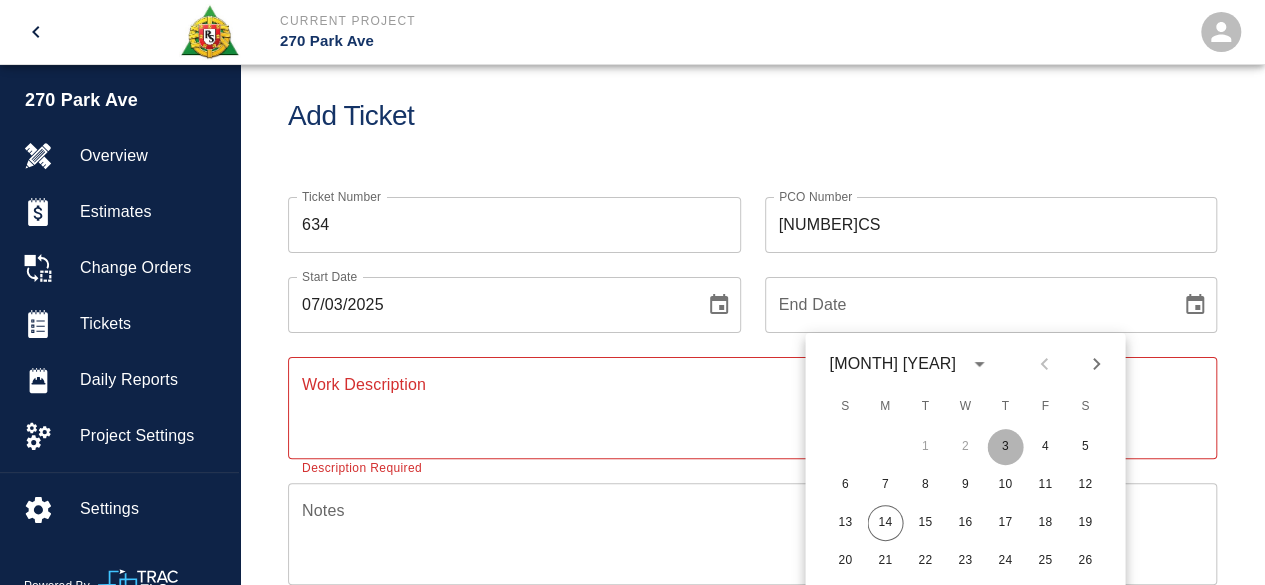 click on "3" at bounding box center (1005, 447) 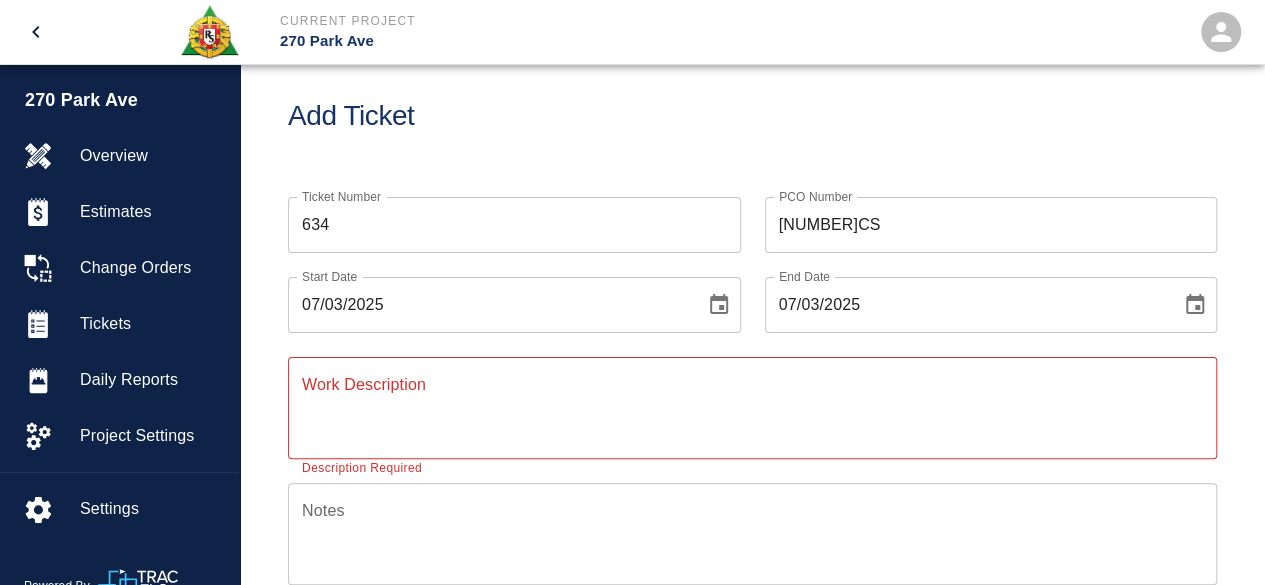 click on "Work Description" at bounding box center [752, 407] 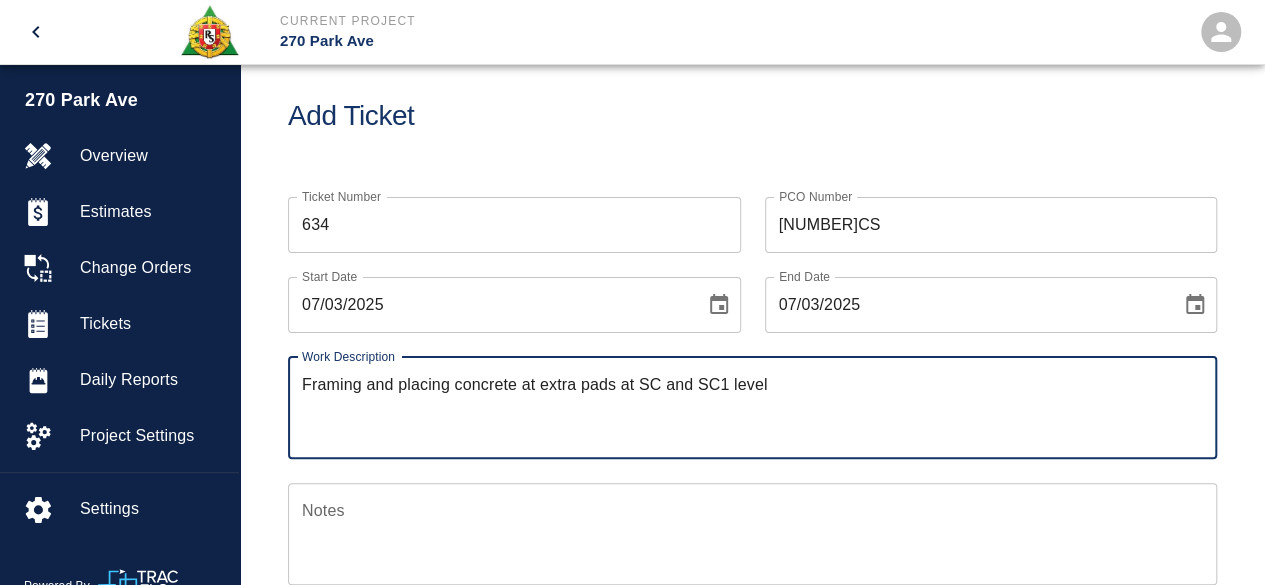click on "Framing and placing concrete at extra pads at SC and SC1 level" at bounding box center (752, 407) 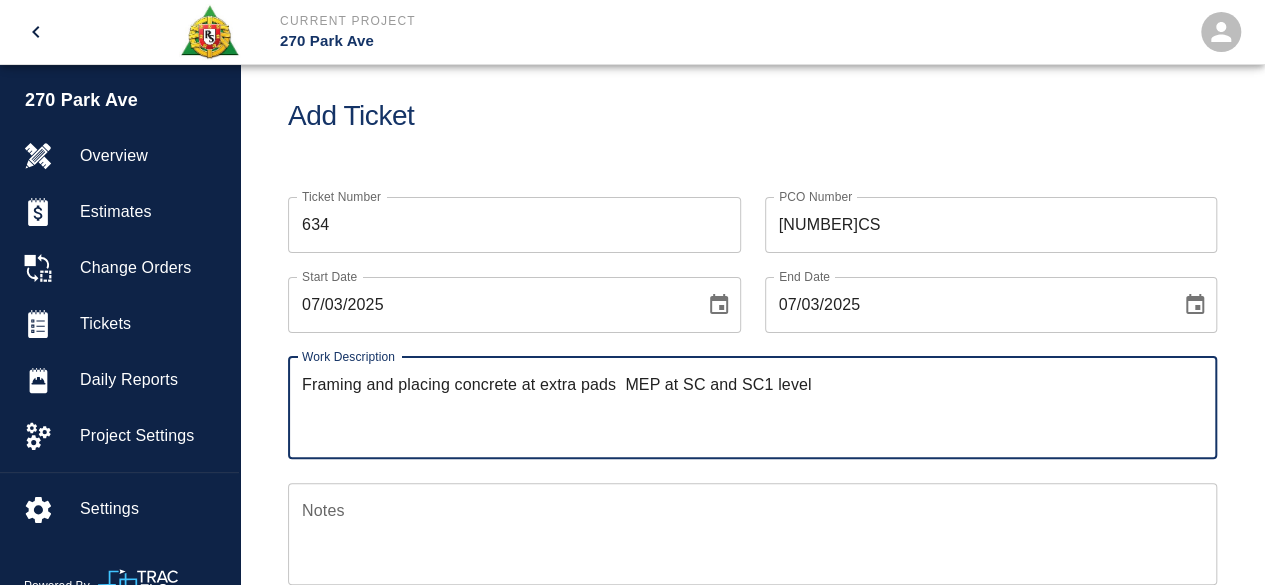 type on "Framing and placing concrete at extra pads  MEP at SC and SC1 level" 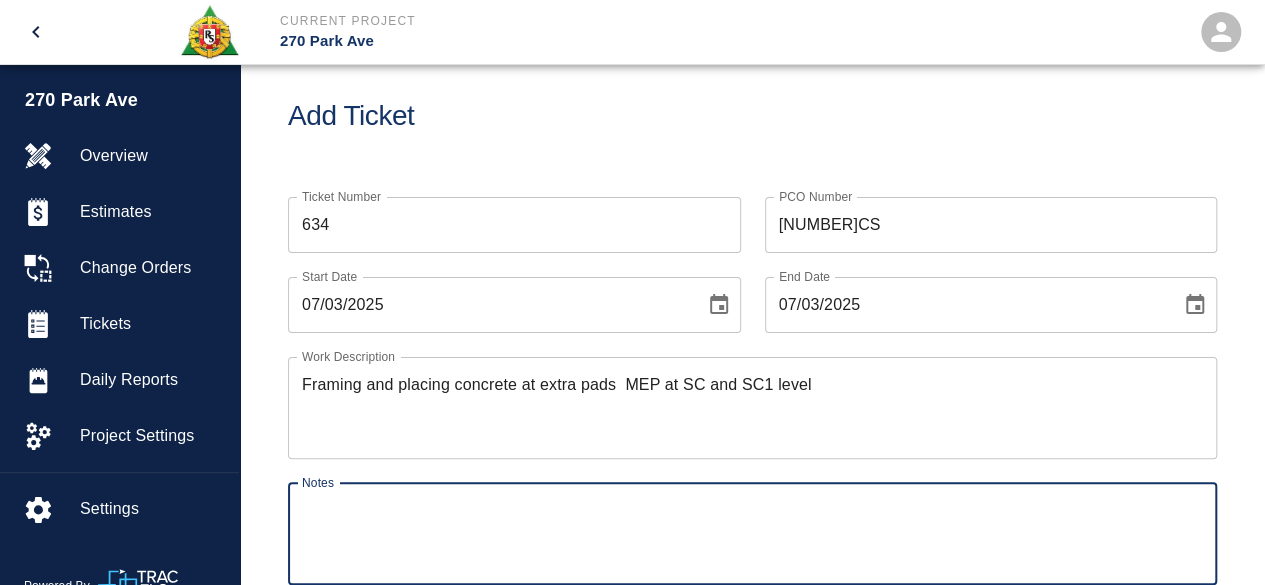 click on "Notes" at bounding box center (752, 533) 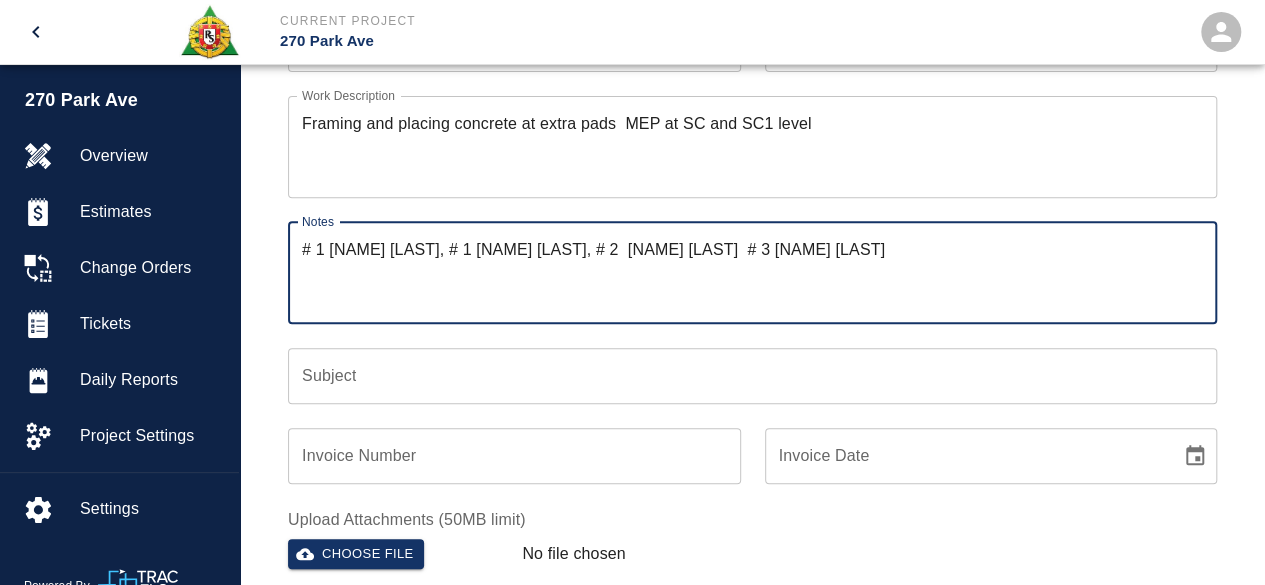 scroll, scrollTop: 329, scrollLeft: 0, axis: vertical 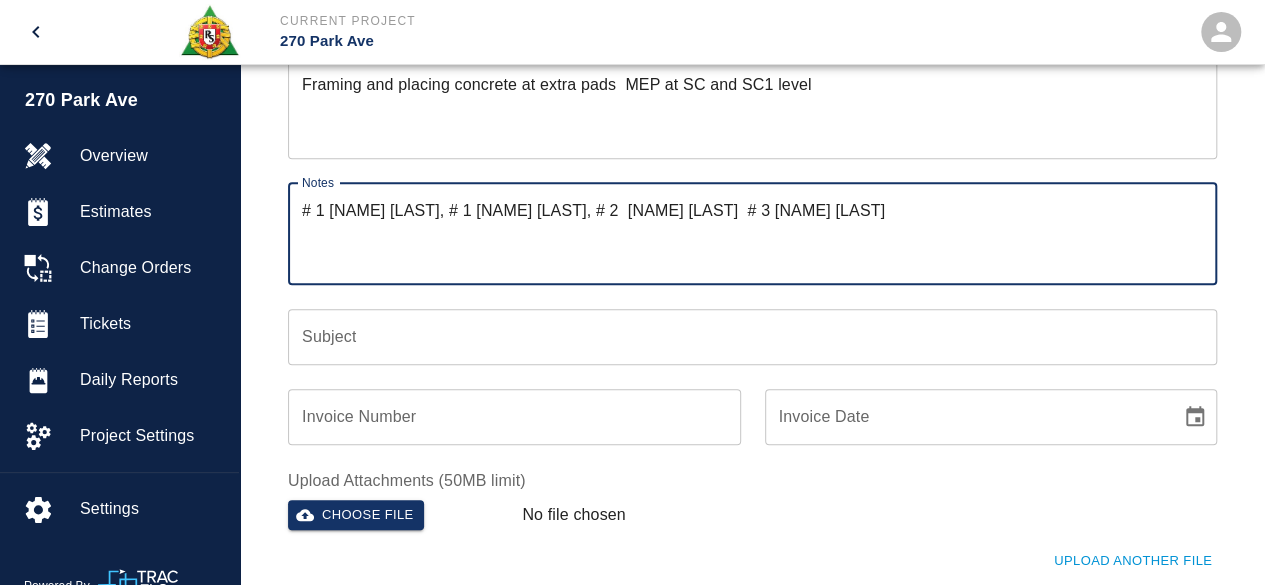 type on "# 1 [NAME] [LAST], # 1 [NAME] [LAST], # 2  [NAME] [LAST]  # 3 [NAME] [LAST]" 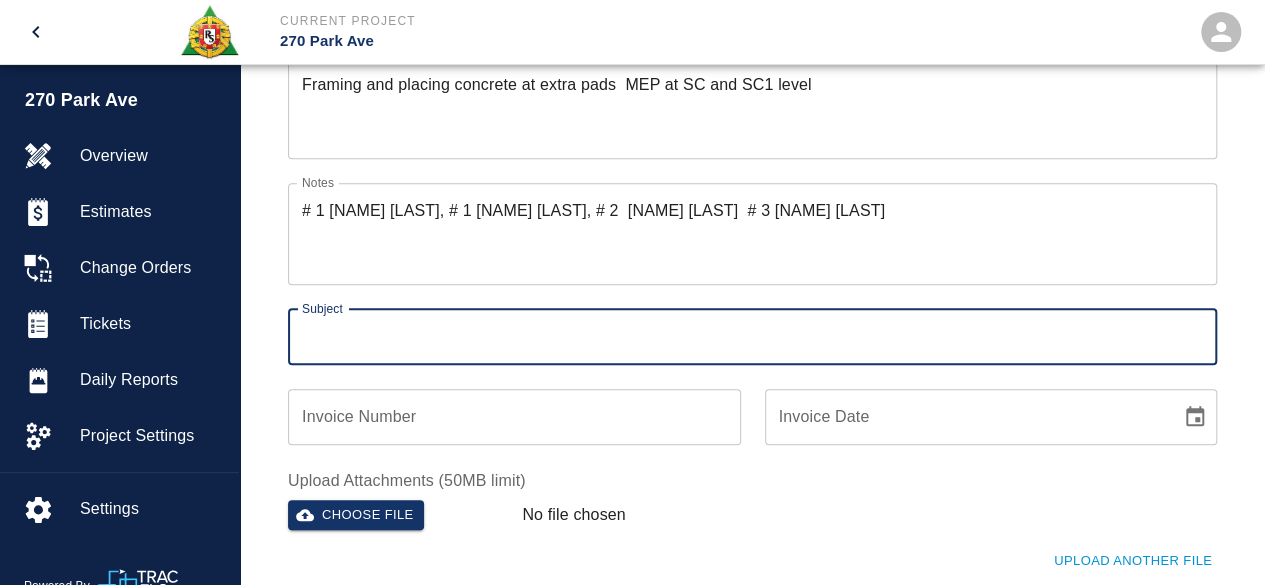 click on "Subject" at bounding box center [752, 337] 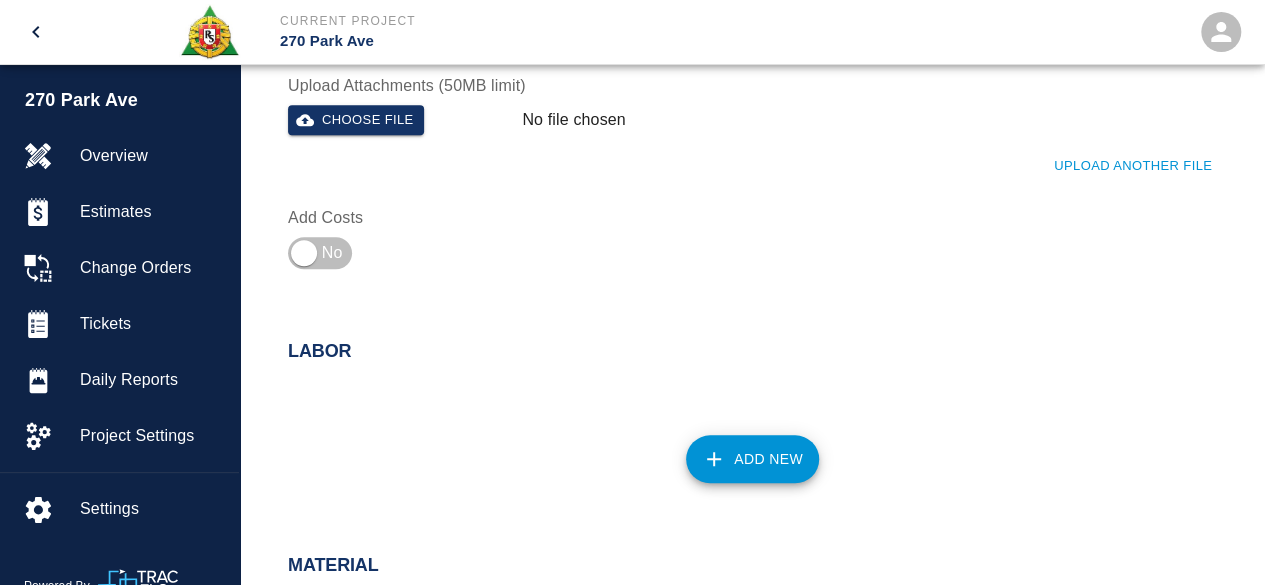 scroll, scrollTop: 729, scrollLeft: 0, axis: vertical 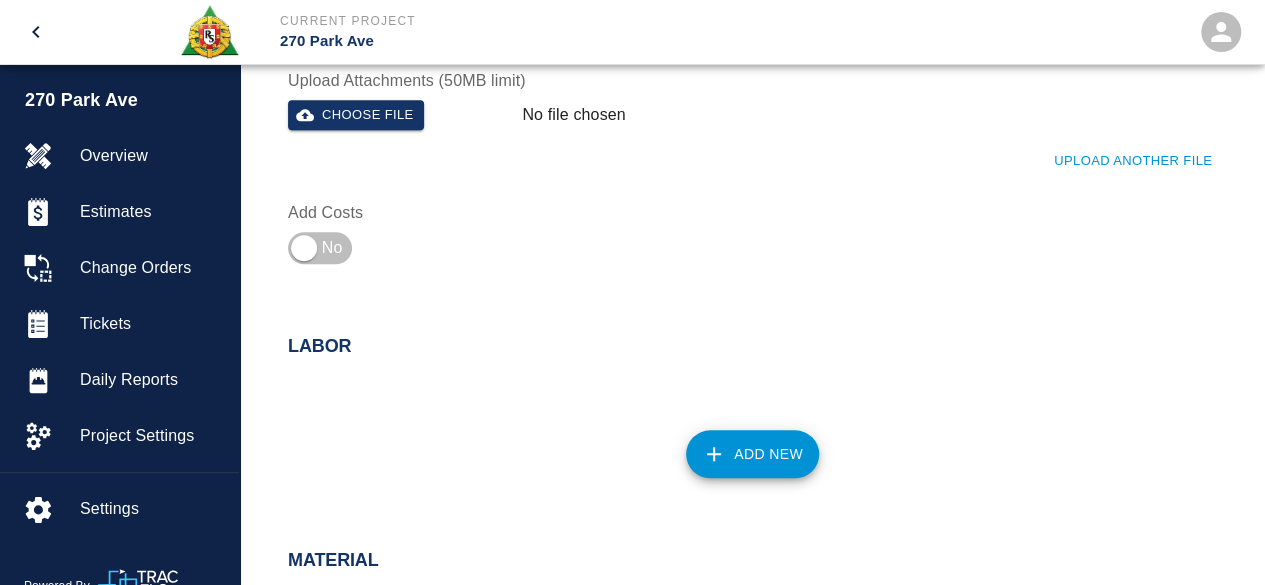 type on "MEP pads SC /SC1" 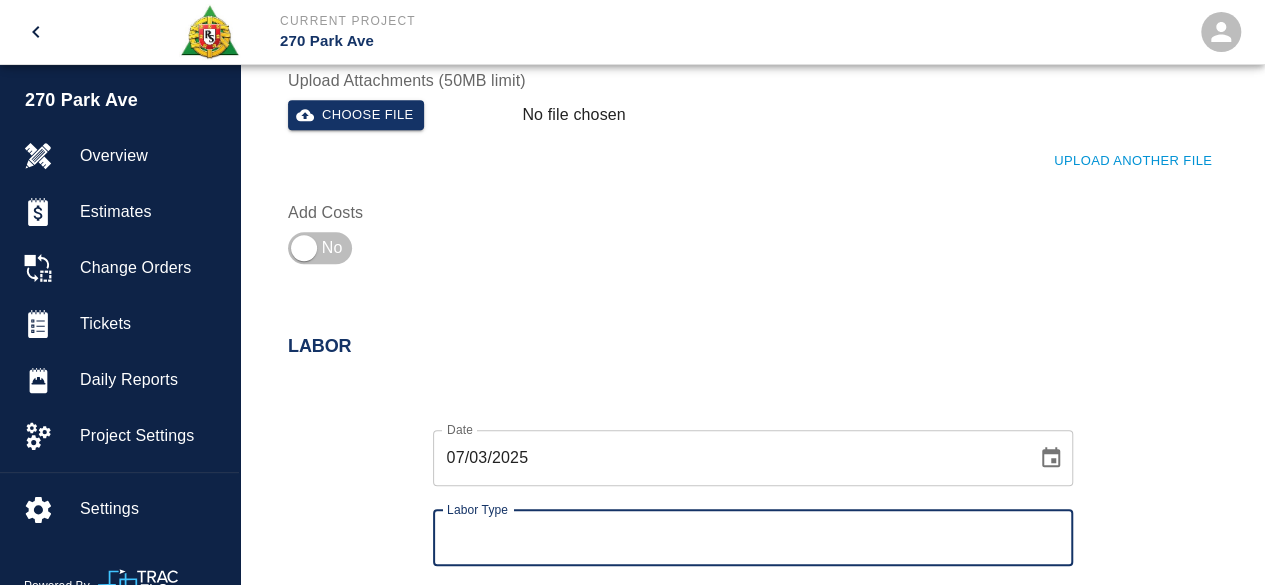click on "Labor Type" at bounding box center (753, 538) 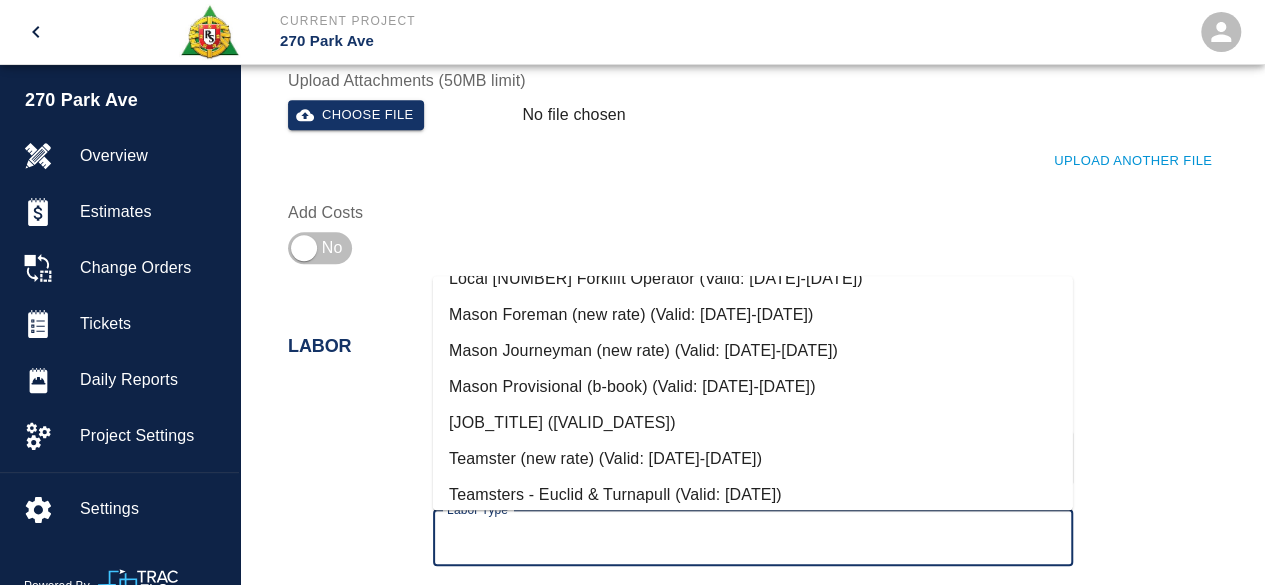 scroll, scrollTop: 1000, scrollLeft: 0, axis: vertical 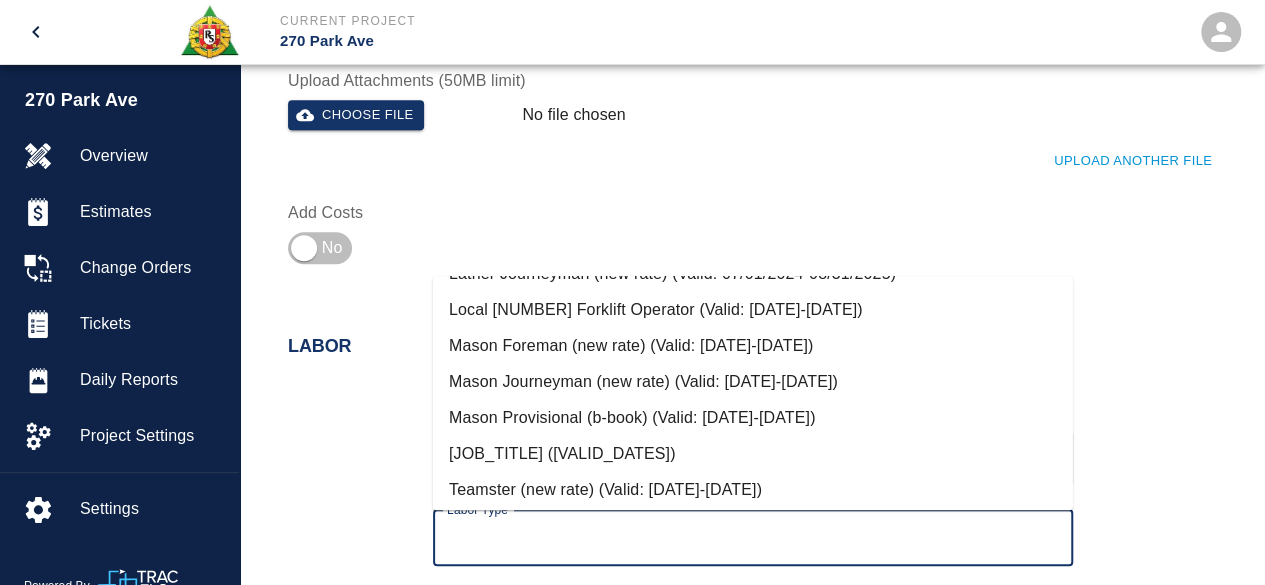 click on "Mason Journeyman (new rate) (Valid: [DATE]-[DATE])" at bounding box center (753, 382) 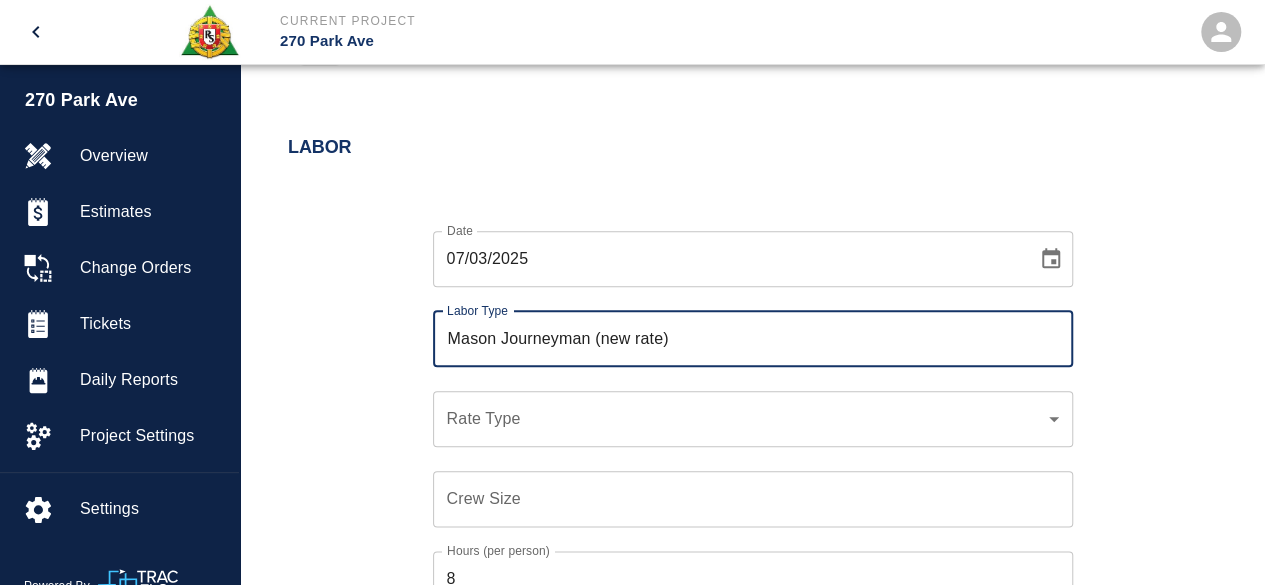 scroll, scrollTop: 929, scrollLeft: 0, axis: vertical 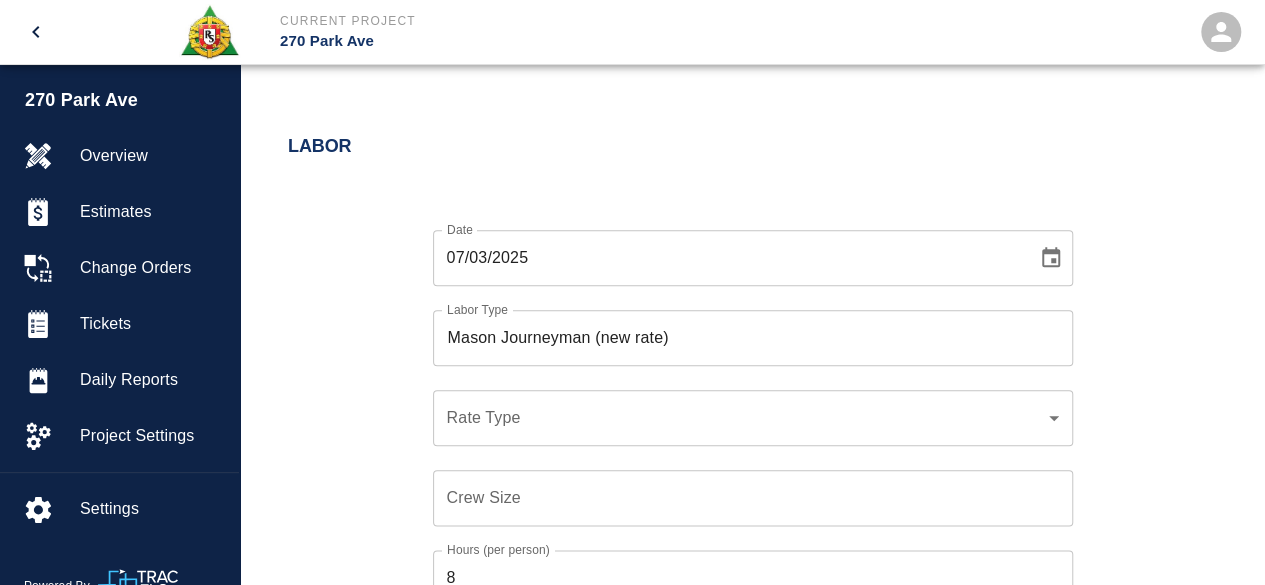 click on "​ Rate Type" at bounding box center (753, 418) 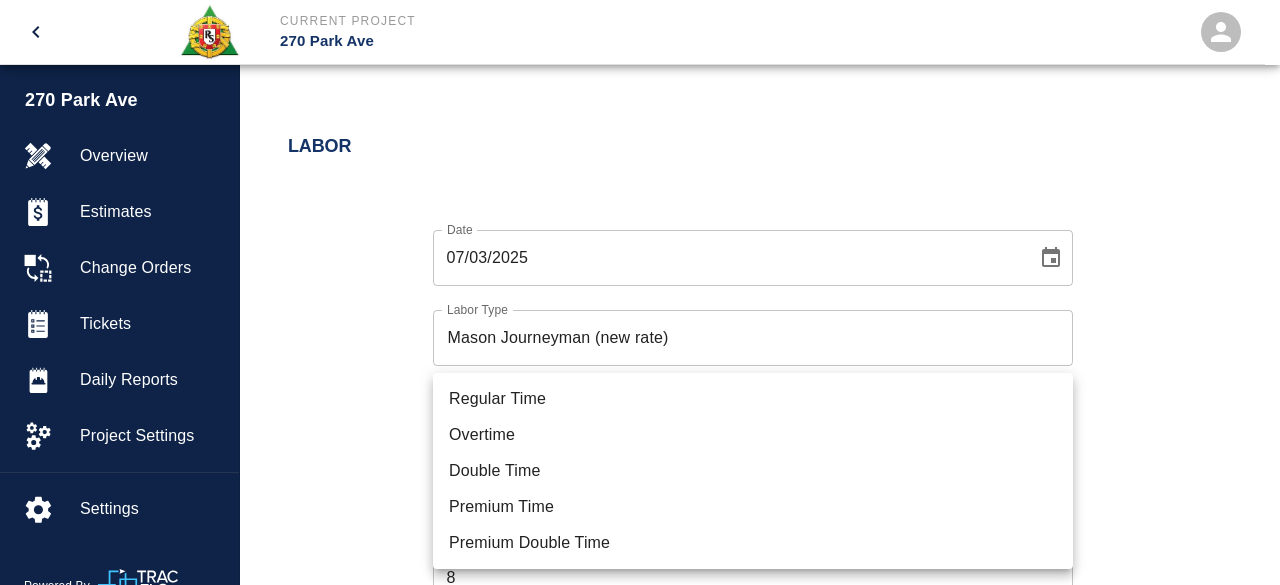 click on "Current Project [ADDRESS] Home [ADDRESS] Overview Estimates Change Orders Tickets Daily Reports Project Settings Settings Powered By Terms of Service  |  Privacy Policy Add Ticket Ticket Number [NUMBER] Ticket Number PCO Number [NUMBER] PCO Number Start Date  [DATE] Start Date  End Date [DATE] End Date Work Description Framing and placing concrete at extra pads  MEP at SC and SC1 level  x Work Description Notes # [NUMBER] [LAST] [LAST], # [NUMBER]  [LAST]  # [NUMBER] [LAST]  # [NUMBER] [LAST]  x Notes Subject MEP pads SC /SC1 Subject Invoice Number Invoice Number Invoice Date Invoice Date Upload Attachments (50MB limit) Choose file No file chosen Upload Another File Add Costs Labor Date [DATE] Date Labor Type Mason Journeyman (new rate) Labor Type Rate Type ​ Rate Type Crew Size Crew Size Hours (per person) [NUMBER] Hours (per person) Cancel Add Labor Material Add New Equipment Add New Cancel Create Ticket [FIRST] [LAST] [EMAIL] Integrations Edit Profile Logout $1M Regular Time Overtime" at bounding box center [640, -637] 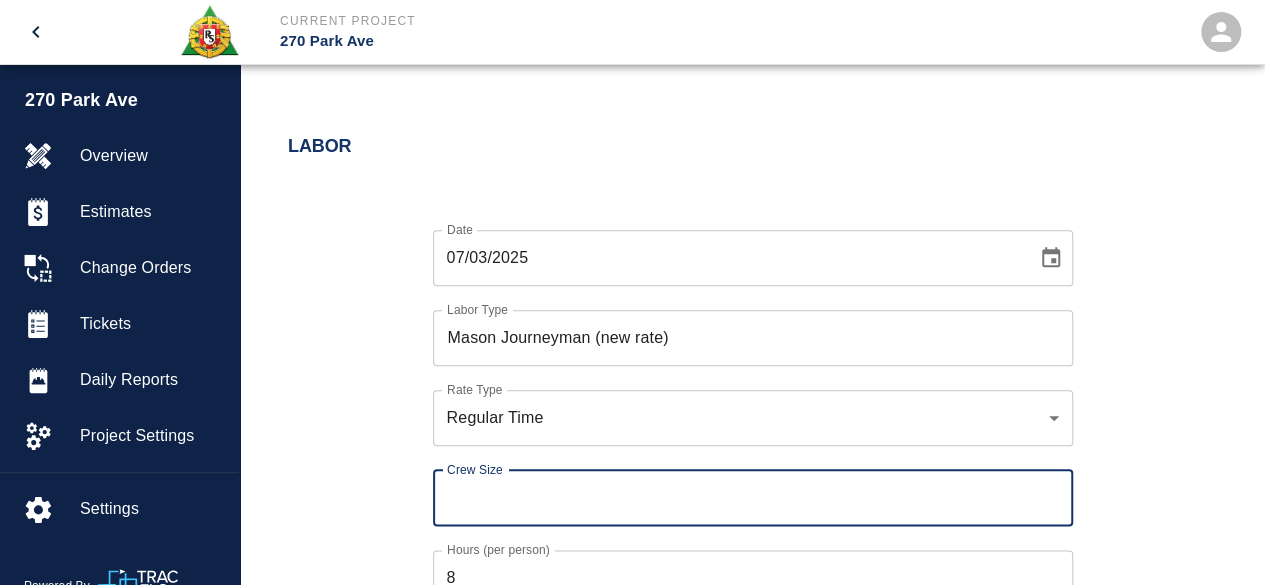 click on "Crew Size" at bounding box center (753, 498) 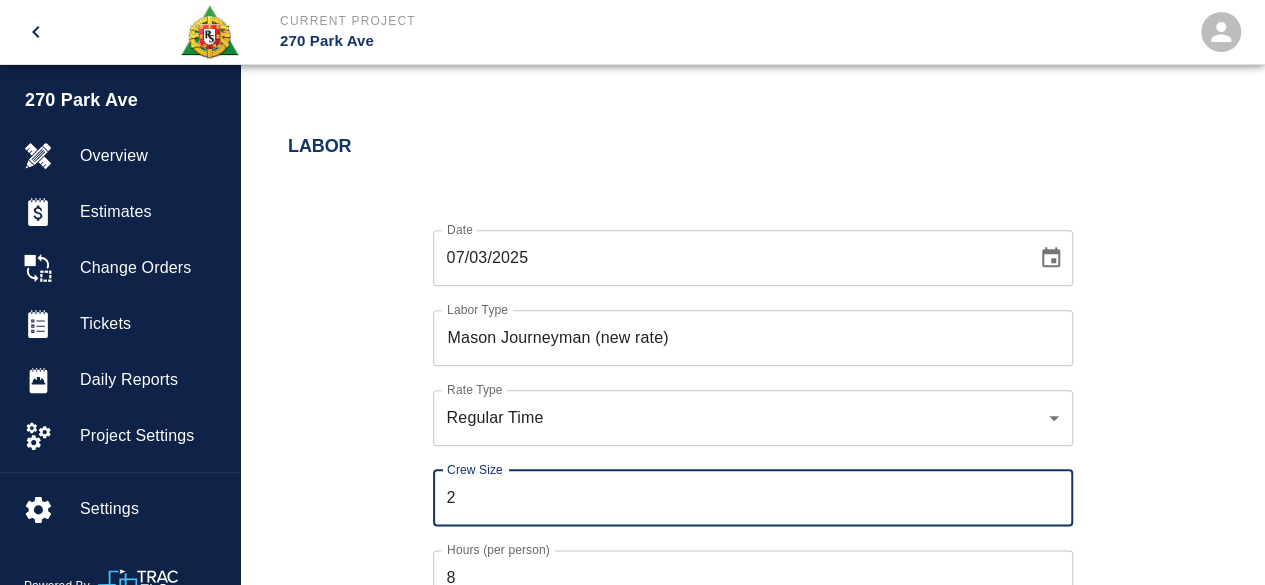 type on "2" 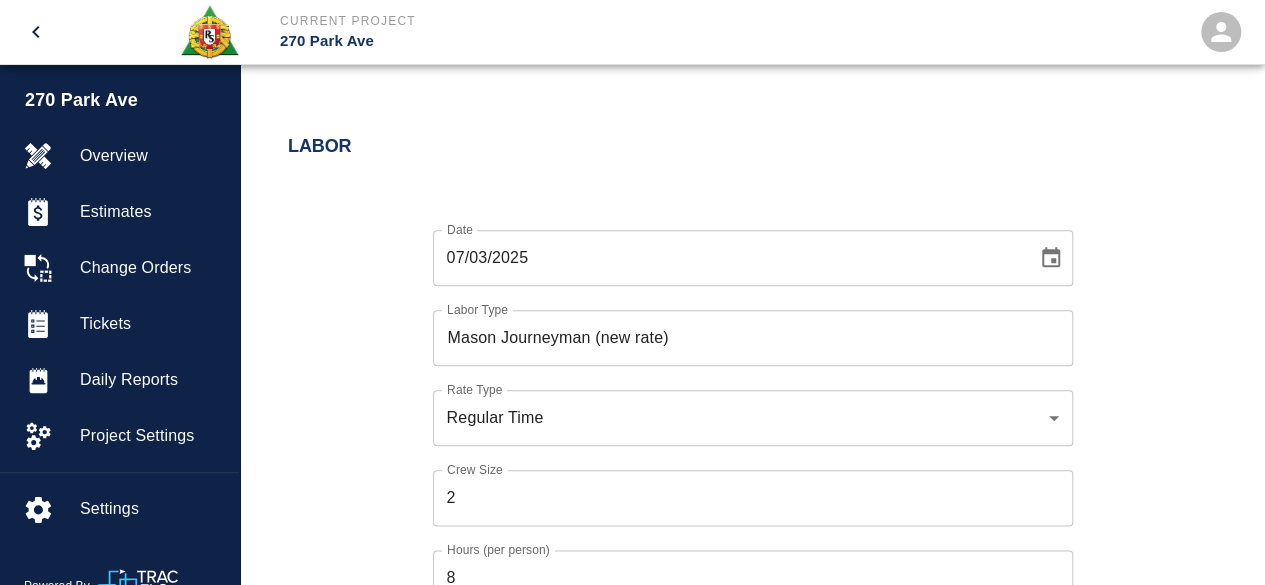 click on "Date [DATE] Date Labor Type Mason Journeyman (new rate) Labor Type Rate Type Regular Time rate_rt Rate Type Crew Size 2 Crew Size Hours (per person) 8 Hours (per person) Cancel Add Labor" at bounding box center (740, 432) 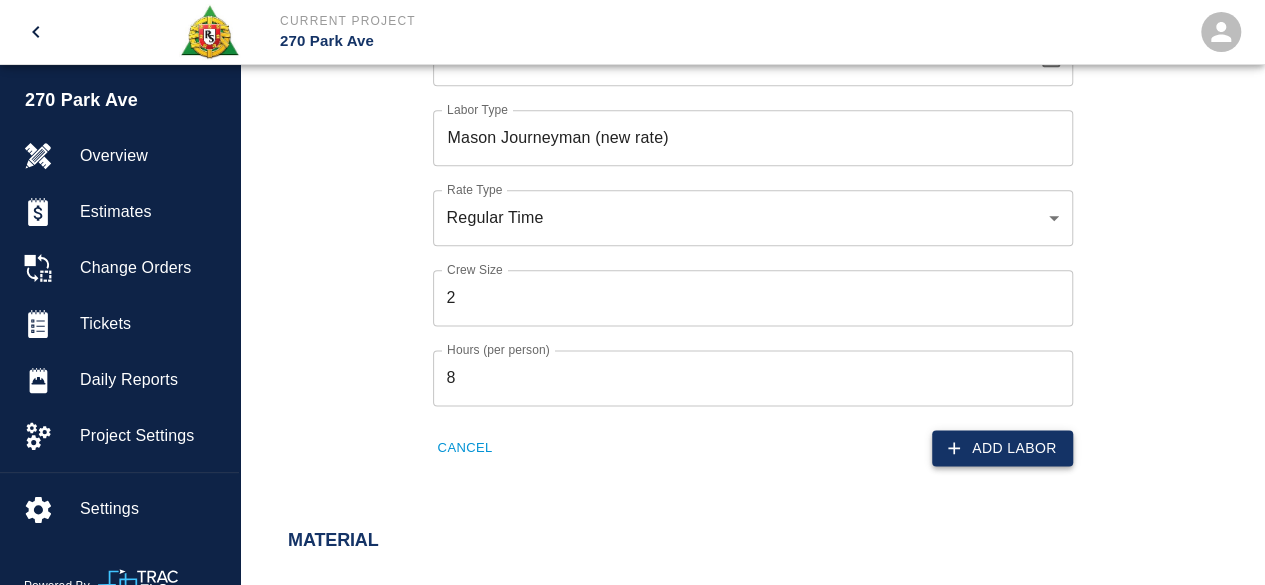 click on "Add Labor" at bounding box center [1002, 448] 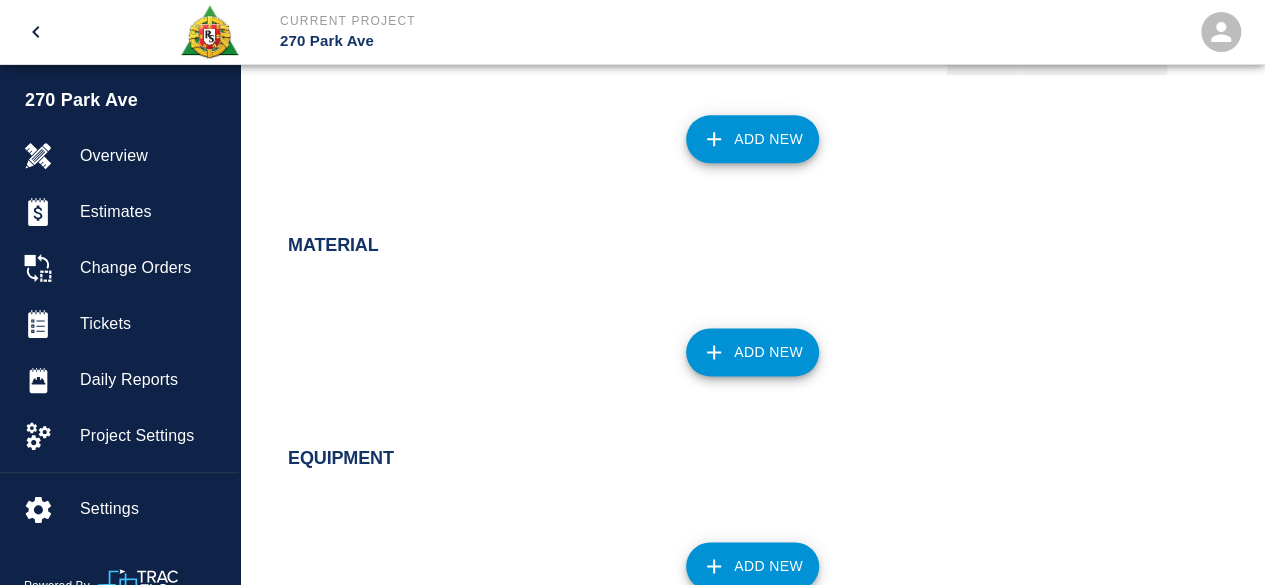 scroll, scrollTop: 1066, scrollLeft: 0, axis: vertical 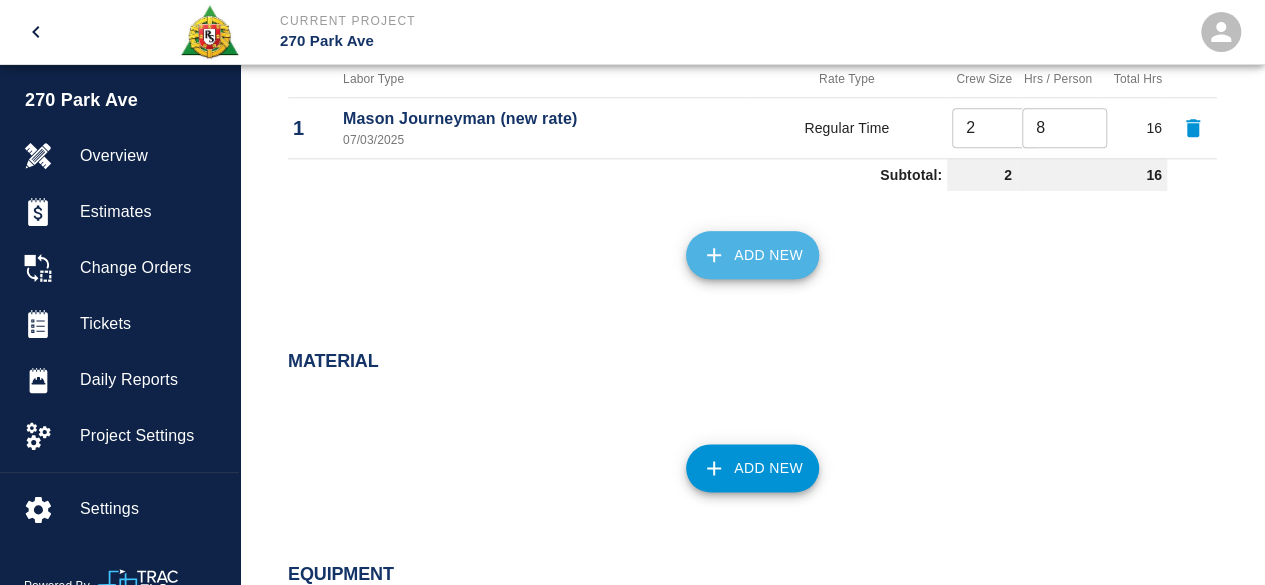 click on "Add New" at bounding box center (752, 255) 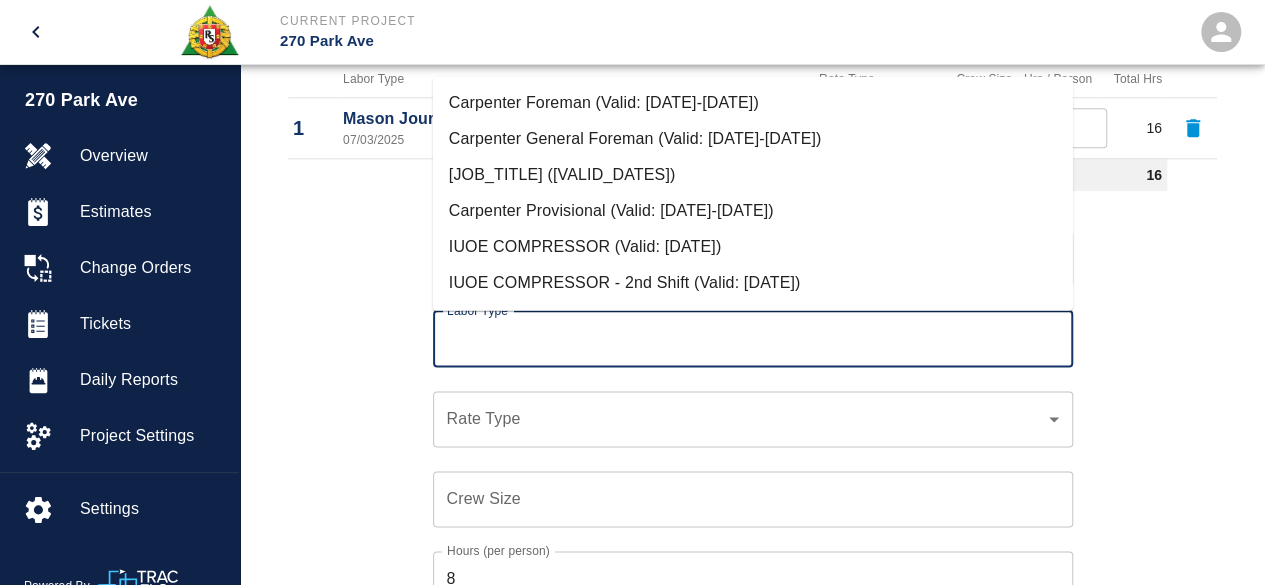 click on "Labor Type" at bounding box center [753, 339] 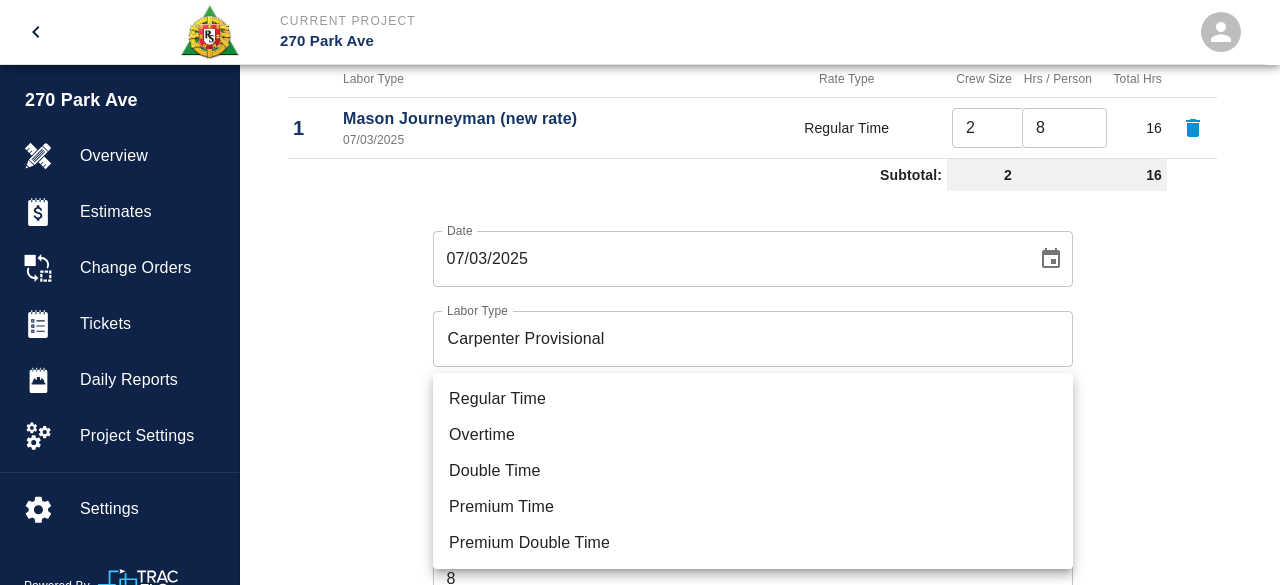 click on "Current Project 270 Park Ave Home 270 Park Ave Overview Estimates Change Orders Tickets Daily Reports Project Settings Settings Powered By Terms of Service  |  Privacy Policy Add Ticket Ticket Number 634 Ticket Number PCO Number 1512CS PCO Number Start Date  [DATE] Start Date  End Date [DATE] End Date Work Description Framing and placing concrete at extra pads  MEP at SC and SC1 level  x Work Description Notes # 1 [FIRST] [LAST], # 1 [FIRST] [LAST], # 2  [FIRST] [LAST]  # 3 [FIRST] [LAST]  x Notes Subject MEP pads SC /SC1 Subject Invoice Number Invoice Number Invoice Date Invoice Date Upload Attachments (50MB limit) Choose file No file chosen Upload Another File Add Costs Labor Labor Type Rate Type Crew Size Hrs / Person Total Hrs 1 [JOB_TITLE] ([RATE_TYPE]) [DATE] Regular Time 2 ​ 8 ​ 16 Subtotal: 2 16 Date [DATE] Date Labor Type [JOB_TITLE] [PROVISIONAL] Labor Type Rate Type ​ Rate Type Crew Size Crew Size Hours (per person) 8 Hours (per person) Cancel Add Labor Material Add New Equipment Add New Cancel Logout" at bounding box center [640, -774] 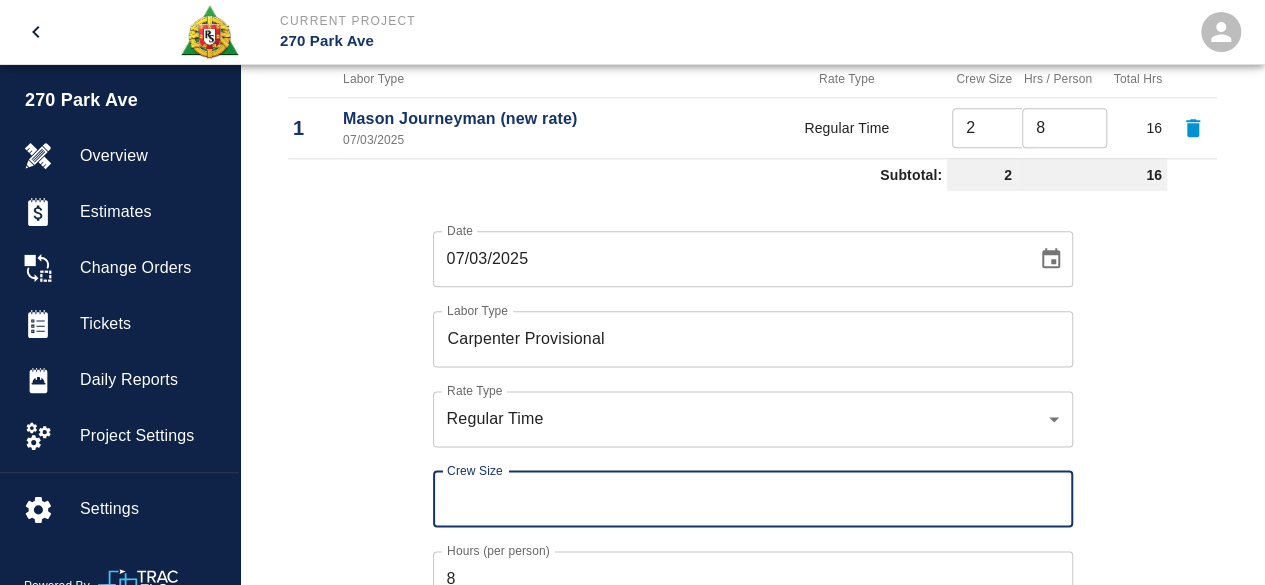 click on "Crew Size" at bounding box center (753, 499) 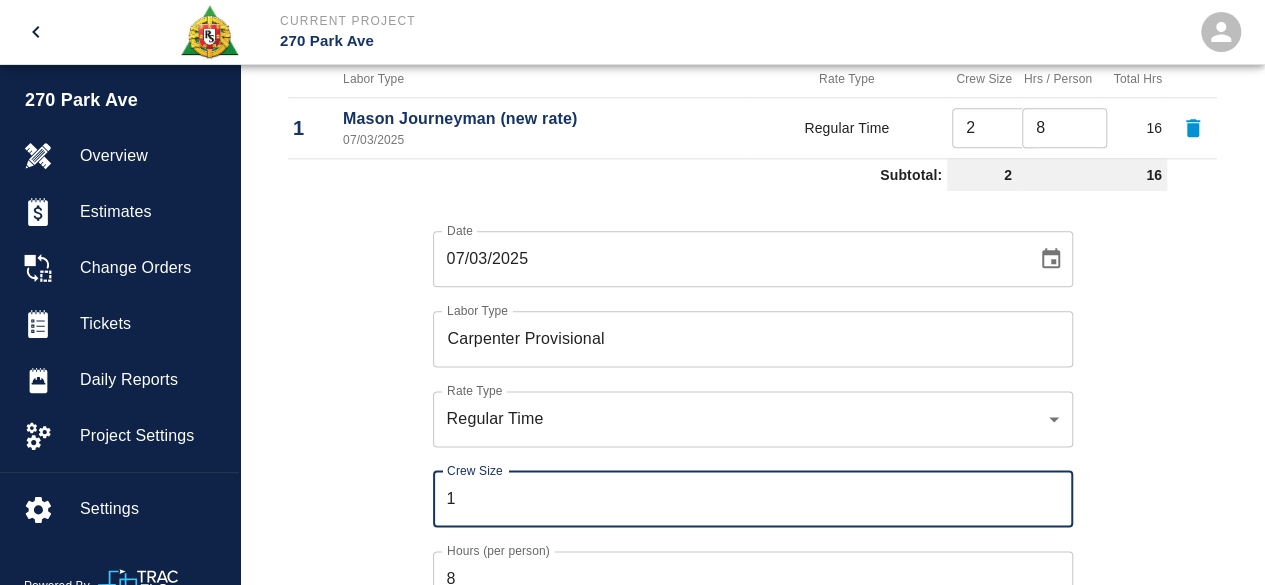 type on "1" 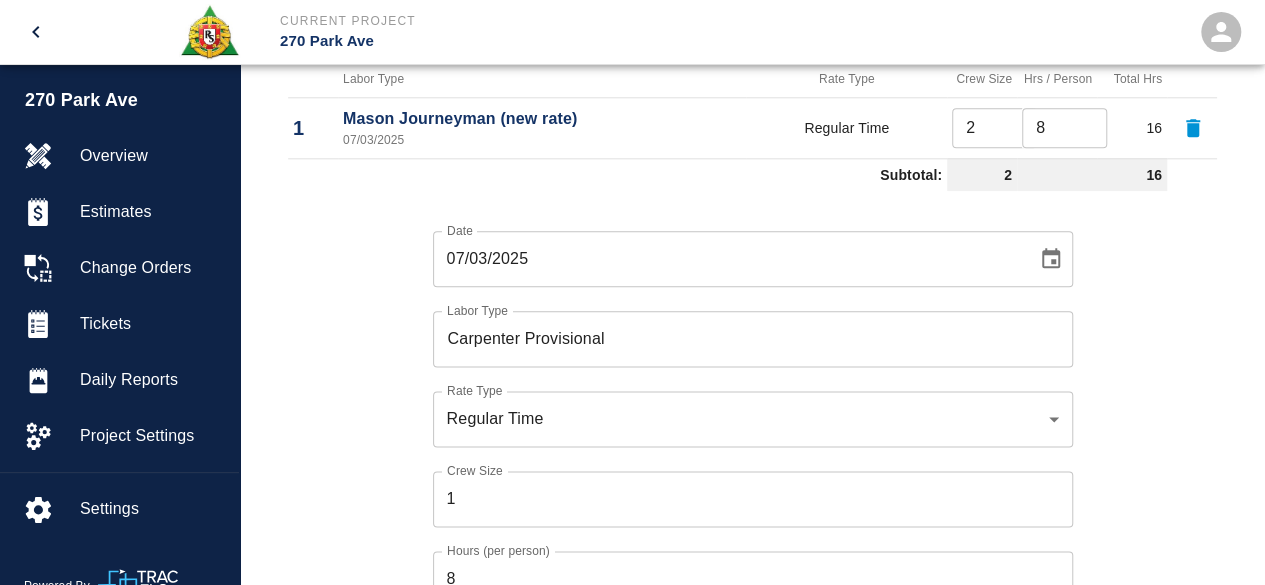 click on "Date [DATE] Date Labor Type Carpenter Provisional Labor Type Rate Type Regular Time rate_rt Rate Type Crew Size 1 Crew Size Hours (per person) 8 Hours (per person) Cancel Add Labor" at bounding box center [740, 433] 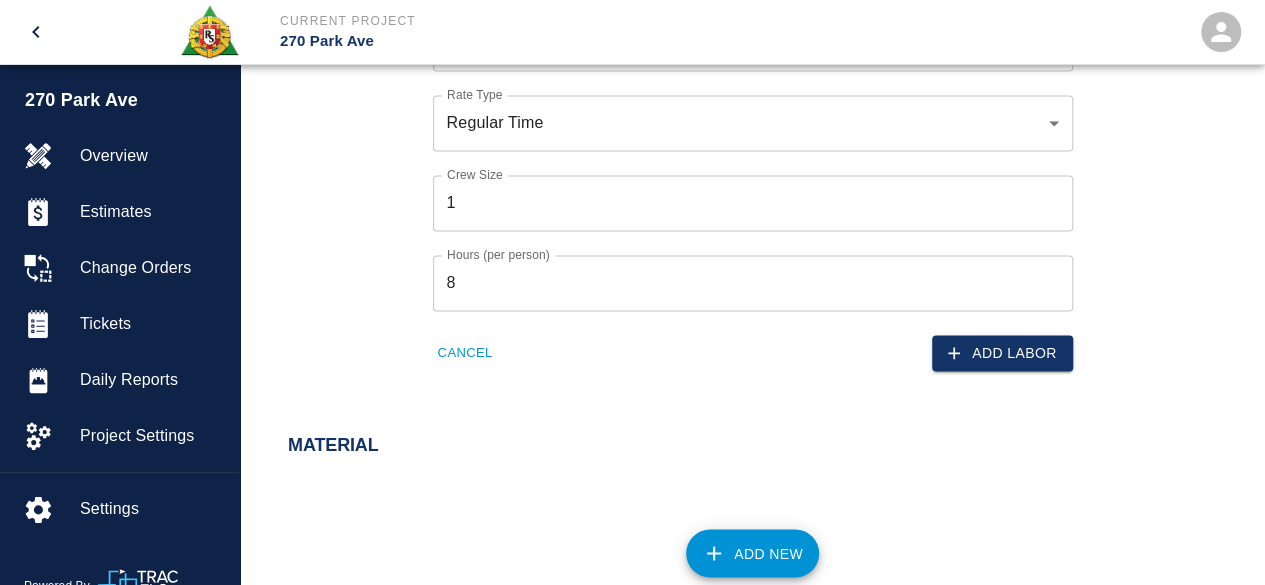 scroll, scrollTop: 1466, scrollLeft: 0, axis: vertical 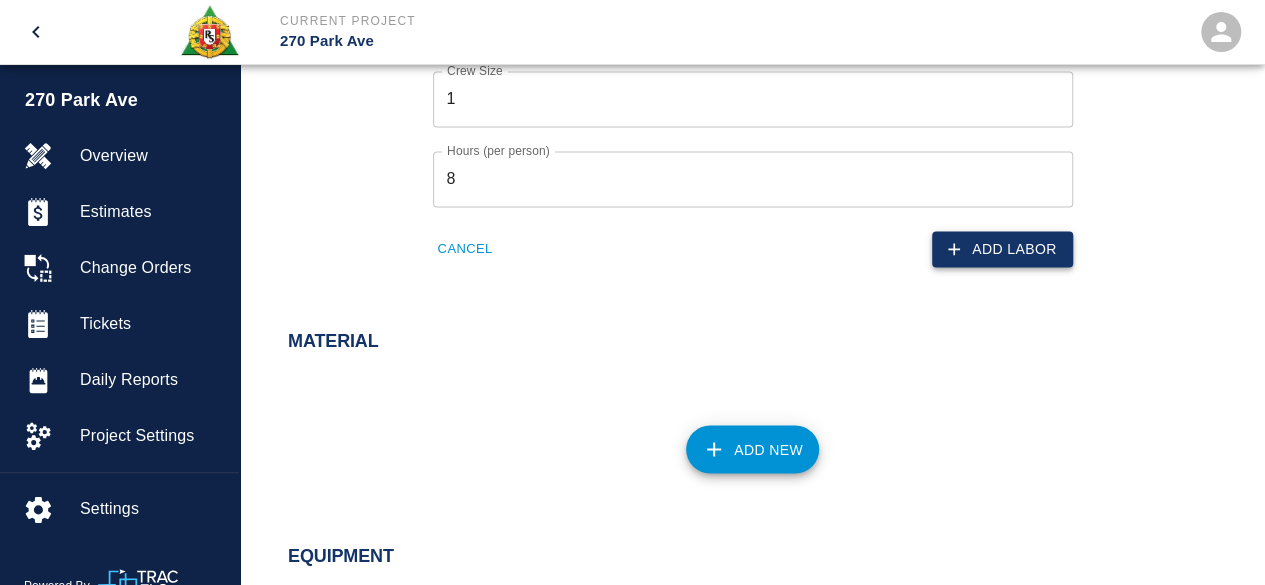 click on "Add Labor" at bounding box center [1002, 249] 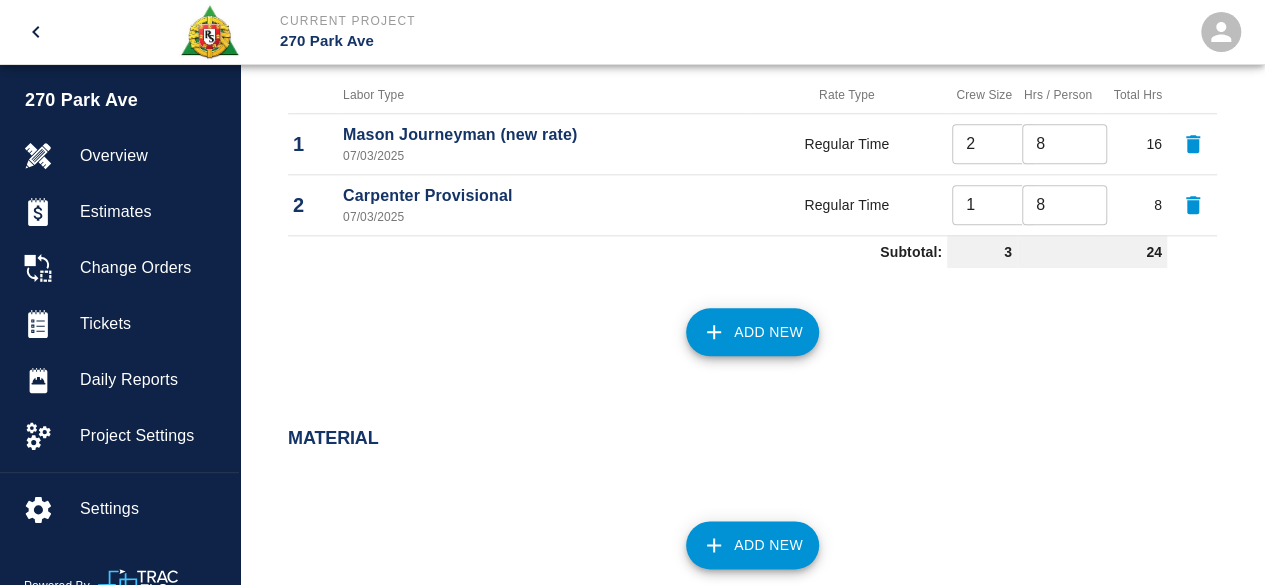 scroll, scrollTop: 920, scrollLeft: 0, axis: vertical 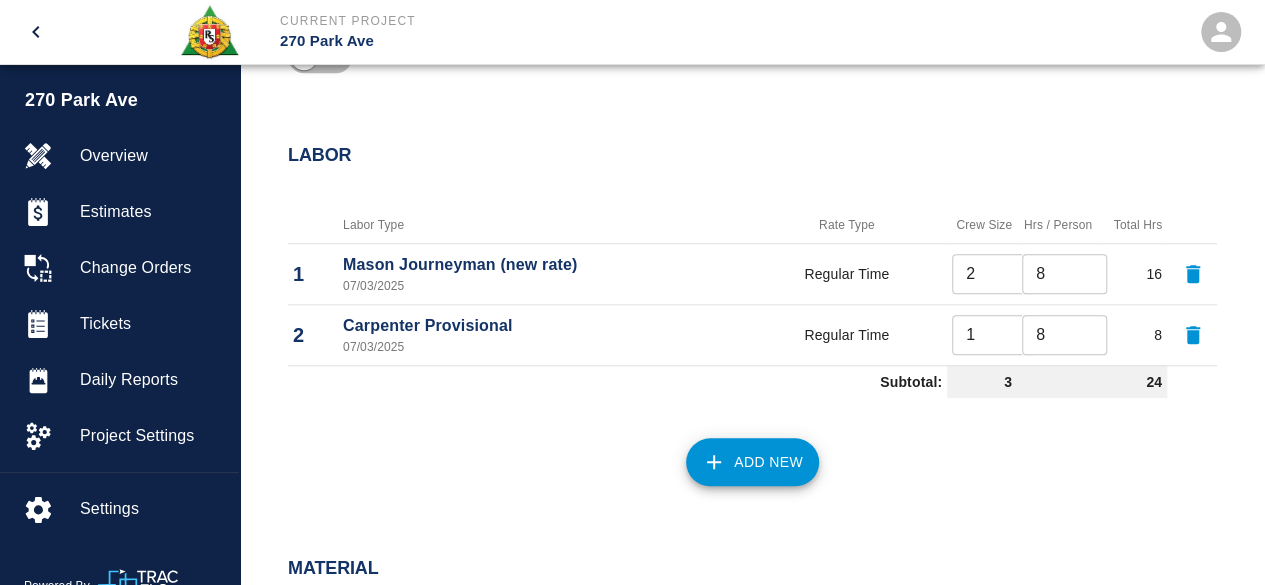 click on "Add New" at bounding box center (752, 462) 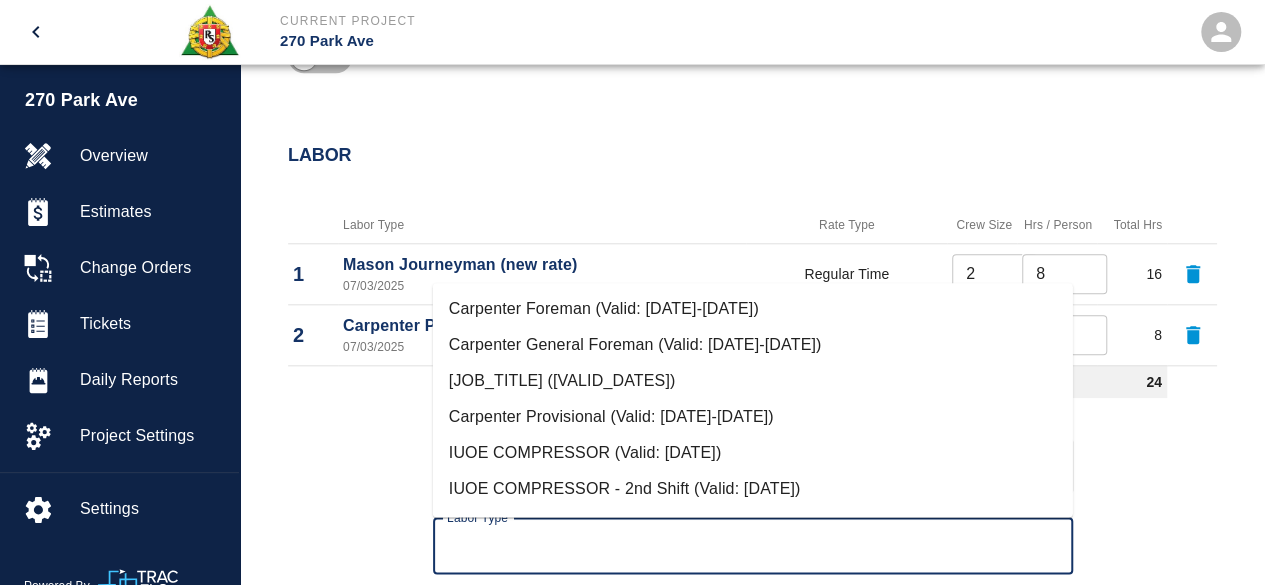 click on "Labor Type" at bounding box center [753, 546] 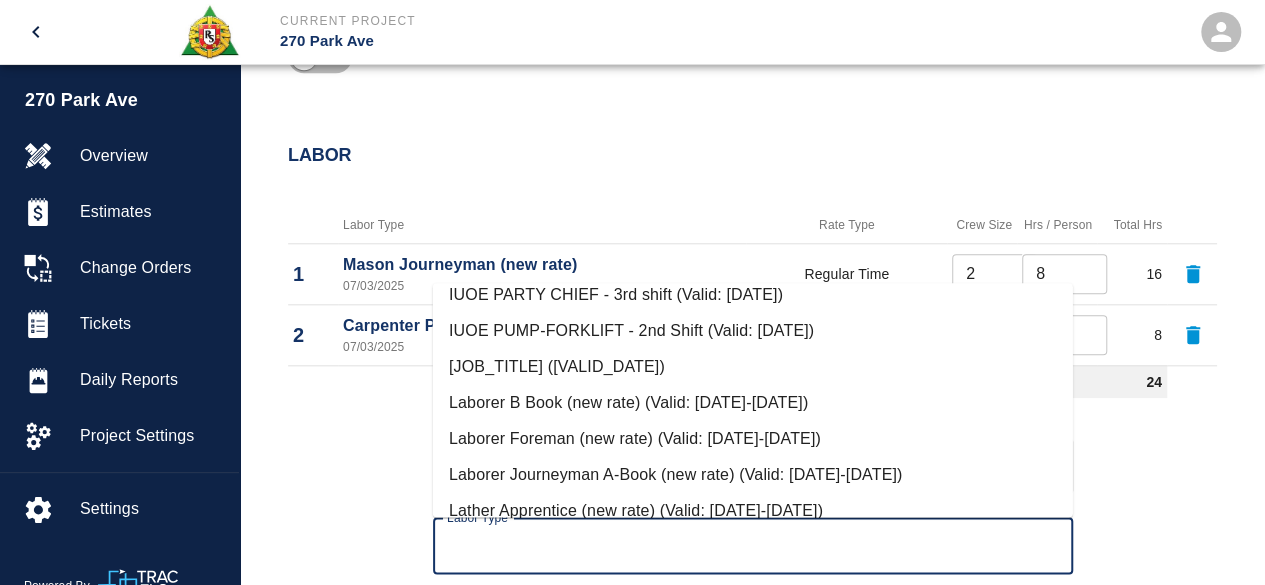 scroll, scrollTop: 600, scrollLeft: 0, axis: vertical 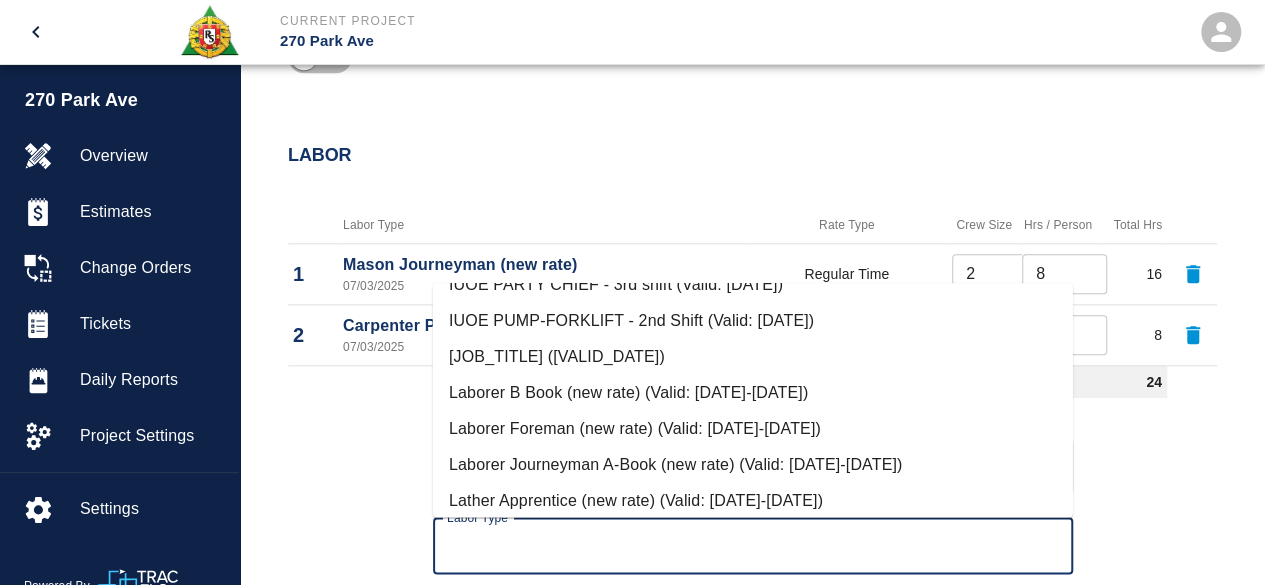 click on "Laborer Journeyman A-Book (new rate) (Valid: [DATE]-[DATE])" at bounding box center [753, 465] 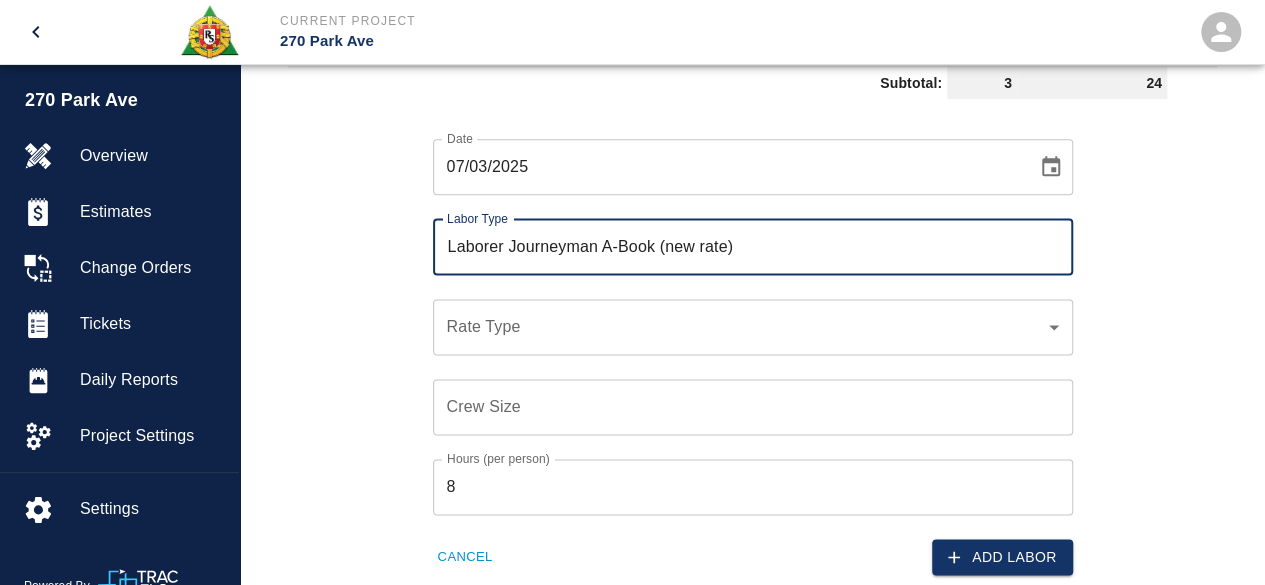 scroll, scrollTop: 1220, scrollLeft: 0, axis: vertical 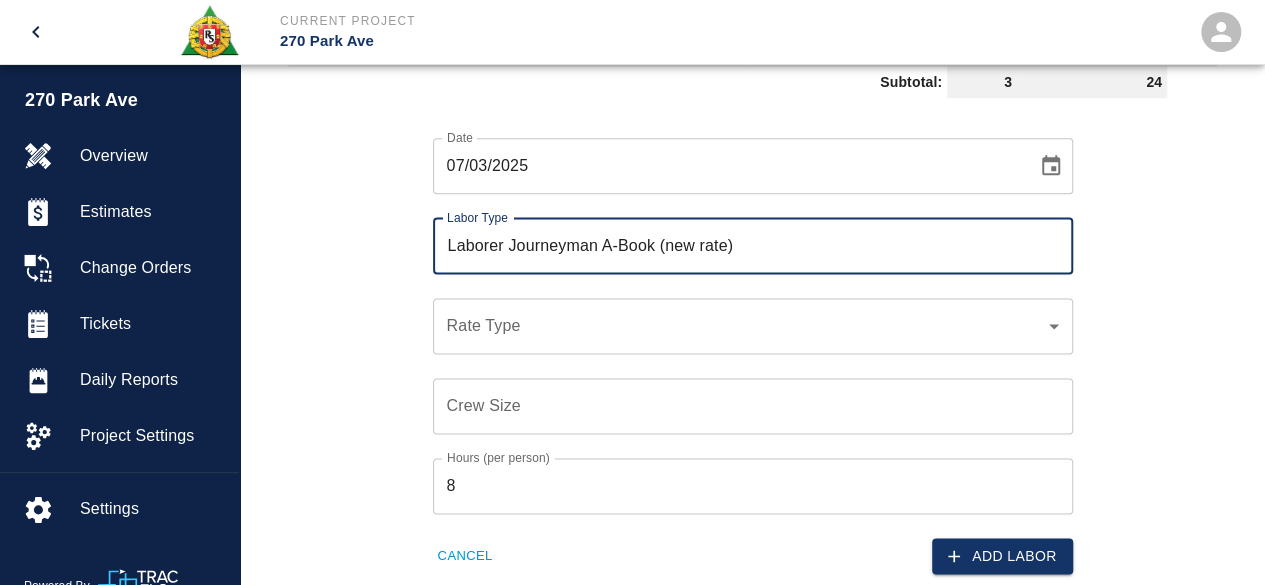 click on "Current Project 270 Park Ave Home 270 Park Ave Overview Estimates Change Orders Tickets Daily Reports Project Settings Settings Powered By Terms of Service  |  Privacy Policy Add Ticket Ticket Number 634 Ticket Number PCO Number 1512CS PCO Number Start Date  [DATE] Start Date  End Date [DATE] End Date Work Description Framing and placing concrete at extra pads  MEP at SC and SC1 level  x Work Description Notes # 1 [FIRST] [LAST], # 1 [FIRST] [LAST], # 2  [FIRST] [LAST]  # 3 [FIRST] [LAST]  x Notes Subject MEP pads SC /SC1 Subject Invoice Number Invoice Number Invoice Date Invoice Date Upload Attachments (50MB limit) Choose file No file chosen Upload Another File Add Costs Labor Labor Type Rate Type Crew Size Hrs / Person Total Hrs 1 [JOB_TITLE] ([RATE_TYPE]) [DATE] Regular Time 2 ​ 8 ​ 16 Subtotal: 3 24 Date [DATE] Date Labor Type Laborer Journeyman A-Book ([RATE_TYPE]) Labor Type Rate Type ​ Rate Type Crew Size Crew Size 8 $[PRICE]" at bounding box center (632, -928) 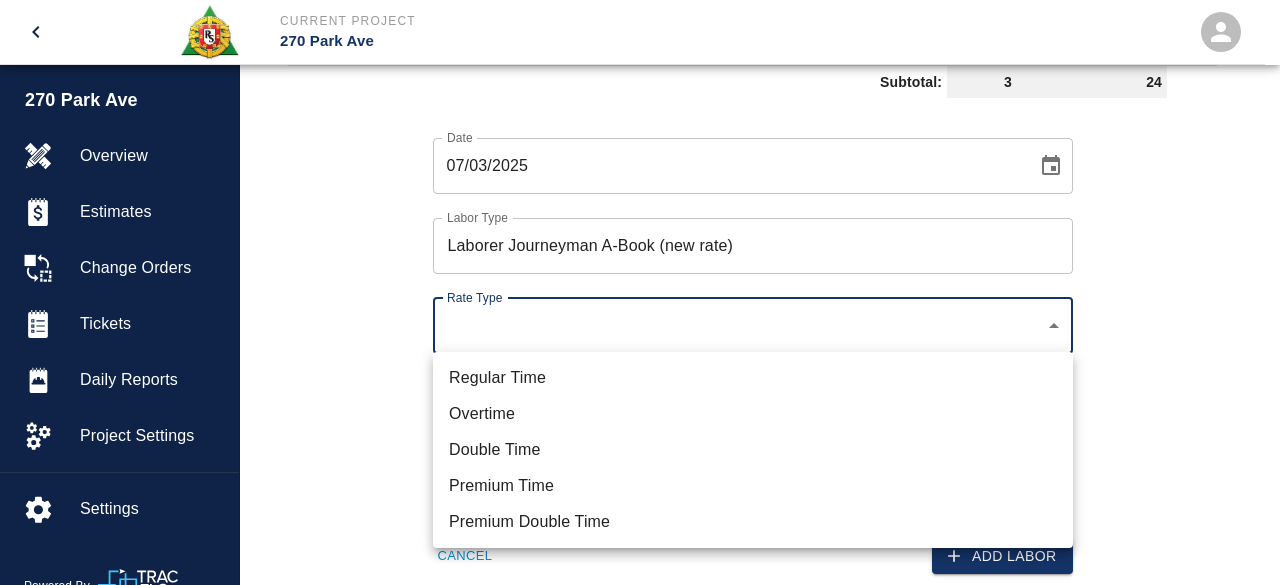 click on "Regular Time" at bounding box center [753, 378] 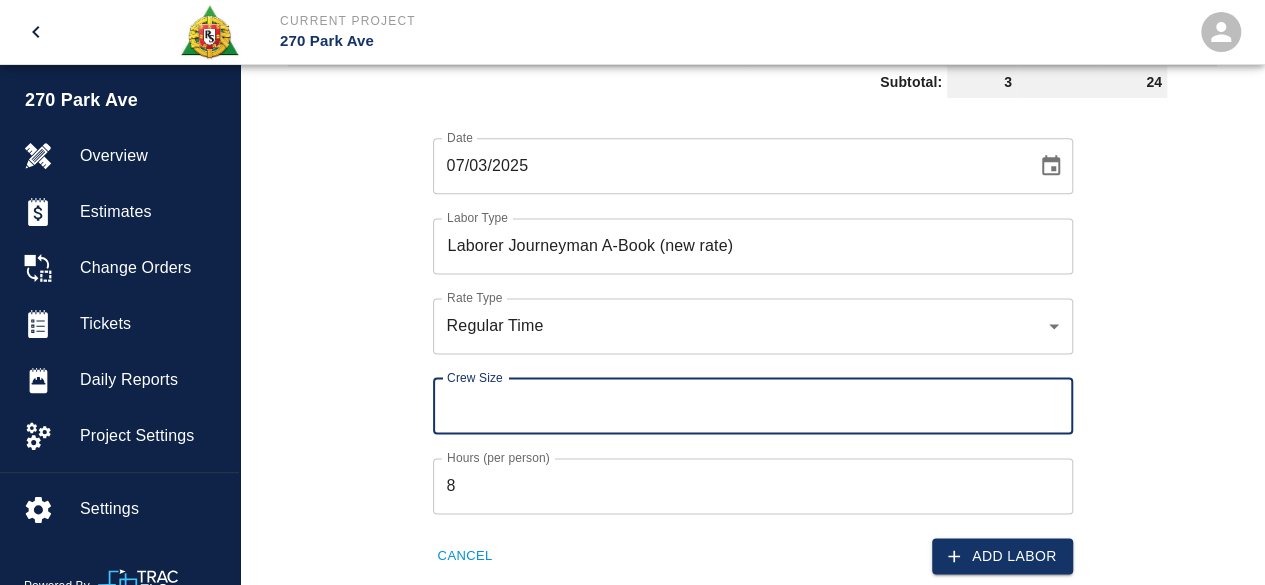 click on "Crew Size" at bounding box center (753, 406) 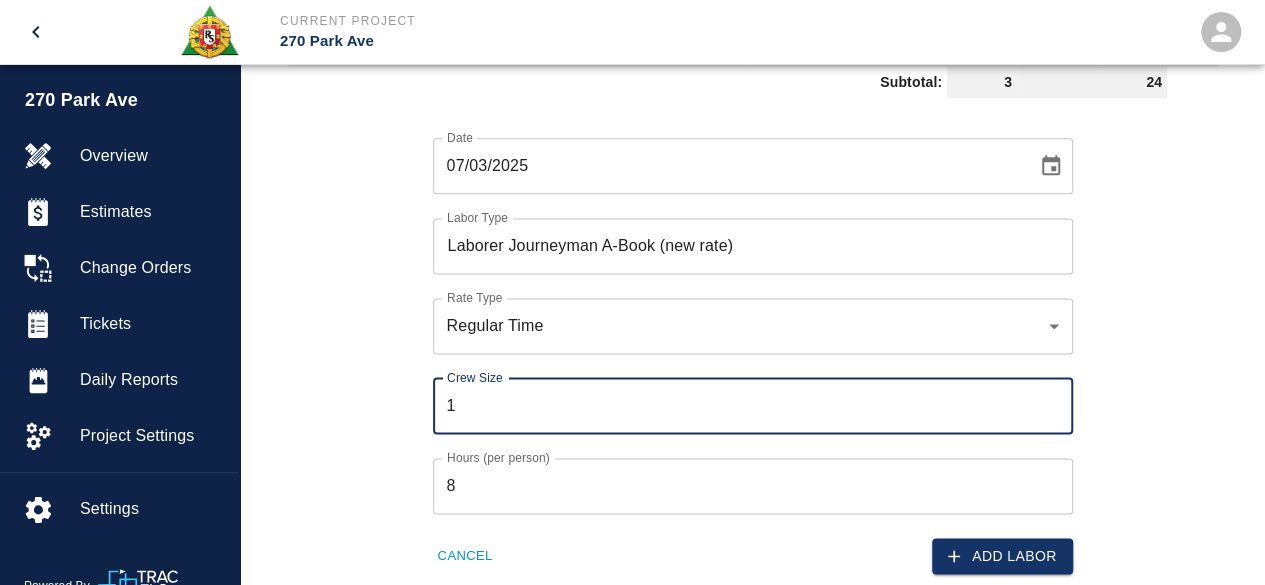 type on "1" 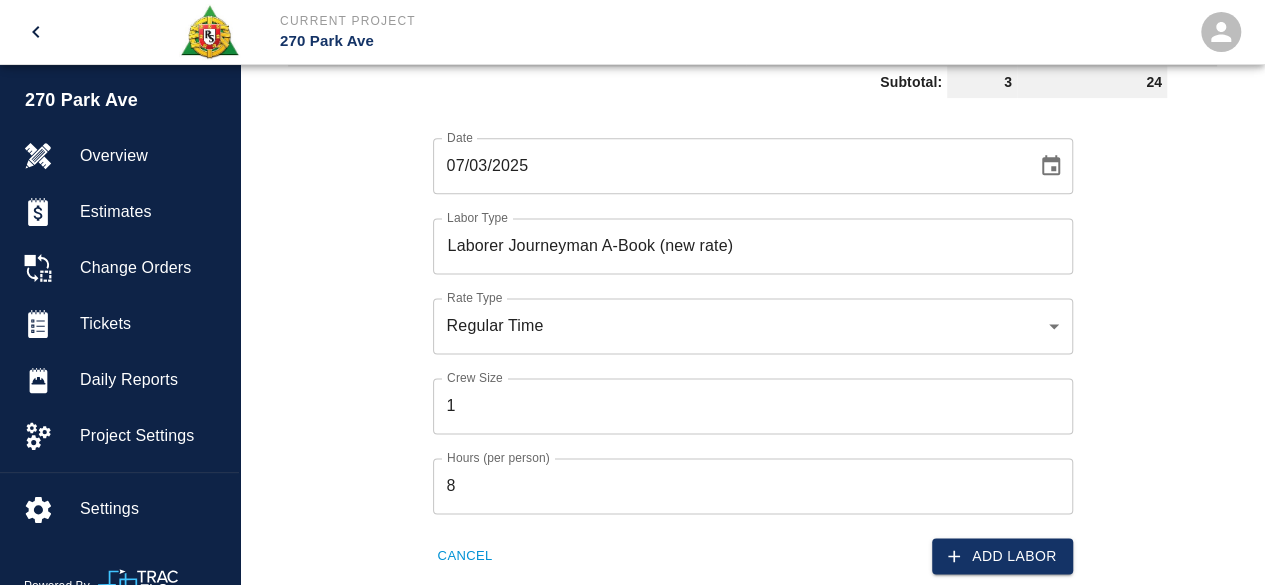 click on "Date [DATE] Date Labor Type Laborer Journeyman A-Book ([RATE_TYPE]) Labor Type Rate Type [RATE_TYPE] Regular Time rate_rt Rate Type Crew Size 1 Crew Size Hours (per person) 8 Hours (per person) Cancel Add Labor" at bounding box center (740, 340) 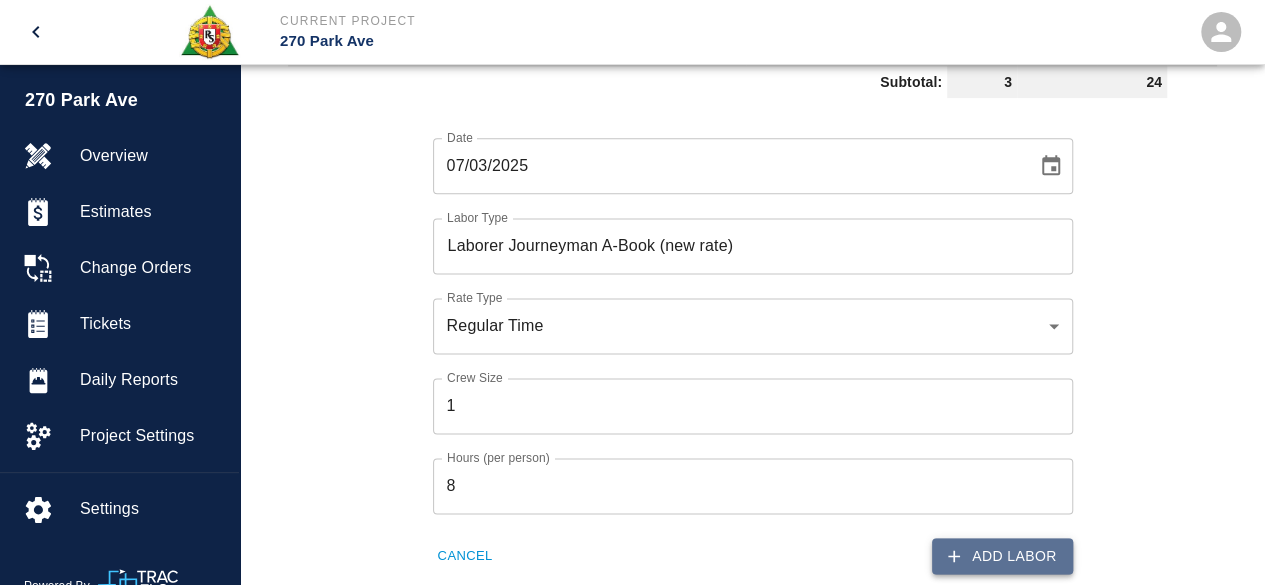 click on "Add Labor" at bounding box center [1002, 556] 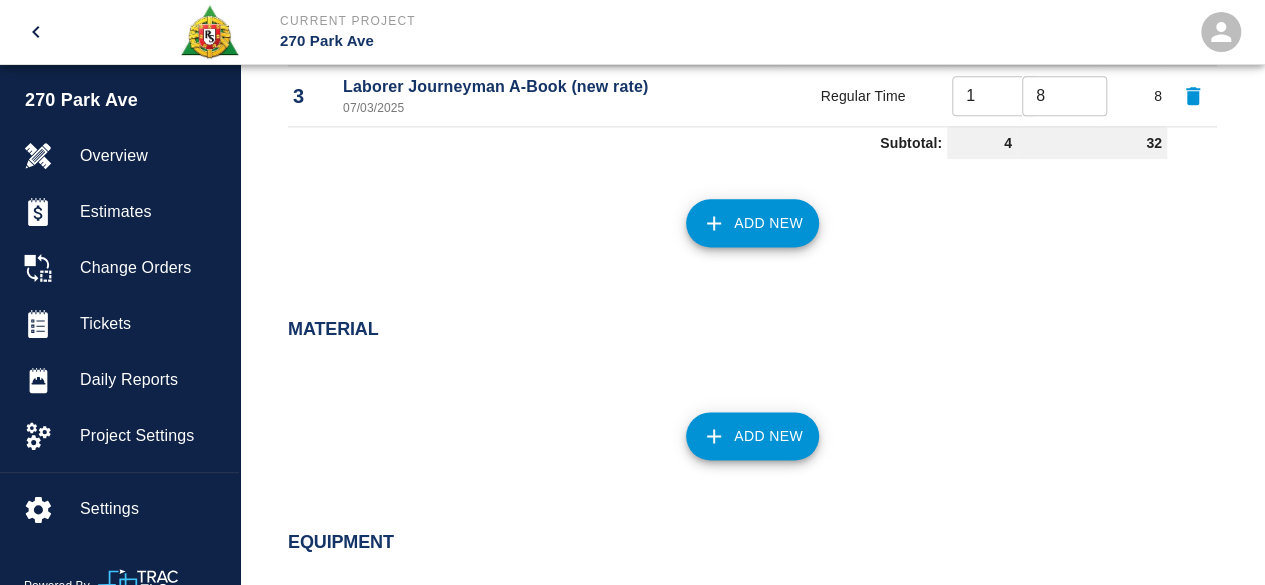 click on "Add New" at bounding box center [752, 436] 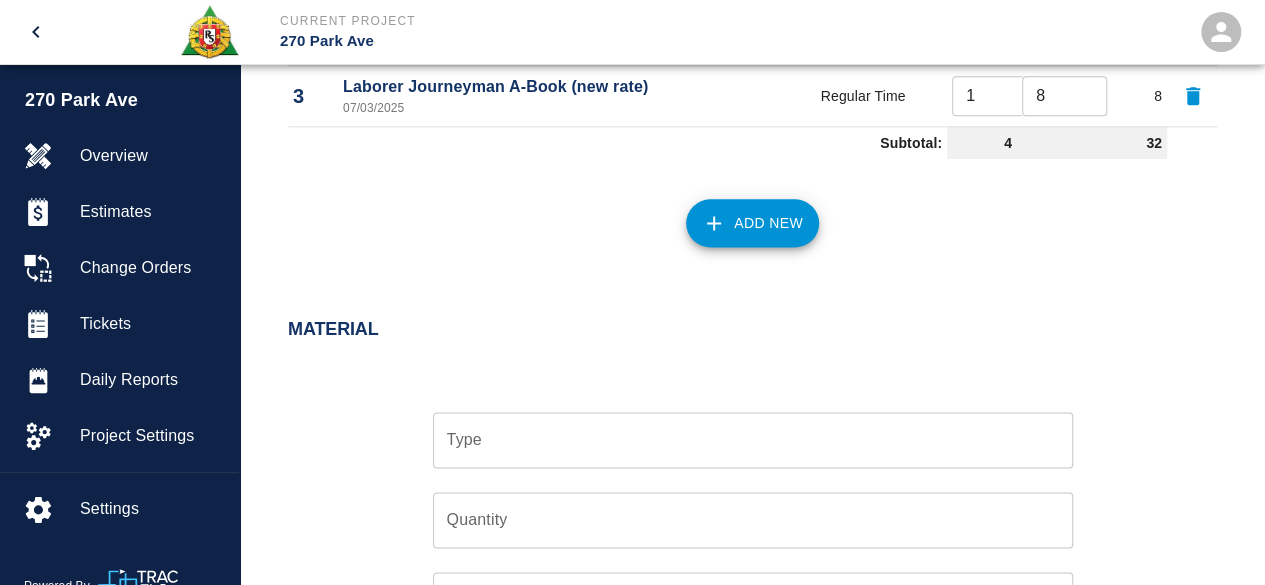 click on "Type" at bounding box center (753, 440) 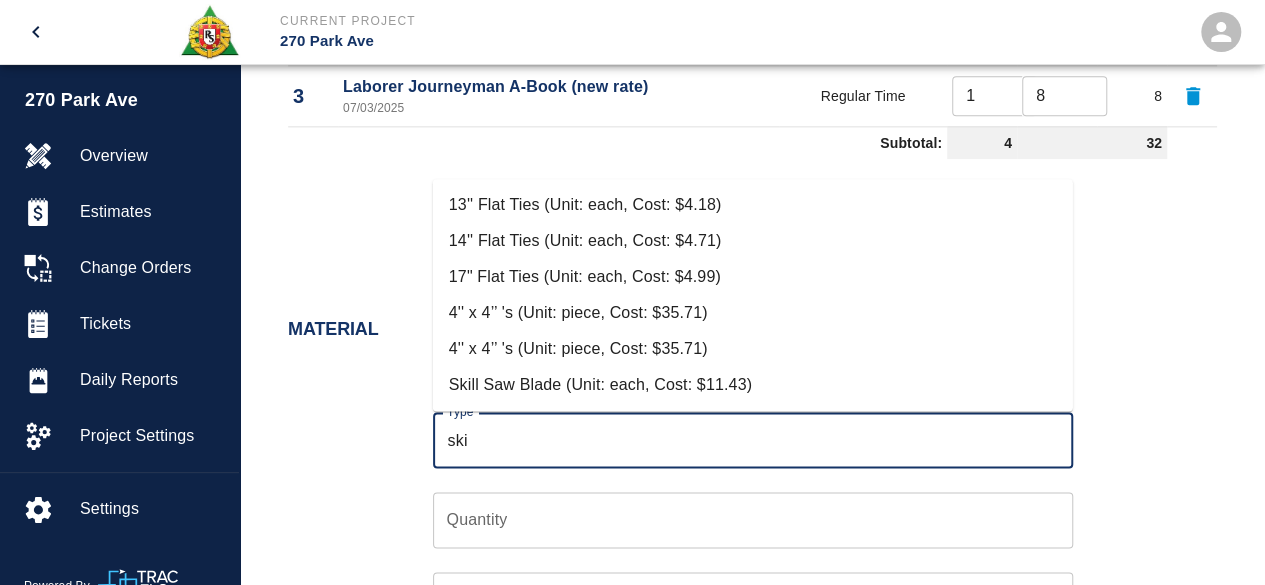 click on "Skill Saw Blade (Unit: each, Cost: $11.43)" at bounding box center (753, 385) 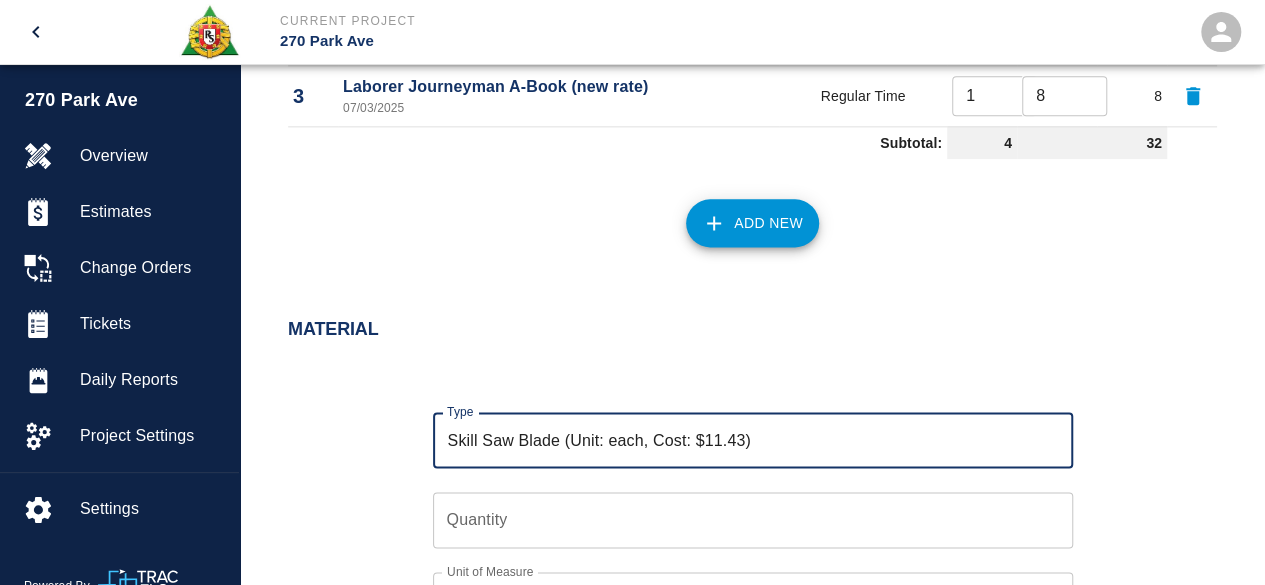 type on "Skill Saw Blade (Unit: each, Cost: $11.43)" 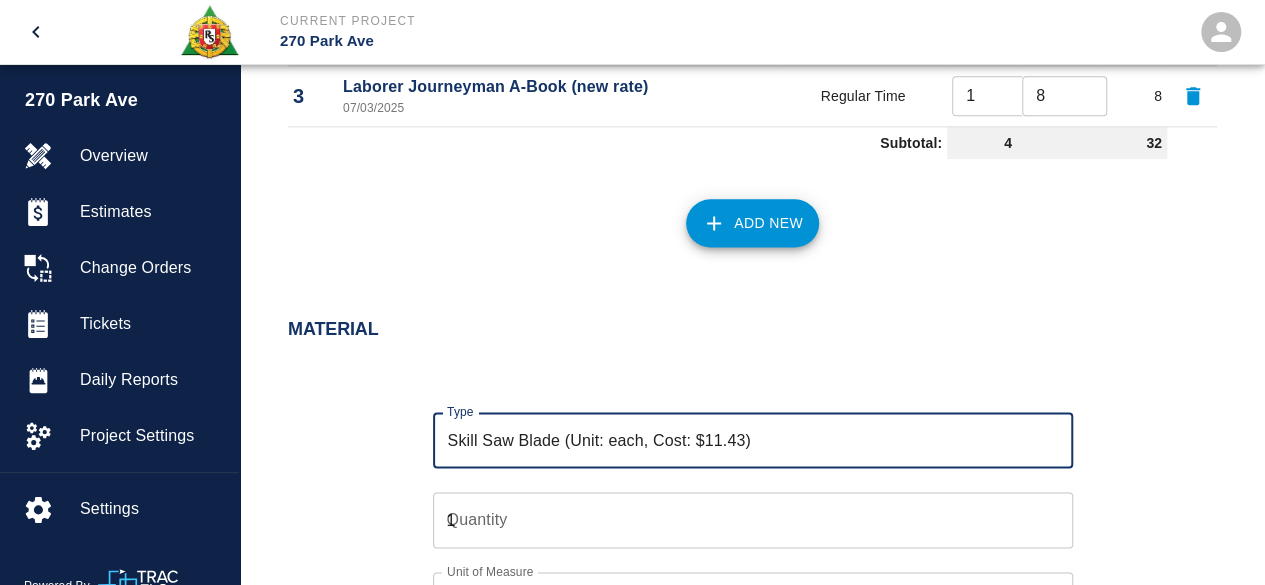 type on "1" 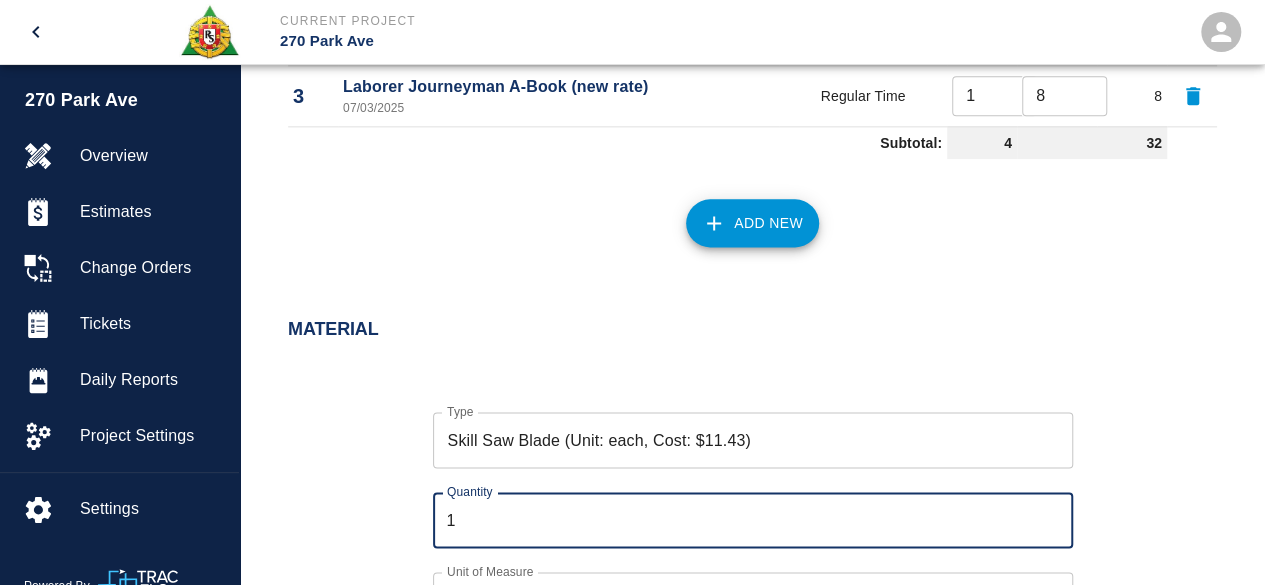 scroll, scrollTop: 1320, scrollLeft: 0, axis: vertical 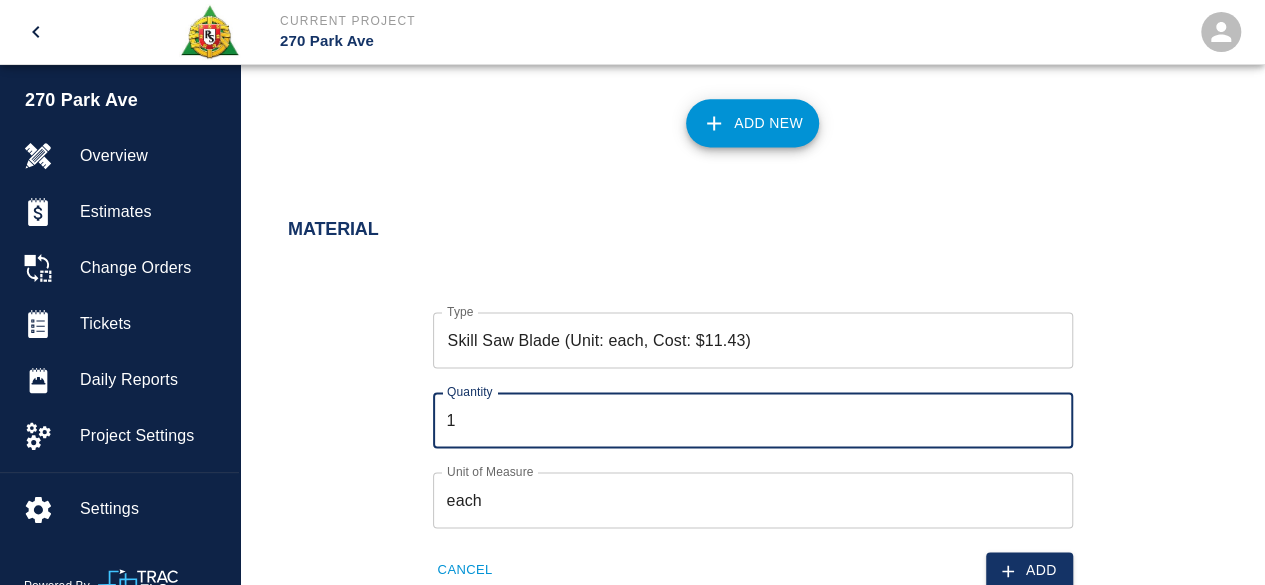 click on "Add" at bounding box center [1029, 570] 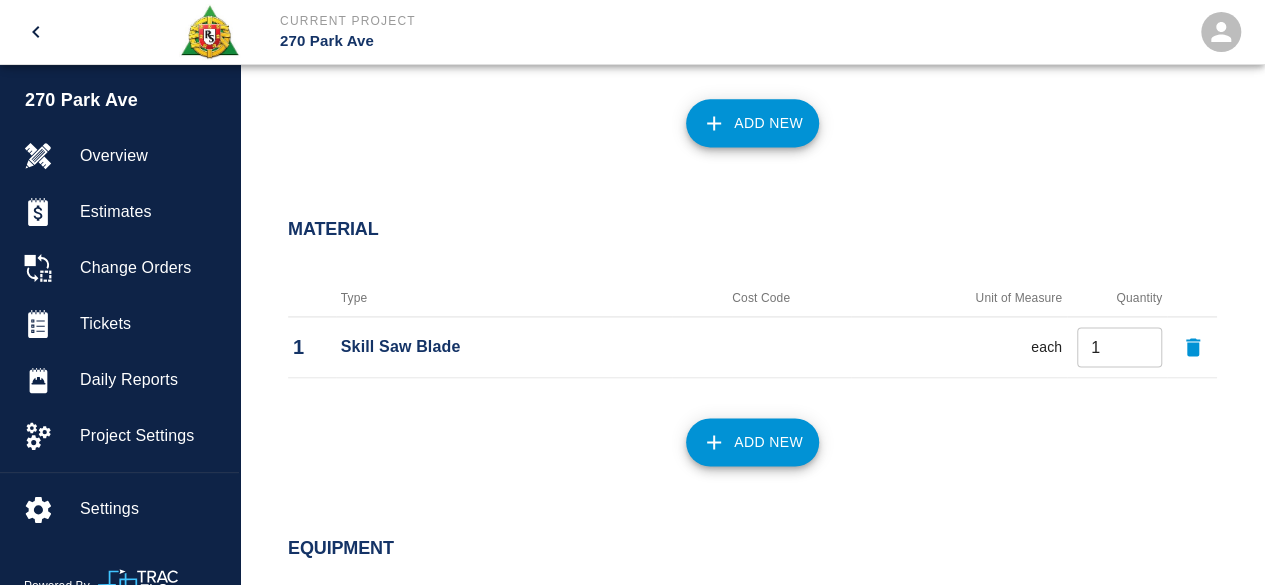click on "Add New" at bounding box center [752, 442] 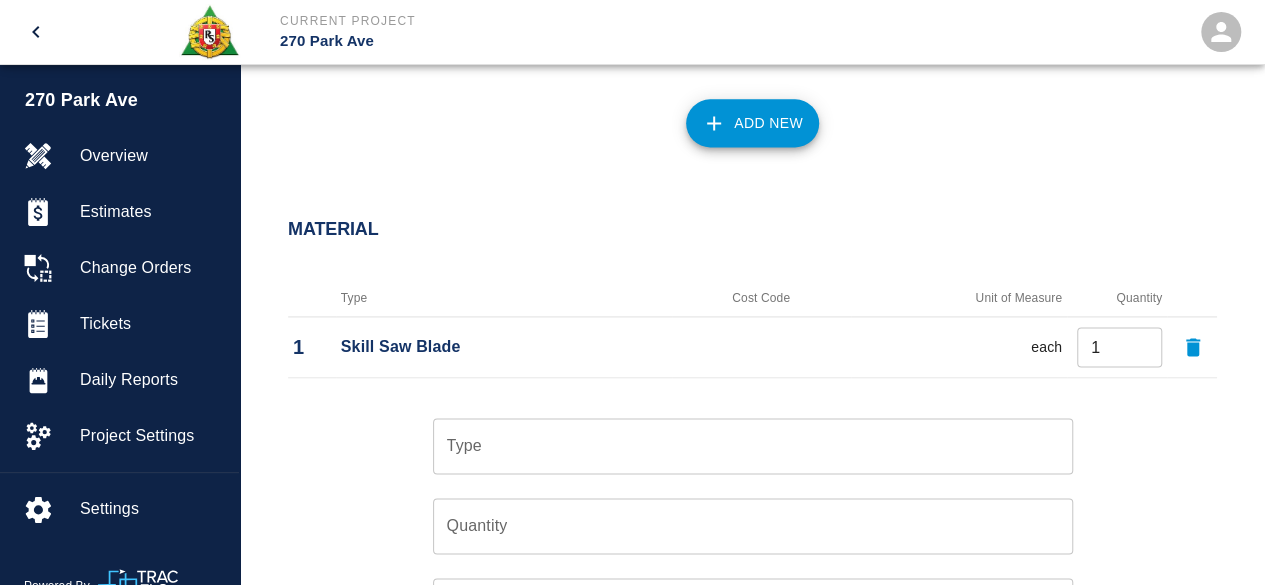 click on "Type" at bounding box center [753, 446] 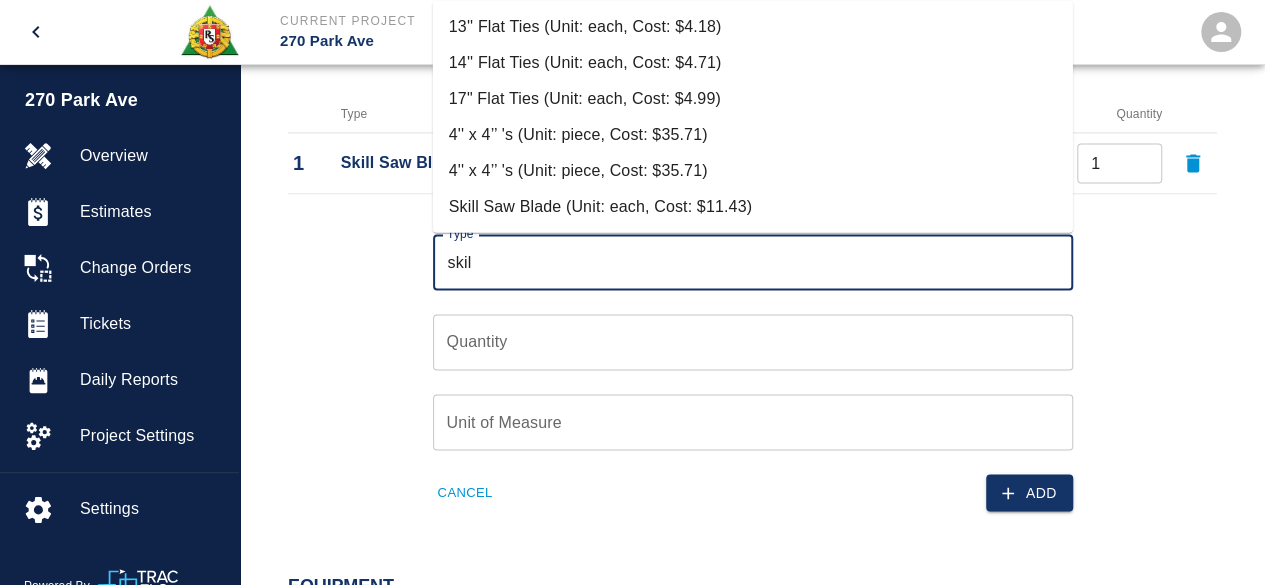 scroll, scrollTop: 1420, scrollLeft: 0, axis: vertical 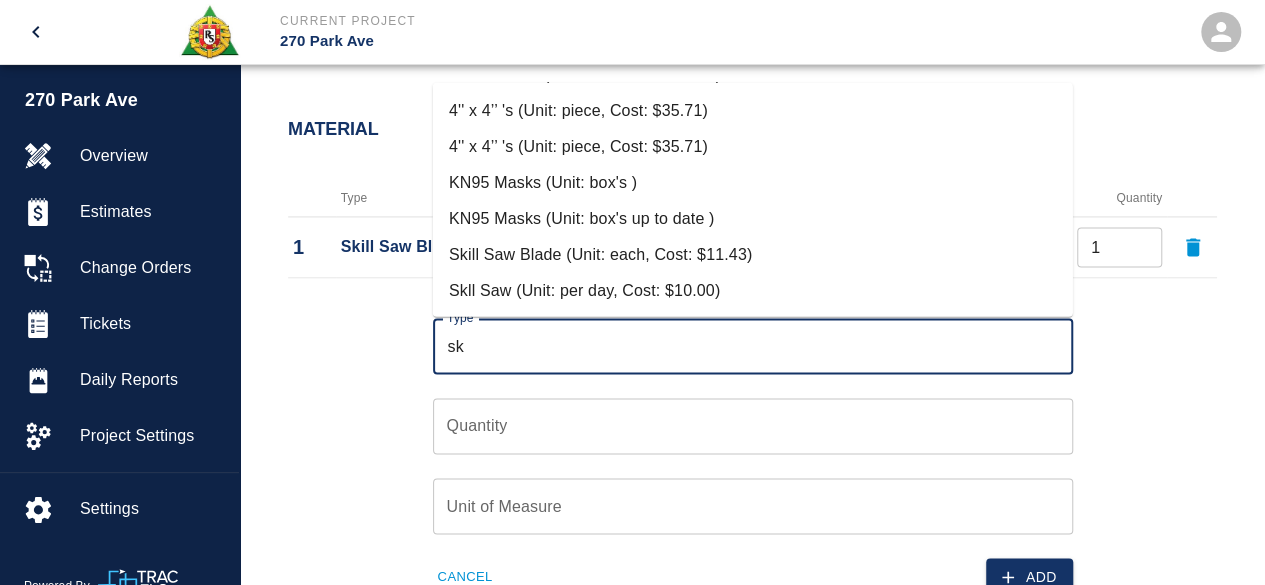 click on "Skll Saw  (Unit: per day, Cost: $10.00)" at bounding box center (753, 290) 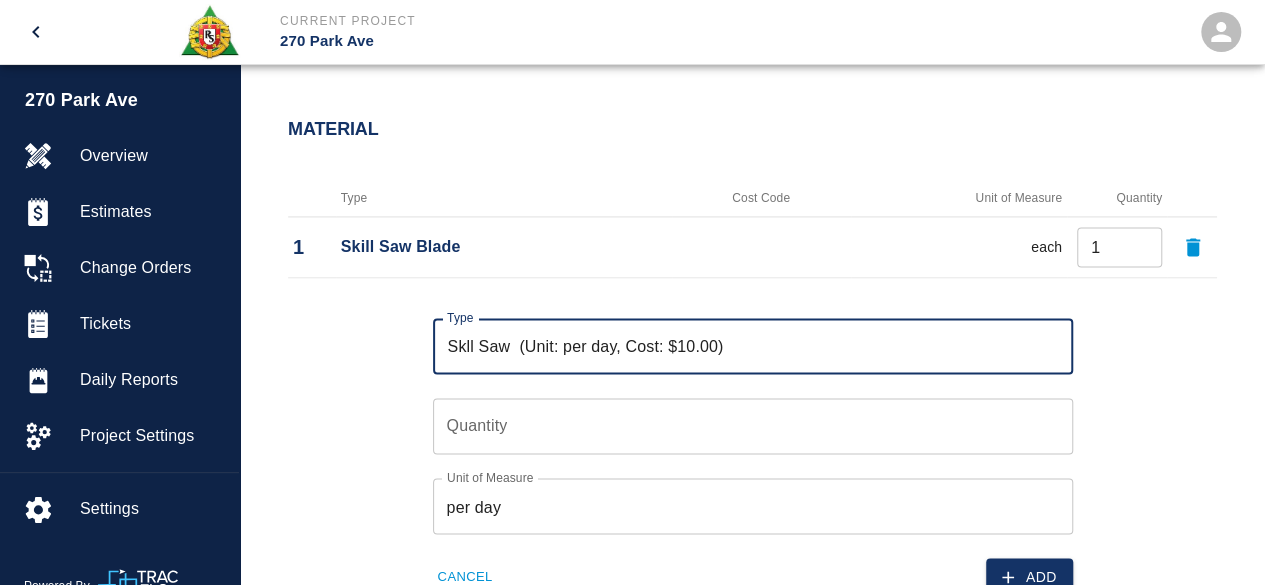 type on "Skll Saw  (Unit: per day, Cost: $10.00)" 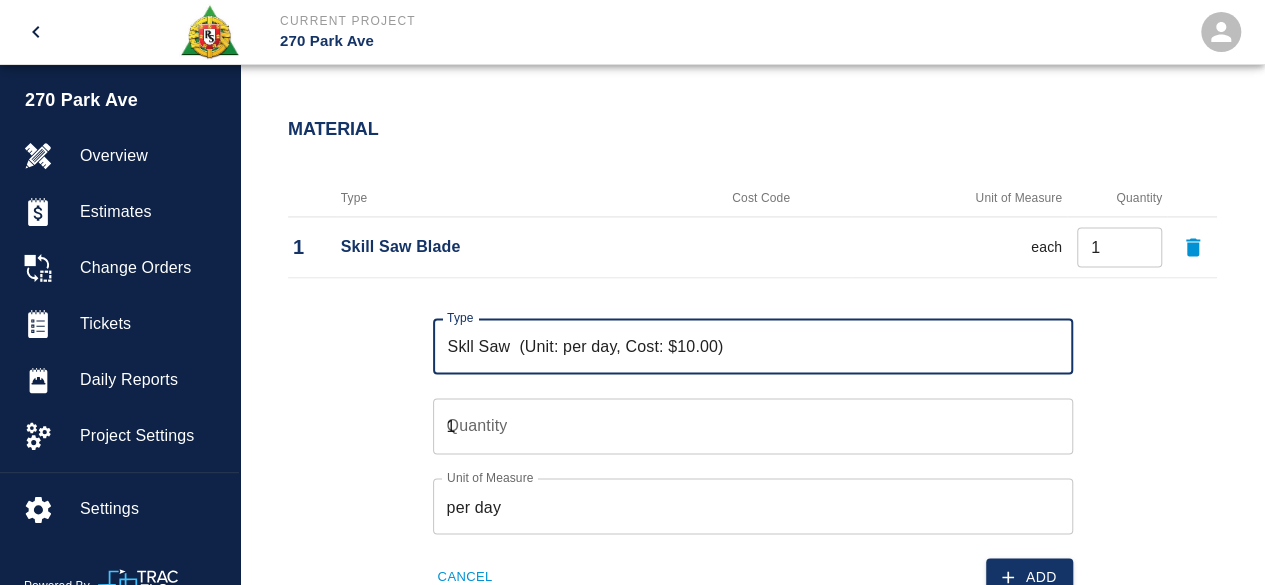 type on "1" 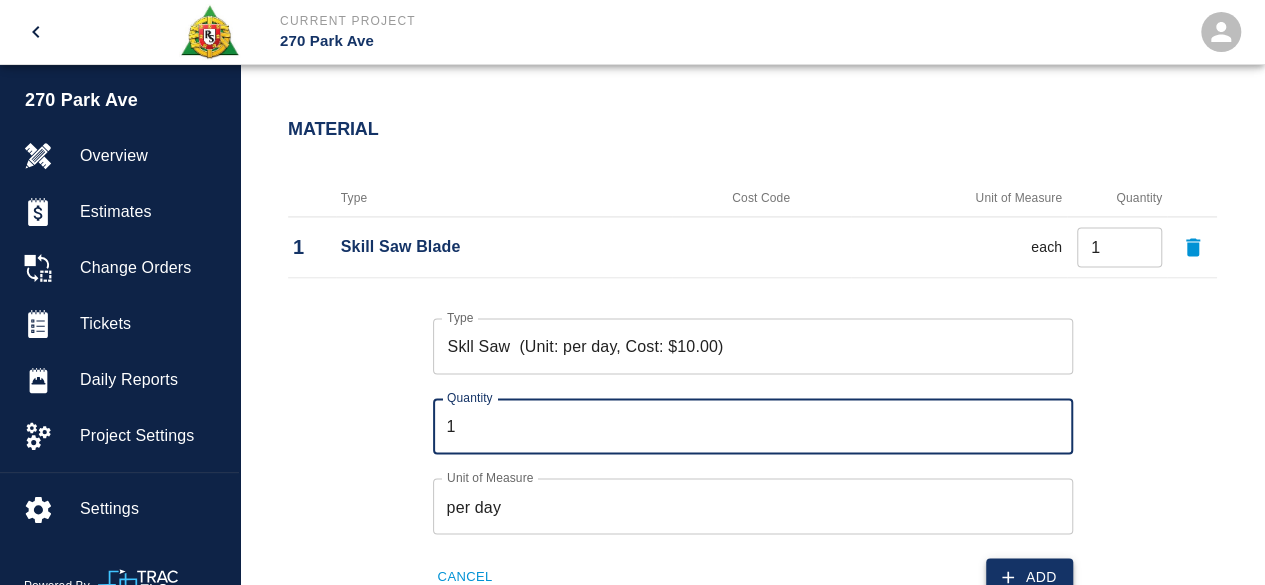 click on "Add" at bounding box center [1029, 576] 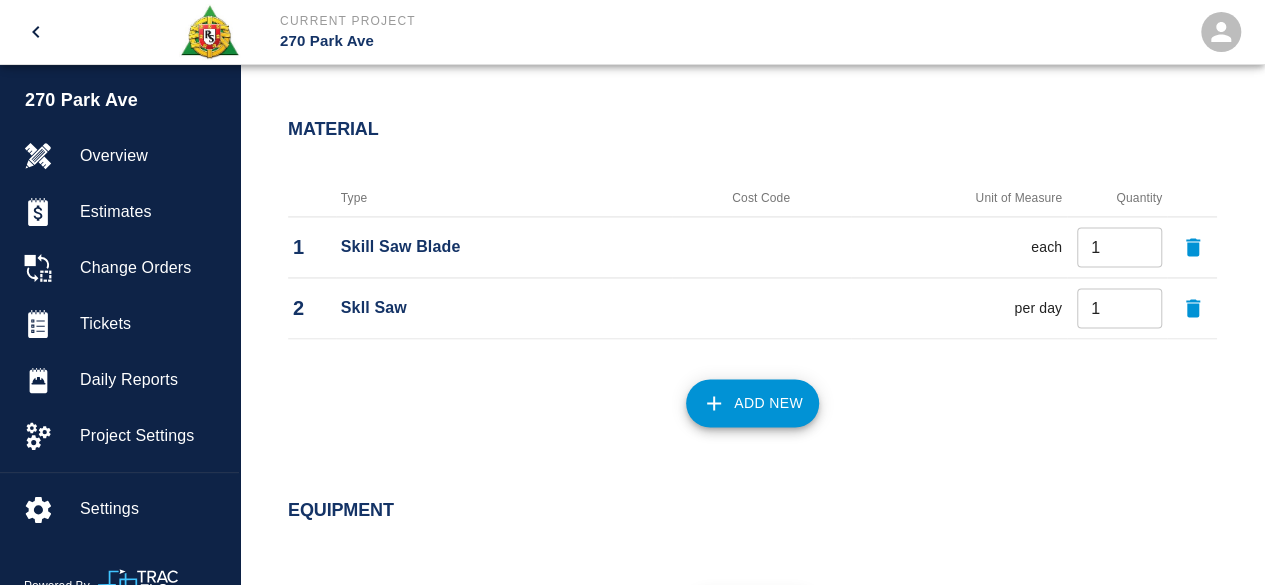 click on "Add New" at bounding box center [752, 403] 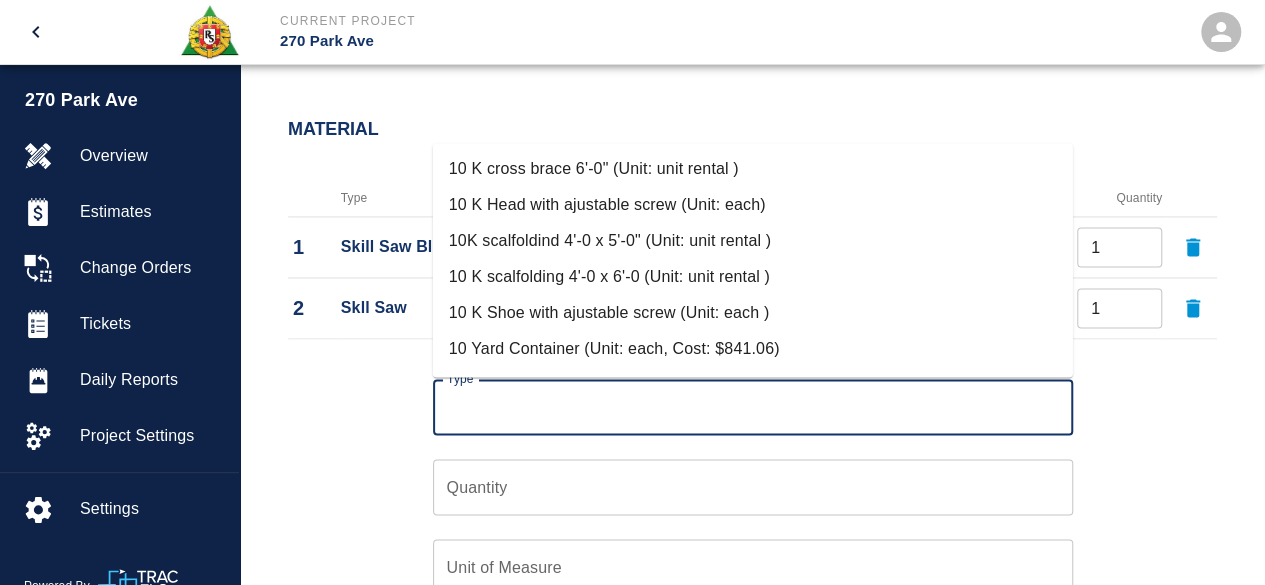 click on "Type" at bounding box center [753, 407] 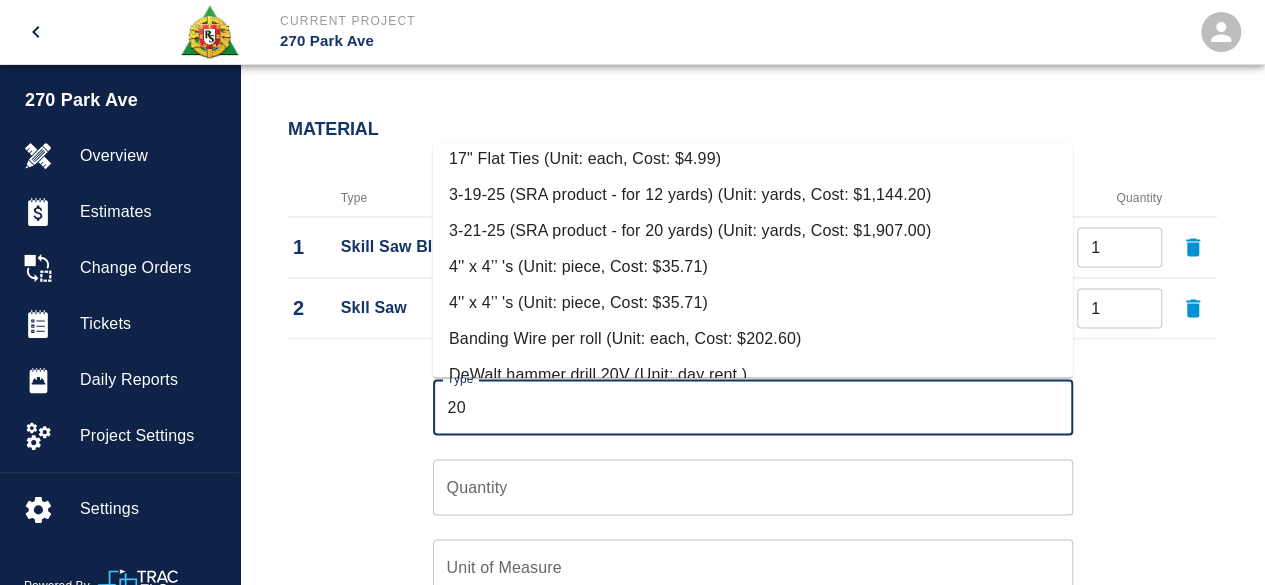 scroll, scrollTop: 434, scrollLeft: 0, axis: vertical 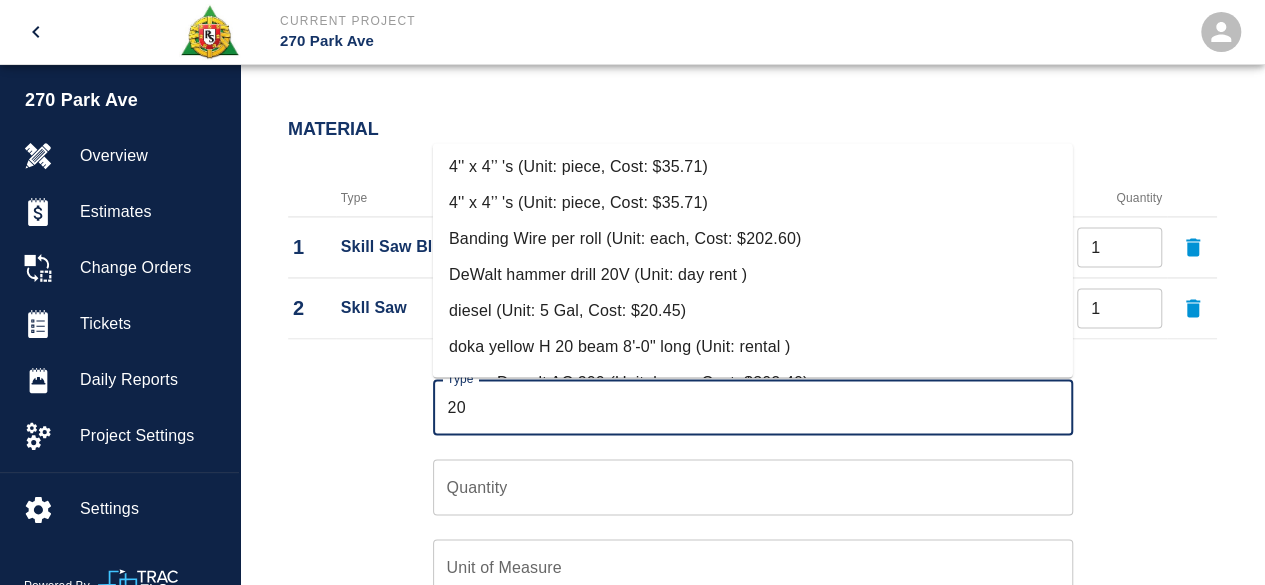 click on "DeWalt hammer drill 20V (Unit: day rent )" at bounding box center [753, 275] 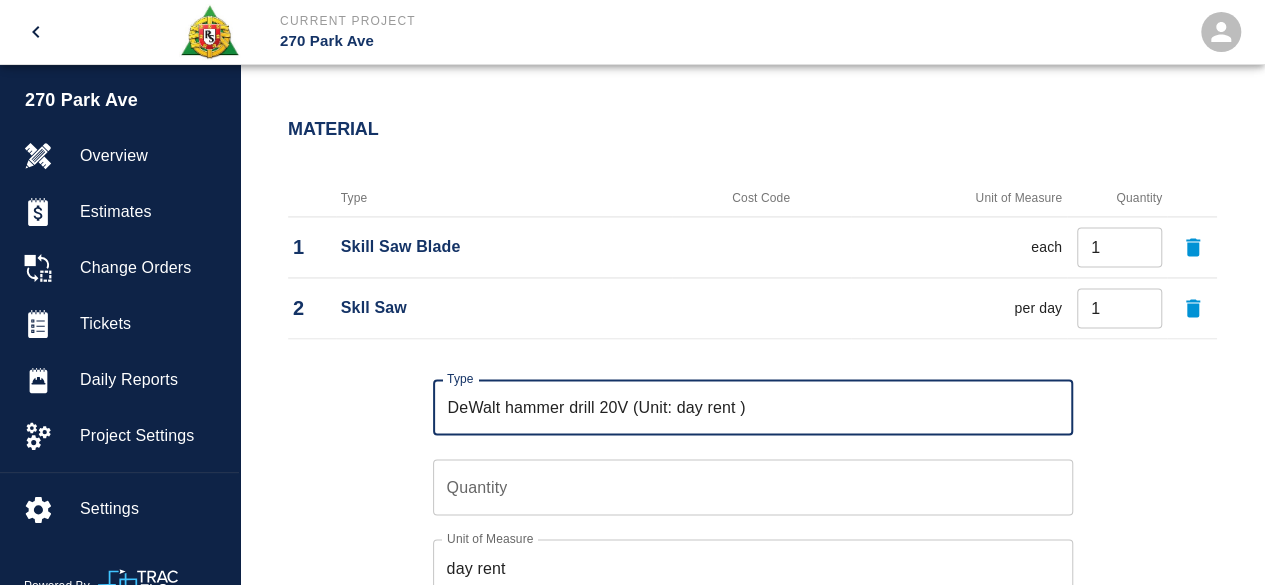 type on "DeWalt hammer drill 20V (Unit: day rent )" 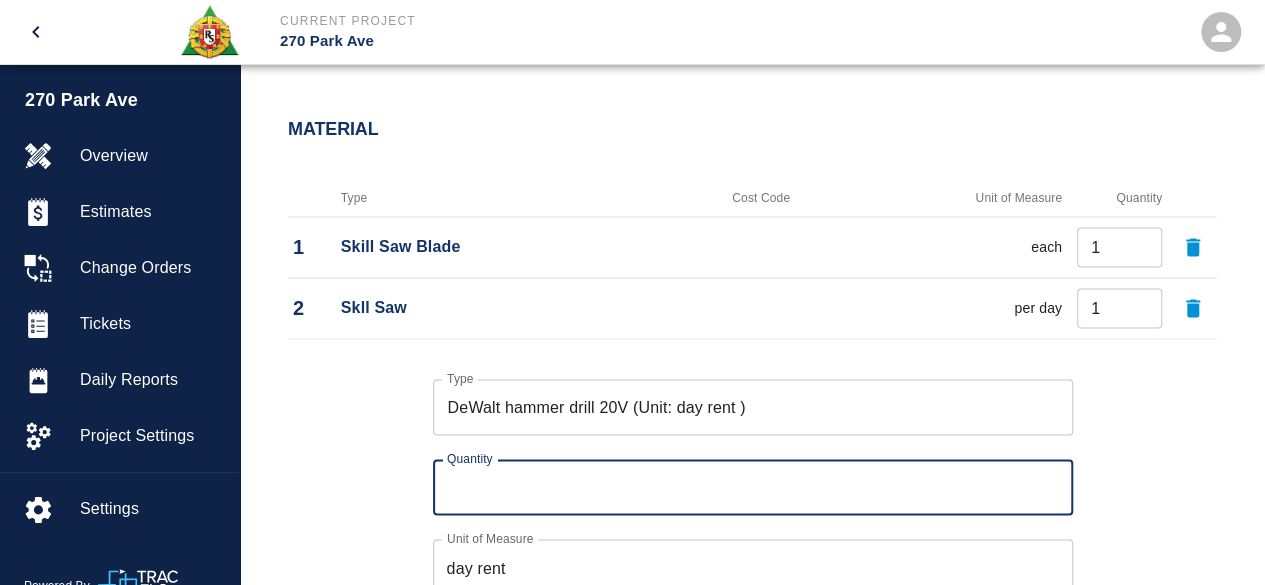 click on "Quantity" at bounding box center (753, 487) 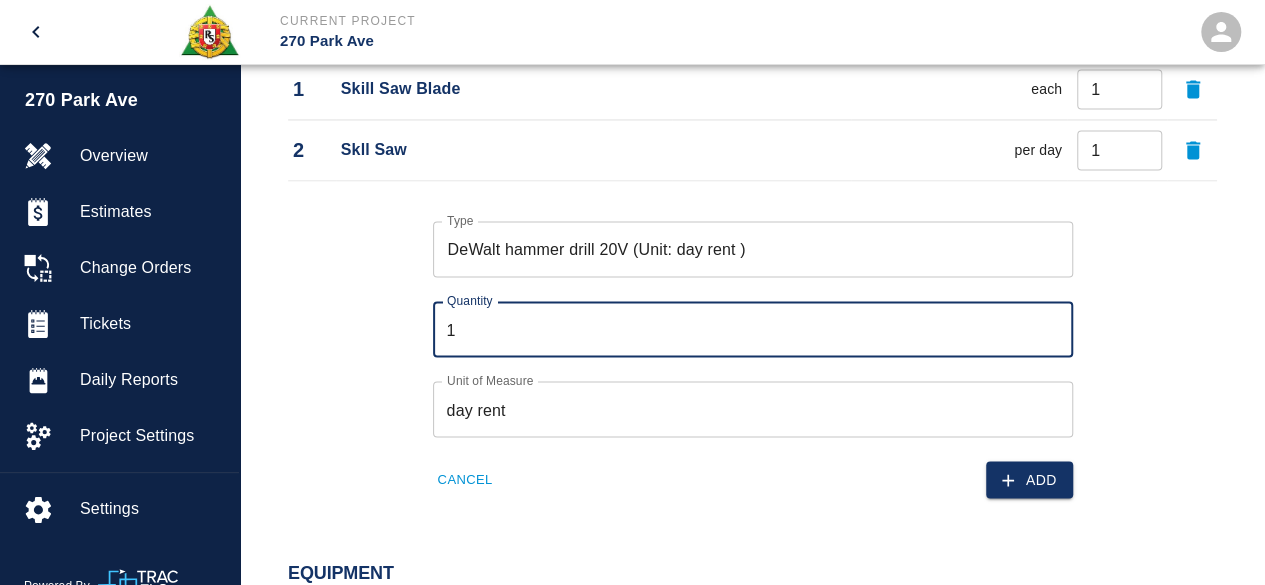scroll, scrollTop: 1620, scrollLeft: 0, axis: vertical 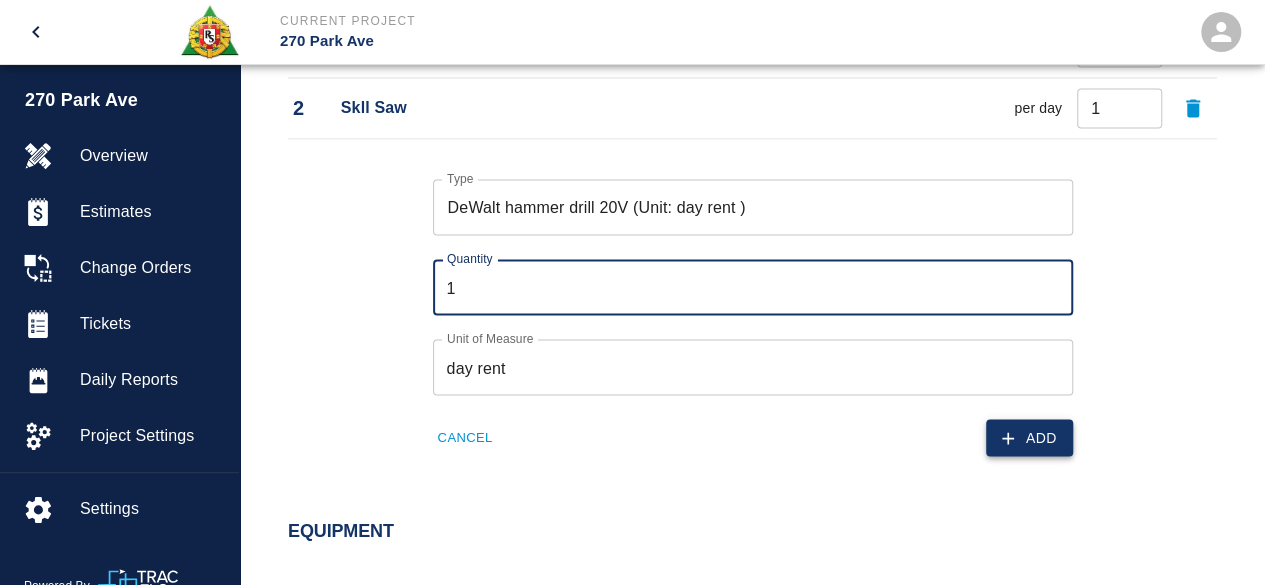 type on "1" 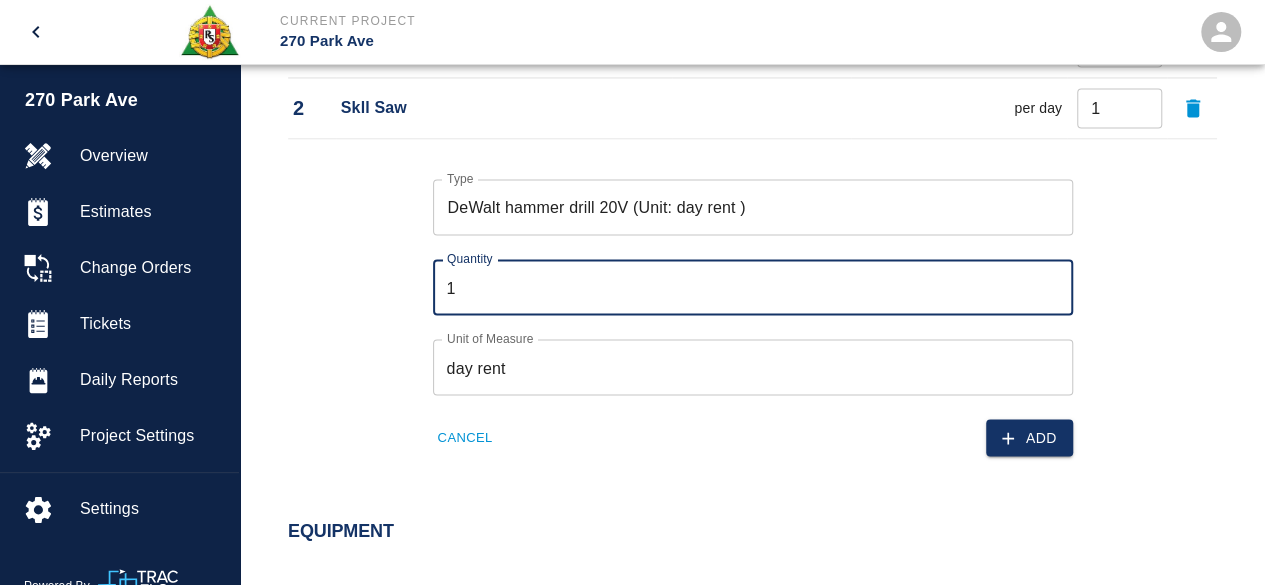 drag, startPoint x: 1052, startPoint y: 435, endPoint x: 914, endPoint y: 414, distance: 139.58868 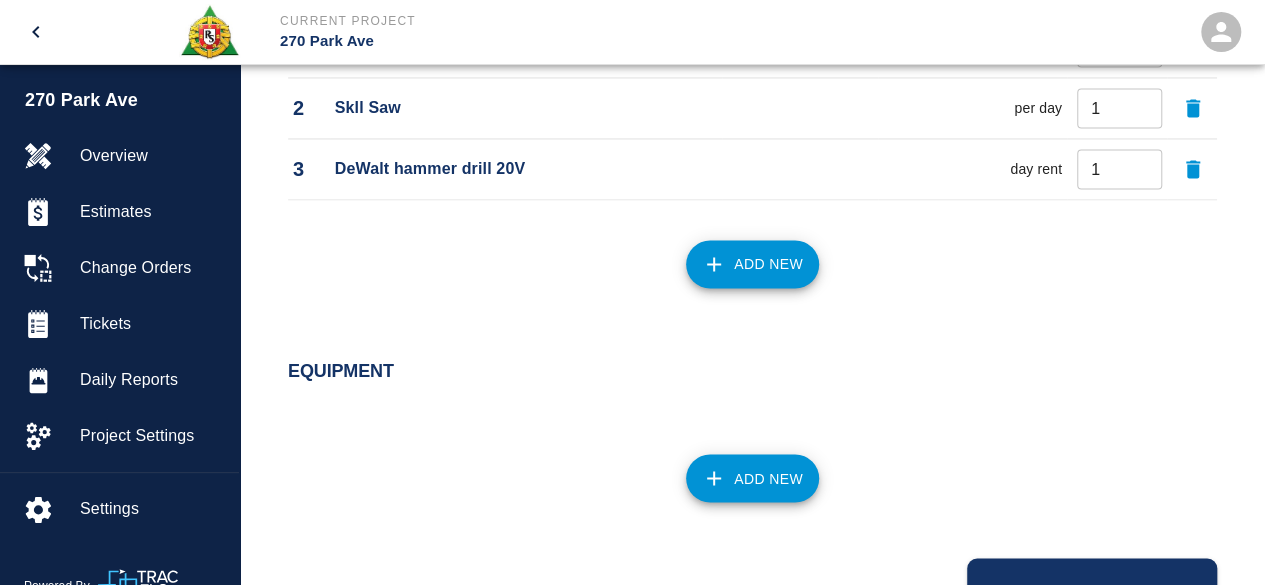 click on "Add New" at bounding box center [752, 264] 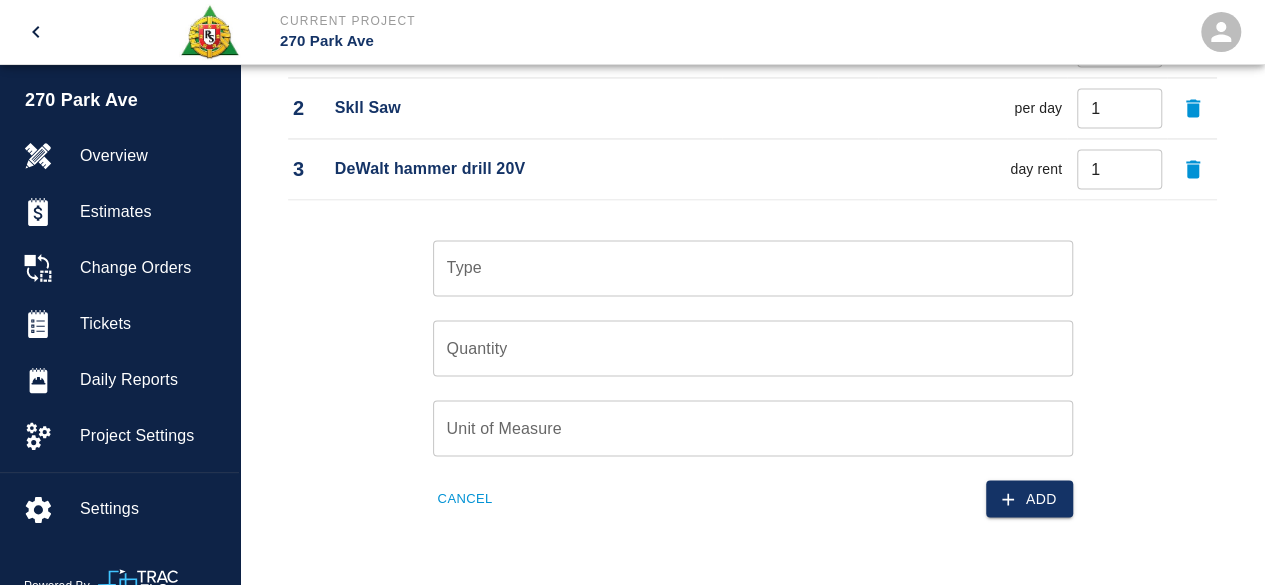 click on "Type" at bounding box center [753, 268] 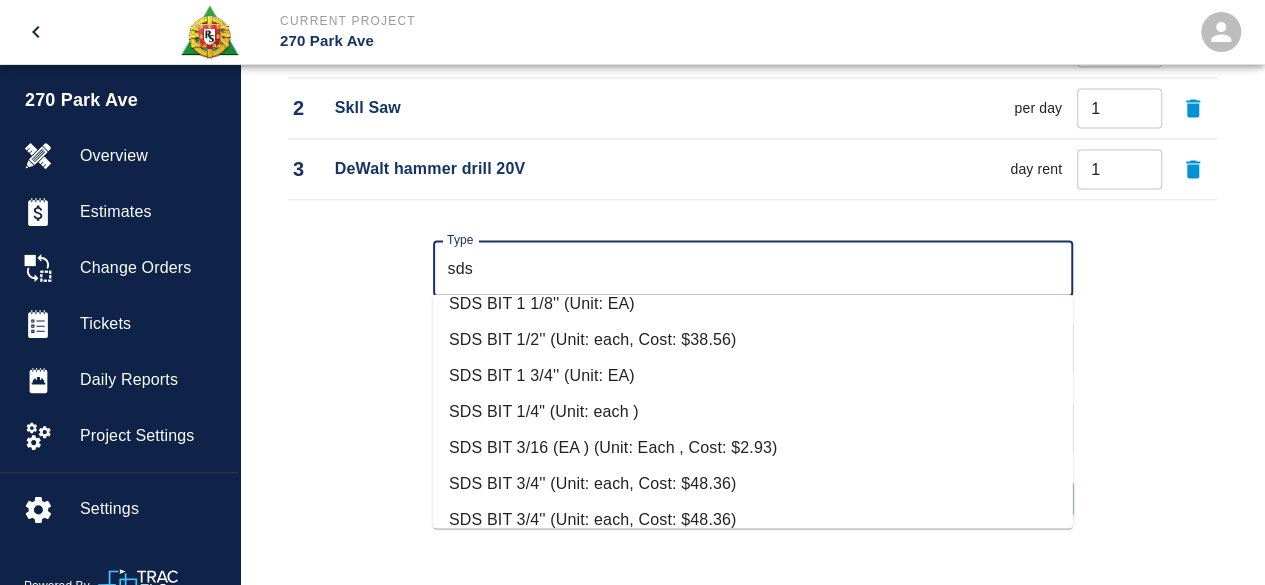 scroll, scrollTop: 300, scrollLeft: 0, axis: vertical 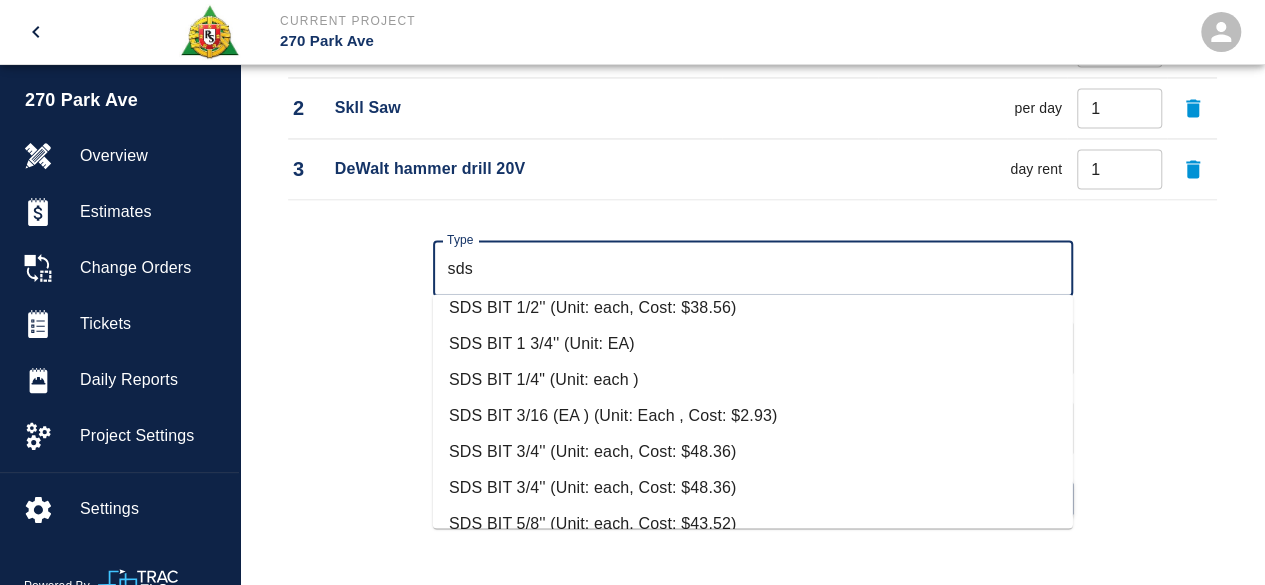 click on "SDS BIT 3/16 (EA ) (Unit: Each , Cost: $2.93)" at bounding box center [753, 416] 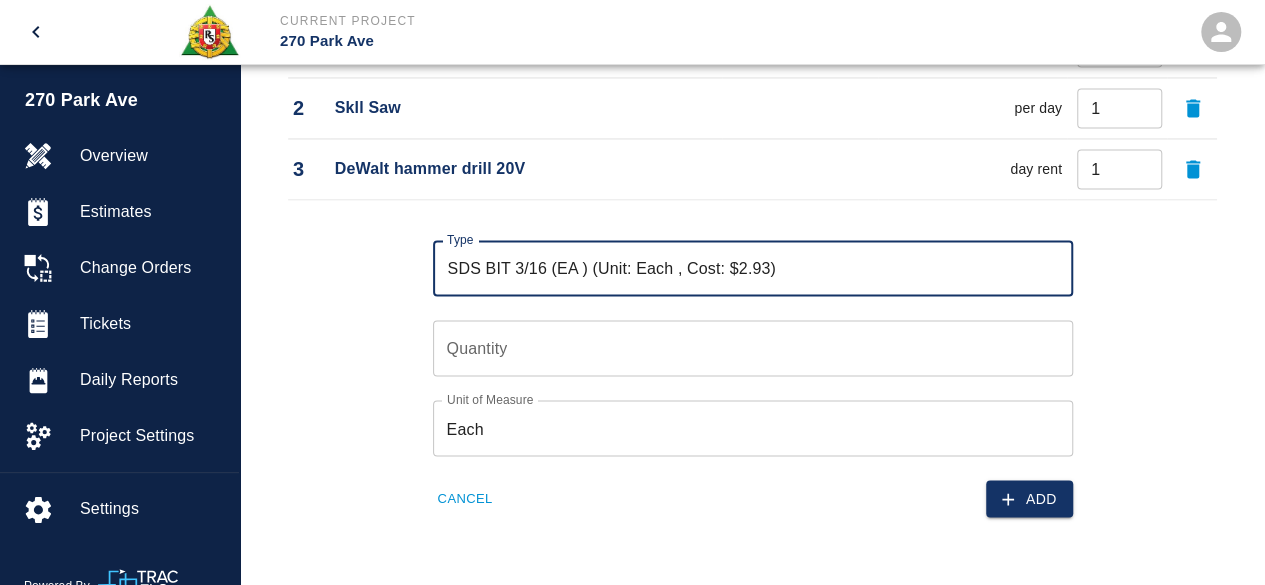 type on "SDS BIT 3/16 (EA ) (Unit: Each , Cost: $2.93)" 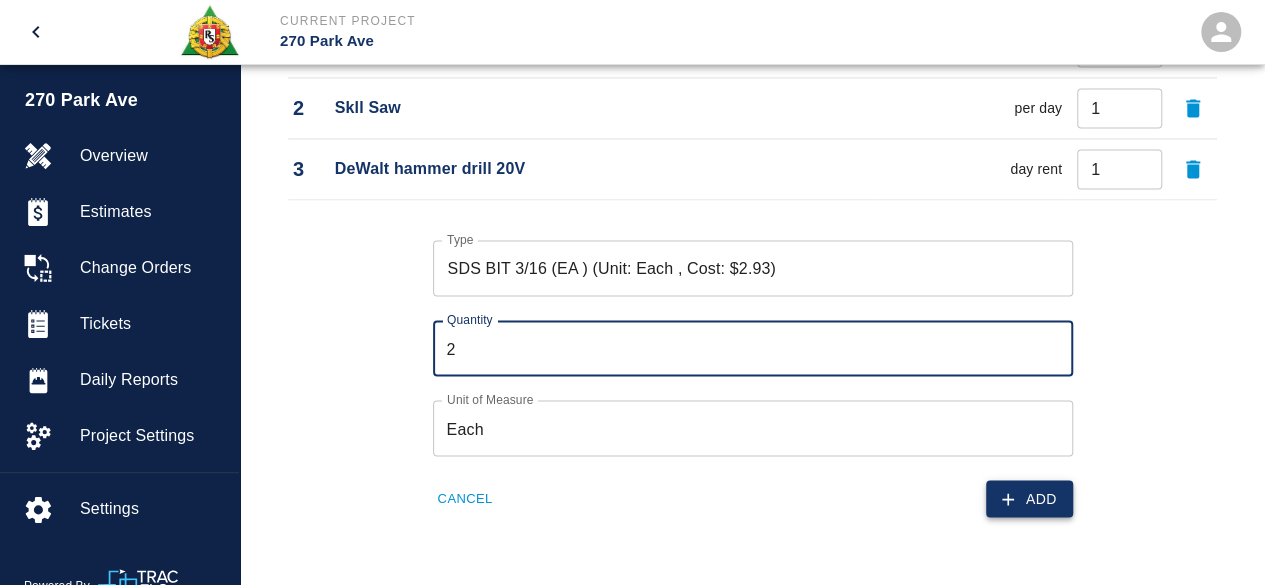type on "2" 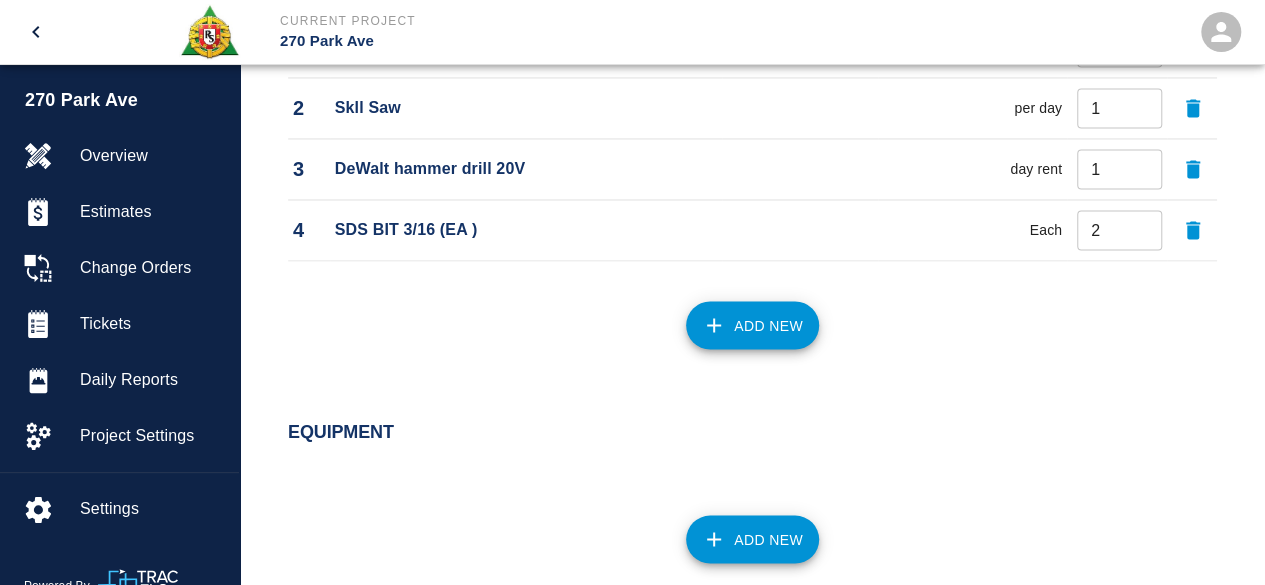 click on "Add New" at bounding box center (752, 325) 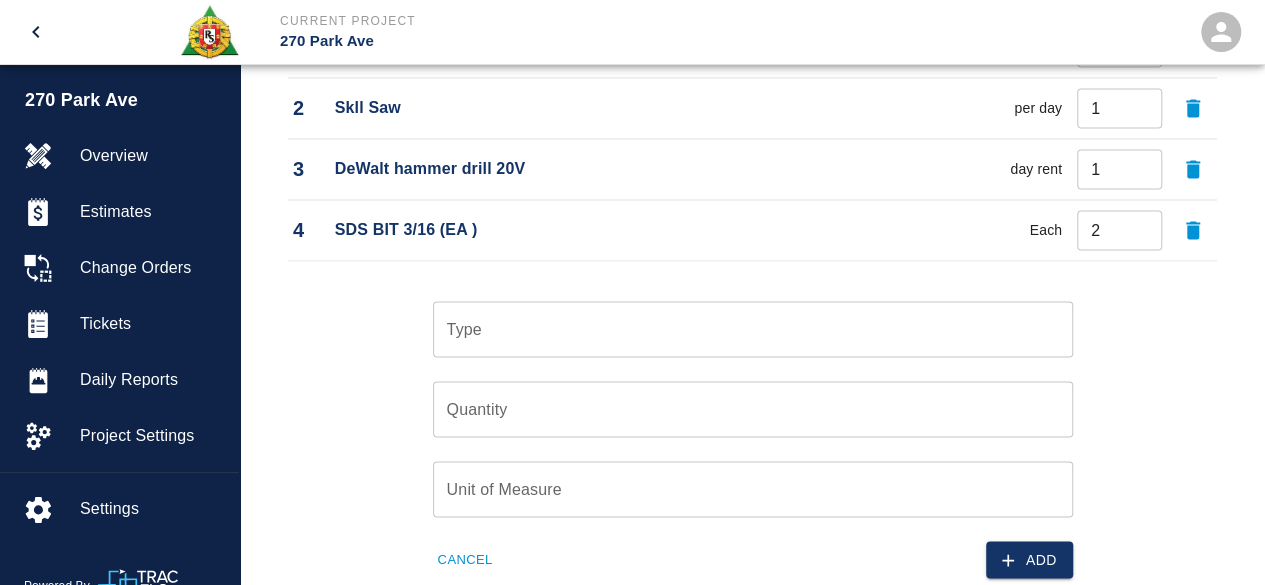 click on "Type" at bounding box center [753, 329] 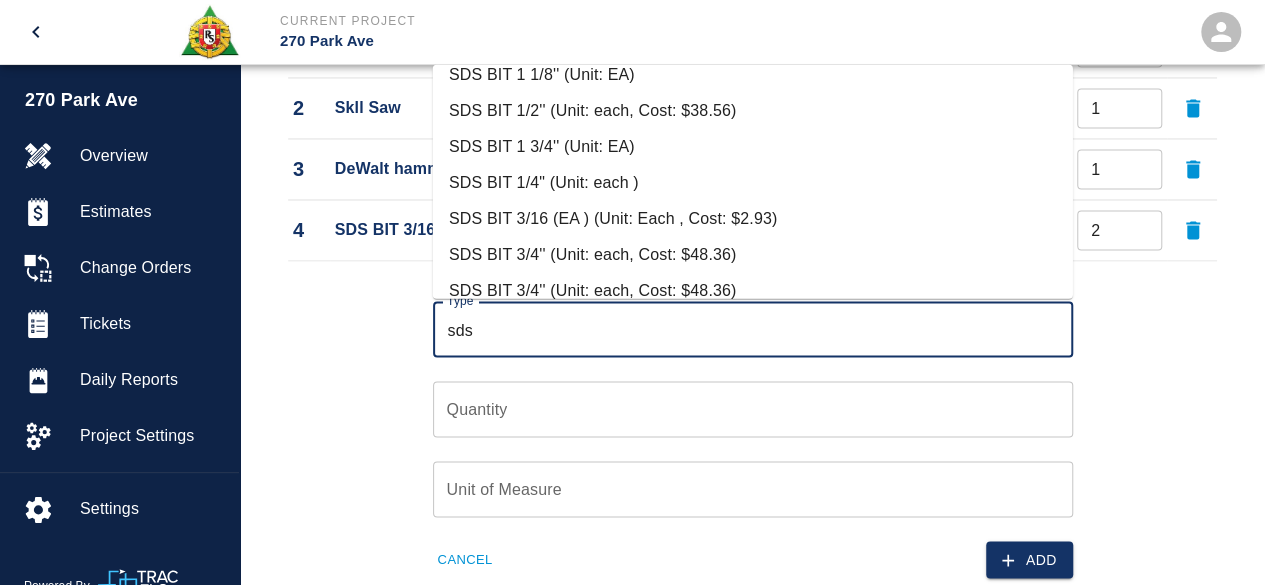 scroll, scrollTop: 358, scrollLeft: 0, axis: vertical 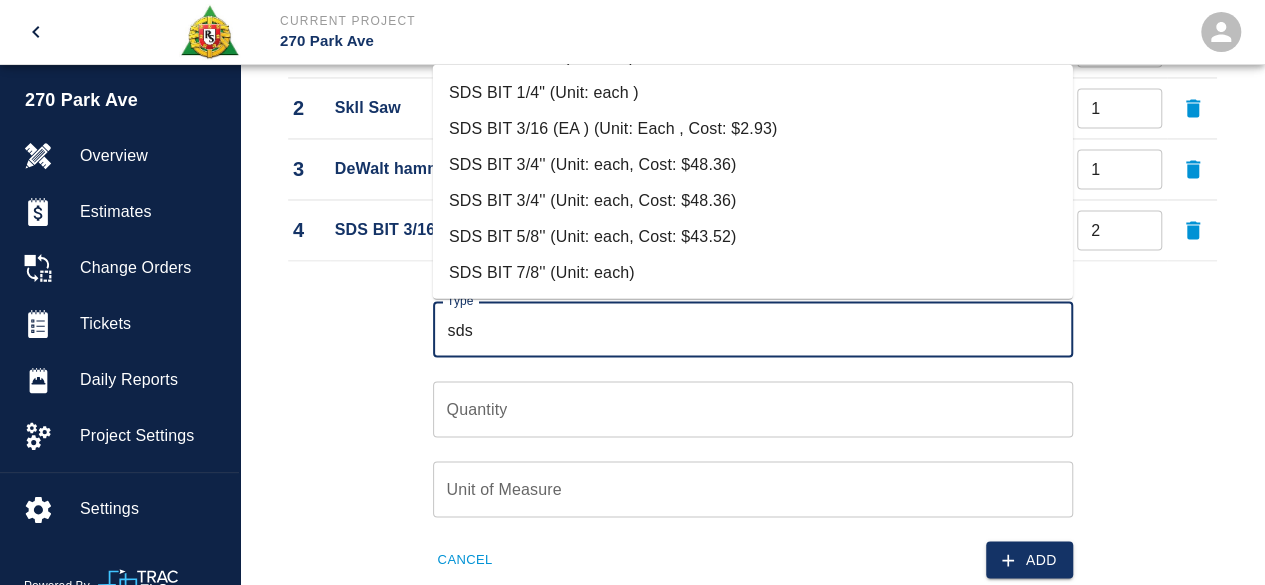 click on "SDS BIT 5/8'' (Unit: each, Cost: $43.52)" at bounding box center (753, 236) 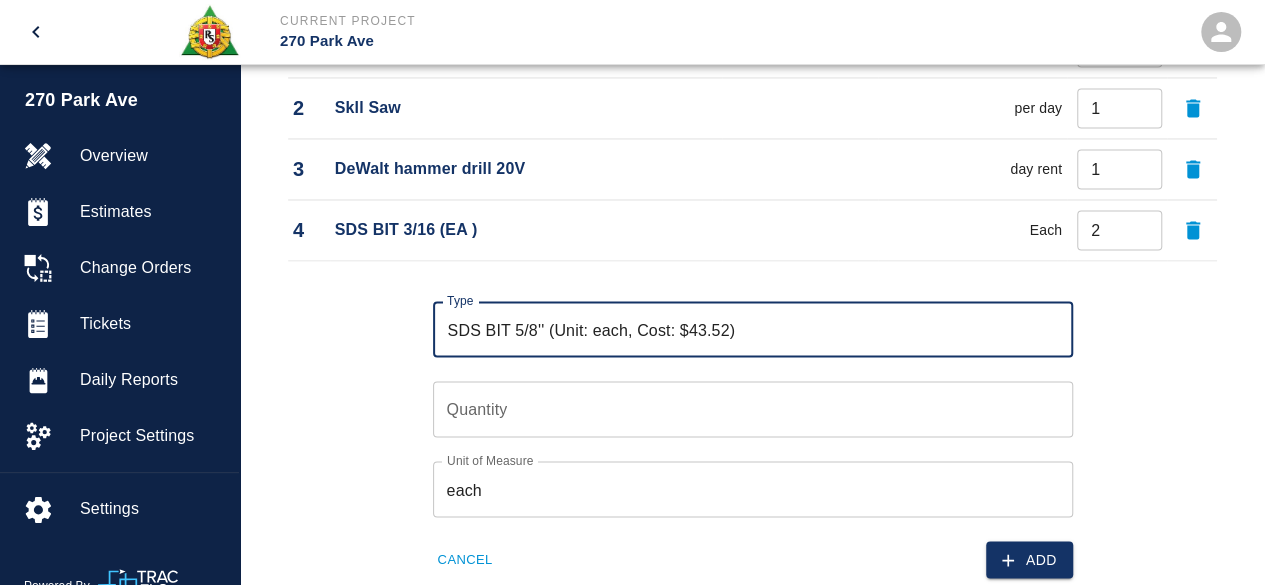 type on "SDS BIT 5/8'' (Unit: each, Cost: $43.52)" 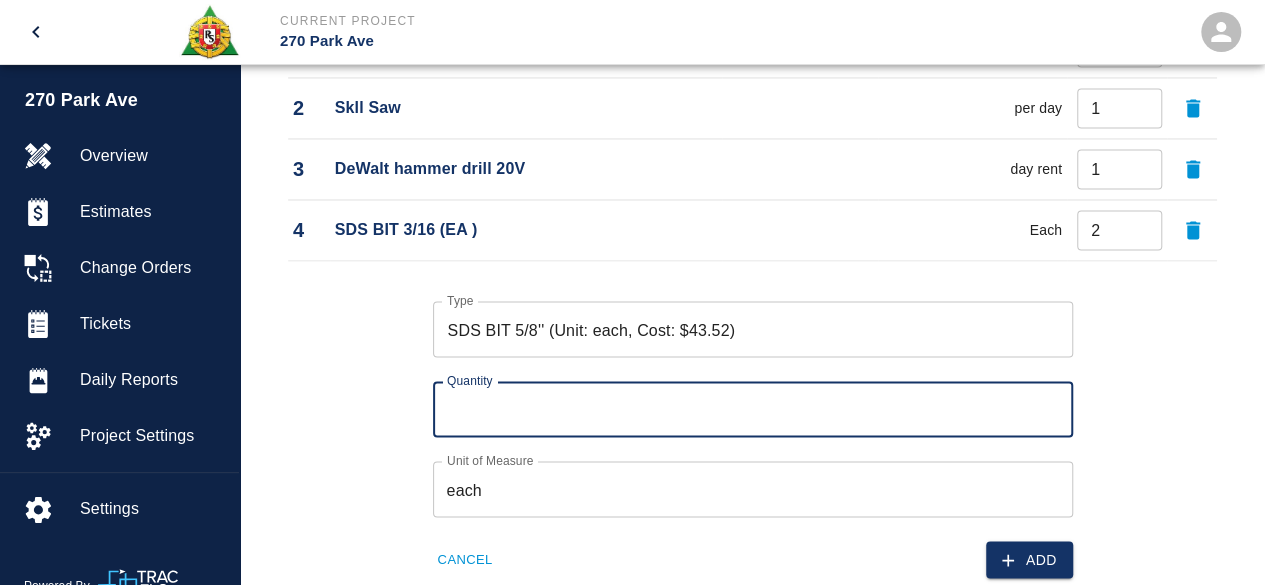 click on "Quantity" at bounding box center [753, 409] 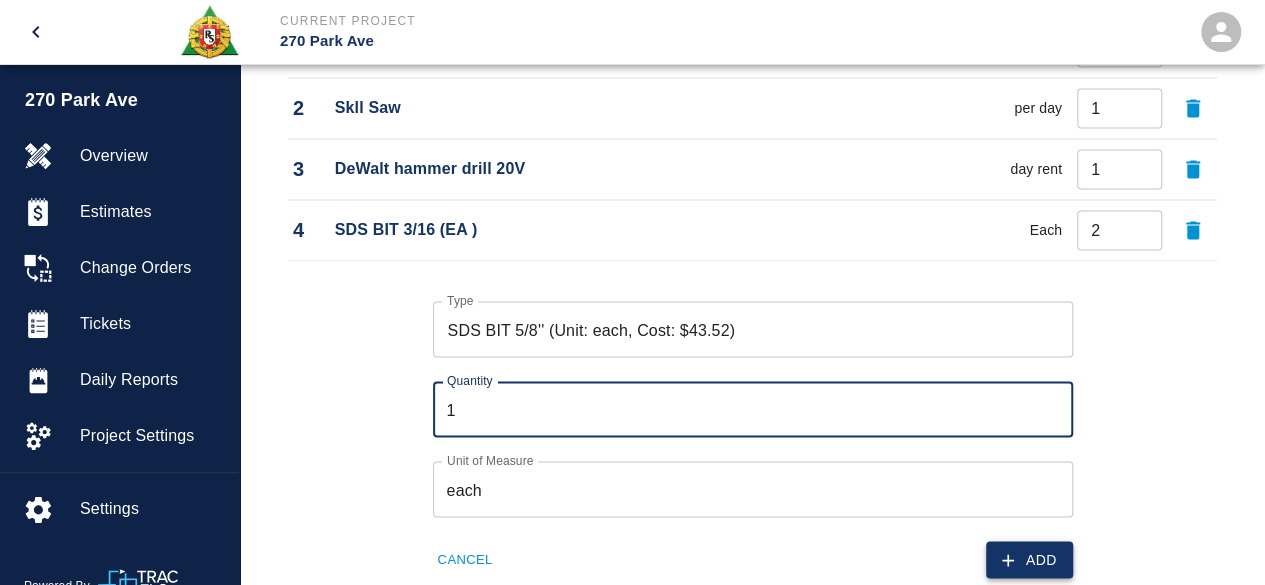 type on "1" 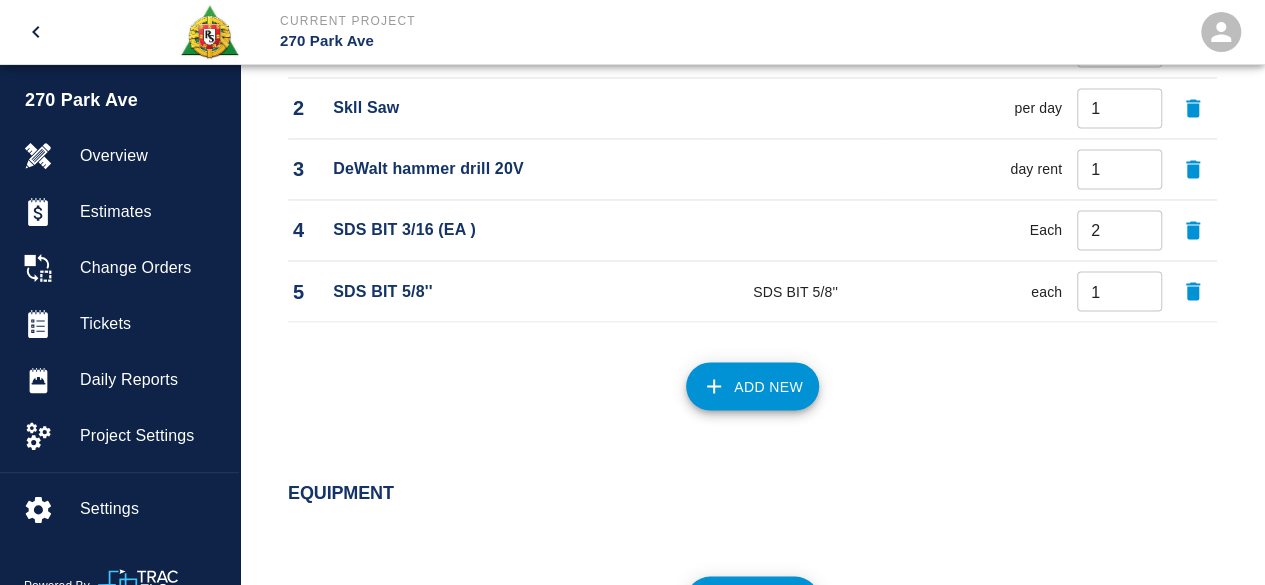 click on "Add New" at bounding box center (752, 386) 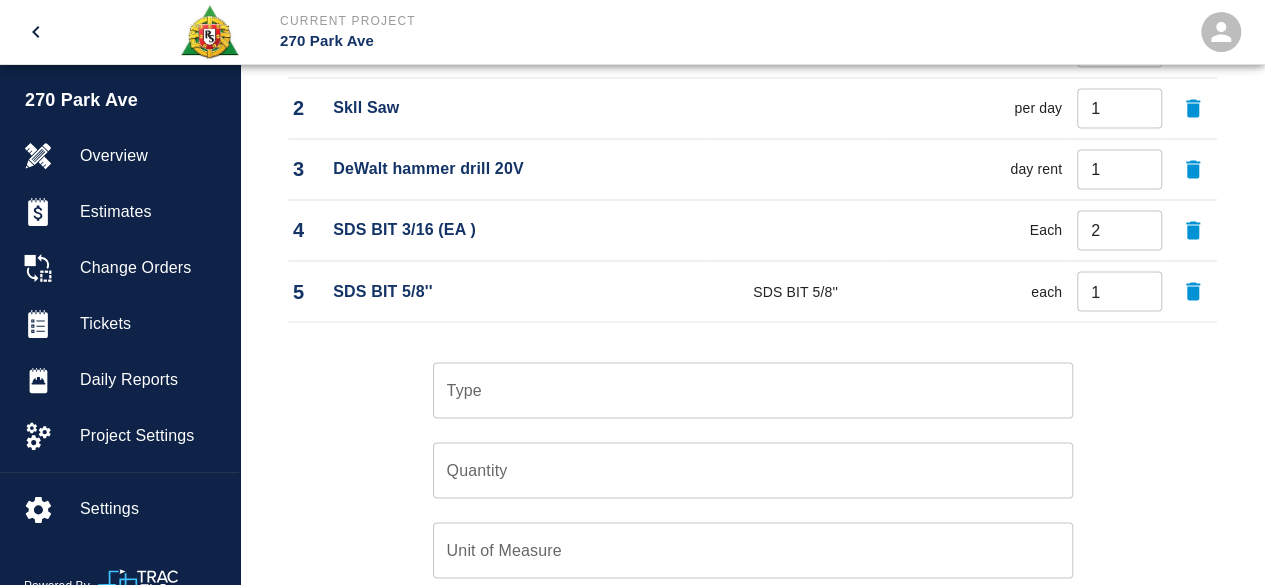 click on "Type" at bounding box center [753, 390] 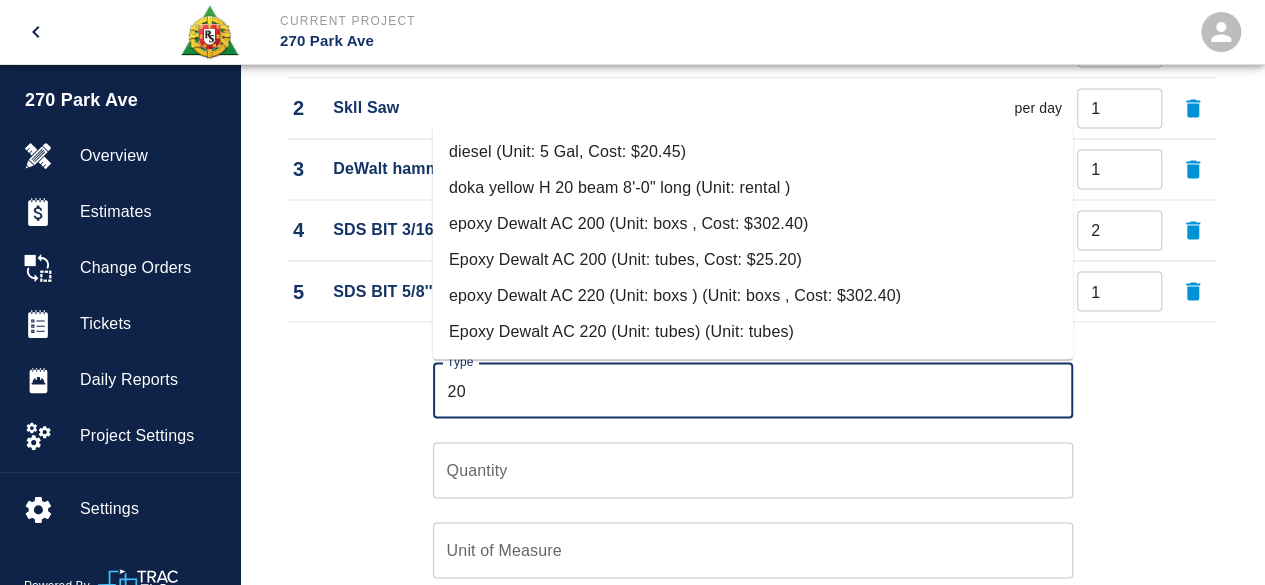 scroll, scrollTop: 300, scrollLeft: 0, axis: vertical 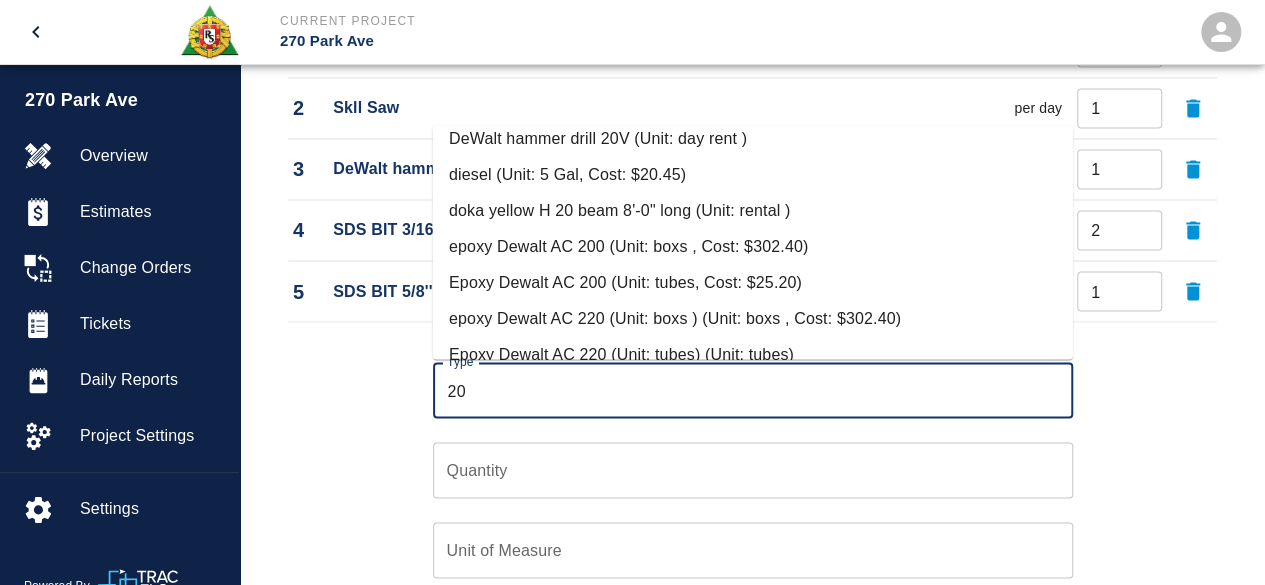 click on "Epoxy Dewalt AC 200  (Unit: tubes, Cost: $25.20)" at bounding box center (753, 283) 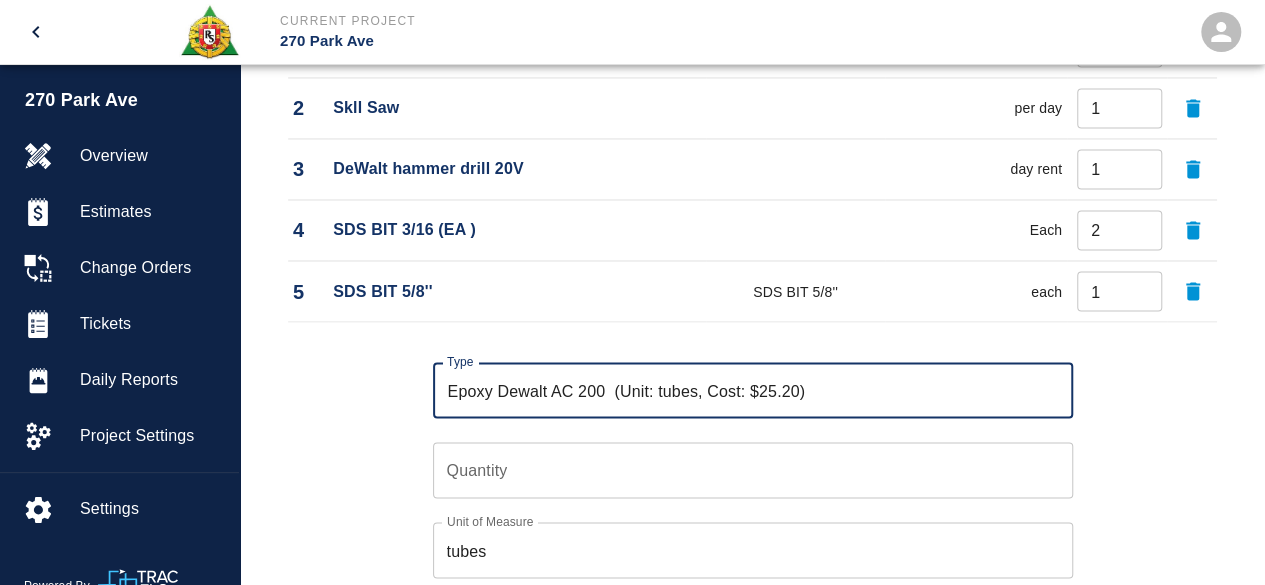 type on "Epoxy Dewalt AC 200  (Unit: tubes, Cost: $25.20)" 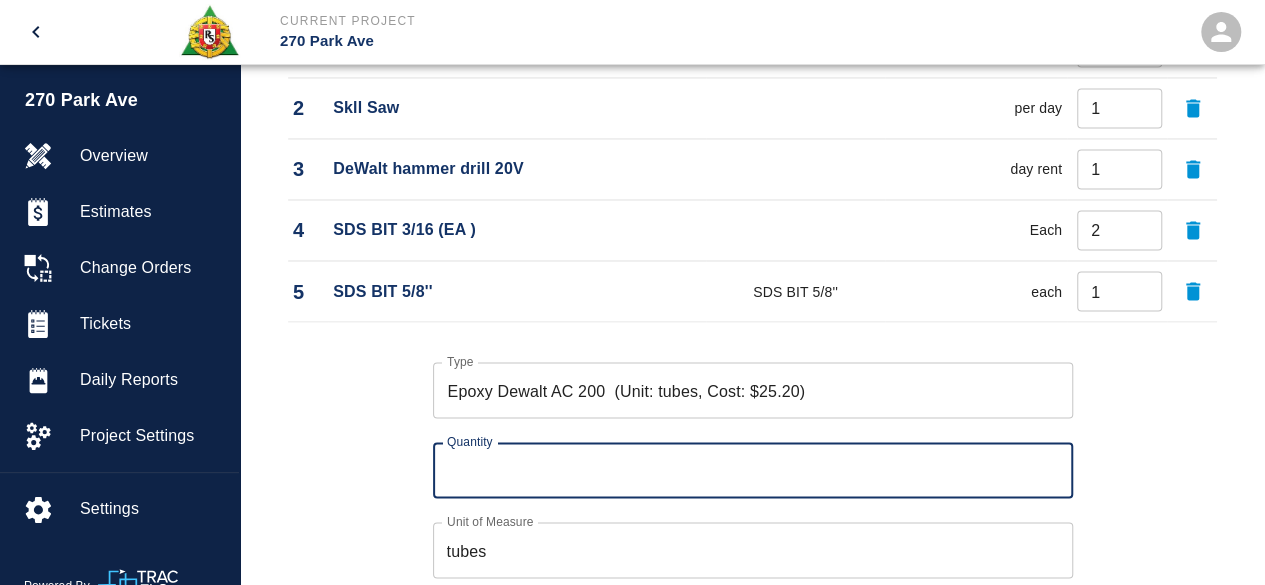 click on "Quantity" at bounding box center (753, 470) 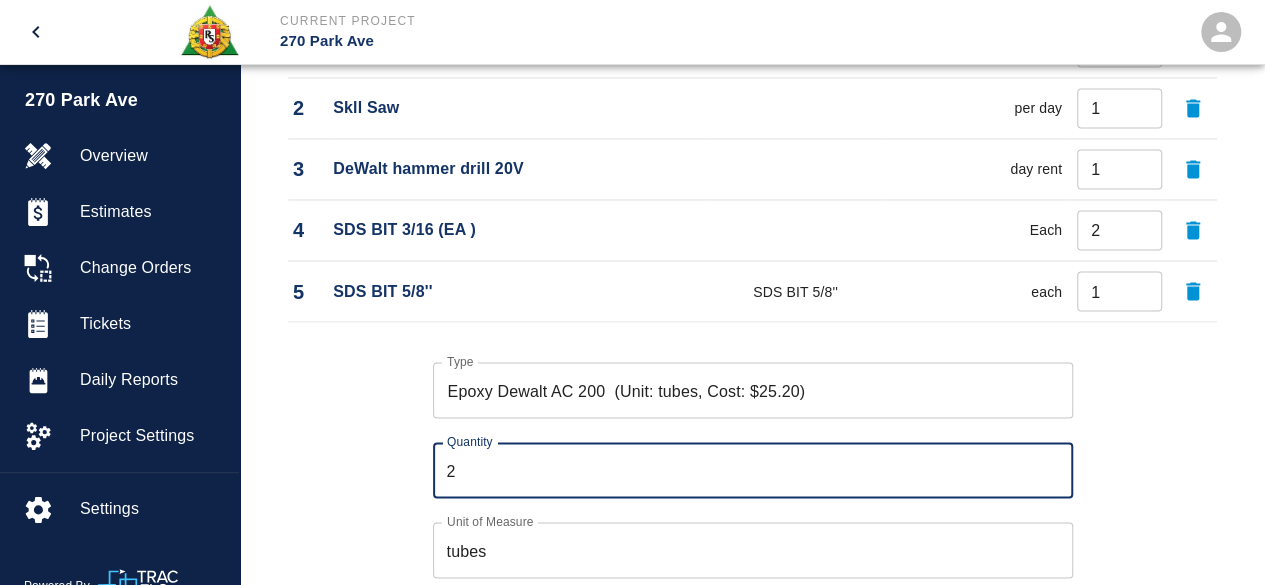 type on "2" 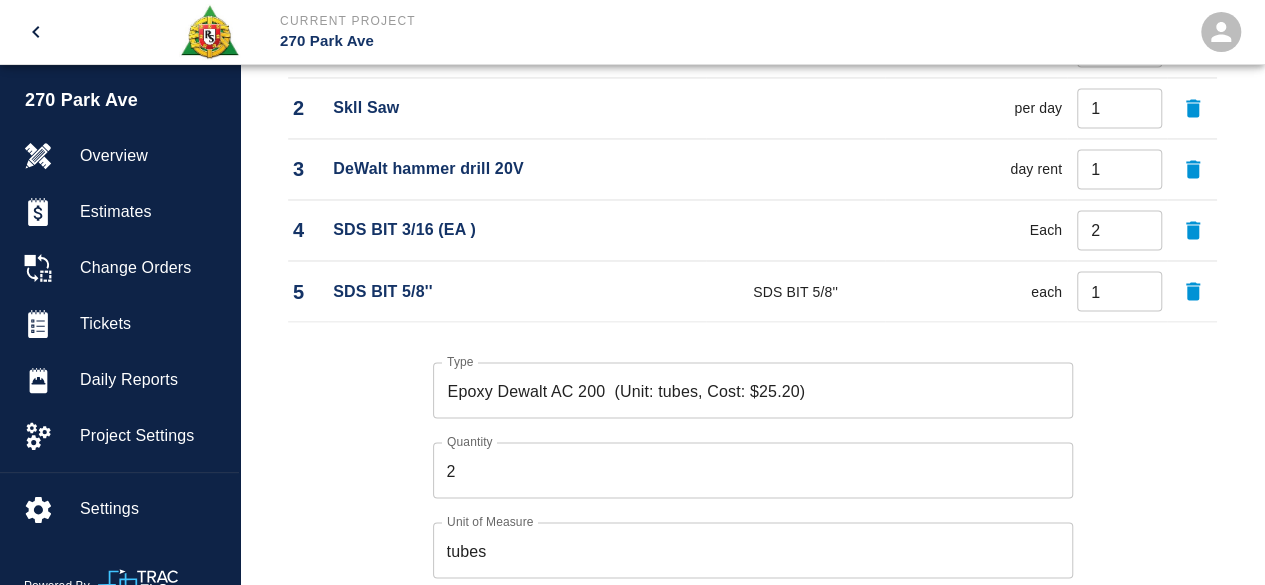 click on "Type Epoxy Dewalt AC 200  (Unit: tubes, Cost: $25.20) Type Quantity [NUMBER] Quantity Unit of Measure tubes Unit of Measure Cancel Add" at bounding box center (740, 484) 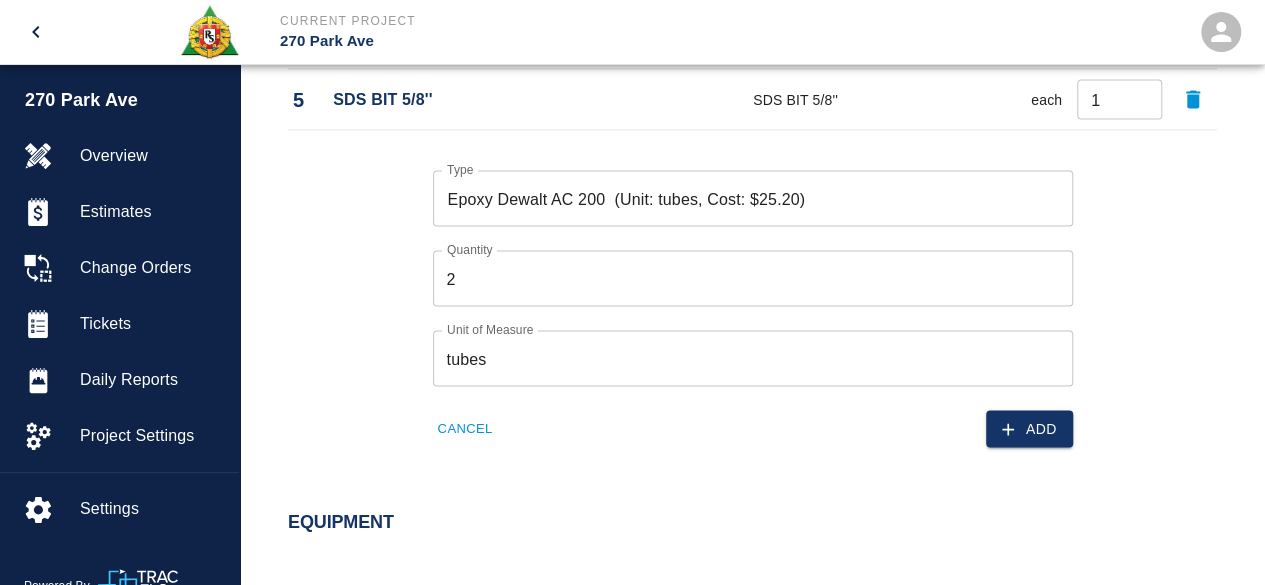 scroll, scrollTop: 1820, scrollLeft: 0, axis: vertical 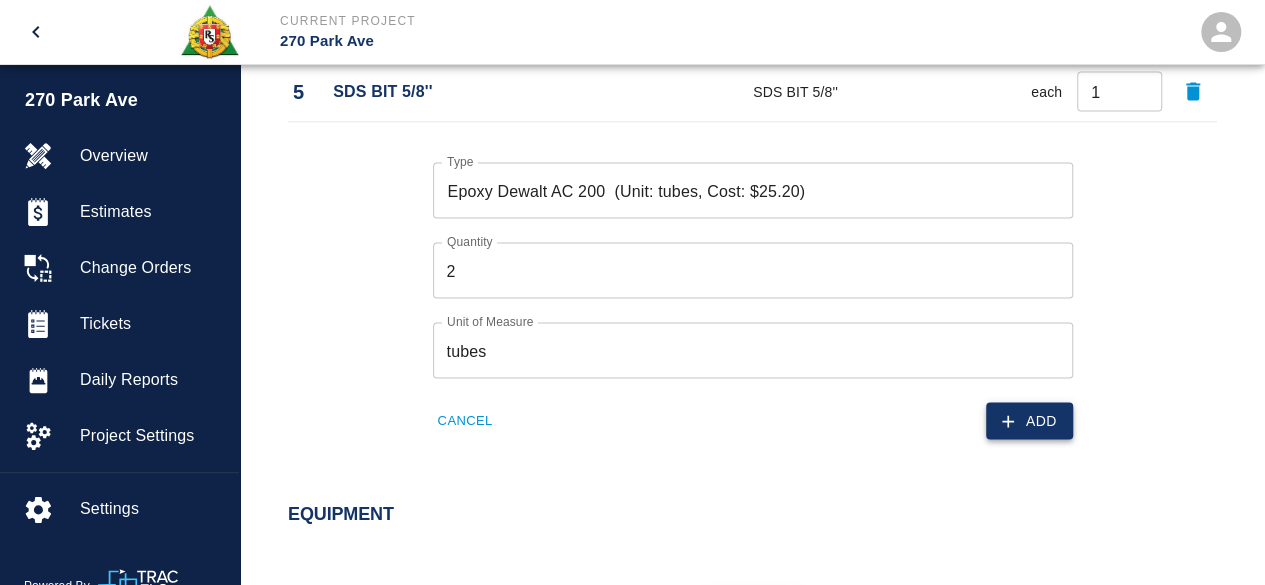 click on "Add" at bounding box center (1029, 420) 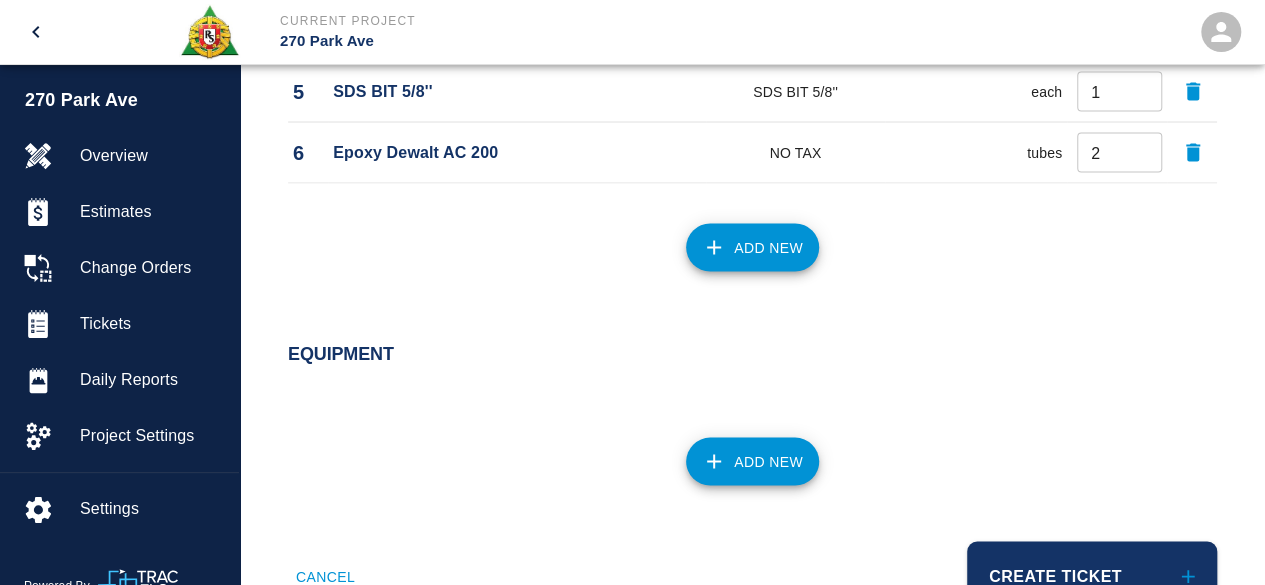 click on "Add New" at bounding box center [752, 247] 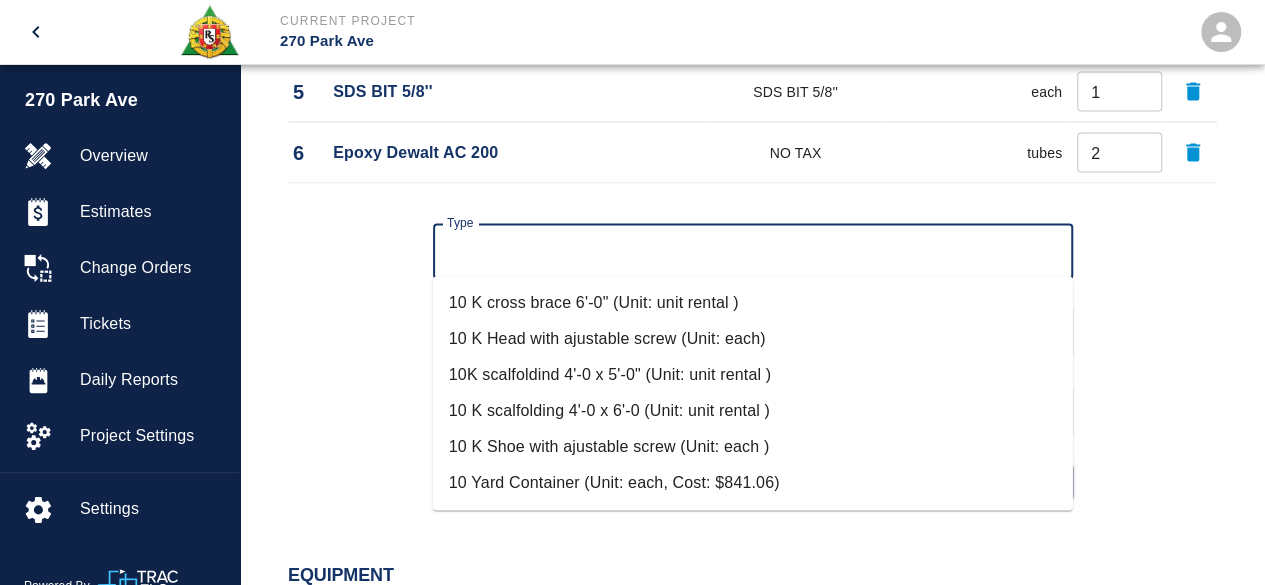 click on "Type" at bounding box center [753, 251] 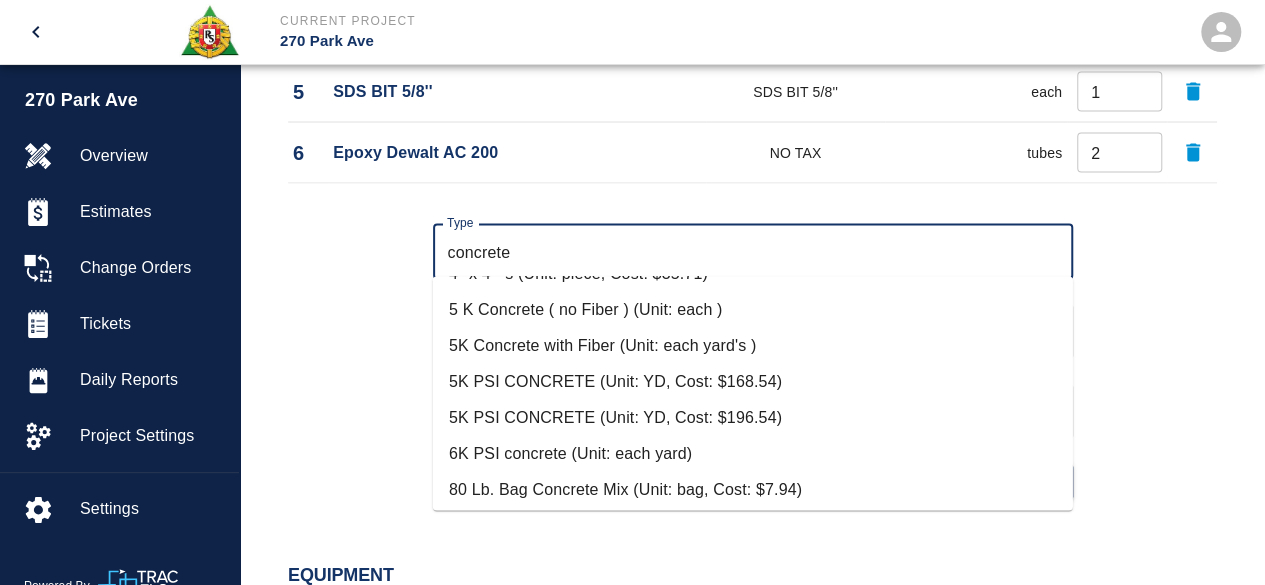 scroll, scrollTop: 600, scrollLeft: 0, axis: vertical 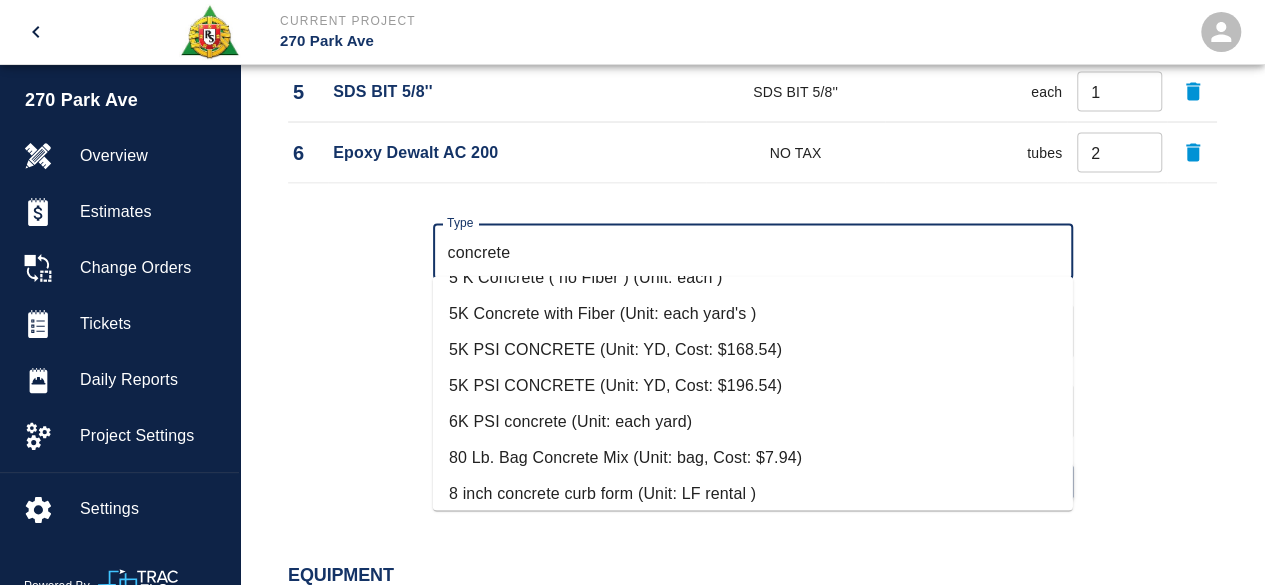 click on "80 Lb. Bag Concrete Mix (Unit: bag, Cost: $7.94)" at bounding box center (753, 458) 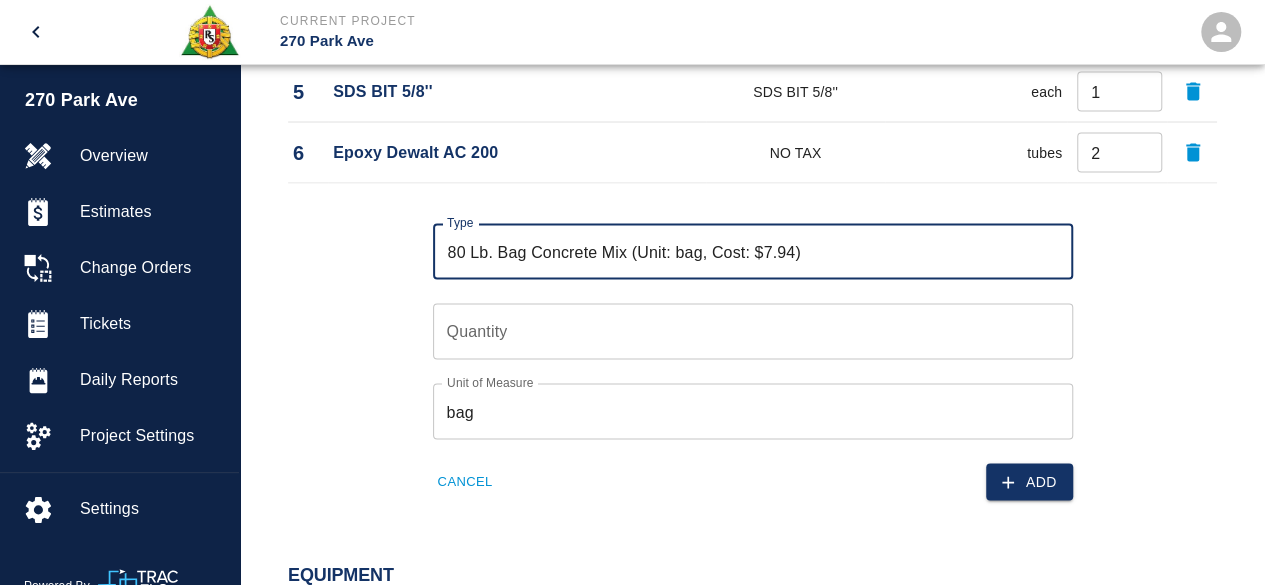 type on "80 Lb. Bag Concrete Mix (Unit: bag, Cost: $7.94)" 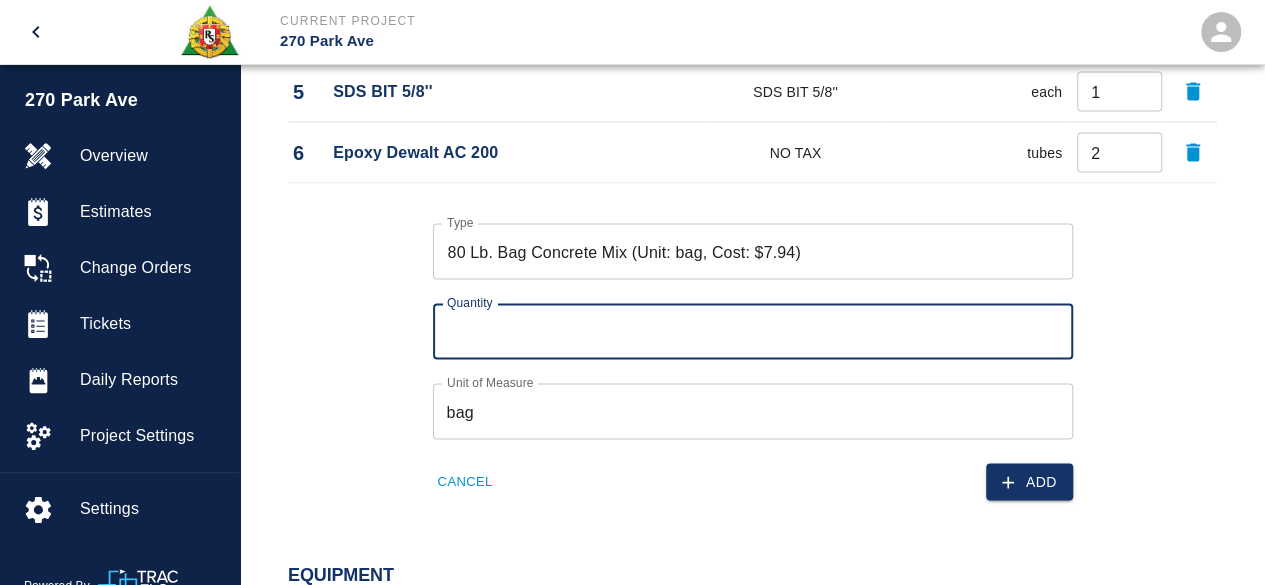 click on "Quantity" at bounding box center (753, 331) 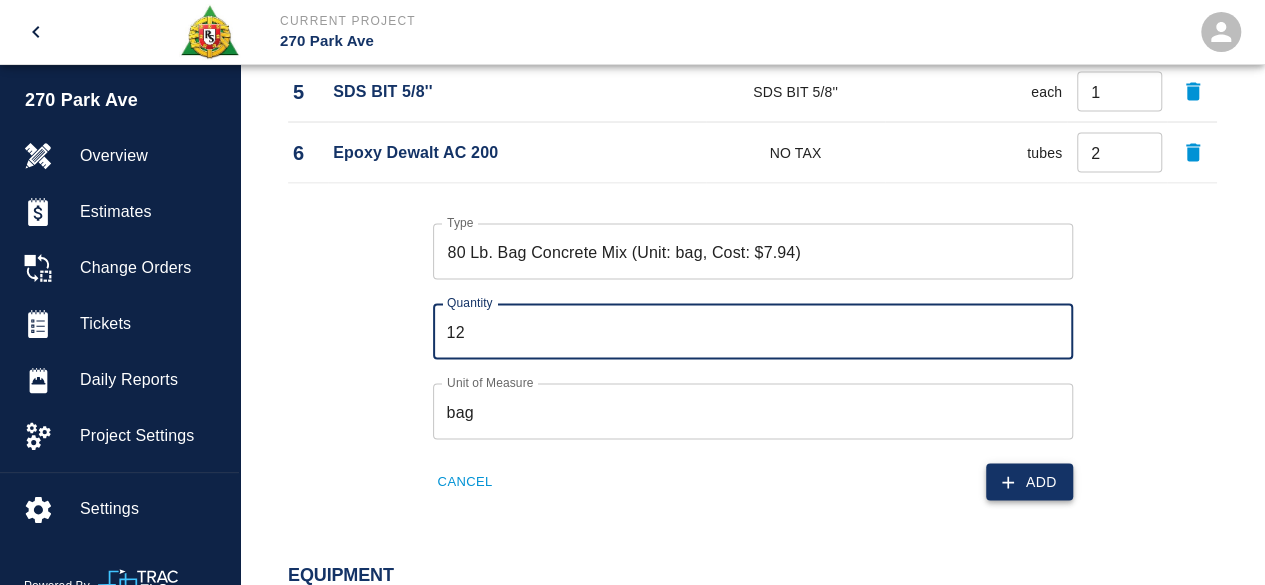 type on "12" 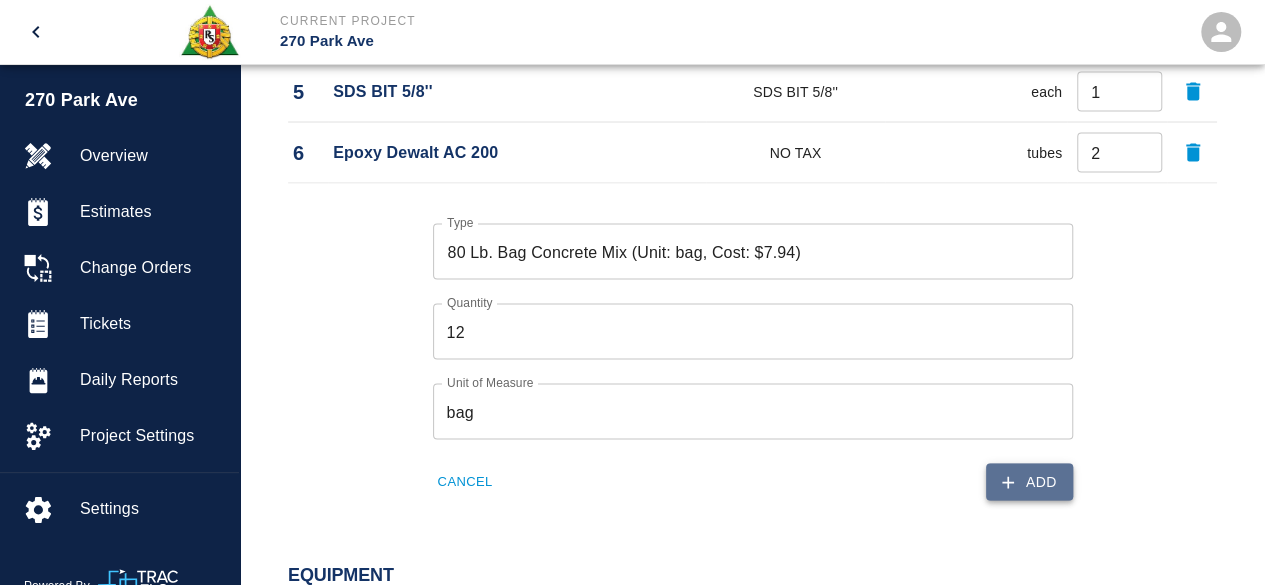 click on "Add" at bounding box center (1029, 481) 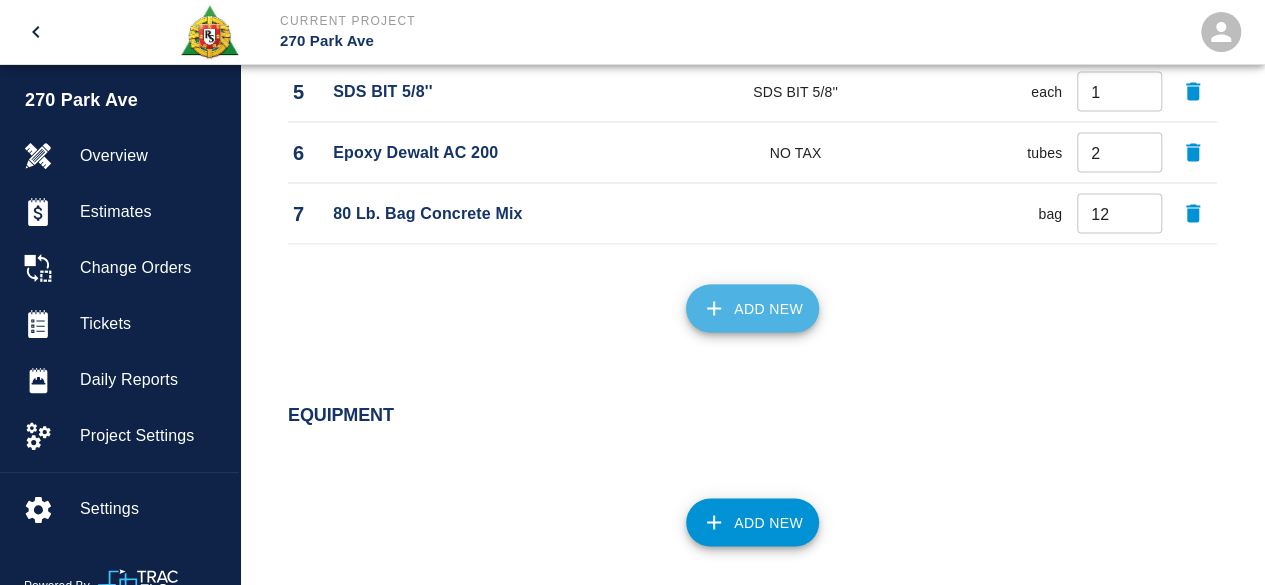 click on "Add New" at bounding box center [752, 308] 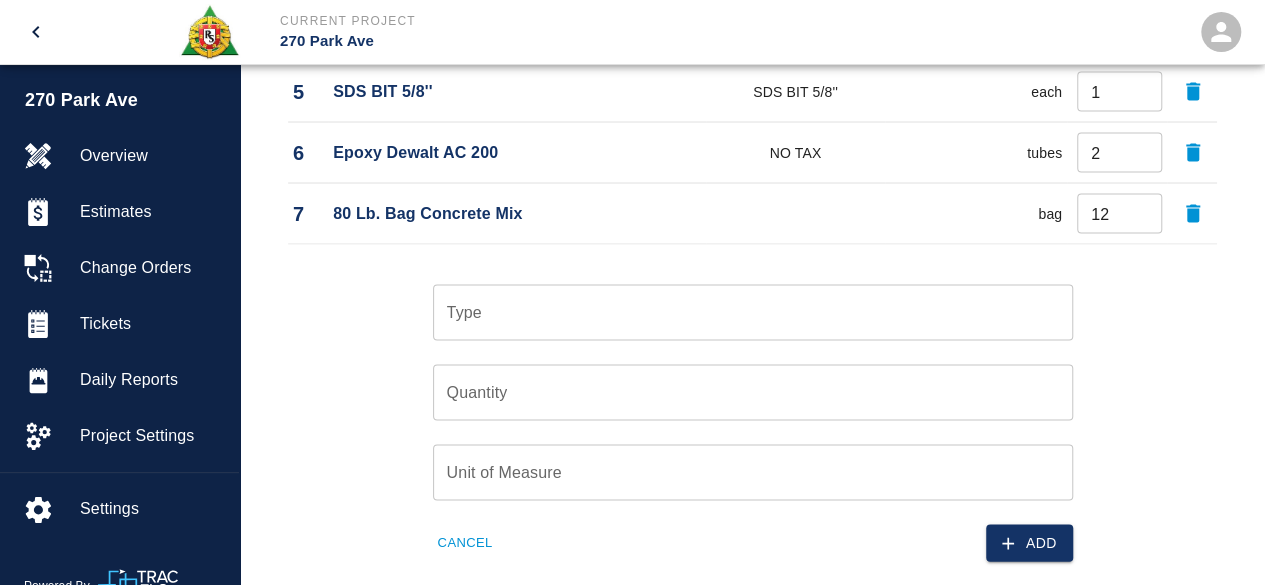 click on "Type" at bounding box center (753, 312) 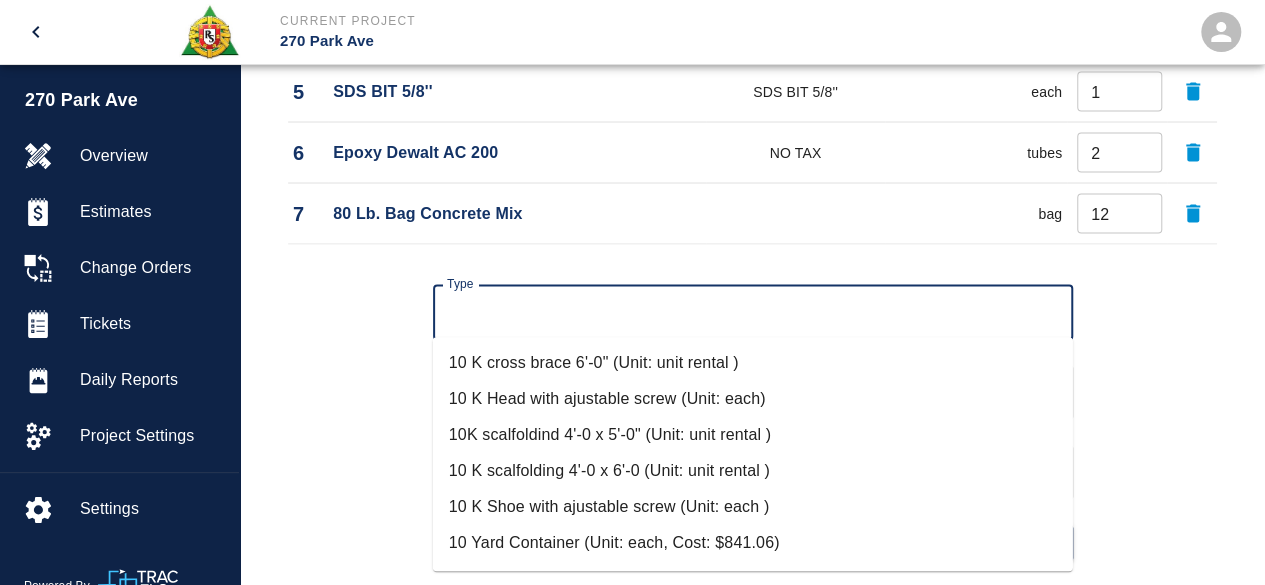 type on "4" 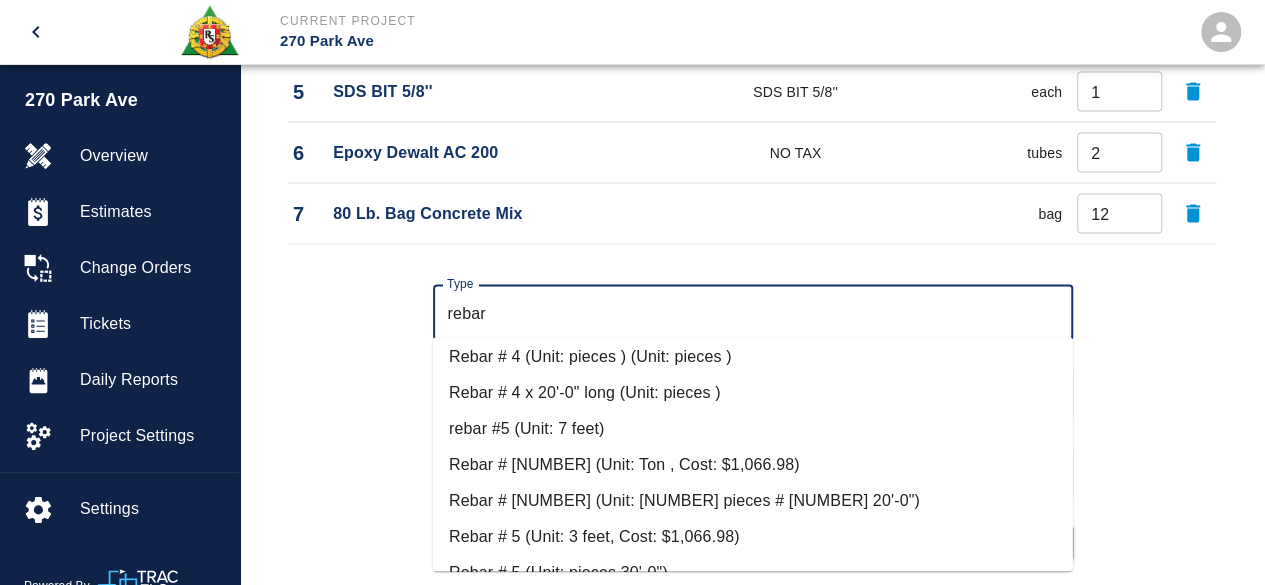 scroll, scrollTop: 600, scrollLeft: 0, axis: vertical 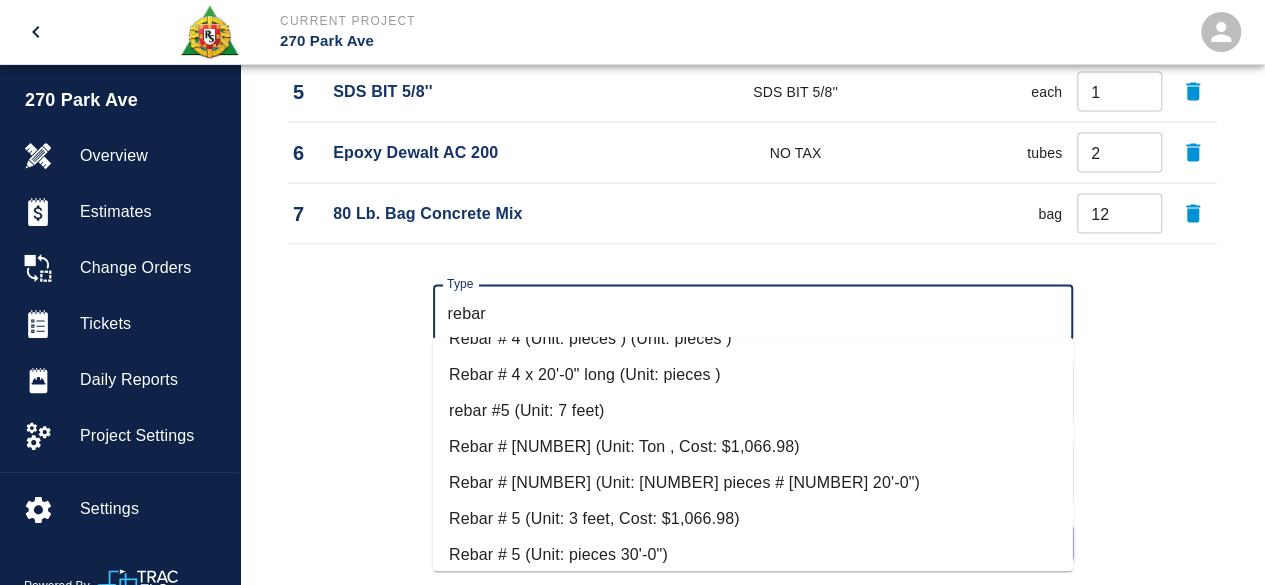 click on "Rebar # 4  x 20'-0" long  (Unit: pieces )" at bounding box center (753, 375) 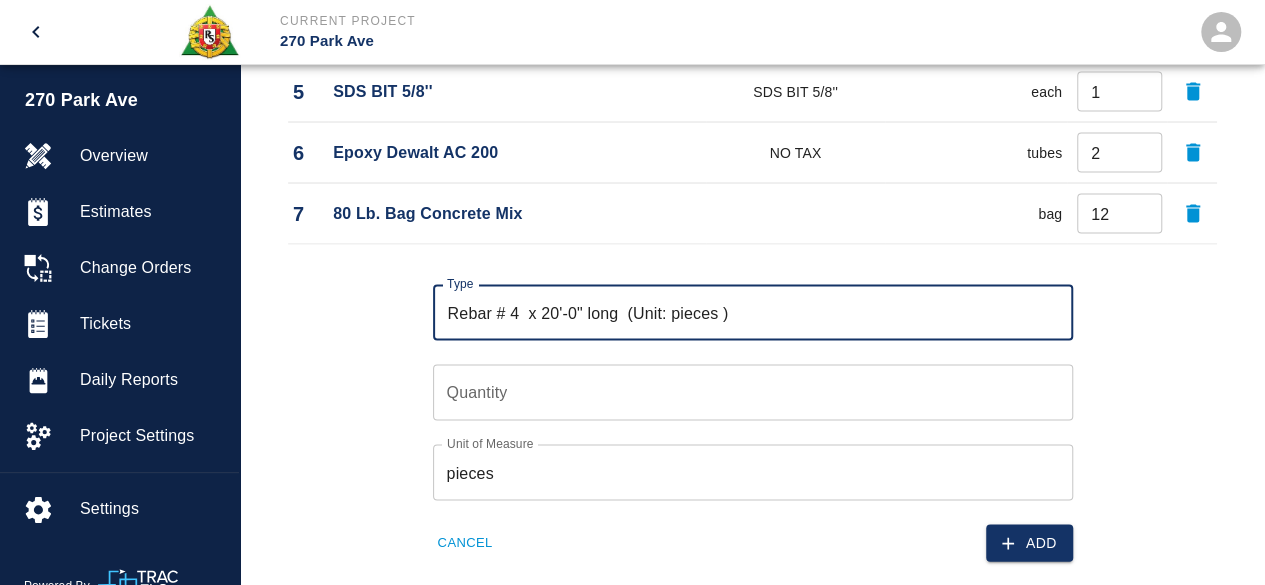 type on "Rebar # 4  x 20'-0" long  (Unit: pieces )" 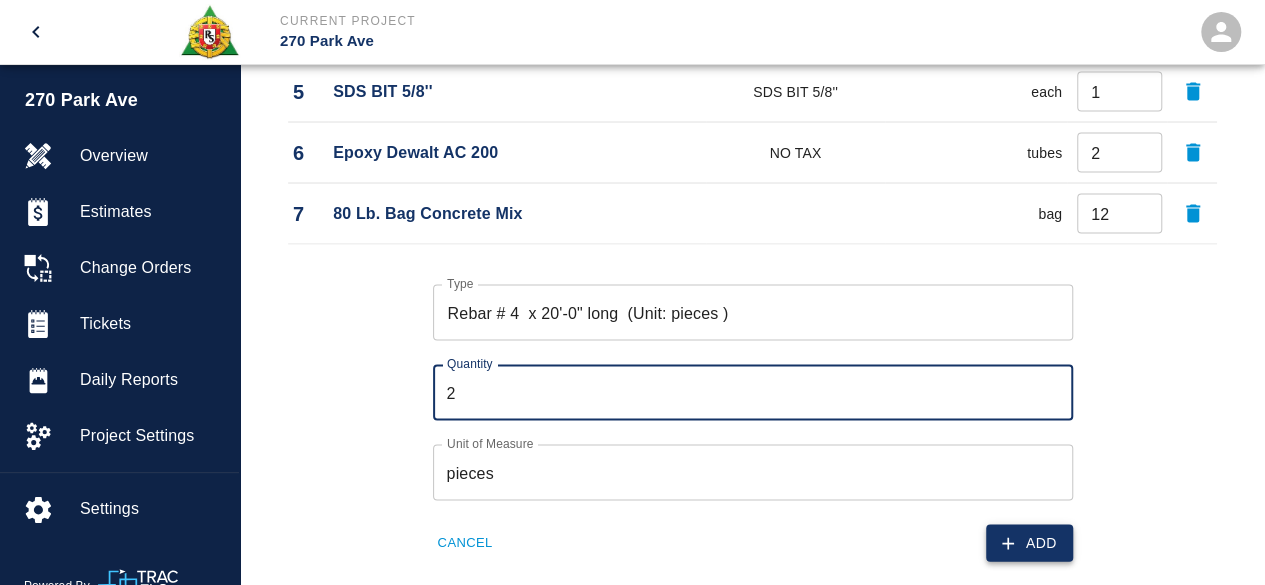 type on "2" 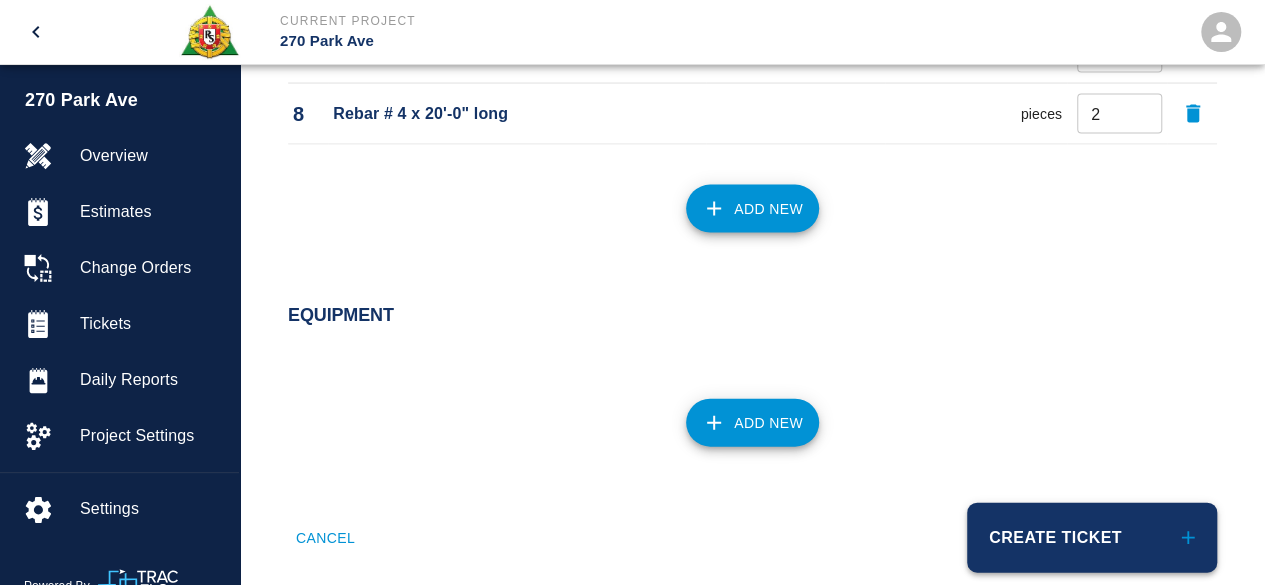 scroll, scrollTop: 2011, scrollLeft: 0, axis: vertical 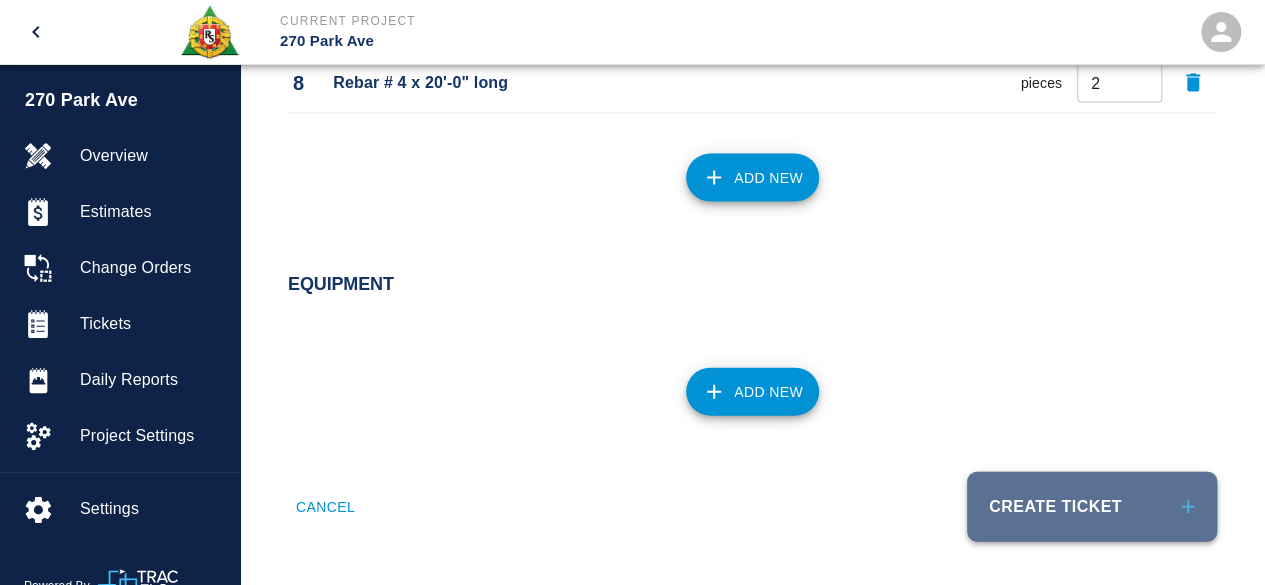 click on "Create Ticket" at bounding box center [1092, 507] 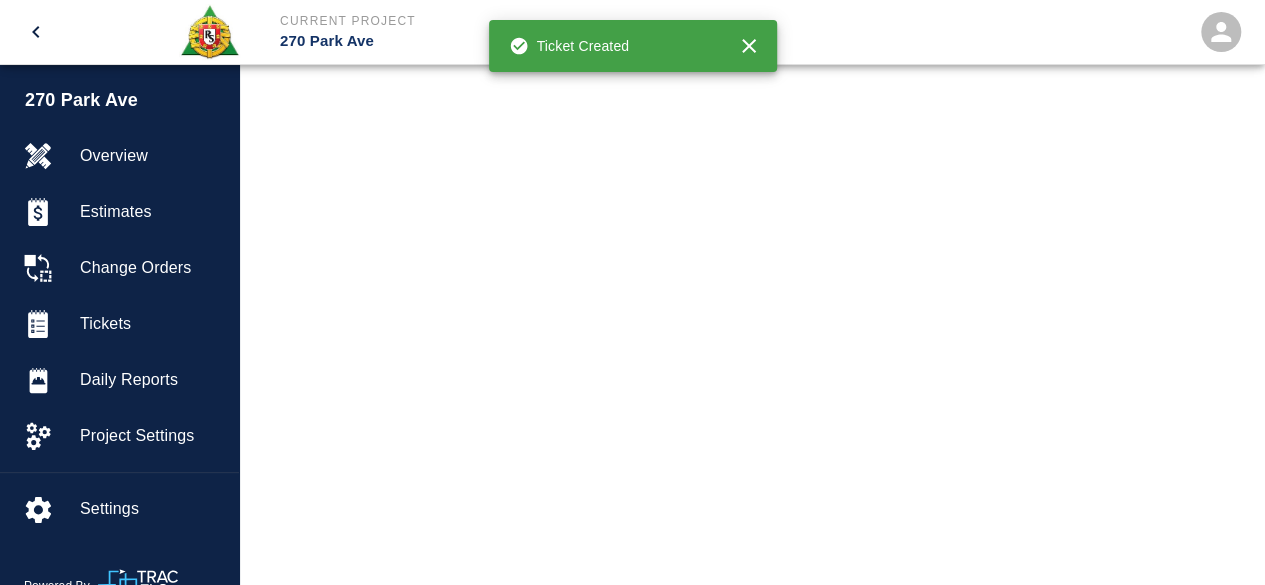 scroll, scrollTop: 0, scrollLeft: 0, axis: both 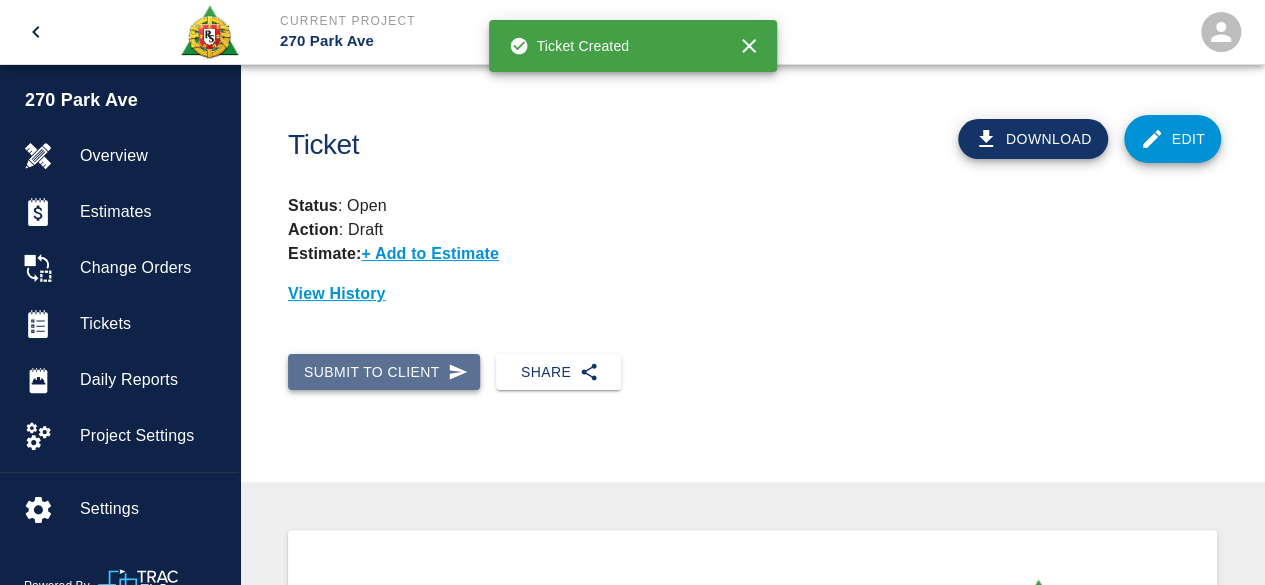 click on "Submit to Client" at bounding box center [384, 372] 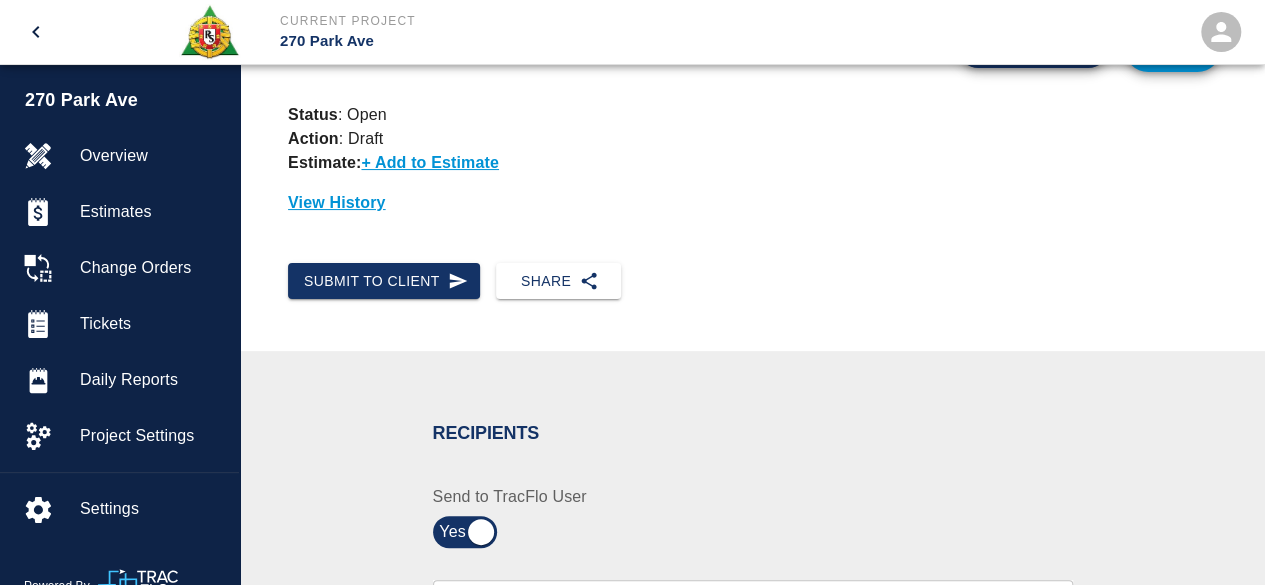 scroll, scrollTop: 300, scrollLeft: 0, axis: vertical 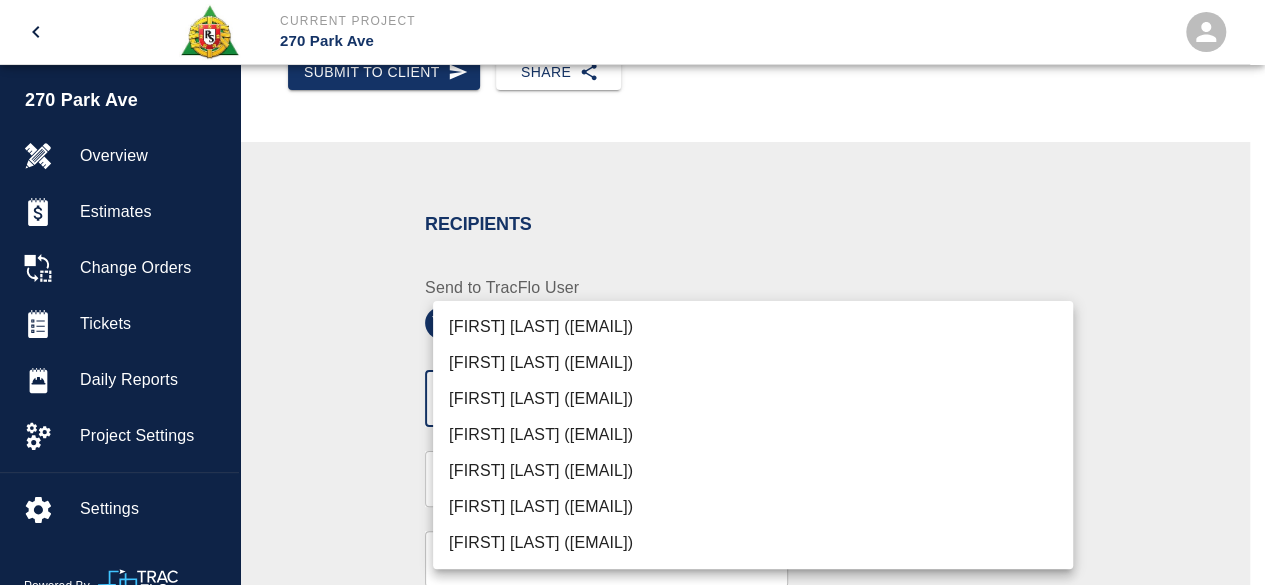 click on "Current Project 270 Park Ave Home 270 Park Ave Overview Estimates Change Orders Tickets Daily Reports Project Settings Settings Powered By Terms of Service  |  Privacy Policy Ticket Download Edit Status :   Open Action :   Draft Estimate:  + Add to Estimate View History Submit to Client Share Recipients Internal Team ​ Internal Team Notes x Notes Cancel Send Recipients Send to TracFlo User Manager ​ Manager Superintendent ​ Superintendent Review Type Time and Materials tm Review Type Send me a copy Notes x Notes Upload Attachments (10MB limit) Choose file No file chosen Upload Another File Cancel Send Request Time and Material Revision Notes   * x Notes   * Upload Attachments (10MB limit) Choose file No file chosen Upload Another File Cancel Send Time and Materials Reject Notes   * x Notes   * Upload Attachments (10MB limit) Choose file No file chosen Upload Another File Cancel Send Signature acknowledges time and material used, but does not change contractual obligations of either party Signature" at bounding box center (632, -8) 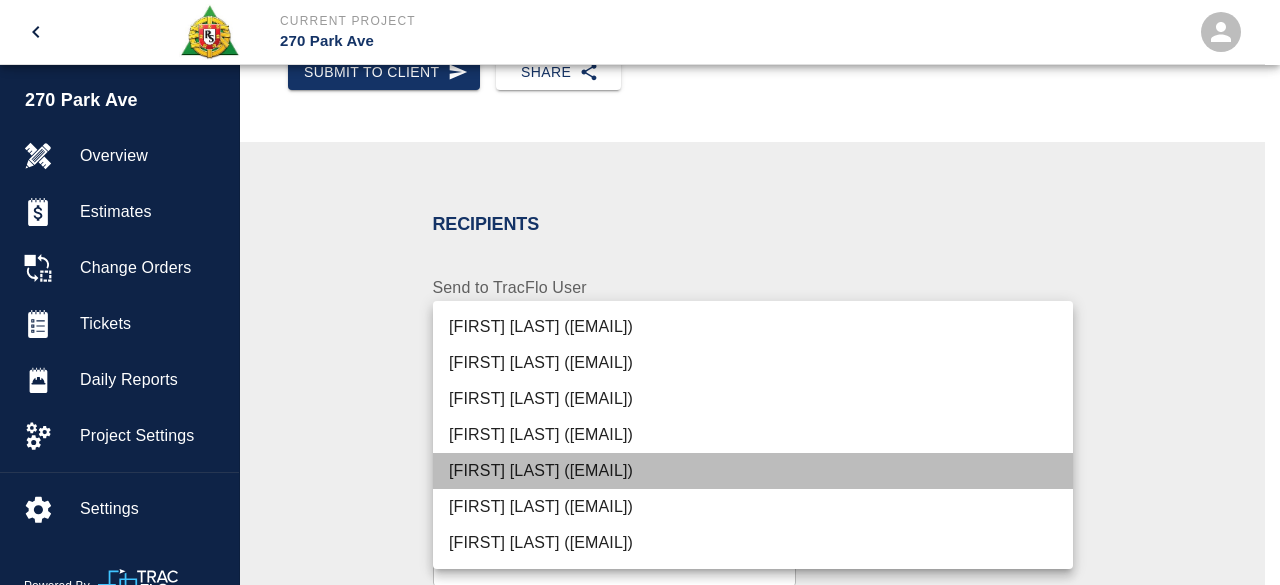 click on "[FIRST] [LAST] ([EMAIL])" at bounding box center [753, 471] 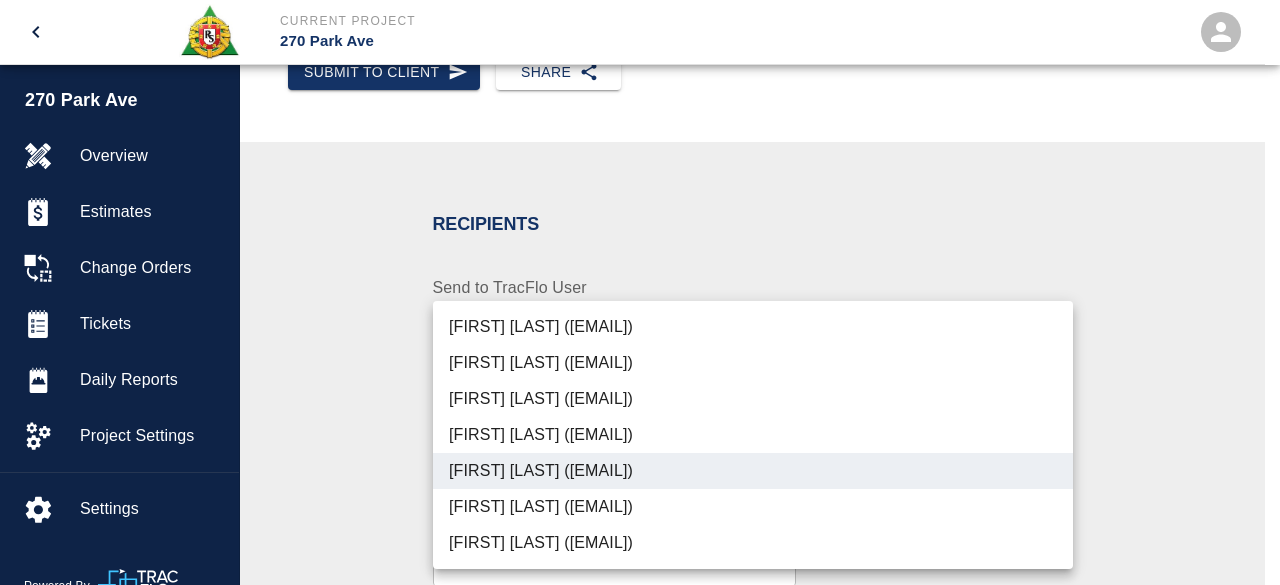 click at bounding box center (640, 292) 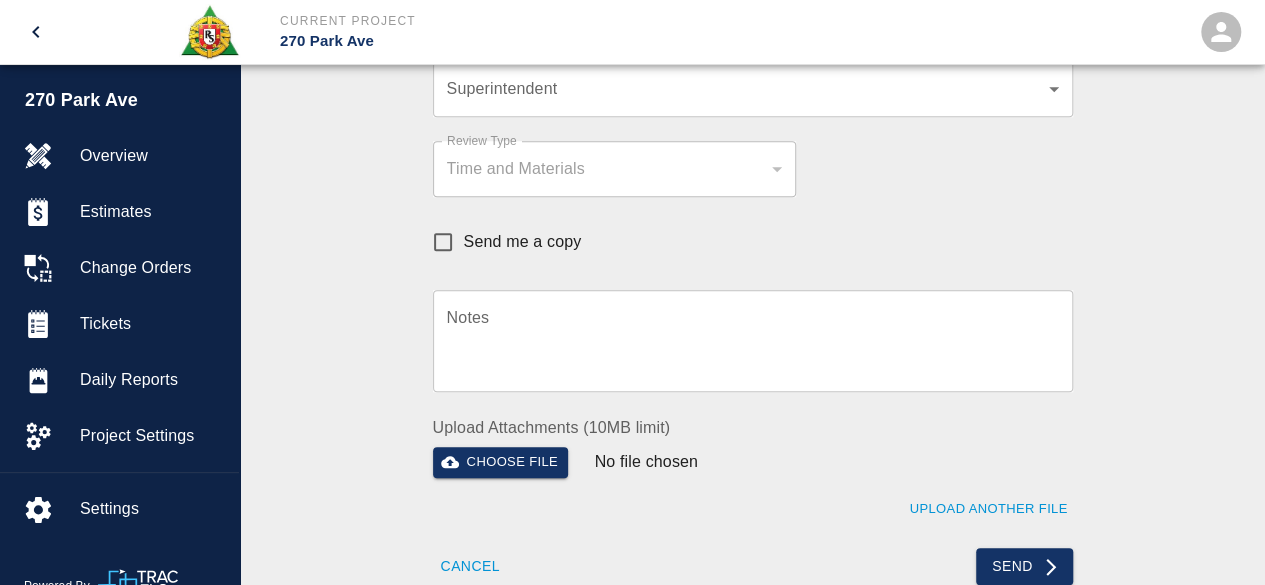 scroll, scrollTop: 700, scrollLeft: 0, axis: vertical 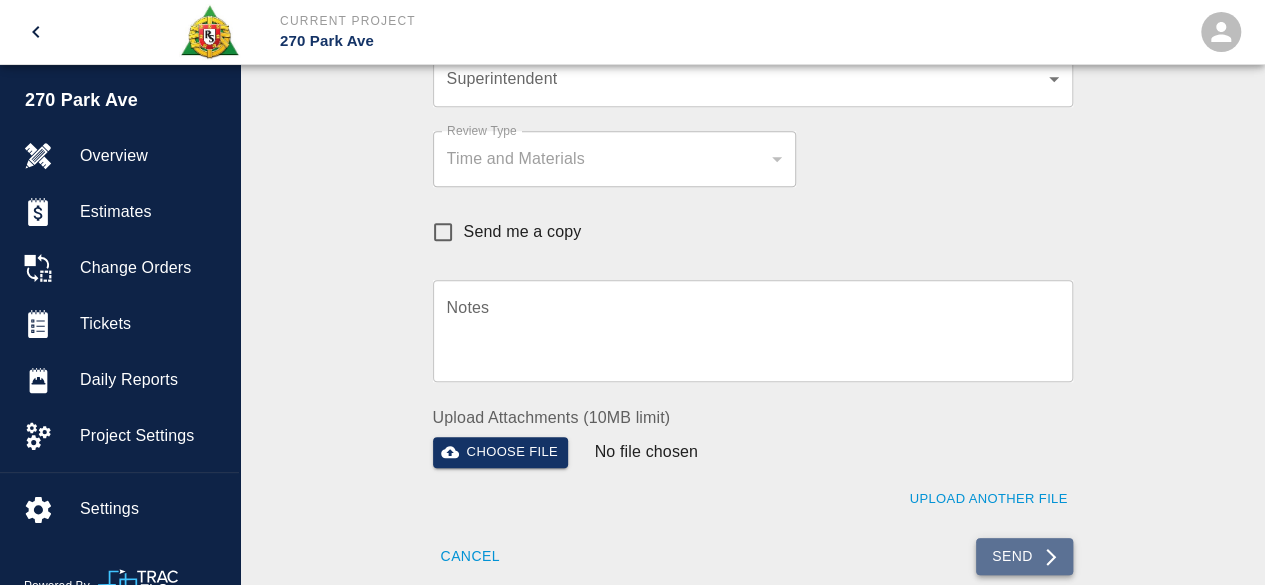 click on "Send" at bounding box center (1024, 556) 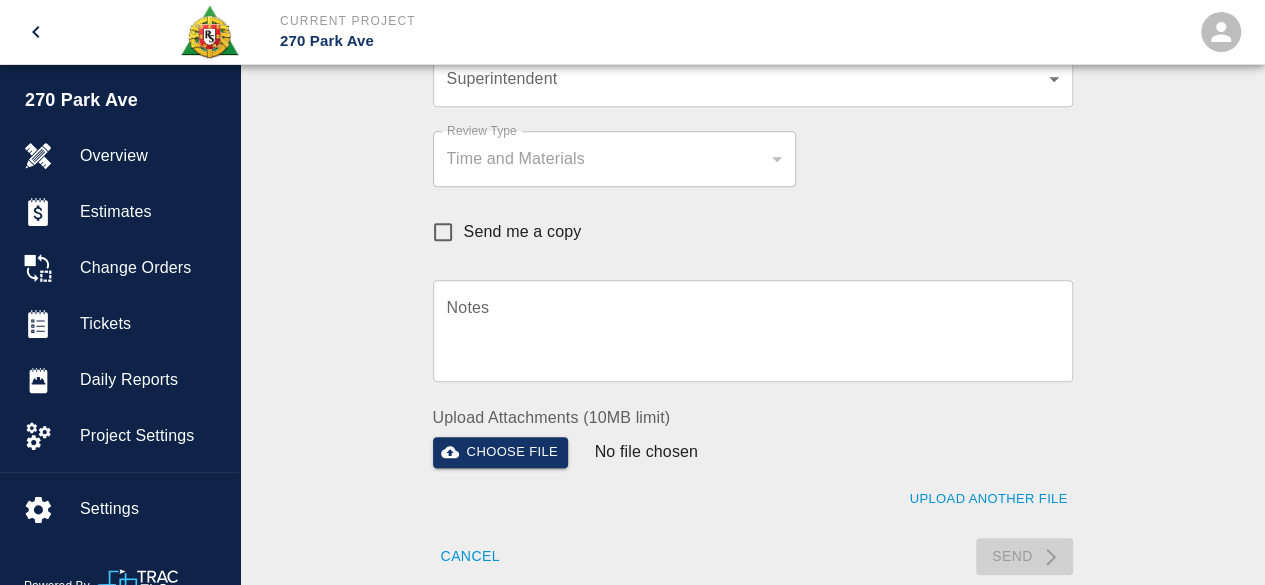 type 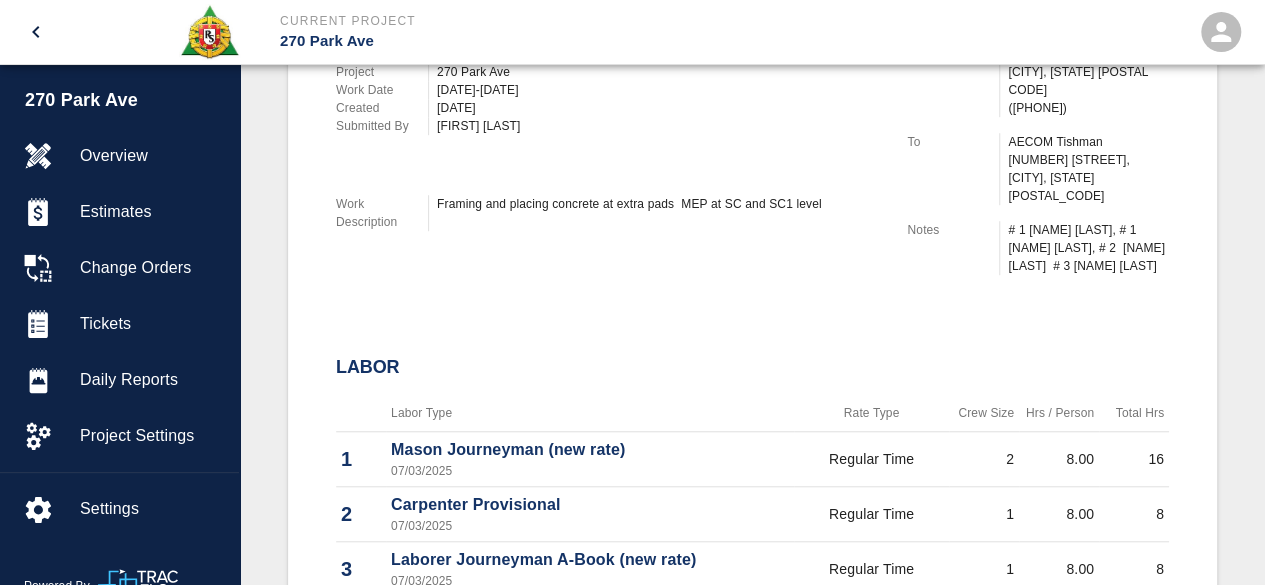 scroll, scrollTop: 600, scrollLeft: 0, axis: vertical 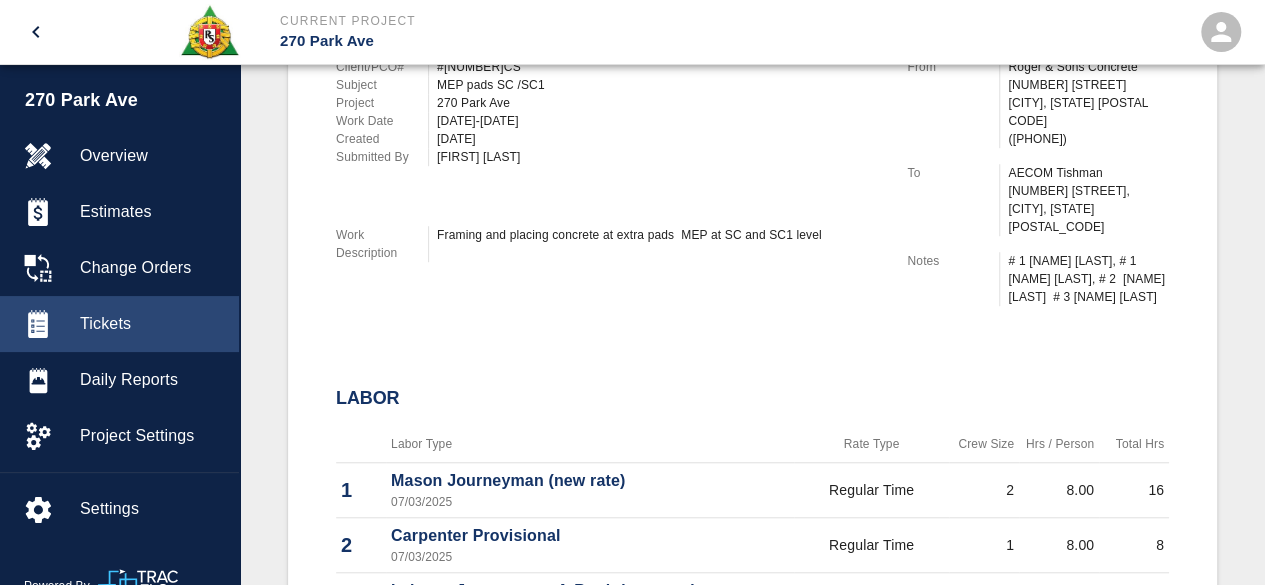 click on "Tickets" at bounding box center [151, 324] 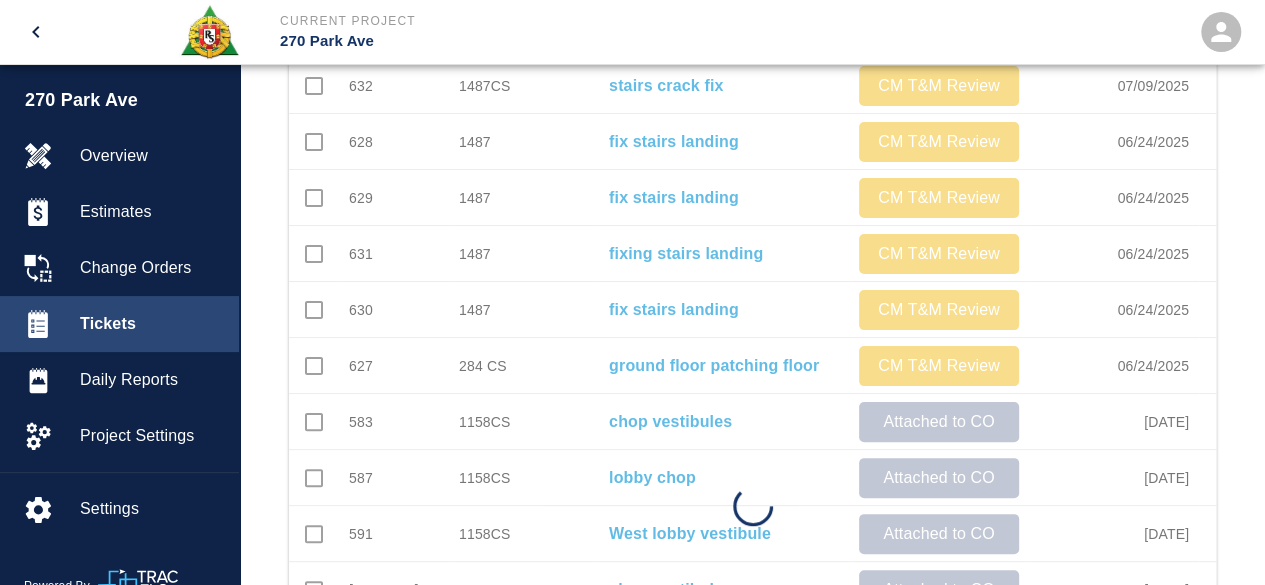scroll, scrollTop: 29, scrollLeft: 0, axis: vertical 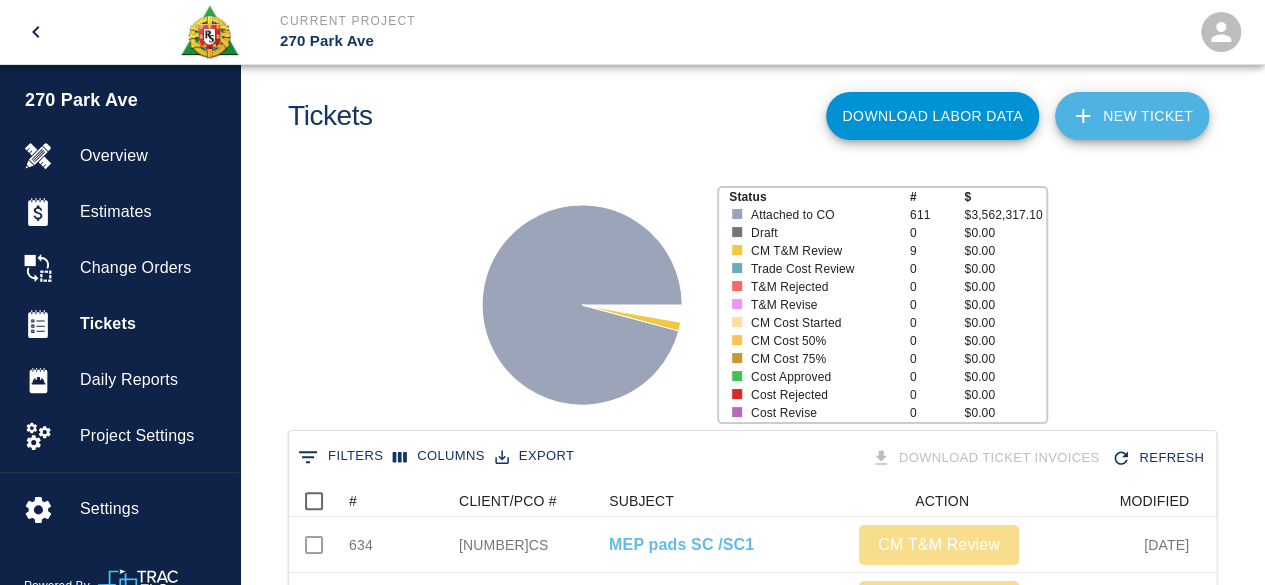 click on "NEW TICKET" at bounding box center (1132, 116) 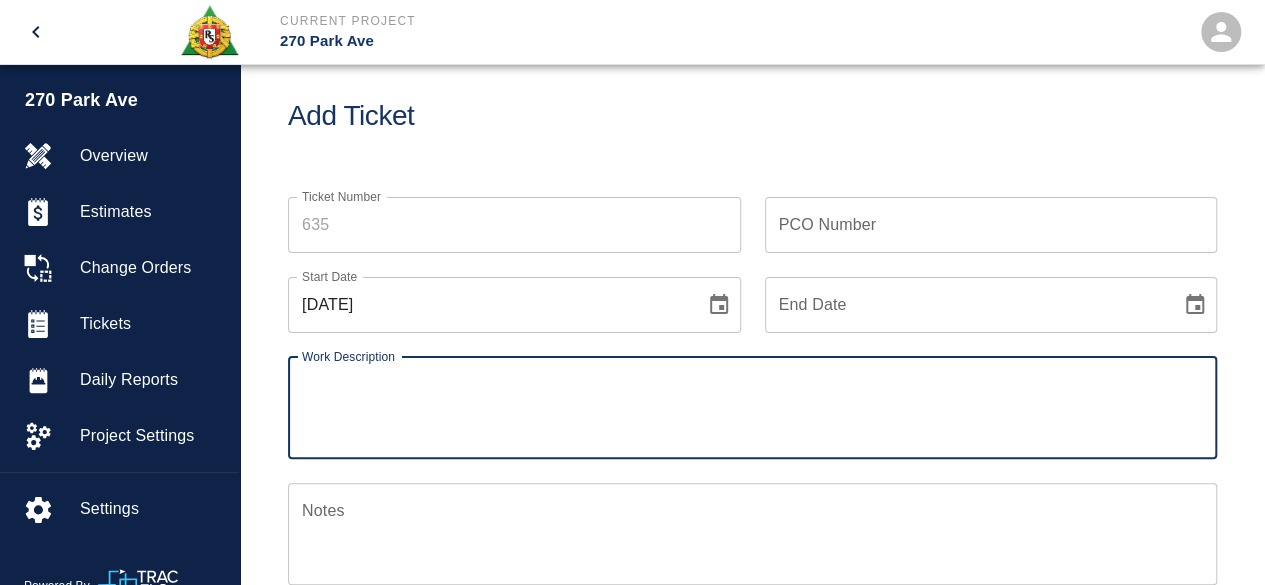 click on "Ticket Number" at bounding box center (514, 225) 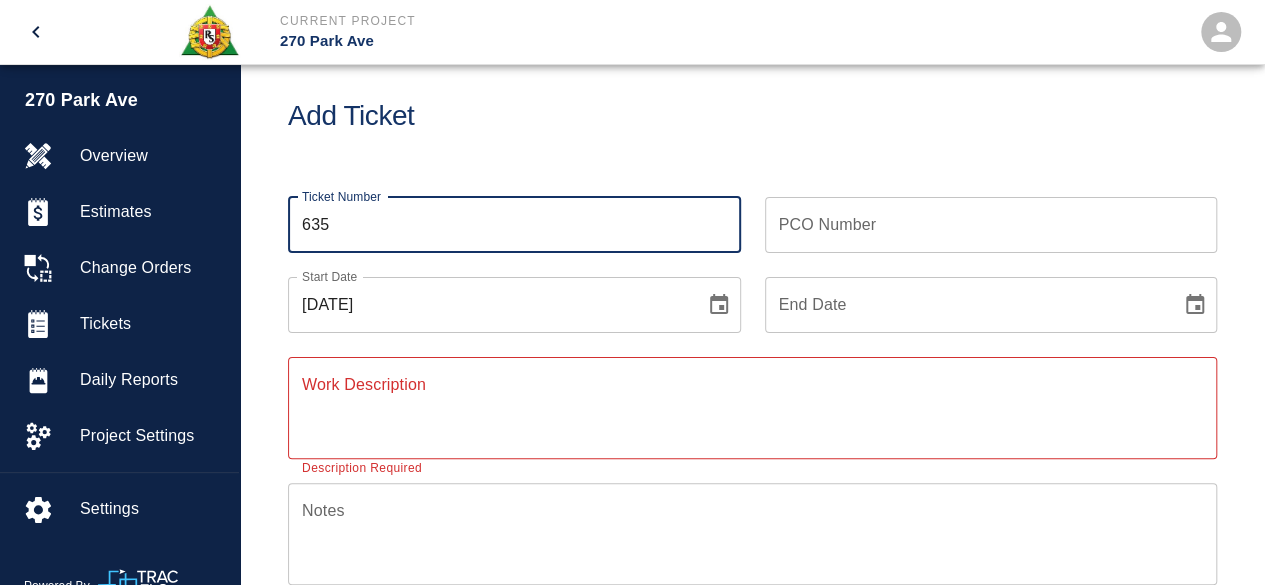 type on "635" 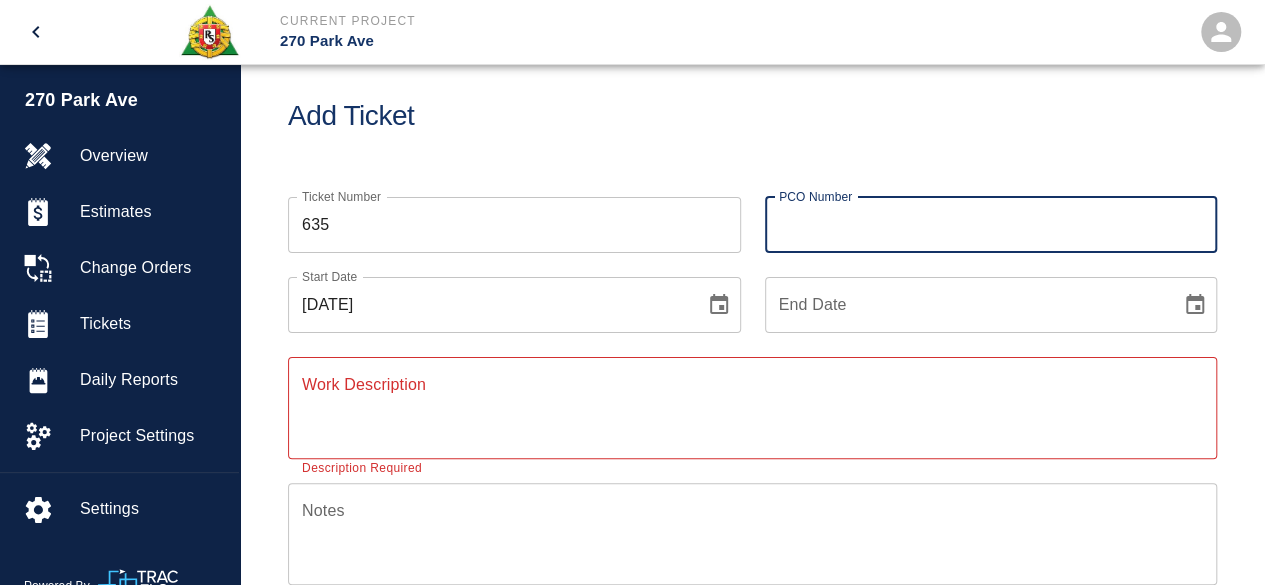 click on "PCO Number" at bounding box center (991, 225) 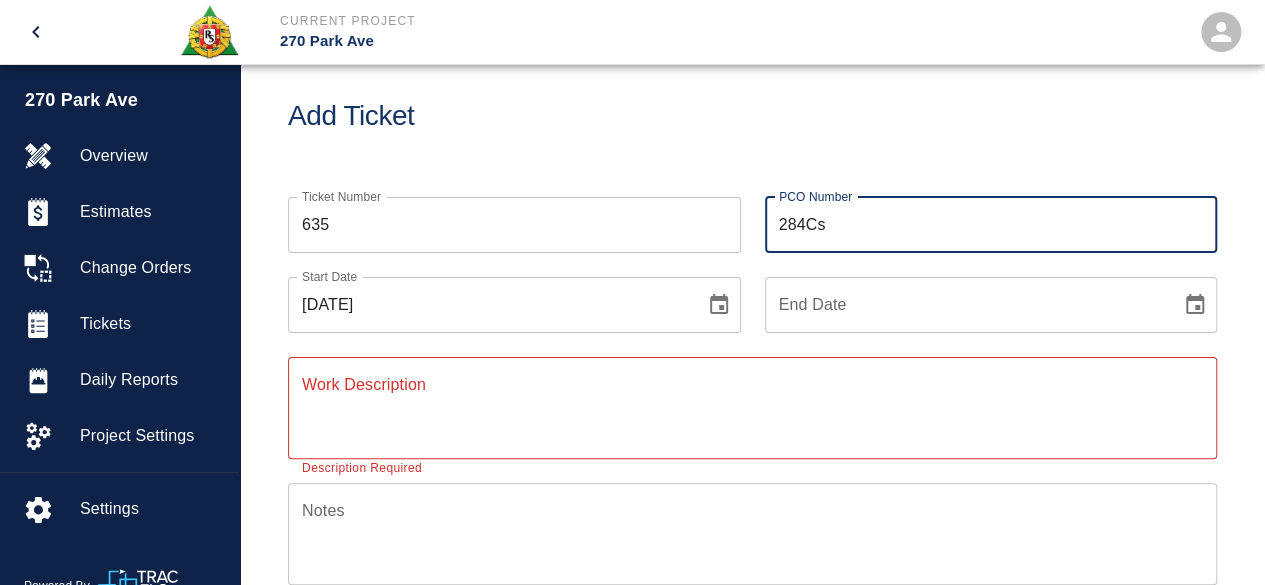type on "284Cs" 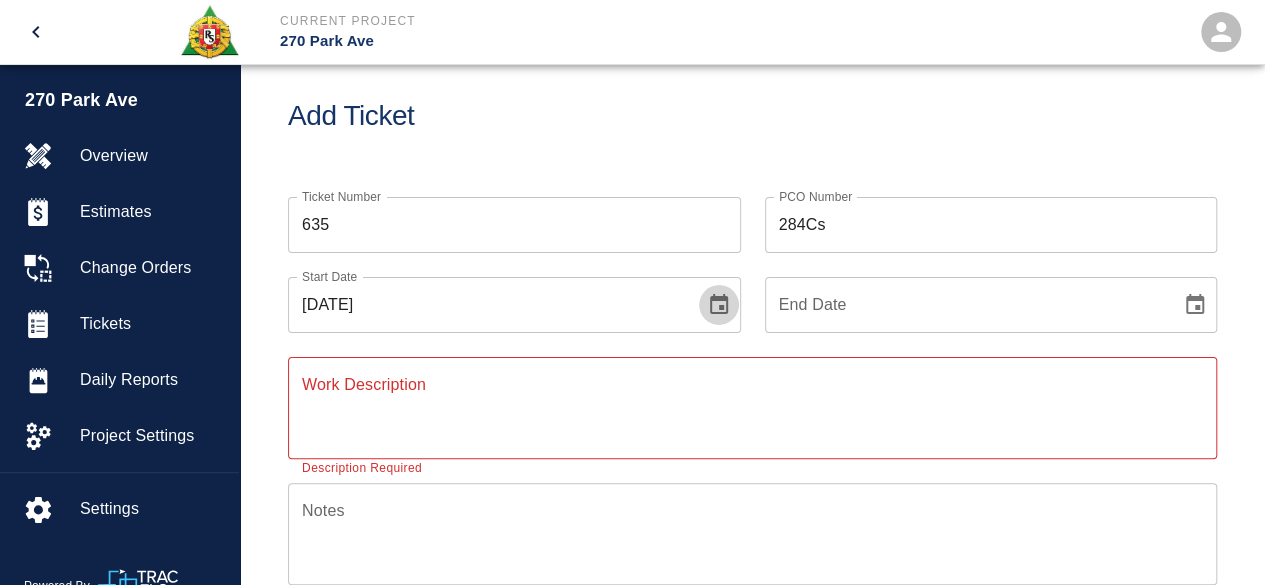 click 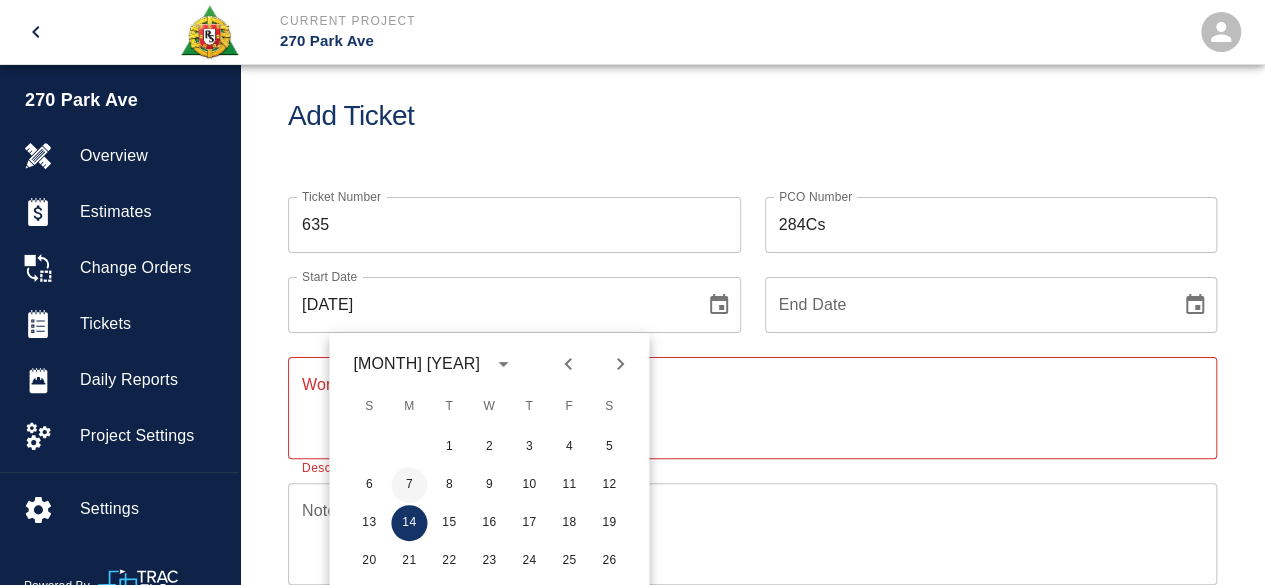 click on "7" at bounding box center [409, 485] 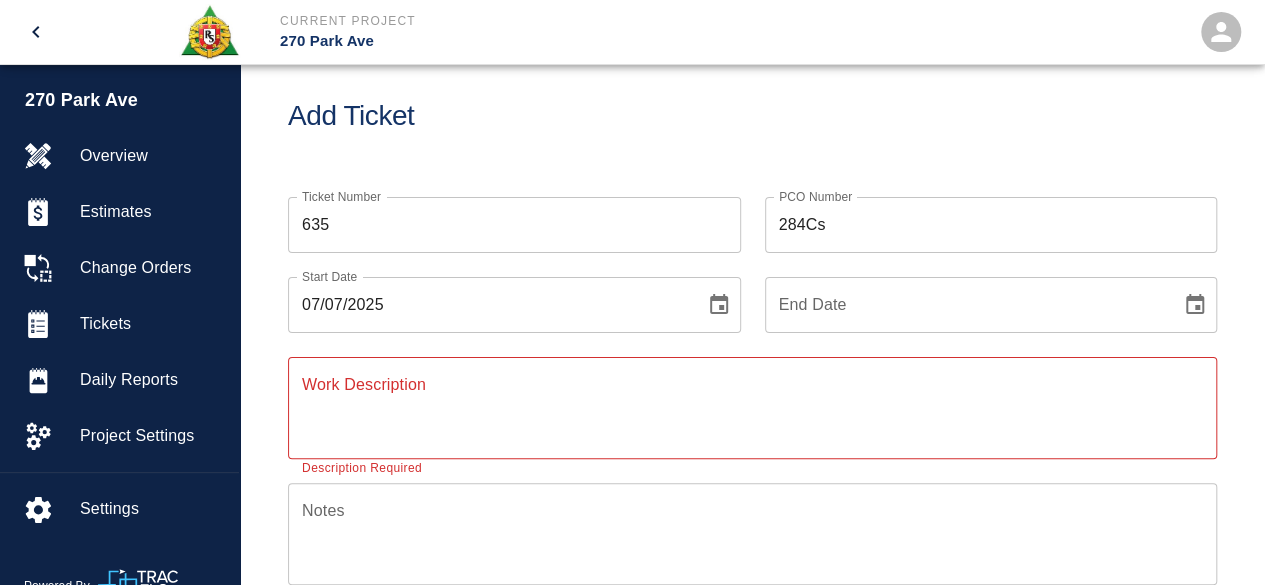 click 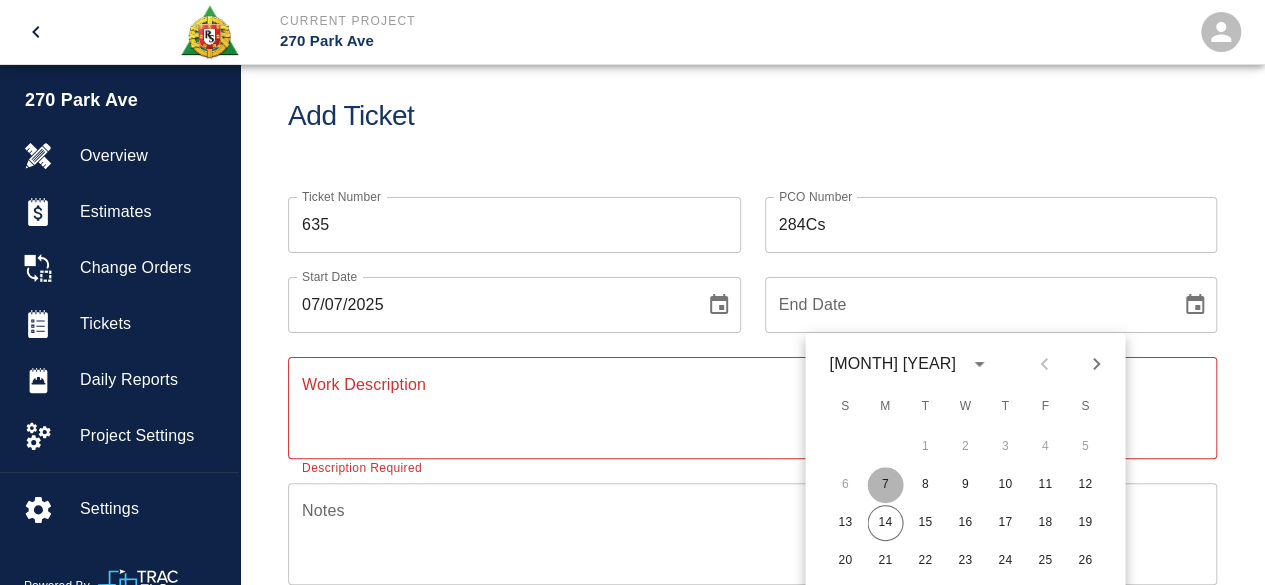click on "7" at bounding box center [885, 485] 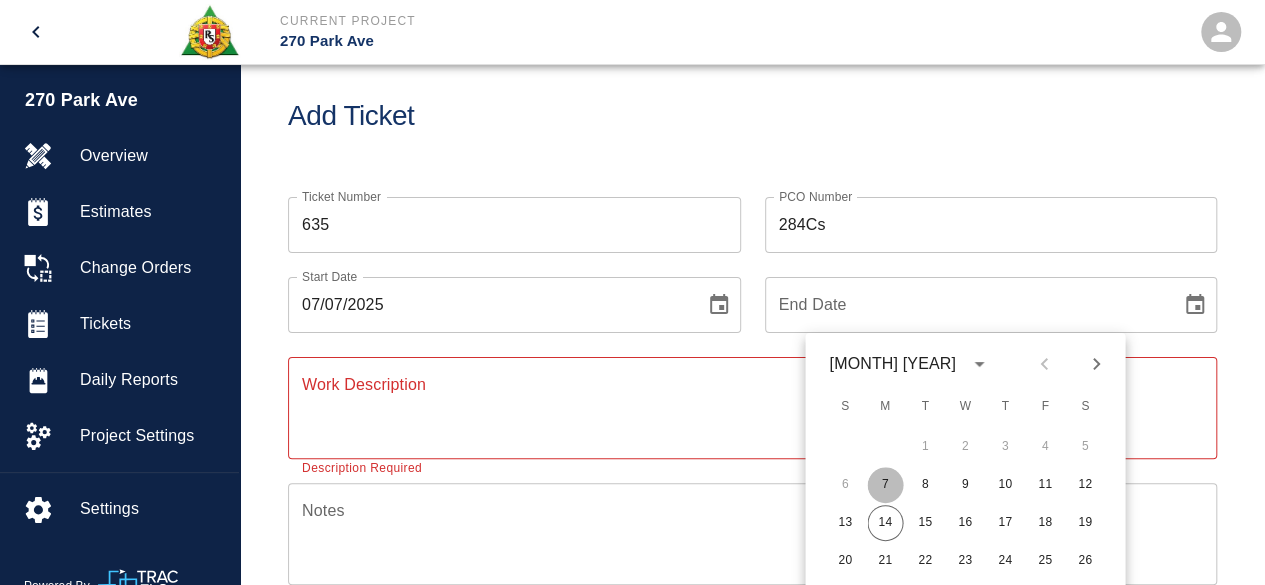 type on "07/07/2025" 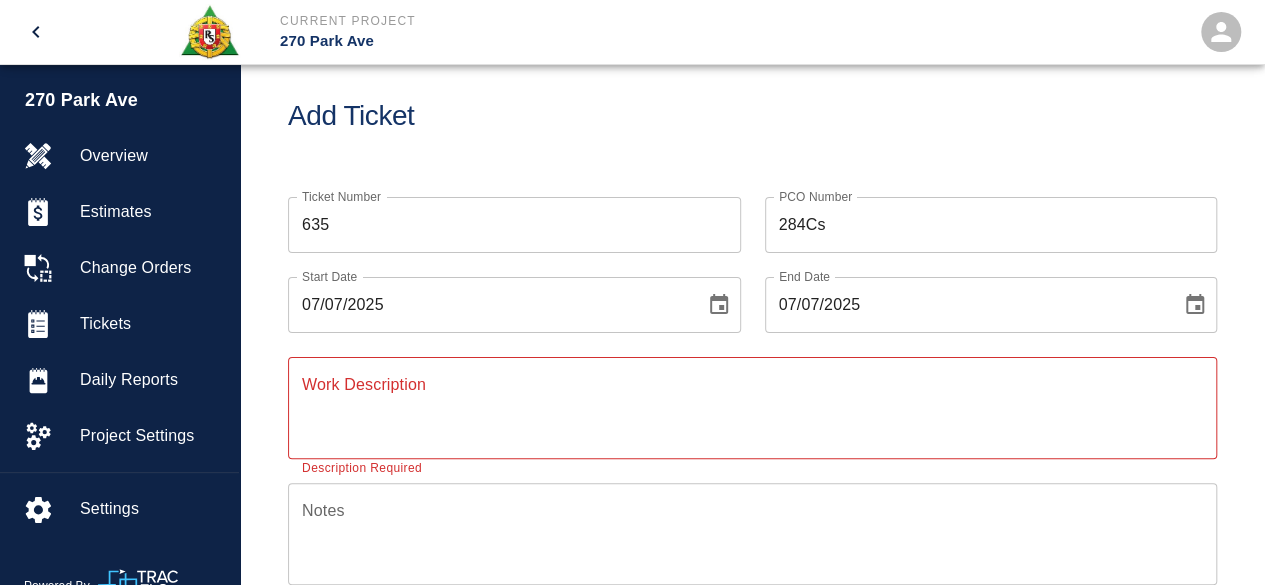 click on "x Work Description" at bounding box center (752, 408) 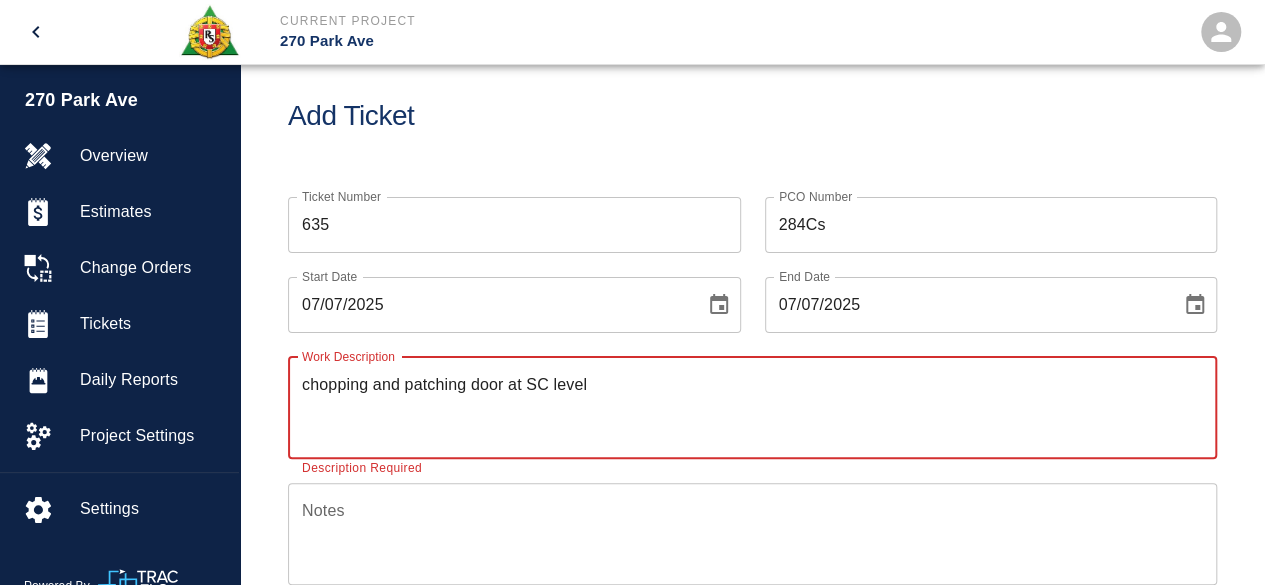 type on "chopping and patching door at SC level" 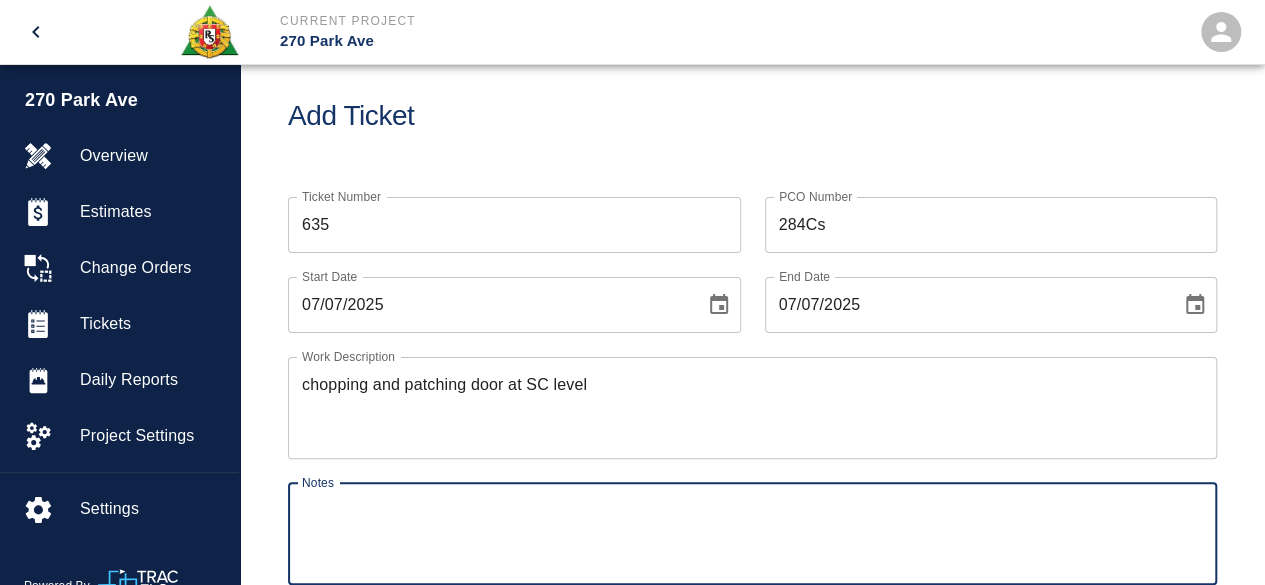 click on "Notes" at bounding box center (752, 533) 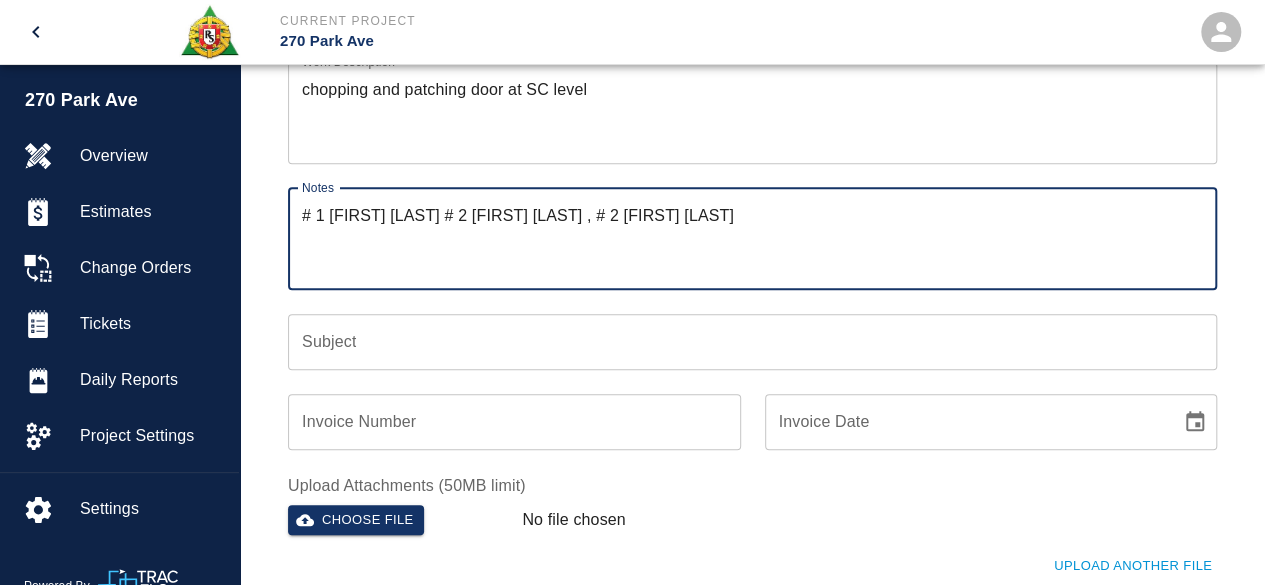 scroll, scrollTop: 329, scrollLeft: 0, axis: vertical 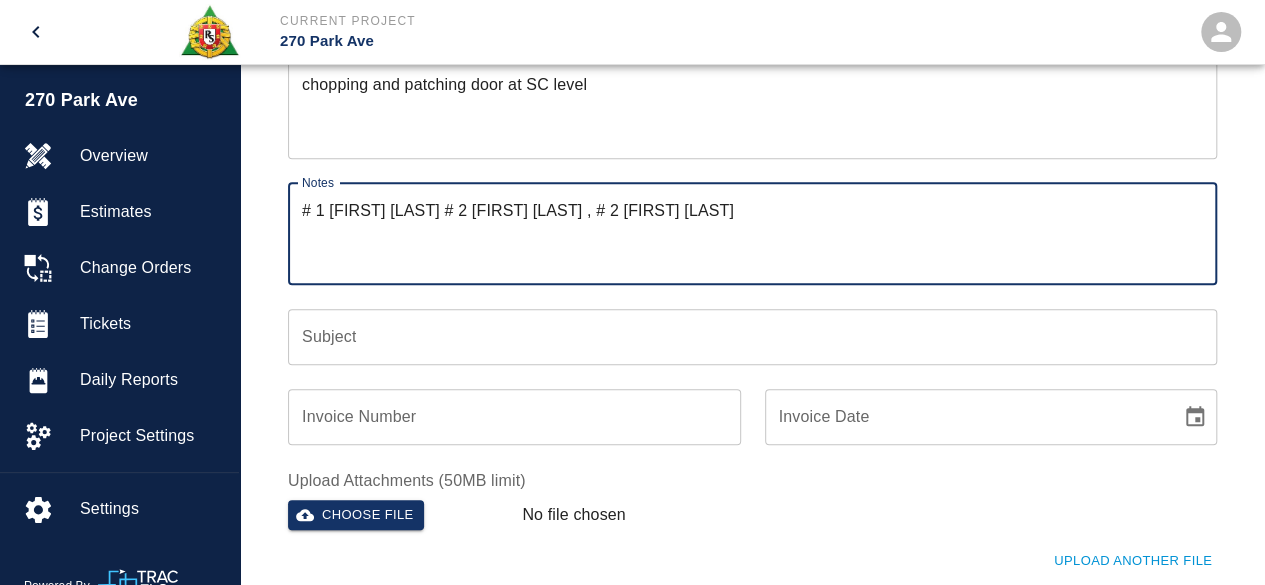 type on "# 1 [FIRST] [LAST] # 2 [FIRST] [LAST] , # 2 [FIRST] [LAST]" 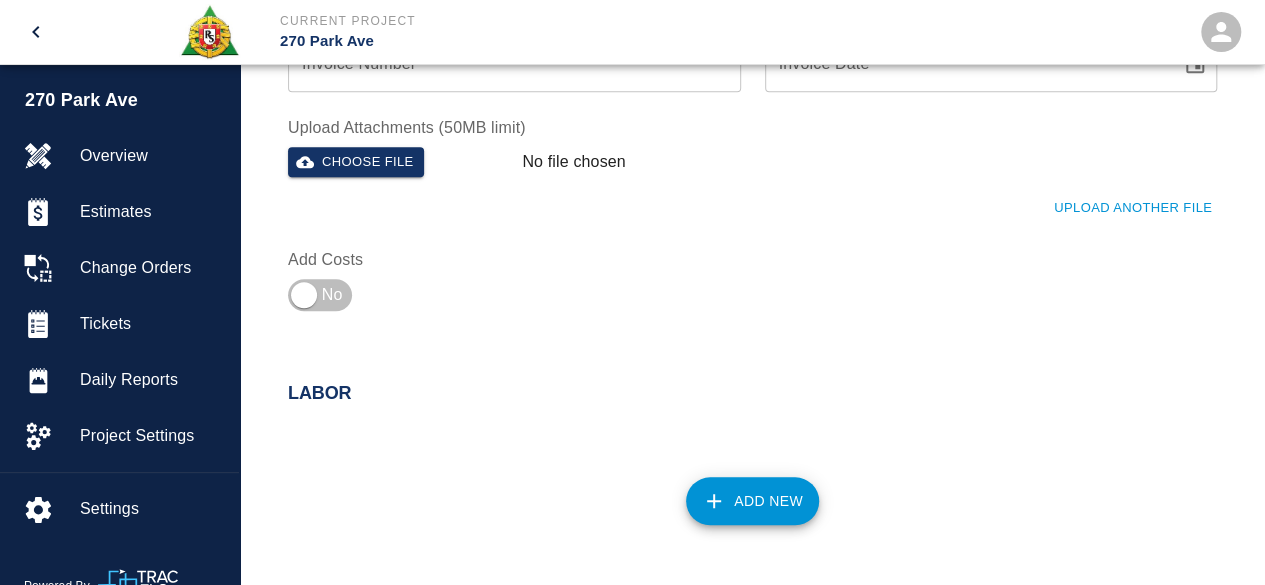 scroll, scrollTop: 729, scrollLeft: 0, axis: vertical 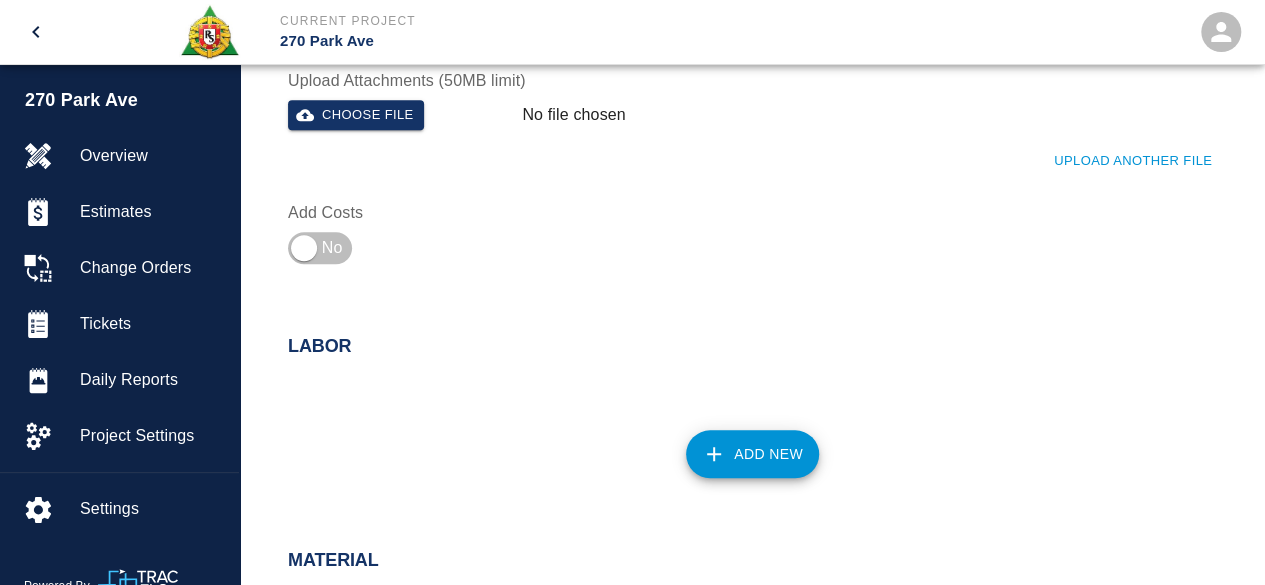 type on "SC fix door" 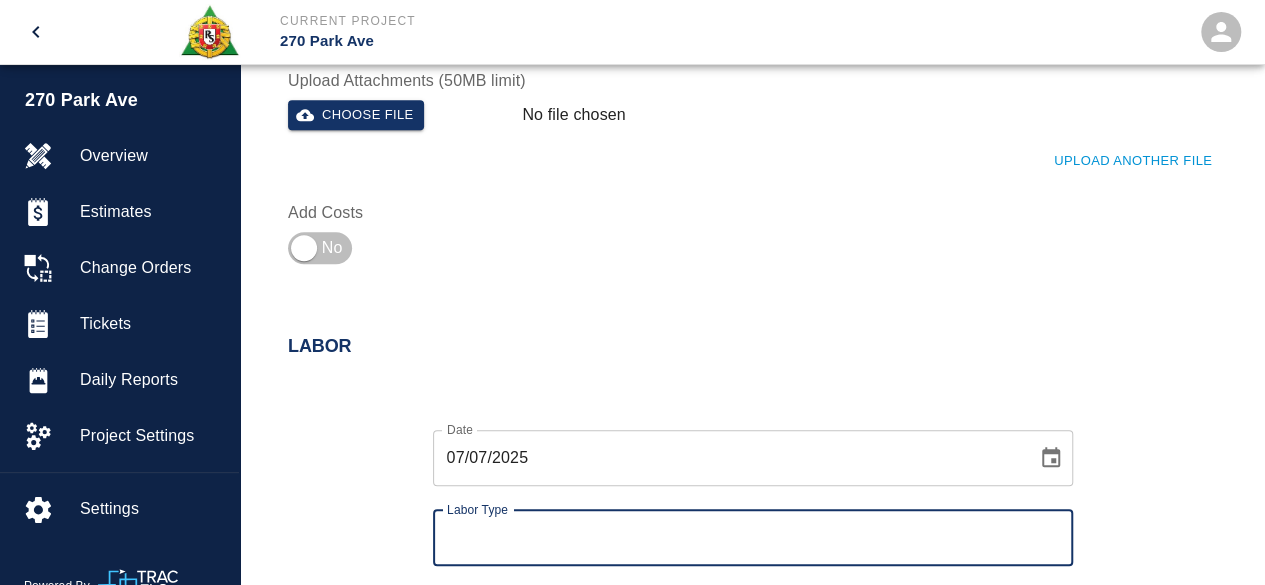 click on "Labor Type" at bounding box center [753, 538] 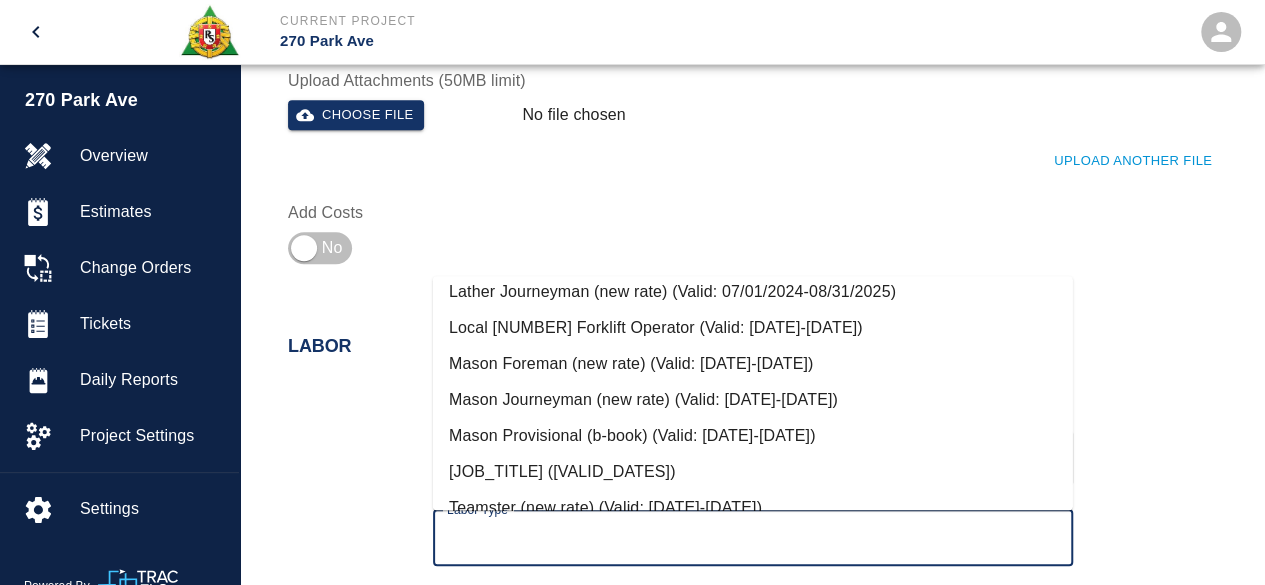 scroll, scrollTop: 1000, scrollLeft: 0, axis: vertical 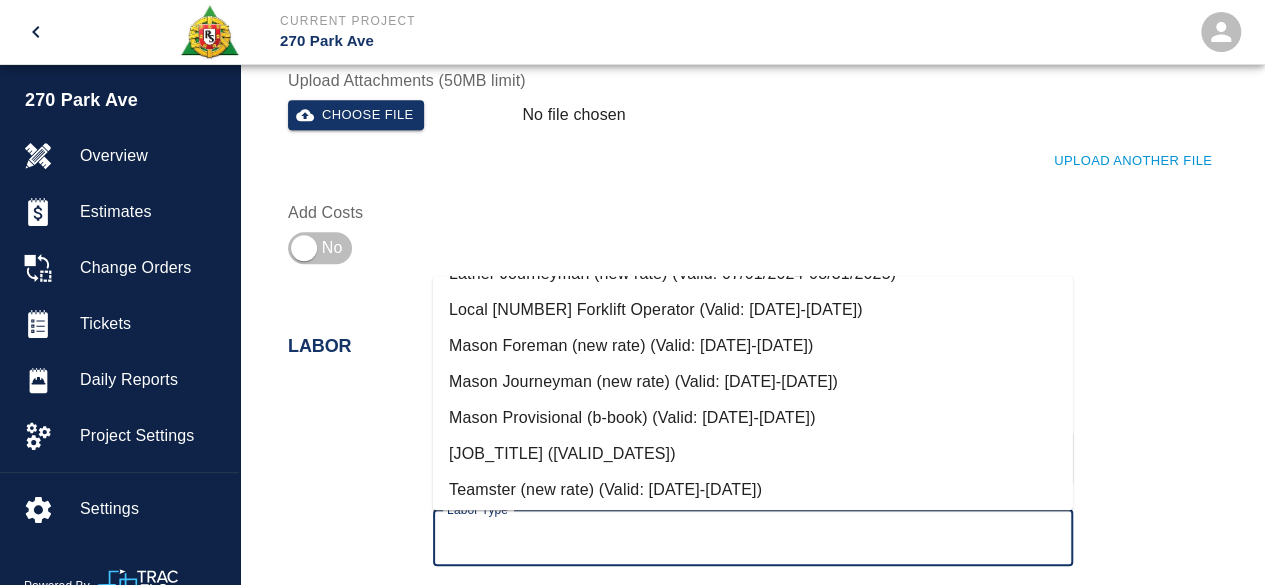 click on "Mason Foreman (new rate) (Valid: [DATE]-[DATE])" at bounding box center (753, 346) 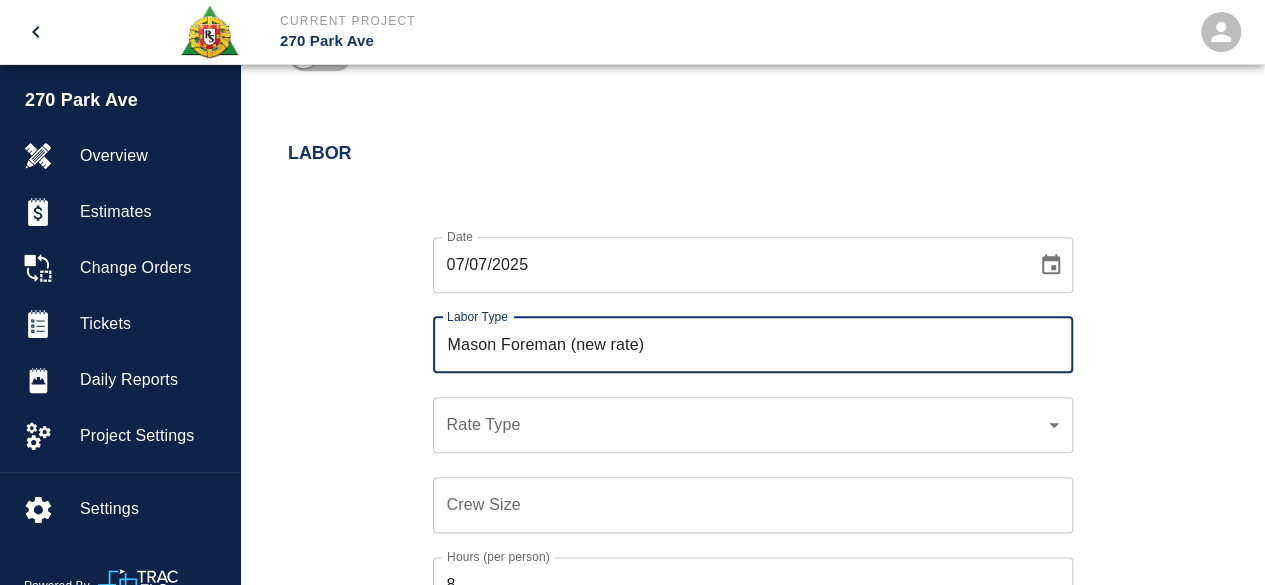 scroll, scrollTop: 929, scrollLeft: 0, axis: vertical 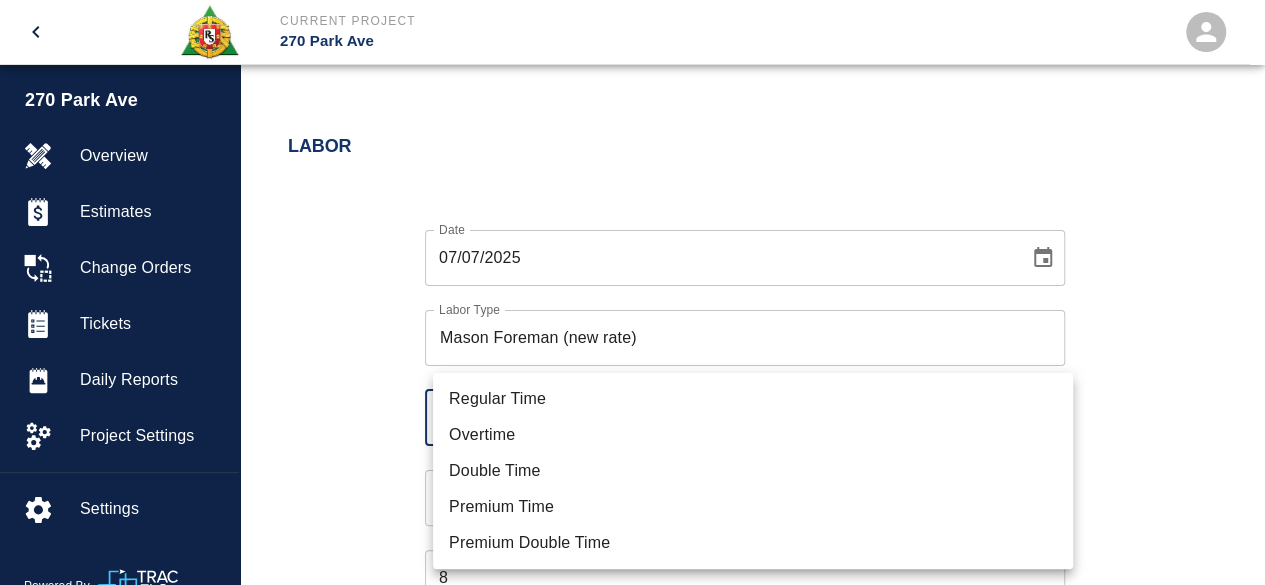 click on "Current Project 270 Park Ave Home 270 Park Ave Overview Estimates Change Orders Tickets Daily Reports Project Settings Settings Powered By Terms of Service | Privacy Policy Add Ticket Ticket Number 635 Ticket Number PCO Number 284Cs PCO Number Start Date 07/07/2025 Start Date End Date 07/07/2025 End Date Work Description chopping and patching door at SC level x Work Description Notes # 1 [FIRST] [LAST] # 2 [FIRST] [LAST] x Notes Subject SC fix door Subject Invoice Number Invoice Number Invoice Date Invoice Date Upload Attachments (50MB limit) Choose file No file chosen Upload Another File Add Costs Labor Date 07/07/2025 Date Labor Type Mason Foreman (new rate) Labor Type Rate Type Rate Type Crew Size Crew Size Hours (per person) 8 Hours (per person) Cancel Add Labor Material Add New Equipment Add New Cancel Create Ticket [FIRST] [LAST] [EMAIL] Integrations Edit Profile Logout $1M Regular Time Overtime Double Time Premium Time Premium Double Time" at bounding box center (632, -637) 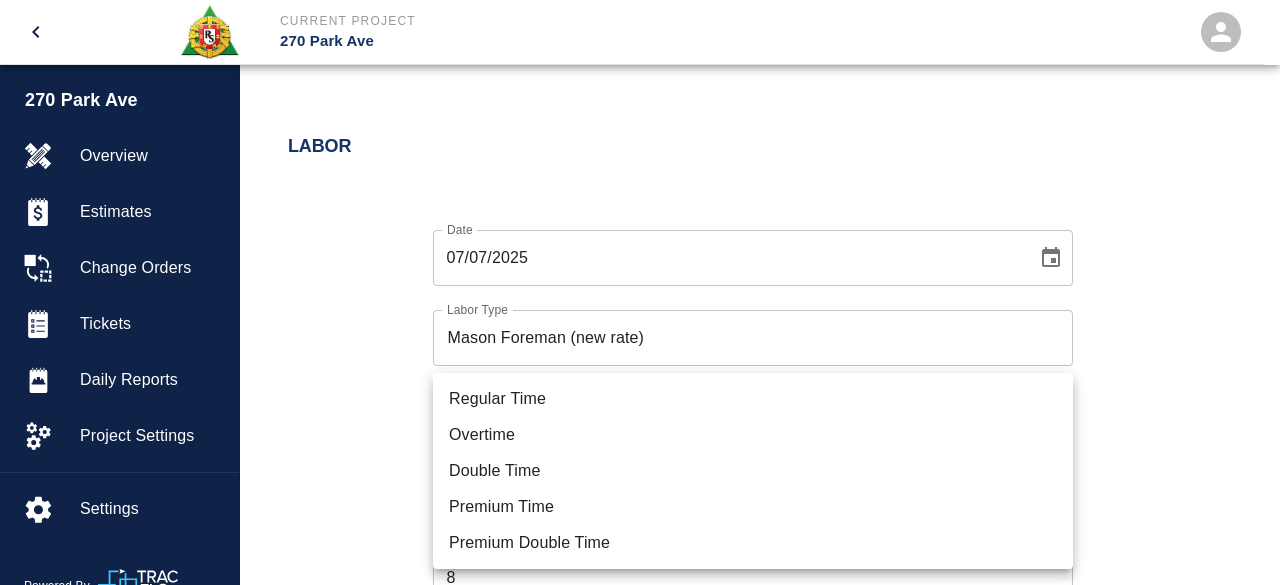 click on "Regular Time" at bounding box center (753, 399) 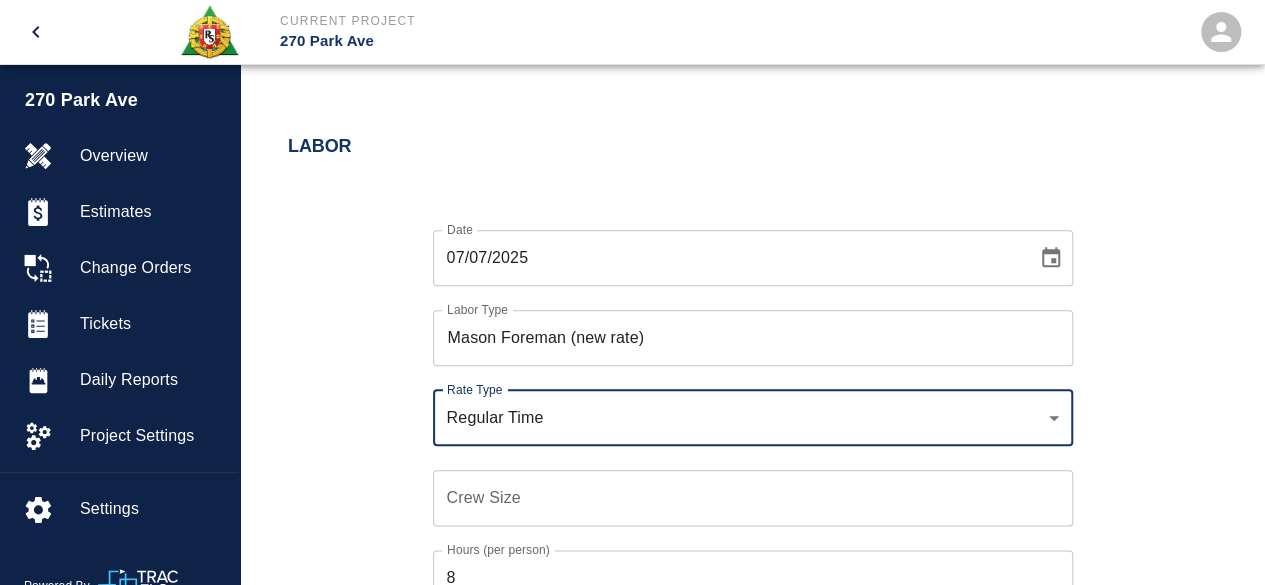 click on "Crew Size" at bounding box center [753, 498] 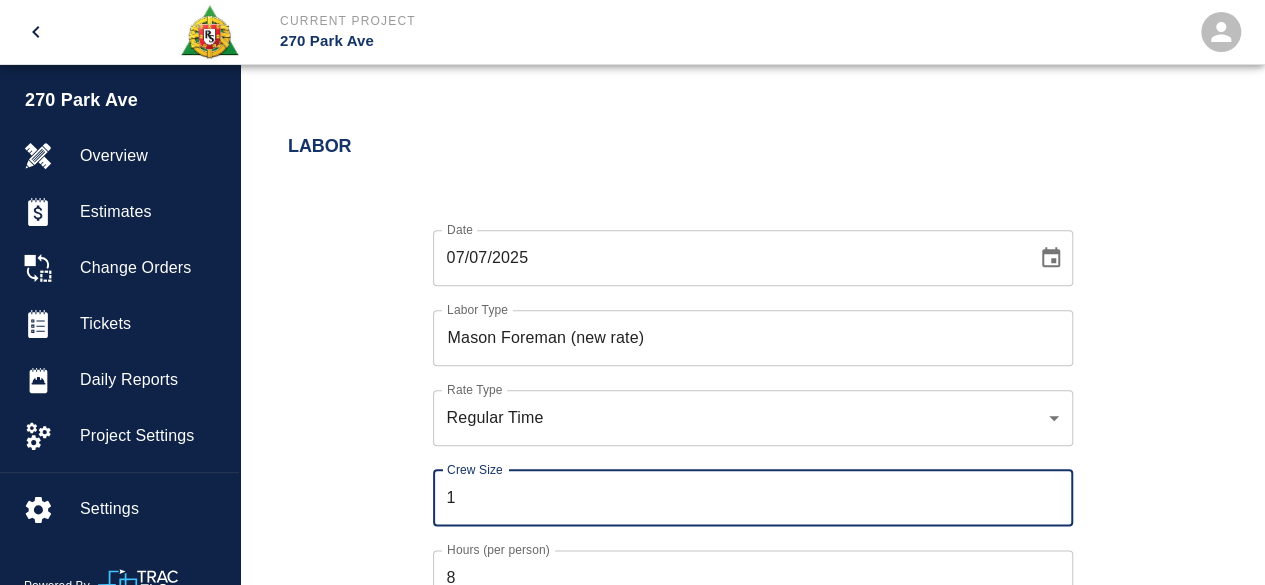 type on "1" 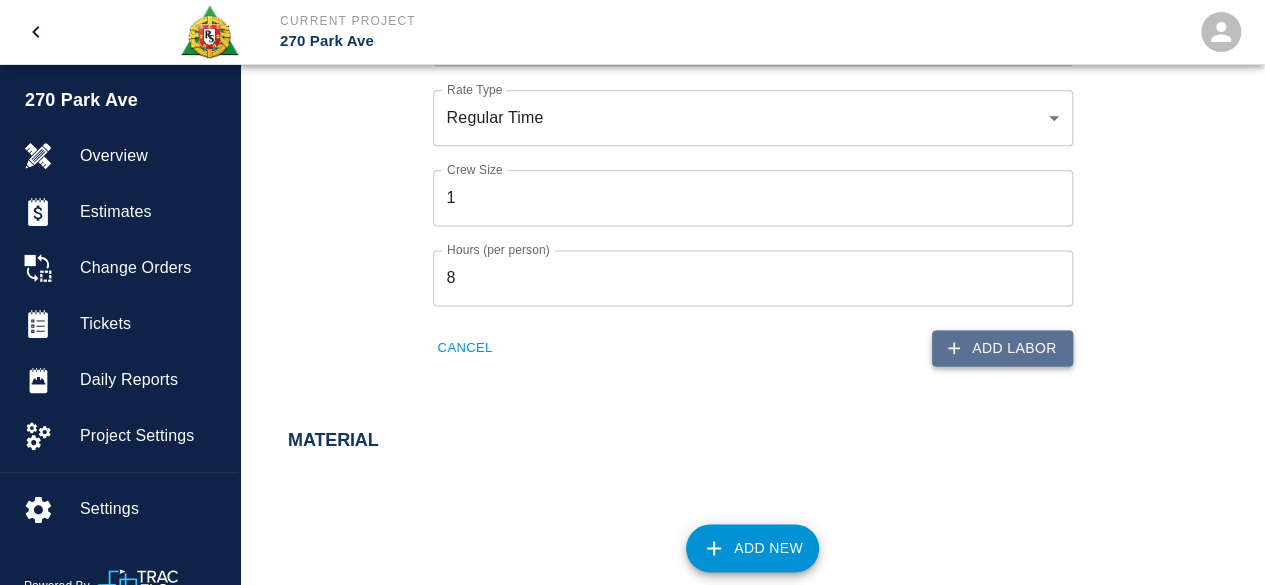 click on "Add Labor" at bounding box center [1002, 348] 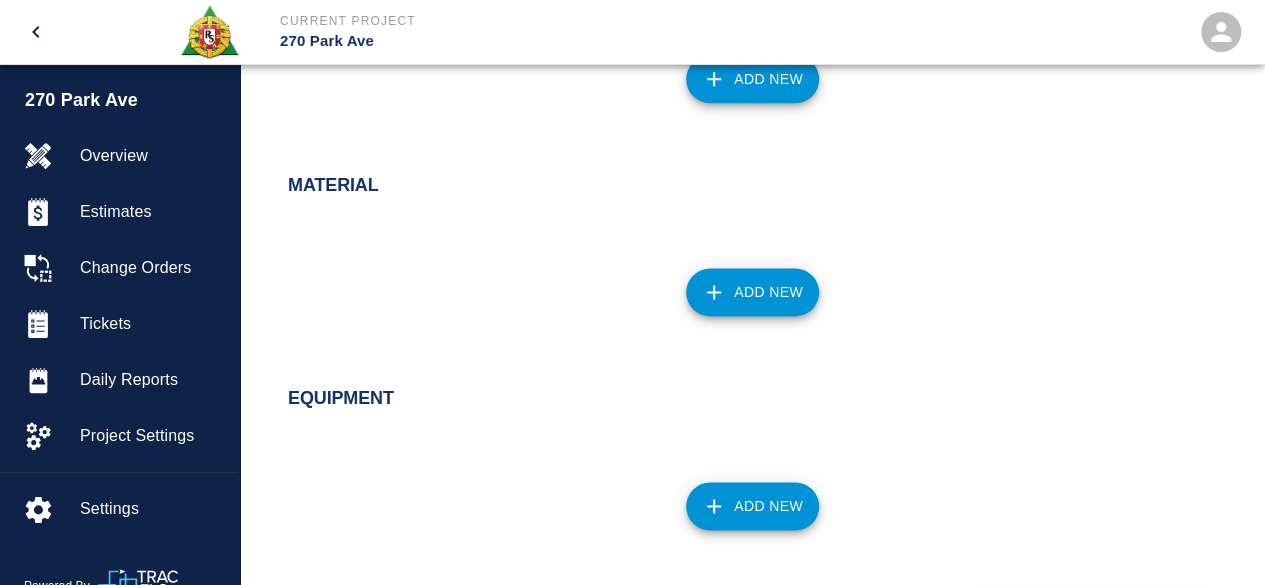 scroll, scrollTop: 1160, scrollLeft: 0, axis: vertical 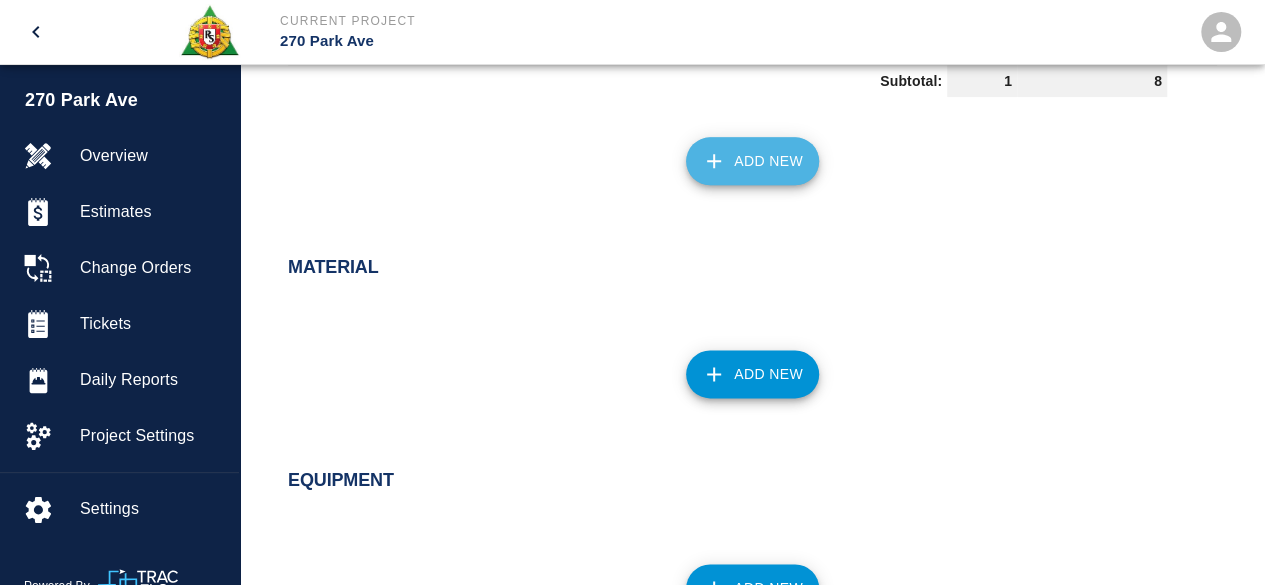 click on "Add New" at bounding box center [752, 161] 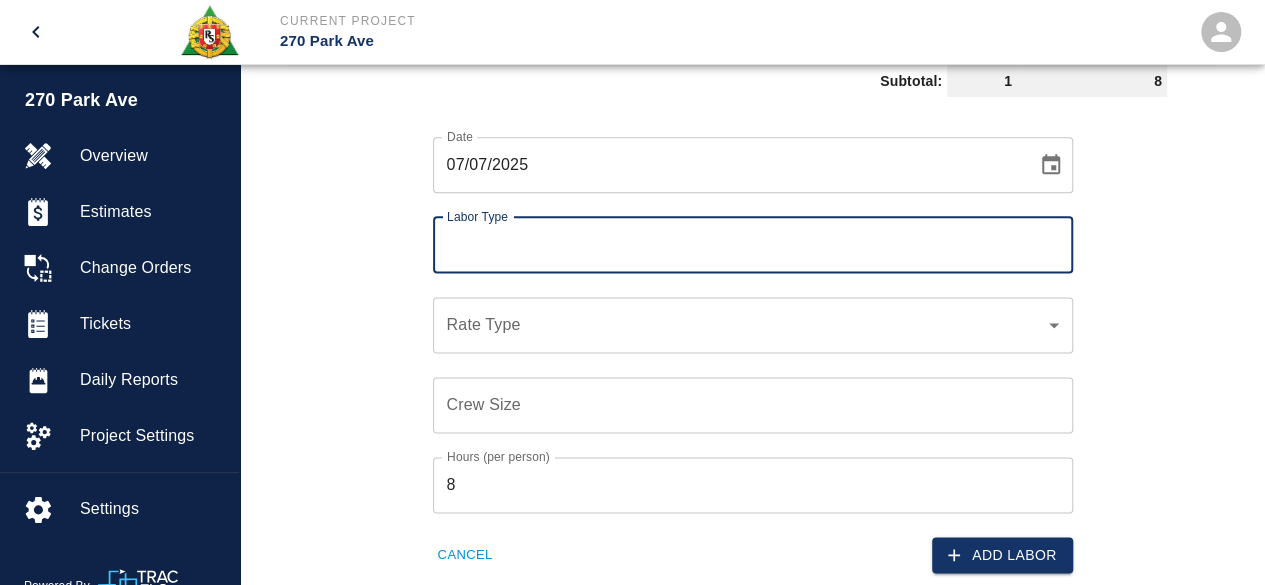 click on "Labor Type" at bounding box center (753, 245) 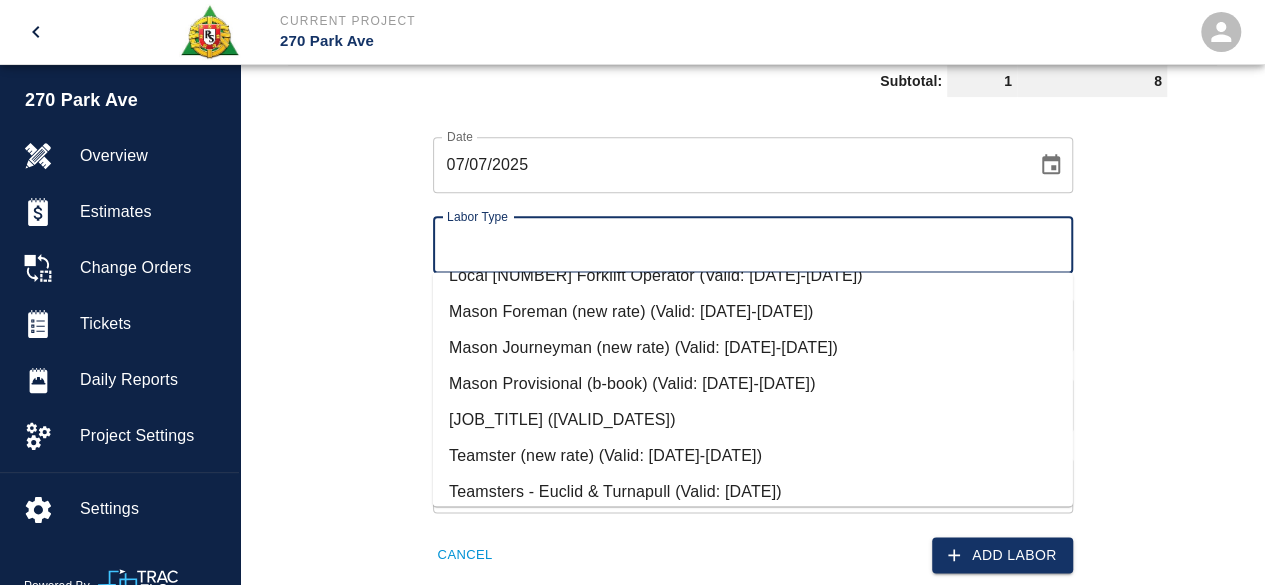 scroll, scrollTop: 1000, scrollLeft: 0, axis: vertical 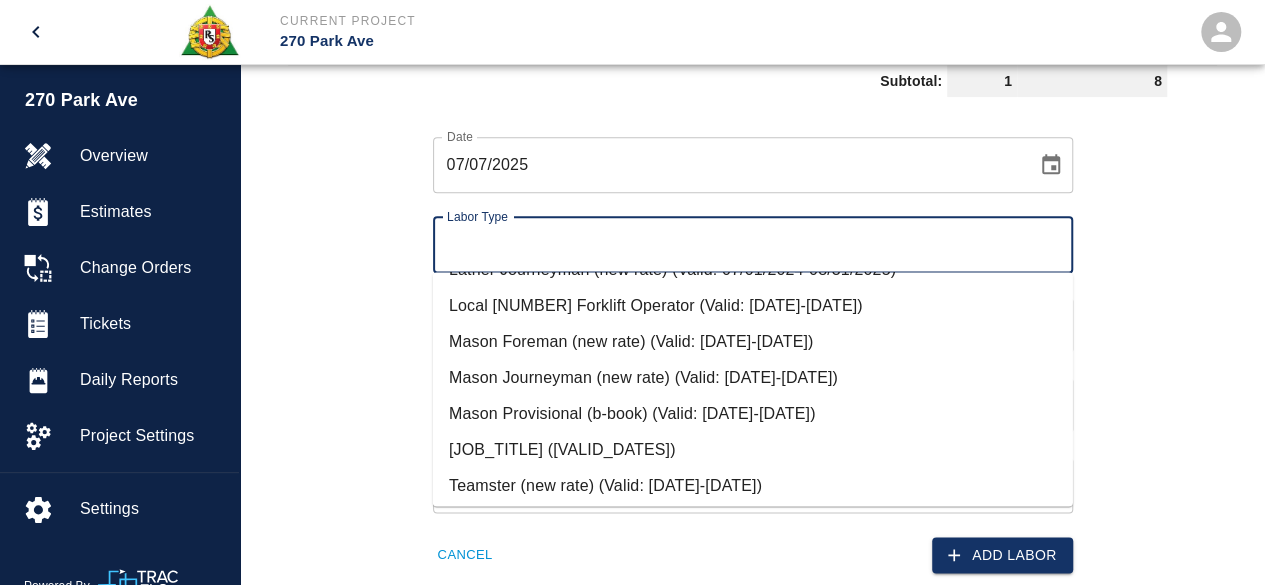 click on "Mason Journeyman (new rate) (Valid: [DATE]-[DATE])" at bounding box center [753, 378] 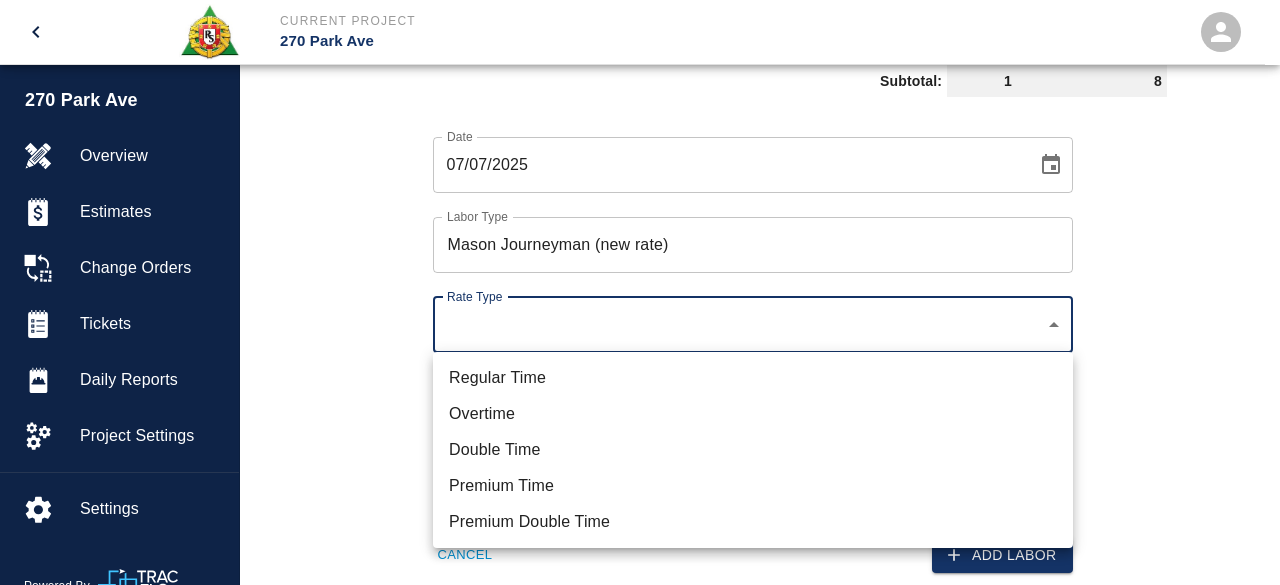 click on "Current Project [ADDRESS] Home [ADDRESS] Overview Estimates Change Orders Tickets Daily Reports Project Settings Settings Powered By Terms of Service  |  Privacy Policy Add Ticket Ticket Number [NUMBER] Ticket Number PCO Number [NUMBER]Cs PCO Number Start Date  [DATE] Start Date  End Date [DATE] End Date Work Description chopping and patching door at SC level  x Work Description Notes # [NUMBER] [LAST] [LAST] # [NUMBER] [LAST] [LAST] , # [NUMBER] [LAST] [LAST]  x Notes Subject SC fix door Subject Invoice Number Invoice Number Invoice Date Invoice Date Upload Attachments (50MB limit) Choose file No file chosen Upload Another File Add Costs Labor Labor Type Rate Type Crew Size Hrs / Person Total Hrs [NUMBER] Mason Foreman (new rate) [DATE] Regular Time [NUMBER] ​ [NUMBER] ​ [NUMBER] Subtotal: [NUMBER] [NUMBER] Date [DATE] Date Labor Type Mason Journeyman (new rate) Labor Type Rate Type ​ Rate Type Crew Size Crew Size Hours (per person) [NUMBER] Hours (per person) Cancel Add Labor Material Add New Equipment Add New Cancel Create Ticket [FIRST] [LAST] Integrations" at bounding box center (640, -868) 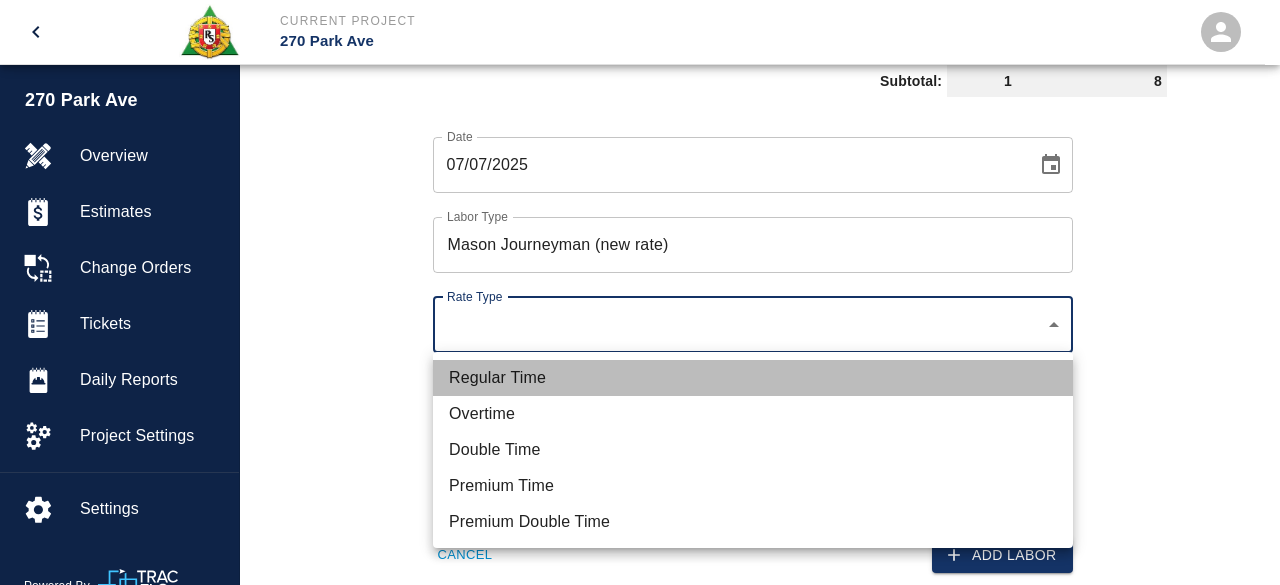click on "Regular Time" at bounding box center (753, 378) 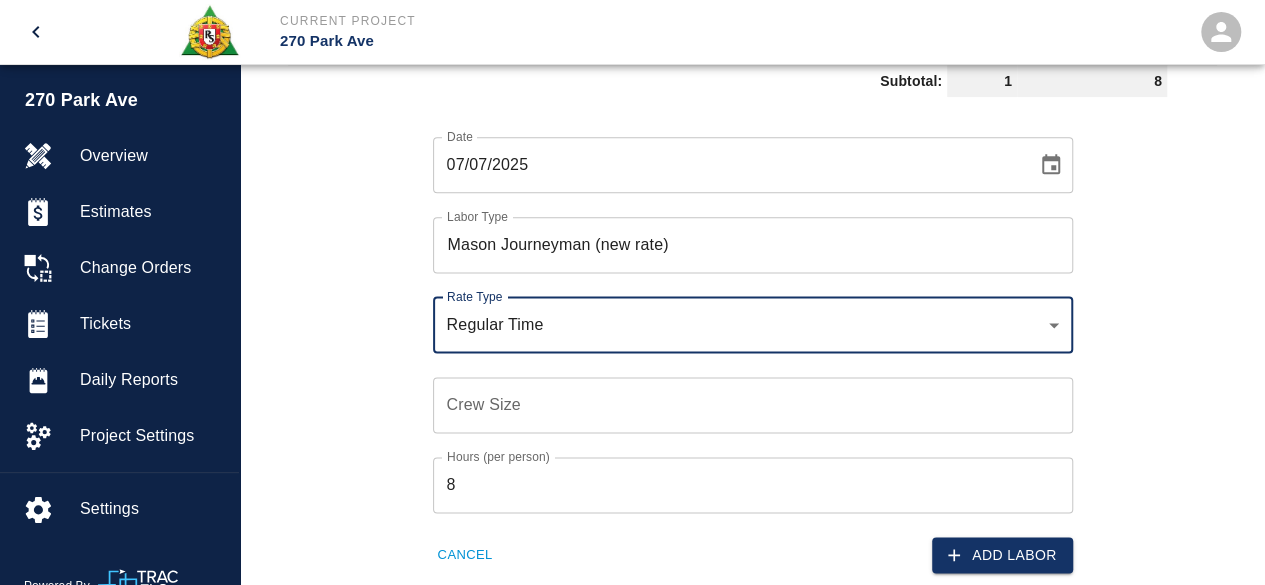 click on "Crew Size Crew Size" at bounding box center (753, 405) 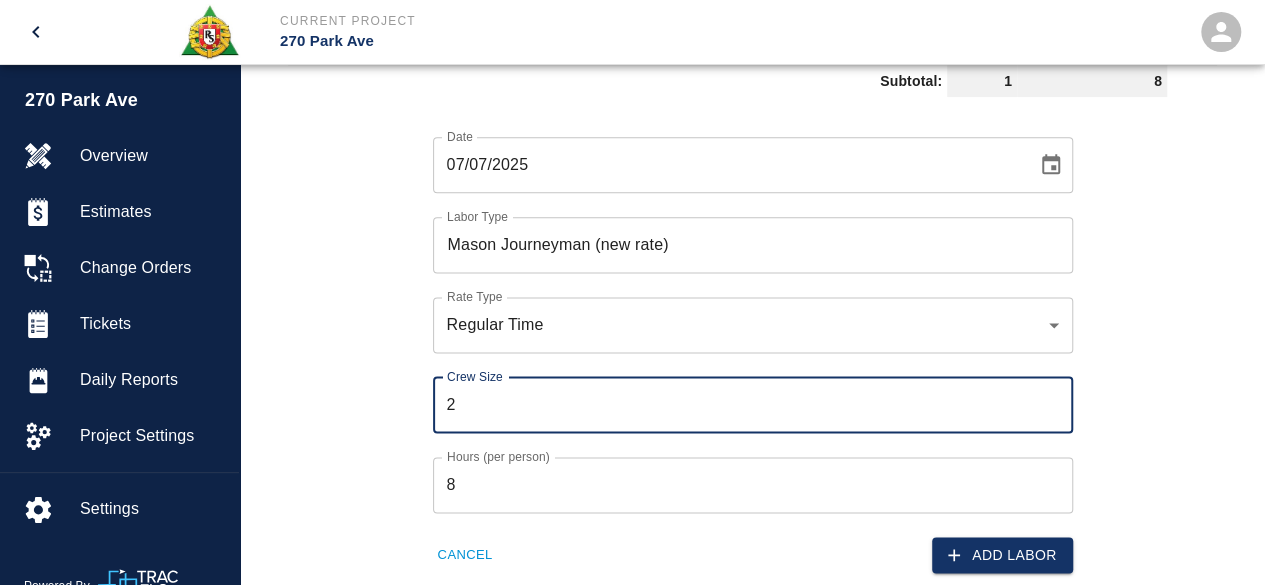 type on "2" 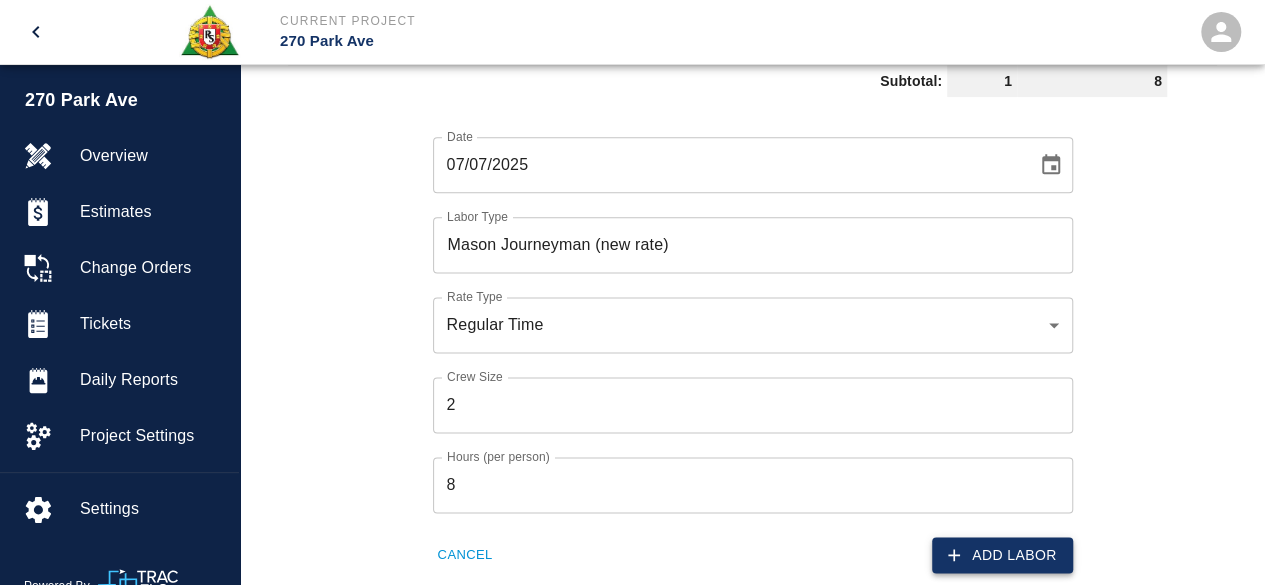 click on "Add Labor" at bounding box center (1002, 555) 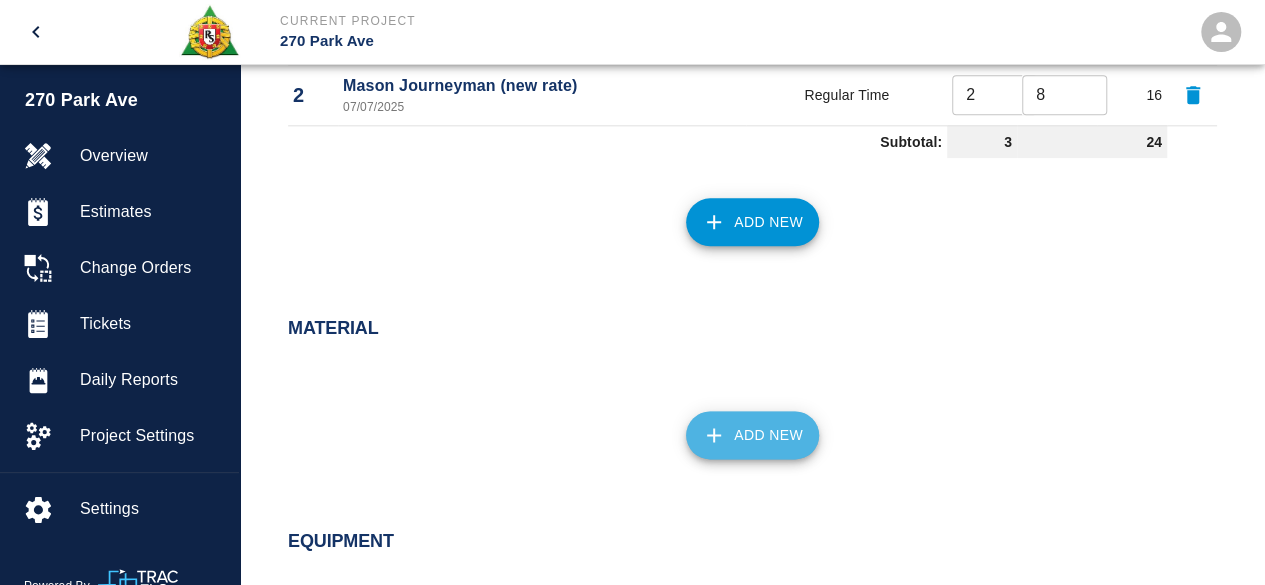 click on "Add New" at bounding box center (752, 435) 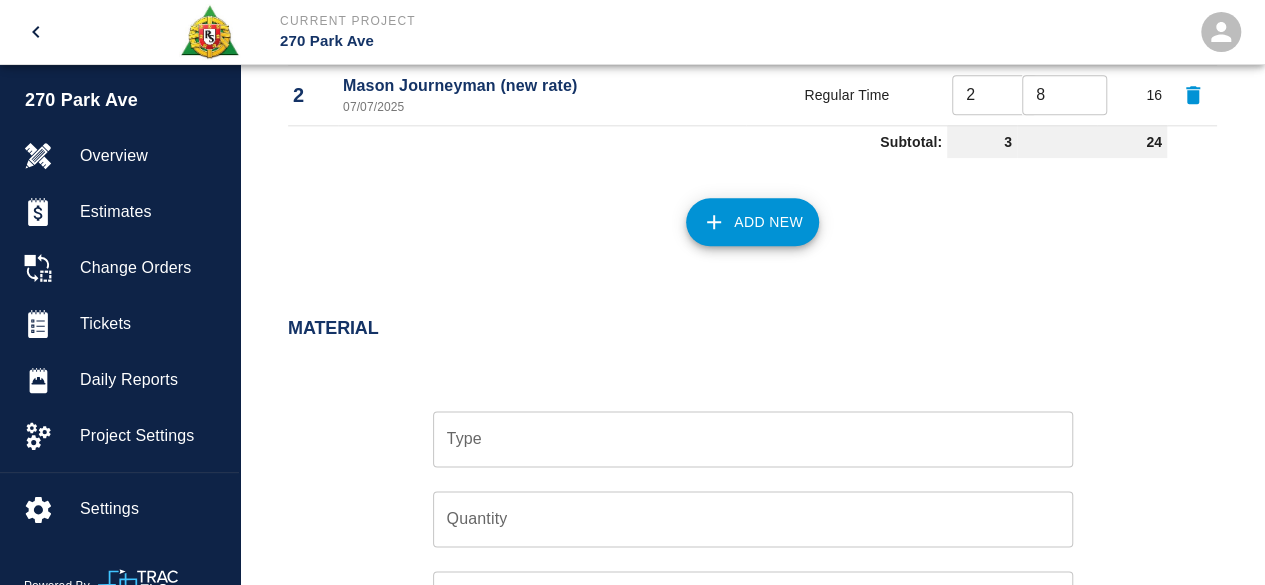 click on "Type" at bounding box center [753, 439] 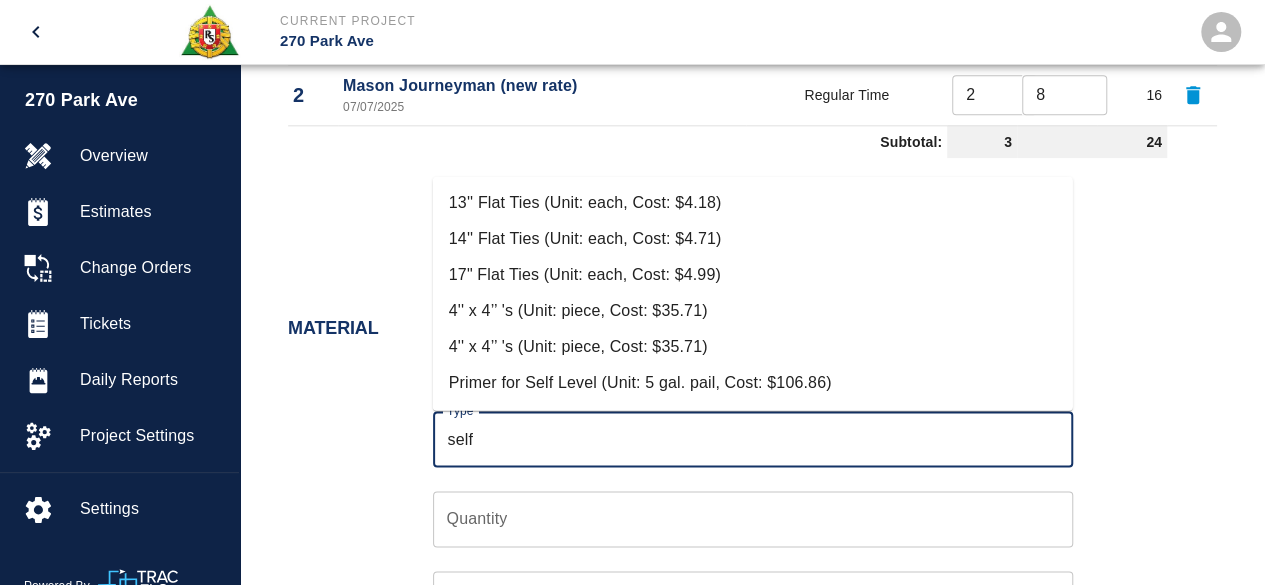 scroll, scrollTop: 70, scrollLeft: 0, axis: vertical 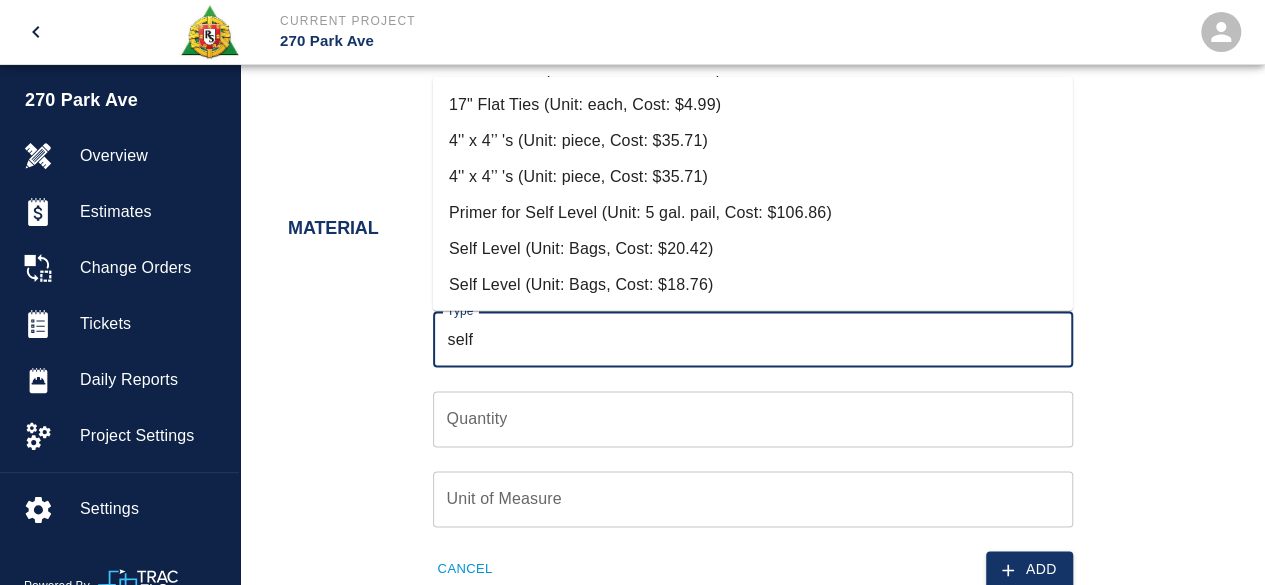 click on "Self Level (Unit: Bags, Cost: $20.42)" at bounding box center [753, 248] 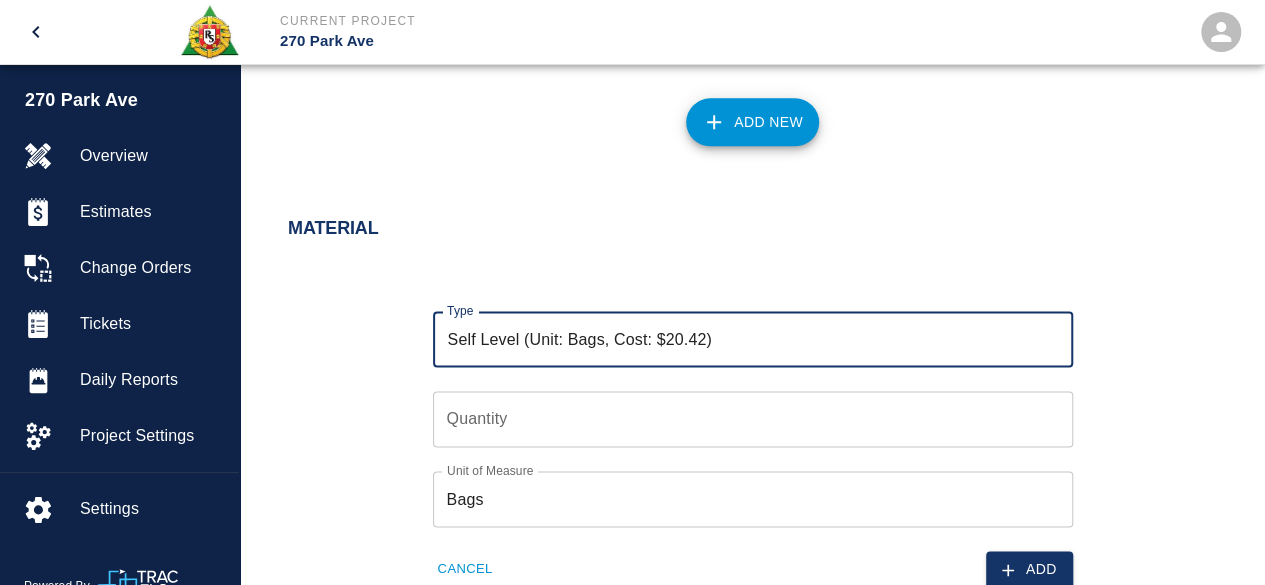 type on "Self Level (Unit: Bags, Cost: $20.42)" 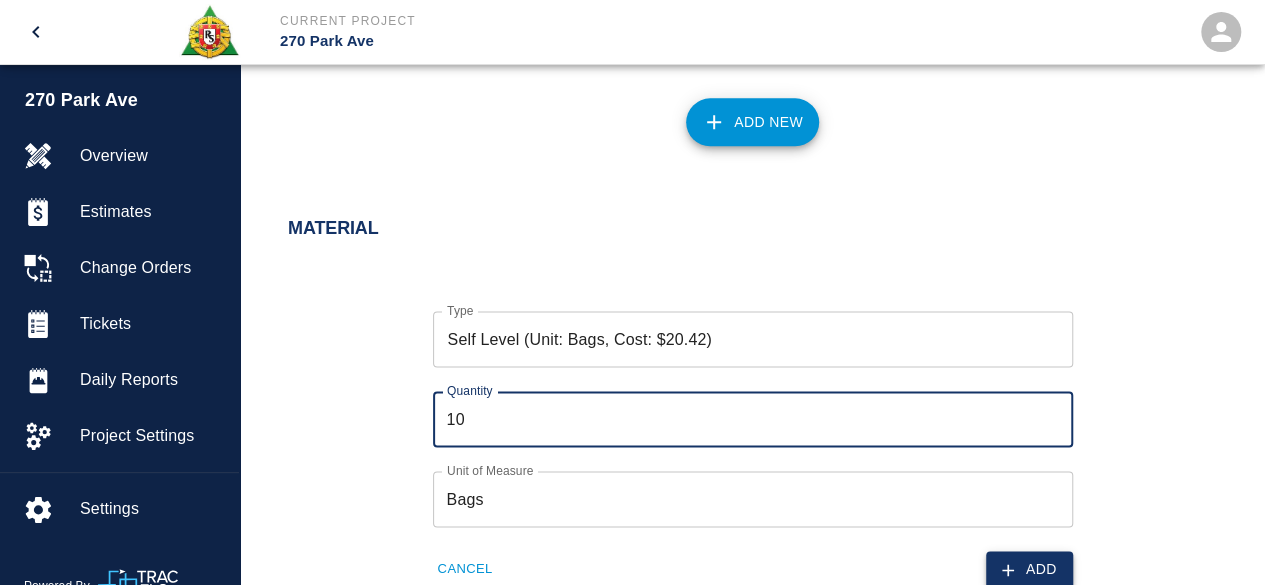type on "10" 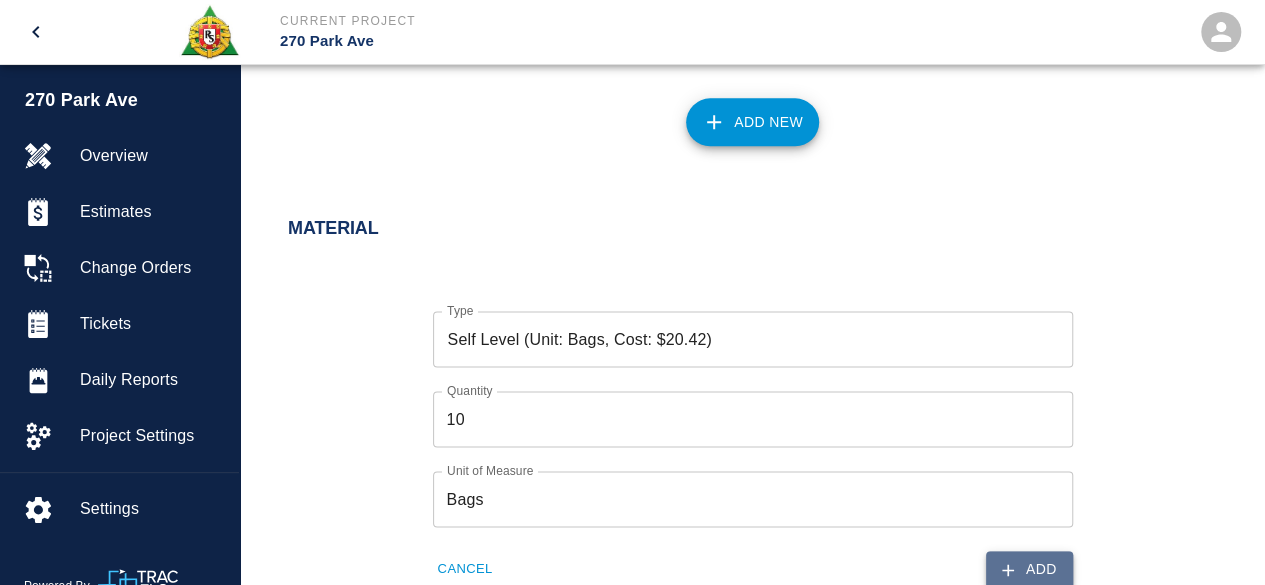 click on "Add" at bounding box center [1029, 569] 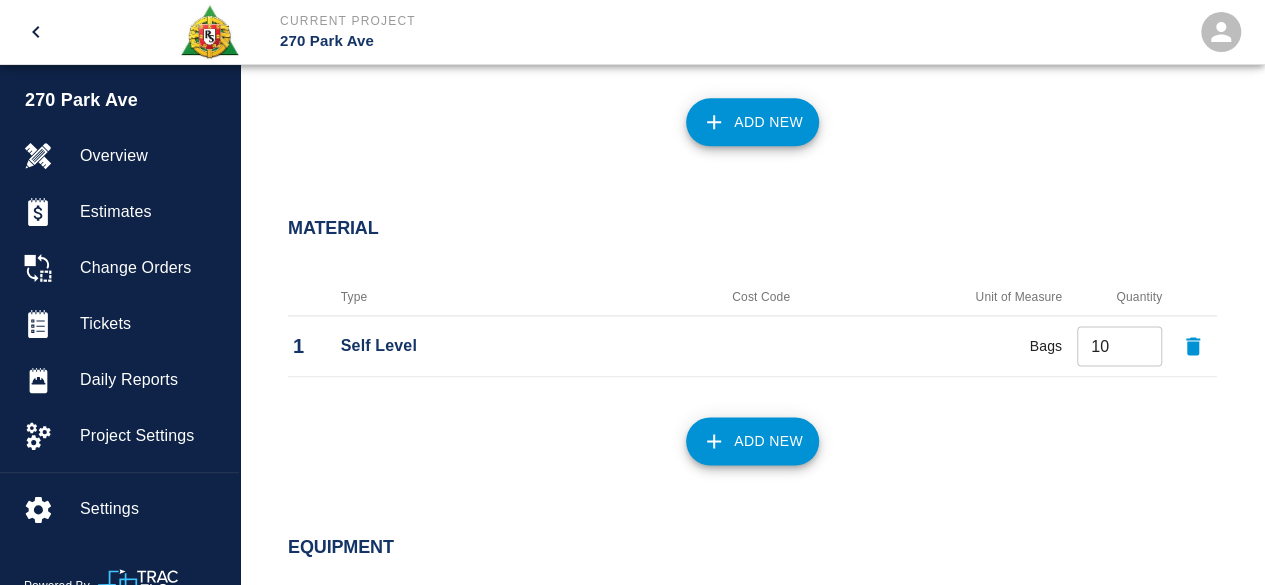 click on "Add New" at bounding box center (752, 441) 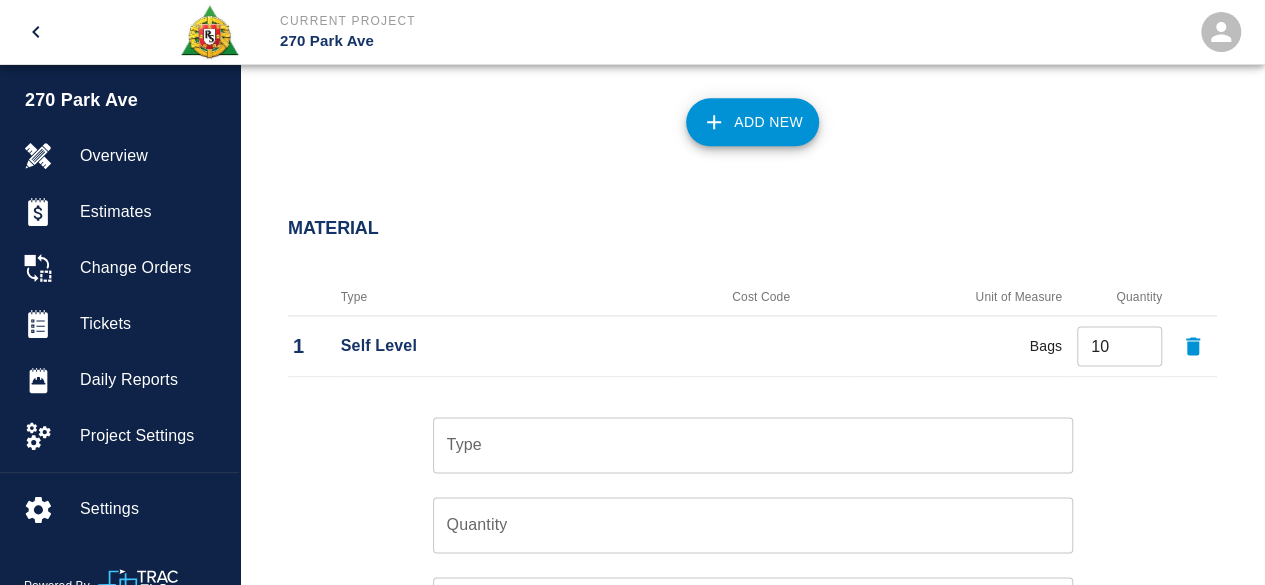 click on "Type Type Quantity Quantity Unit of Measure Unit of Measure Cancel Add" at bounding box center (740, 539) 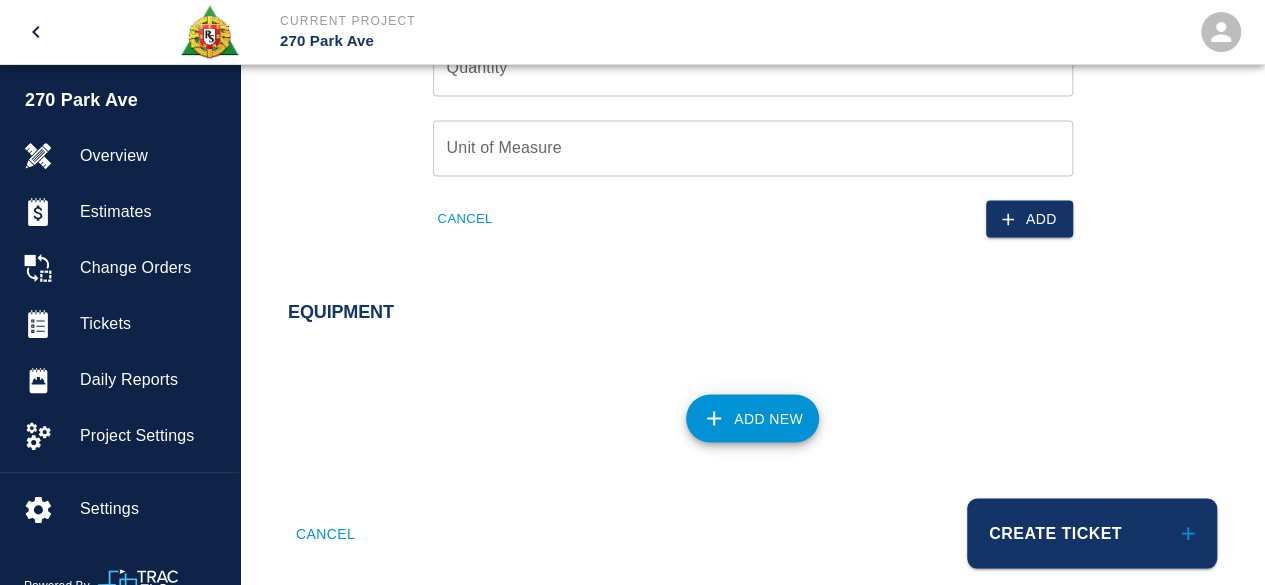scroll, scrollTop: 1746, scrollLeft: 0, axis: vertical 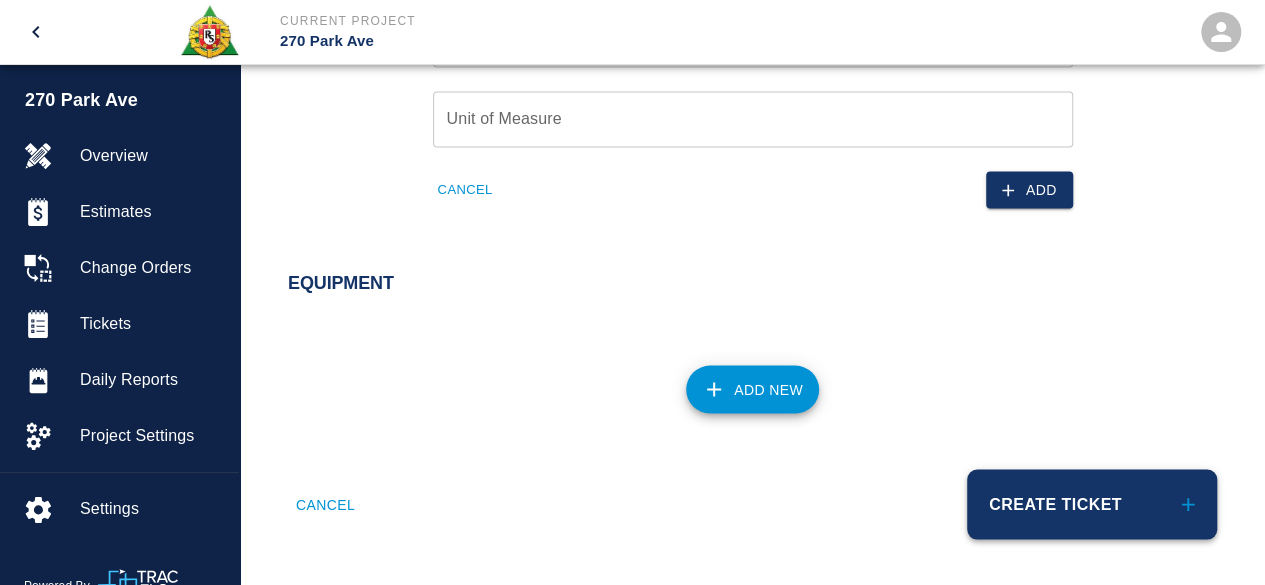 click on "Create Ticket" at bounding box center (1092, 504) 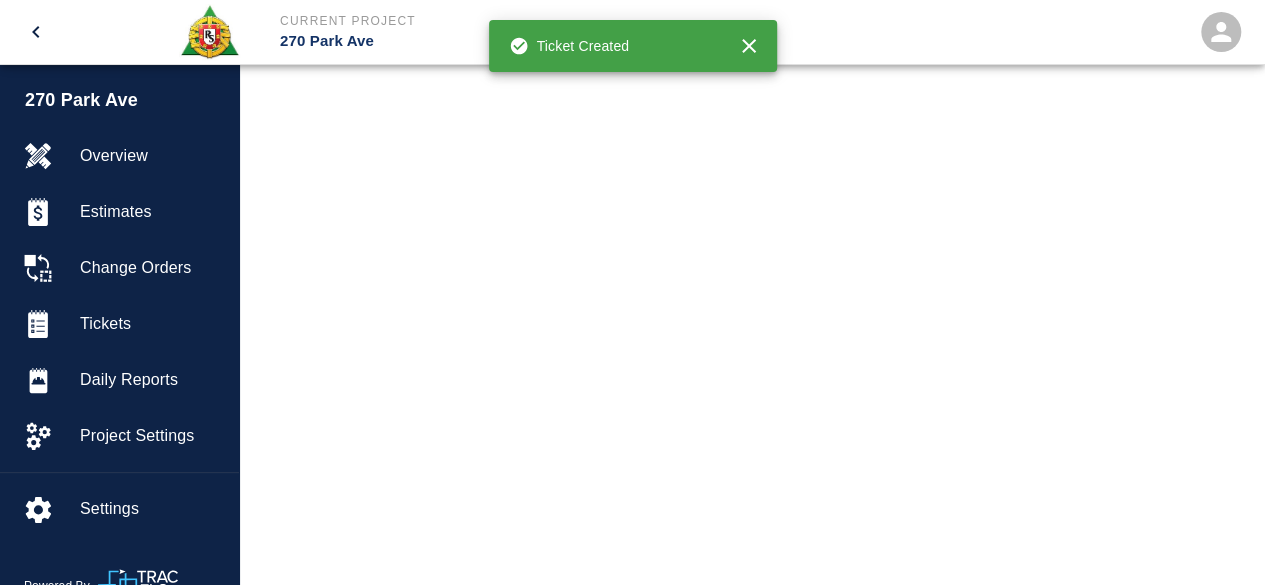 scroll, scrollTop: 0, scrollLeft: 0, axis: both 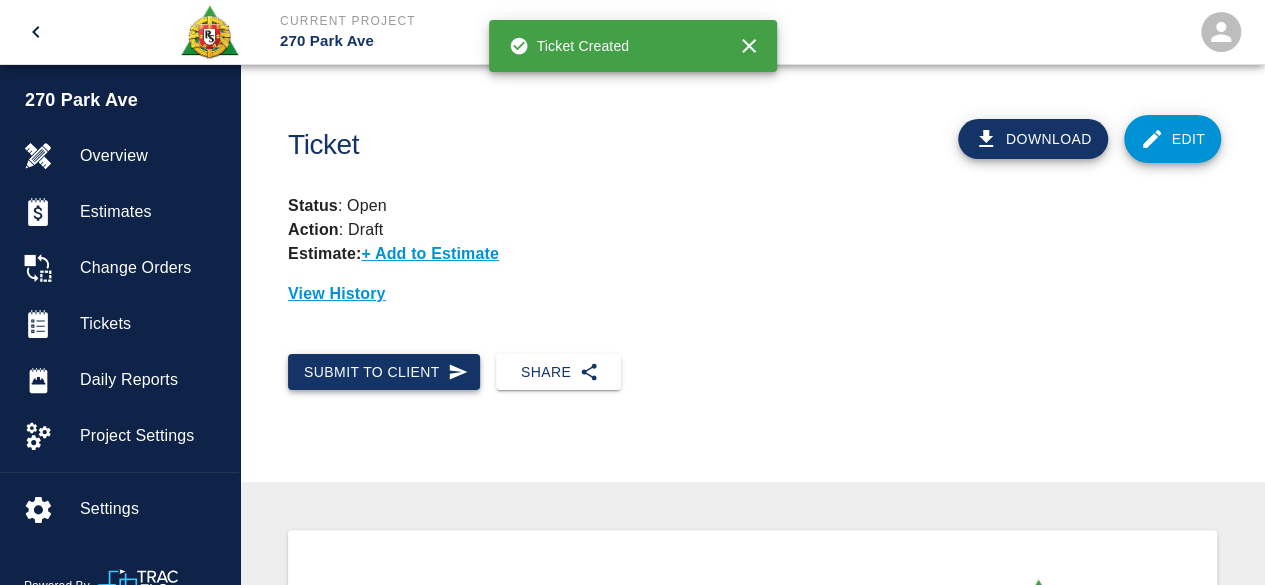 click on "Submit to Client" at bounding box center [384, 372] 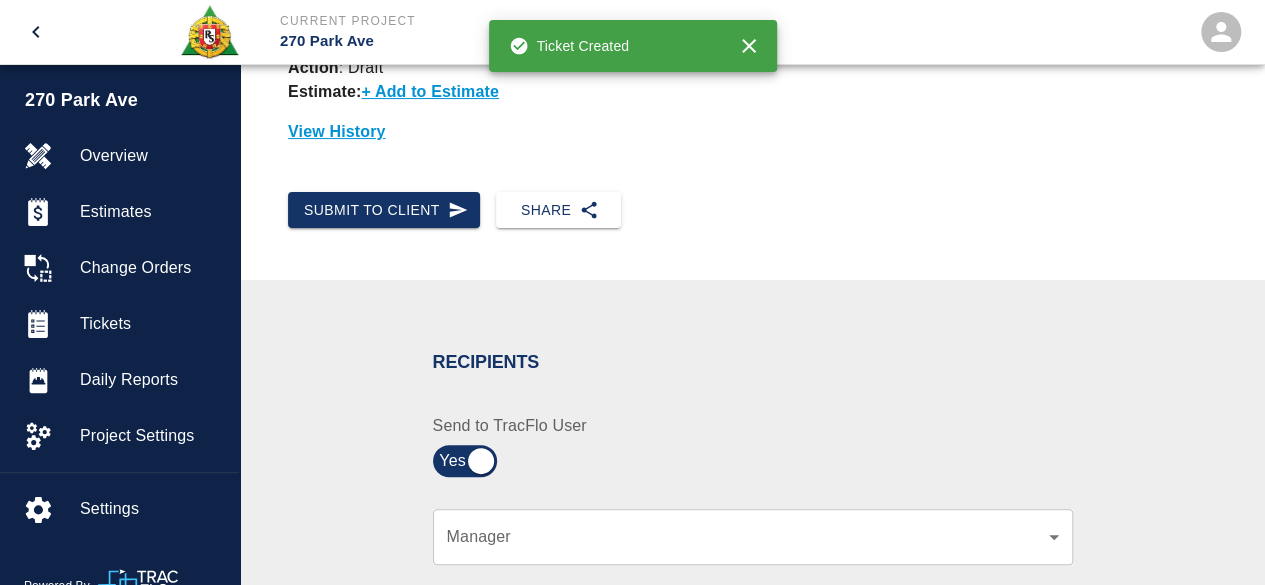 scroll, scrollTop: 200, scrollLeft: 0, axis: vertical 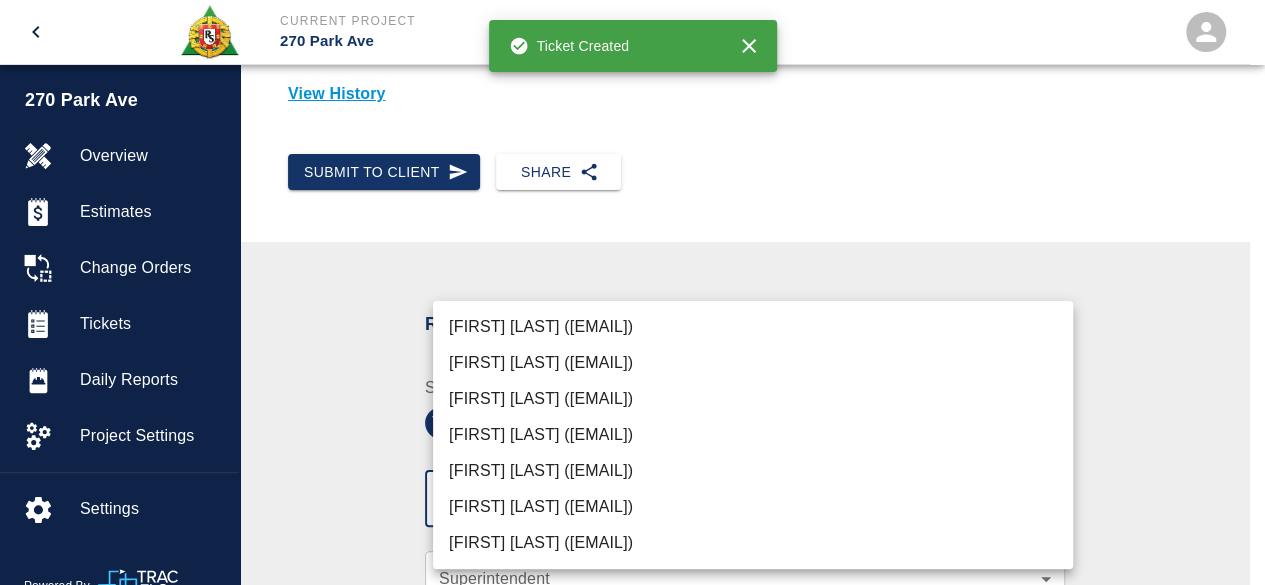 click on "Current Project 270 Park Ave Home 270 Park Ave Overview Estimates Change Orders Tickets Daily Reports Project Settings Settings Powered By Terms of Service  |  Privacy Policy Ticket Download Edit Status :   Open Action :   Draft Estimate:  + Add to Estimate View History Submit to Client Share Recipients Internal Team ​ Internal Team Notes x Notes Cancel Send Recipients Send to TracFlo User Manager ​ Manager Superintendent ​ Superintendent Review Type Time and Materials tm Review Type Send me a copy Notes x Notes Upload Attachments (10MB limit) Choose file No file chosen Upload Another File Cancel Send Request Time and Material Revision Notes   * x Notes   * Upload Attachments (10MB limit) Choose file No file chosen Upload Another File Cancel Send Time and Materials Reject Notes   * x Notes   * Upload Attachments (10MB limit) Choose file No file chosen Upload Another File Cancel Send Signature acknowledges time and material used, but does not change contractual obligations of either party Signature" at bounding box center [632, 92] 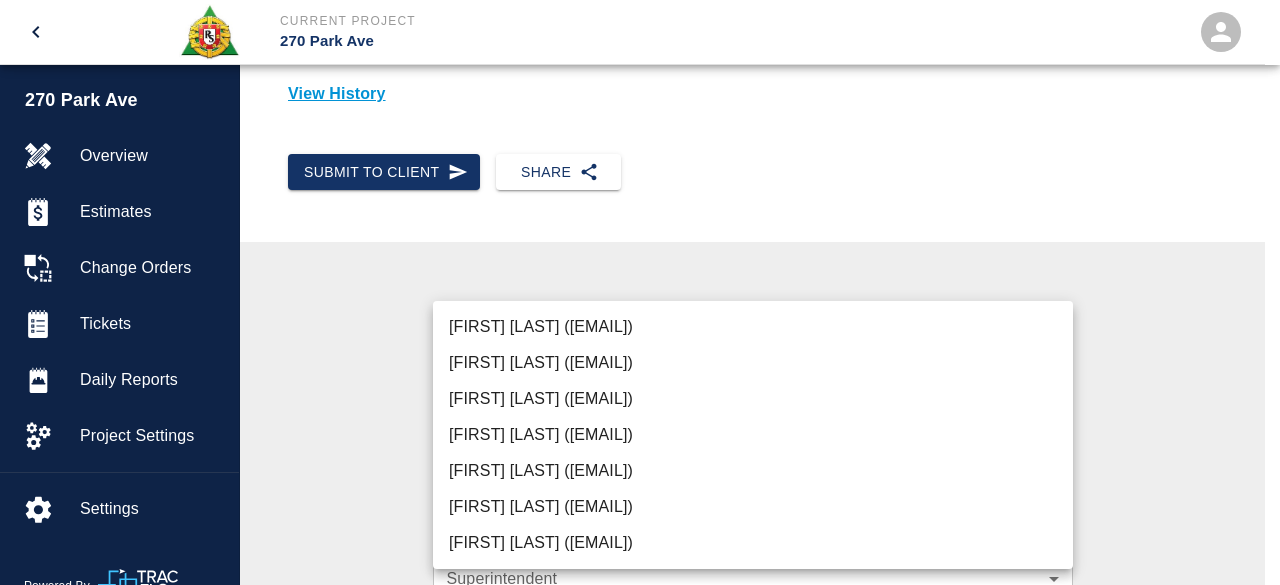 click on "[FIRST] [LAST] ([EMAIL])" at bounding box center [753, 471] 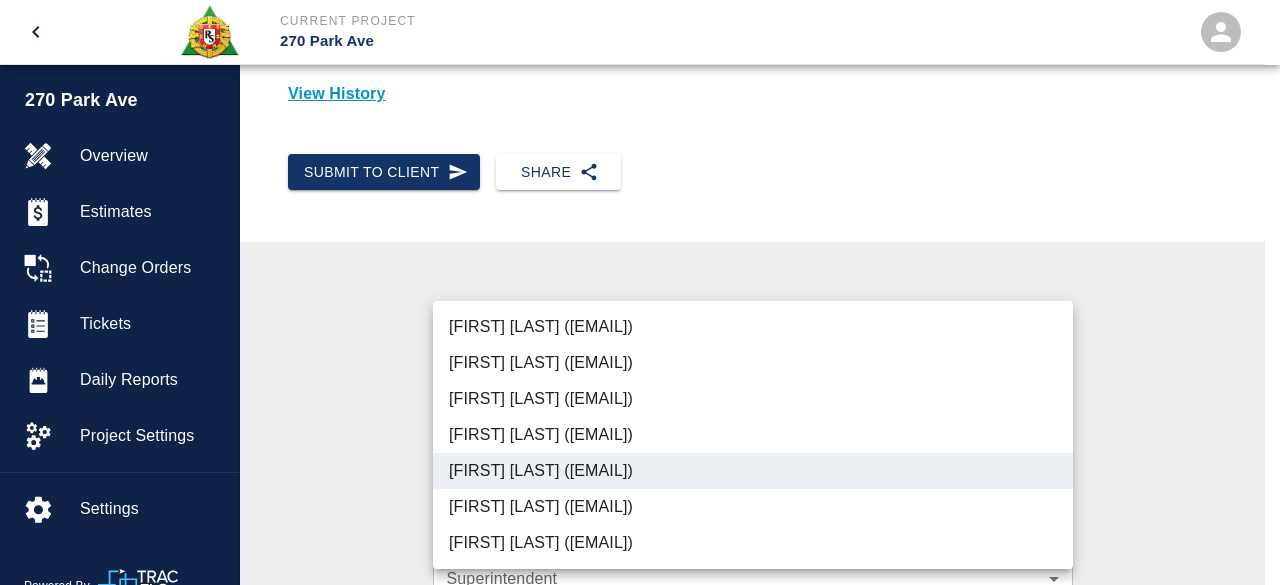 click at bounding box center [640, 292] 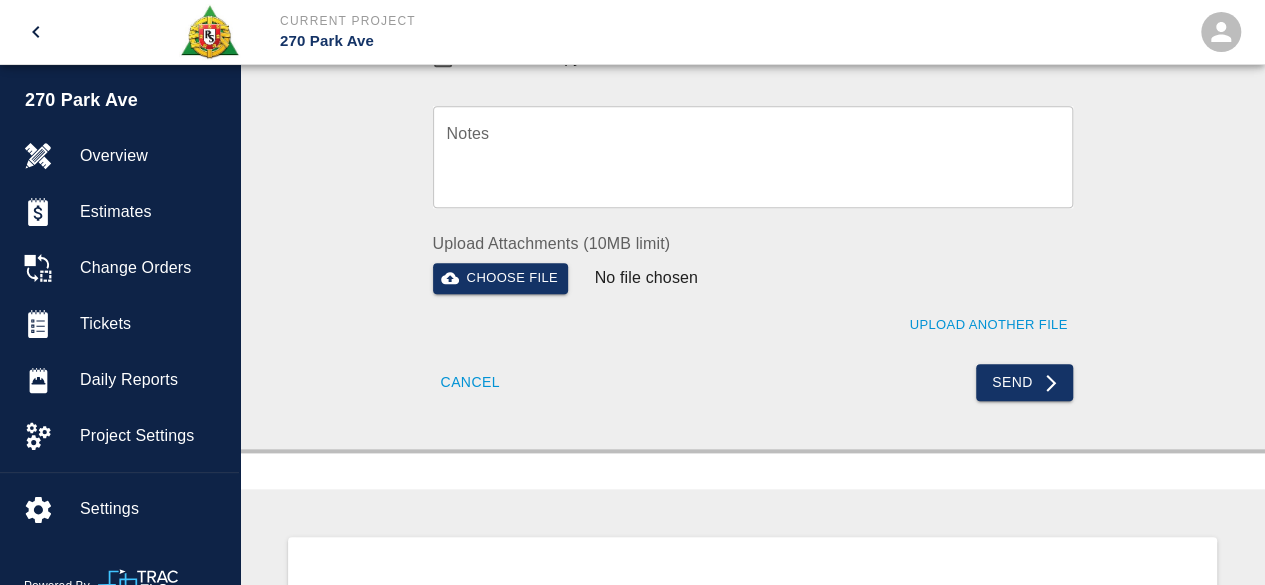 scroll, scrollTop: 900, scrollLeft: 0, axis: vertical 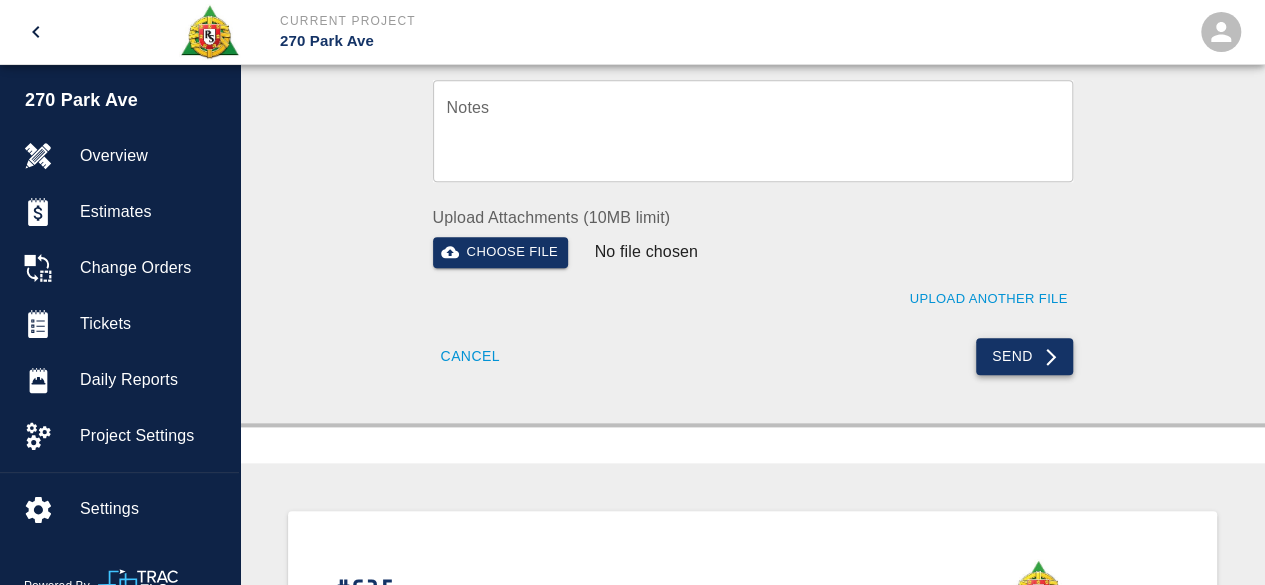 click on "Send" at bounding box center (1024, 356) 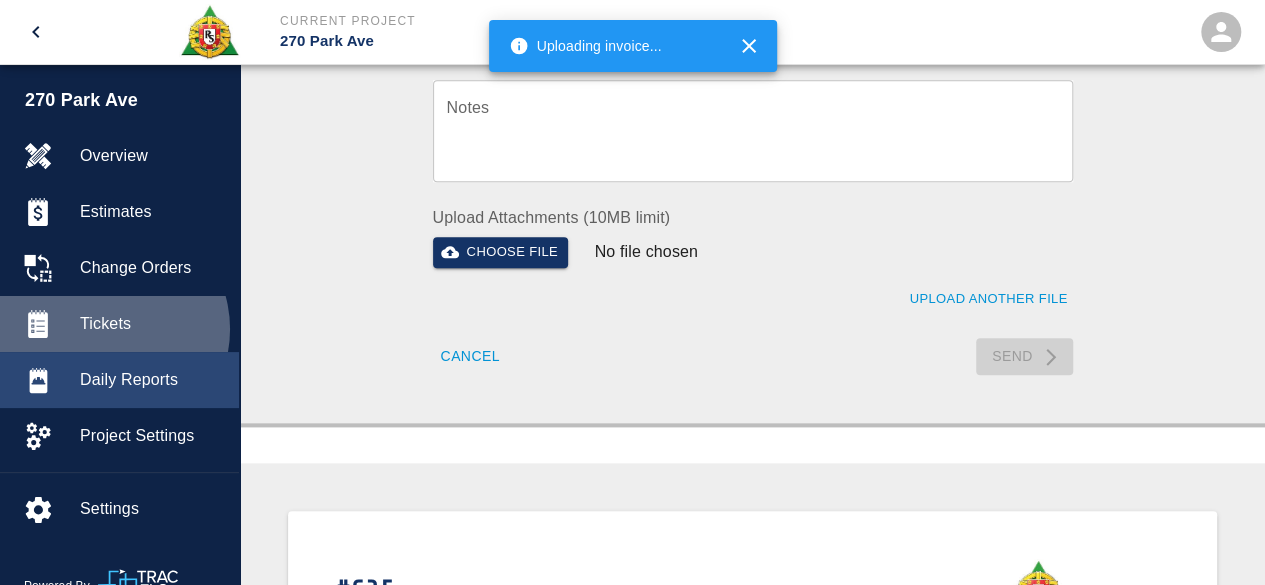 drag, startPoint x: 106, startPoint y: 329, endPoint x: 110, endPoint y: 401, distance: 72.11102 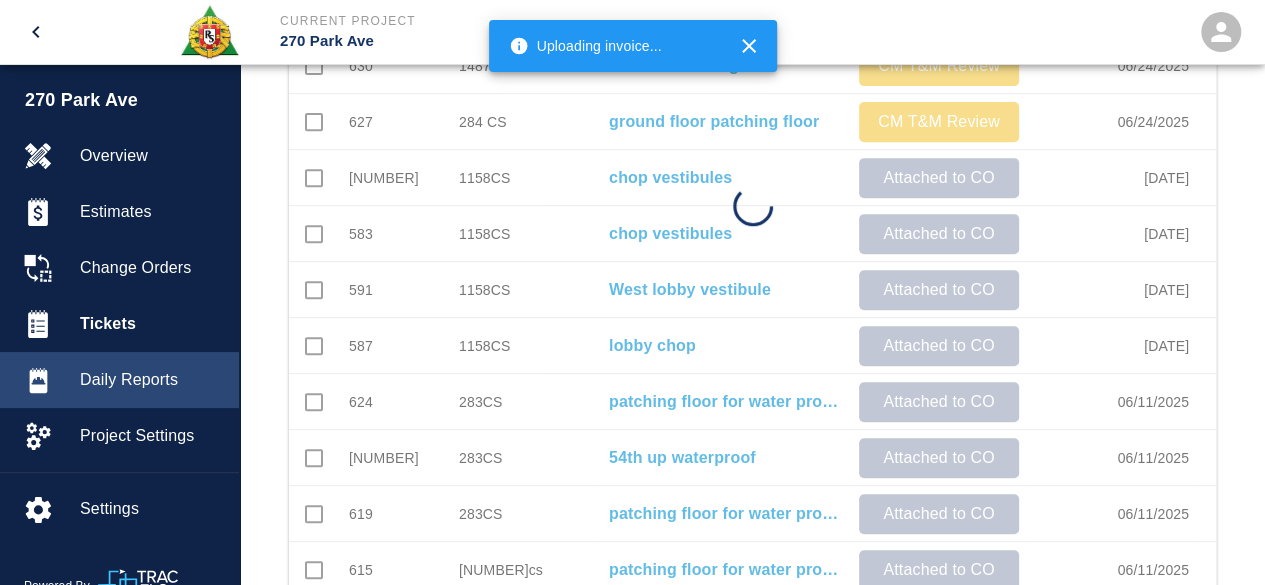 scroll, scrollTop: 29, scrollLeft: 0, axis: vertical 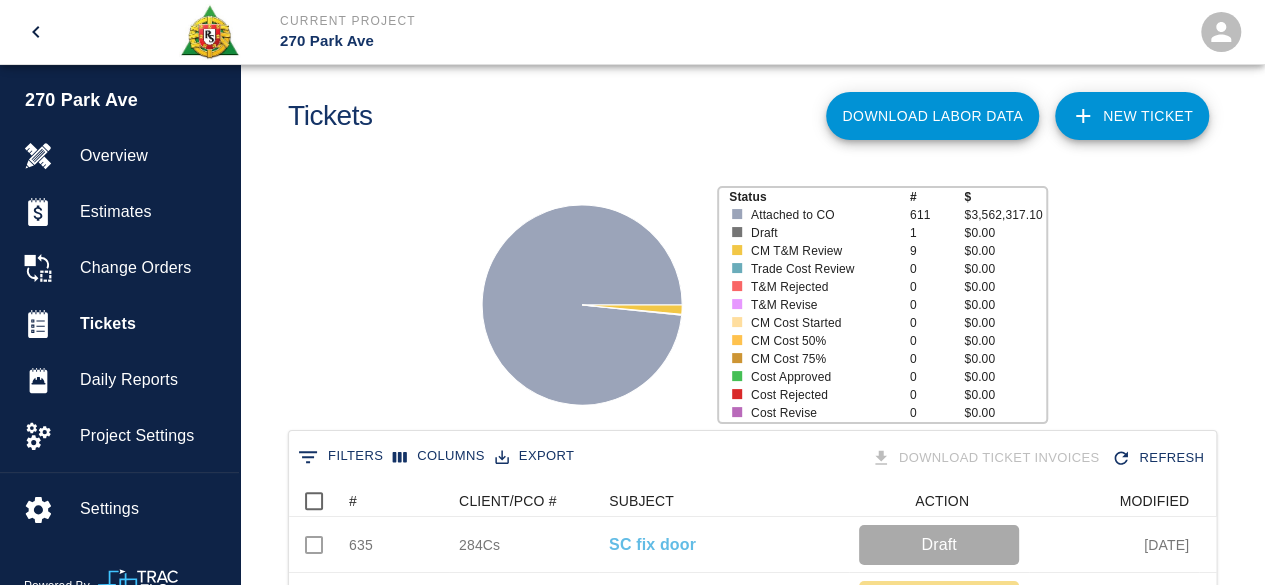 click on "NEW TICKET" at bounding box center [1132, 116] 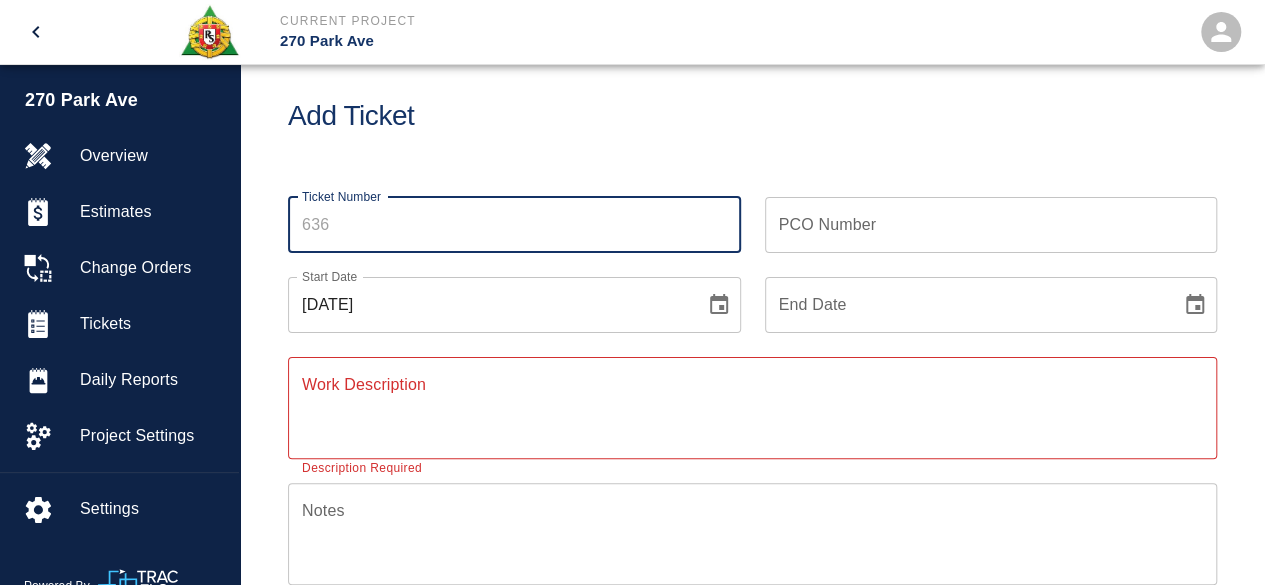 click on "Ticket Number" at bounding box center (514, 225) 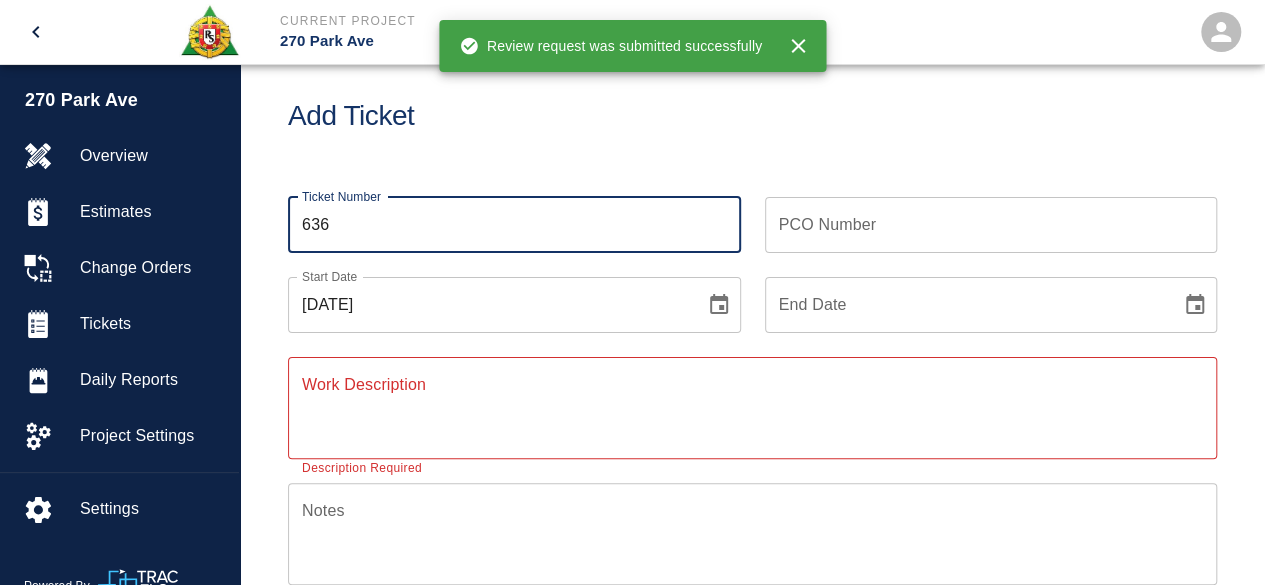 type on "636" 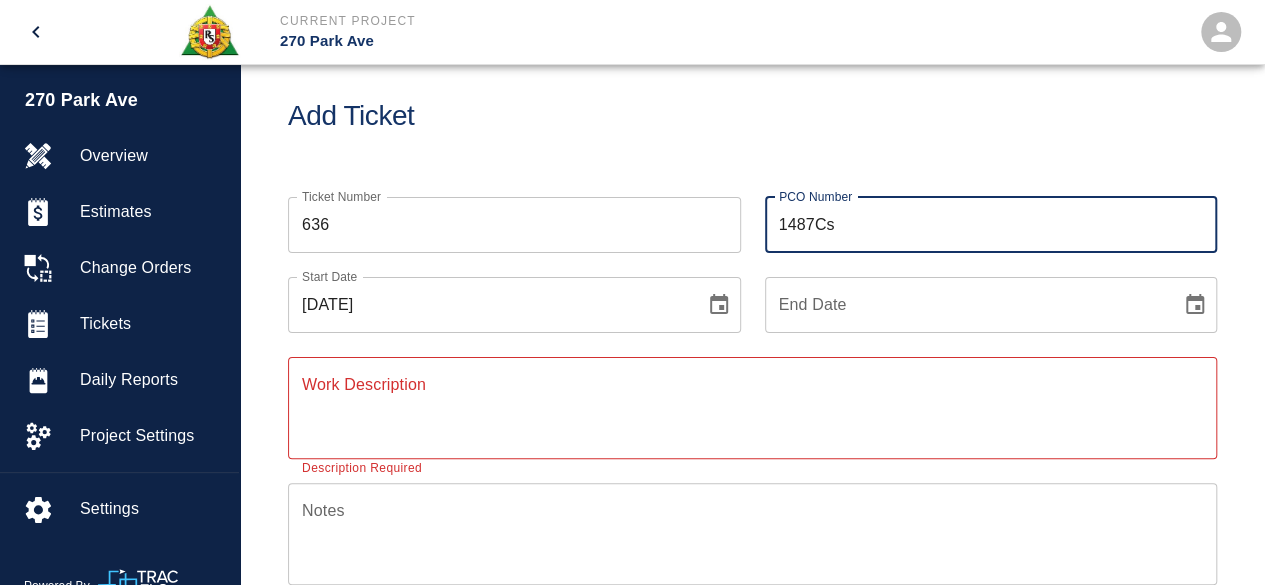 type on "1487Cs" 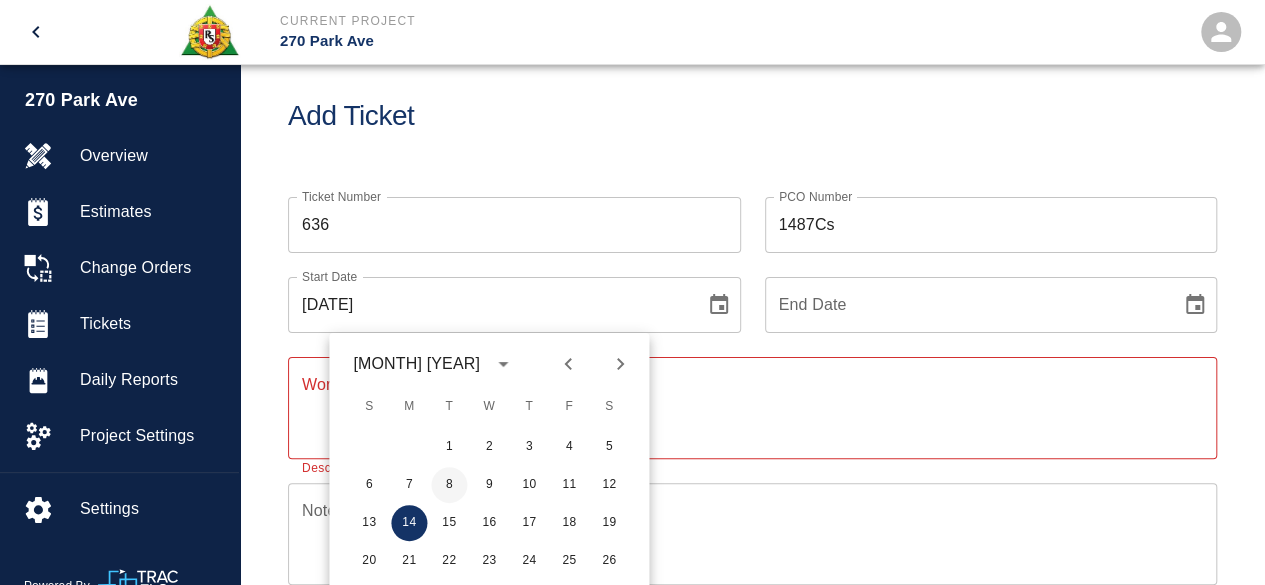 click on "8" at bounding box center [449, 485] 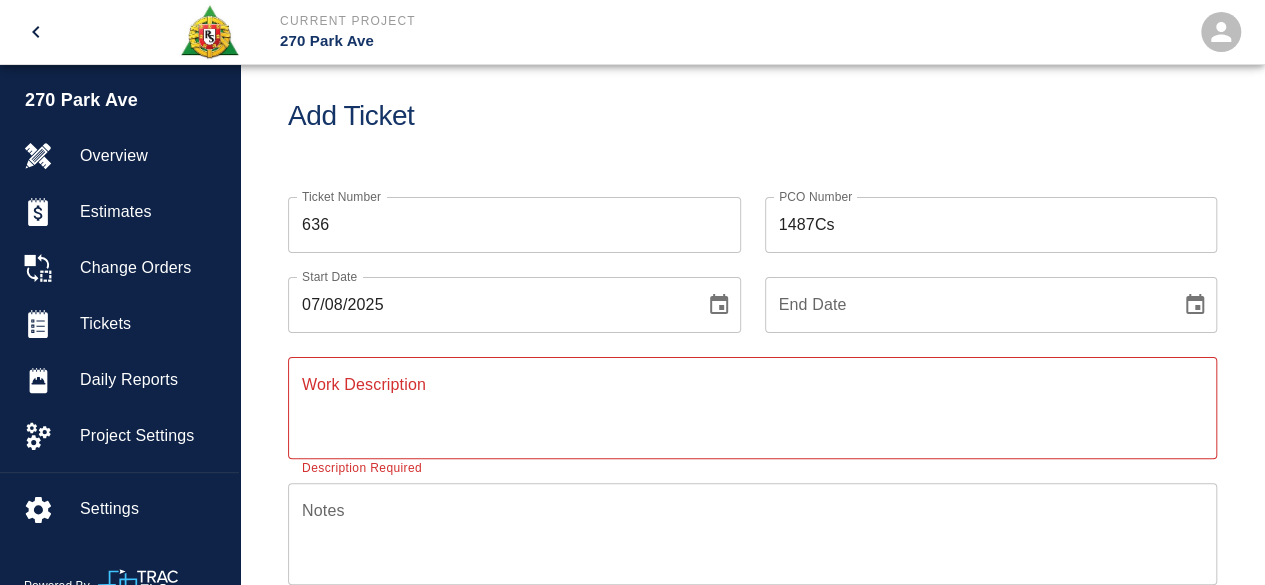 click 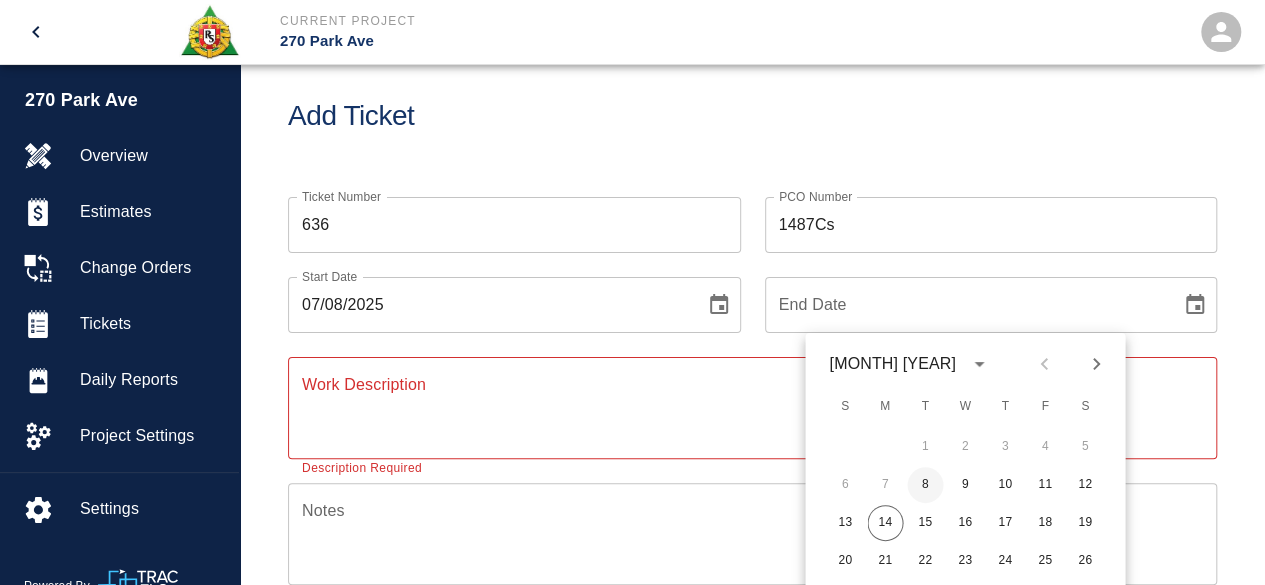 click on "8" at bounding box center [925, 485] 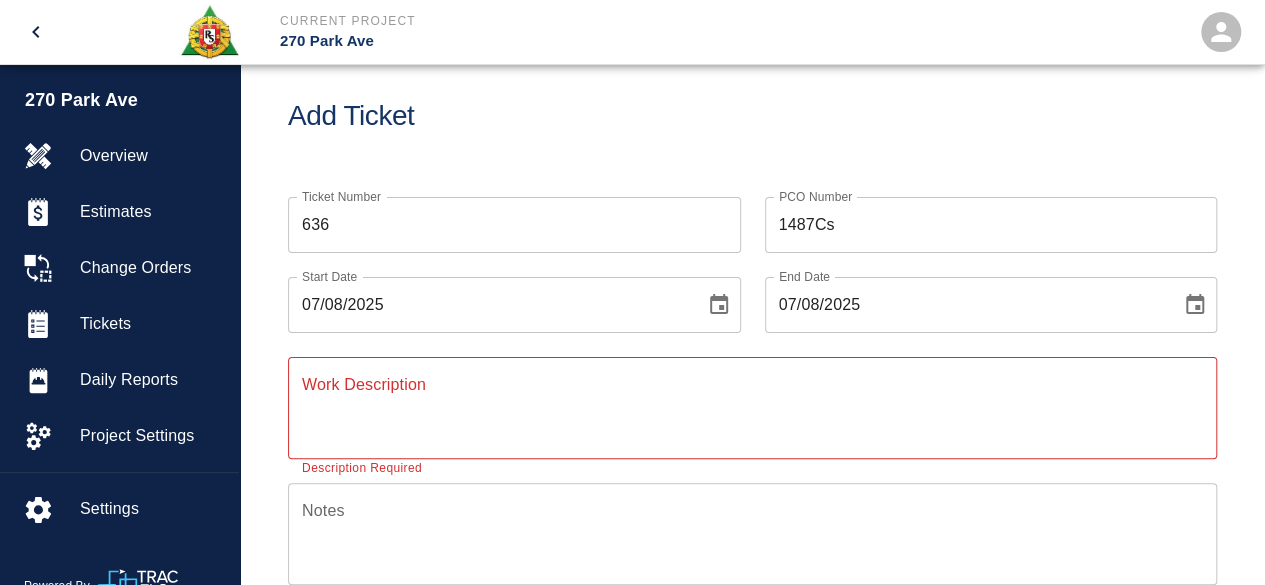 click on "Work Description" at bounding box center [752, 407] 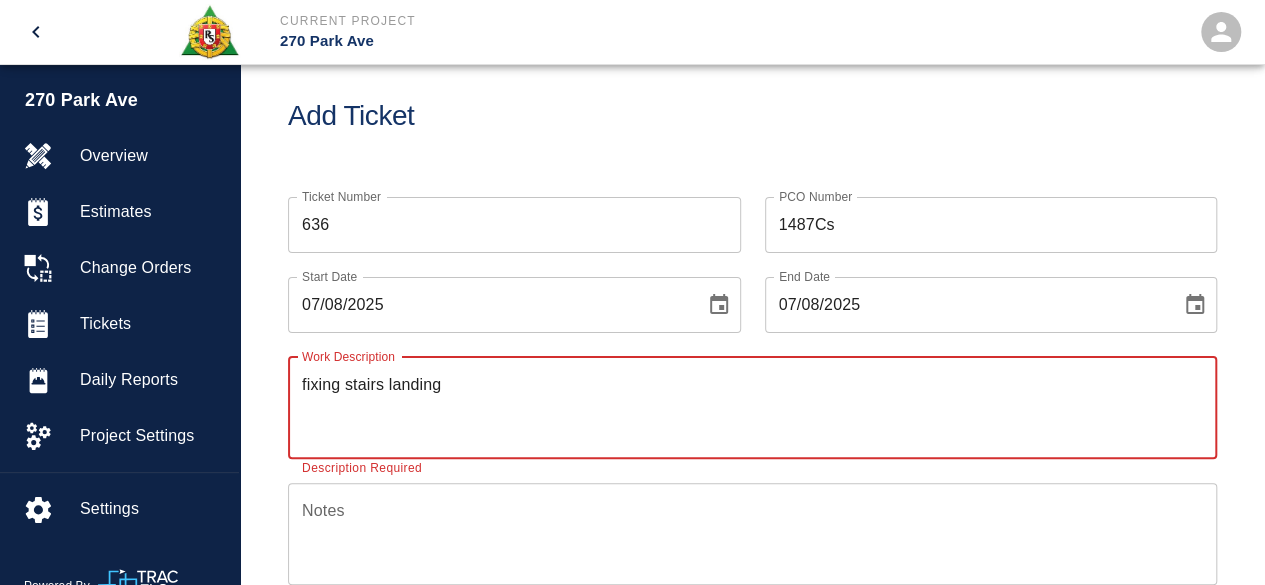 type on "fixing stairs landing" 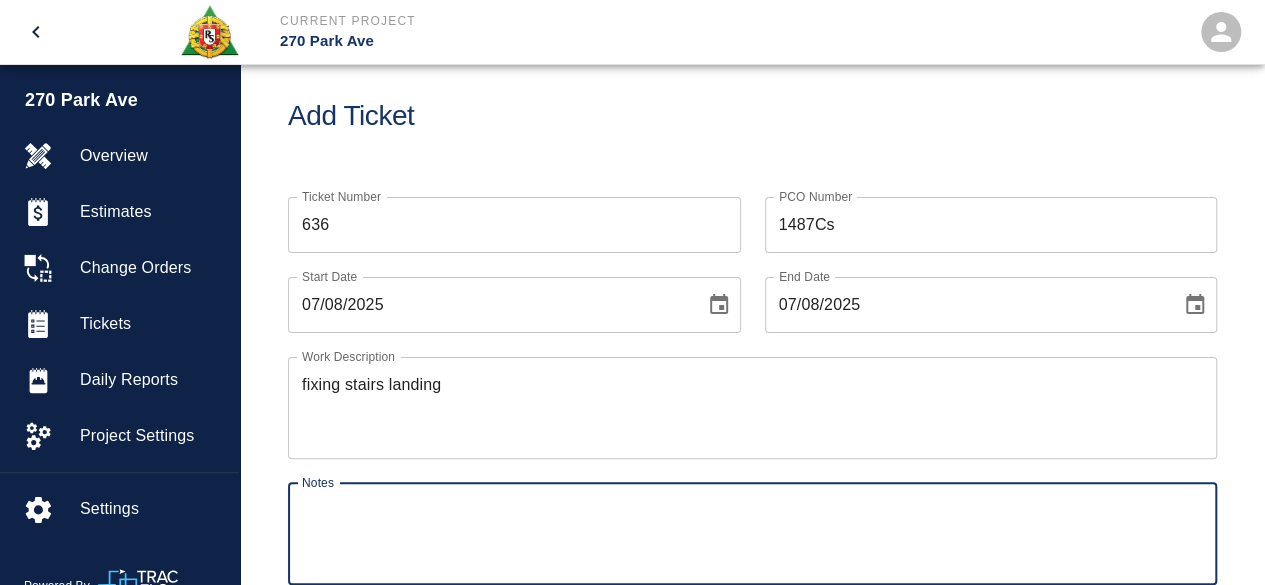 click on "Notes" at bounding box center [752, 533] 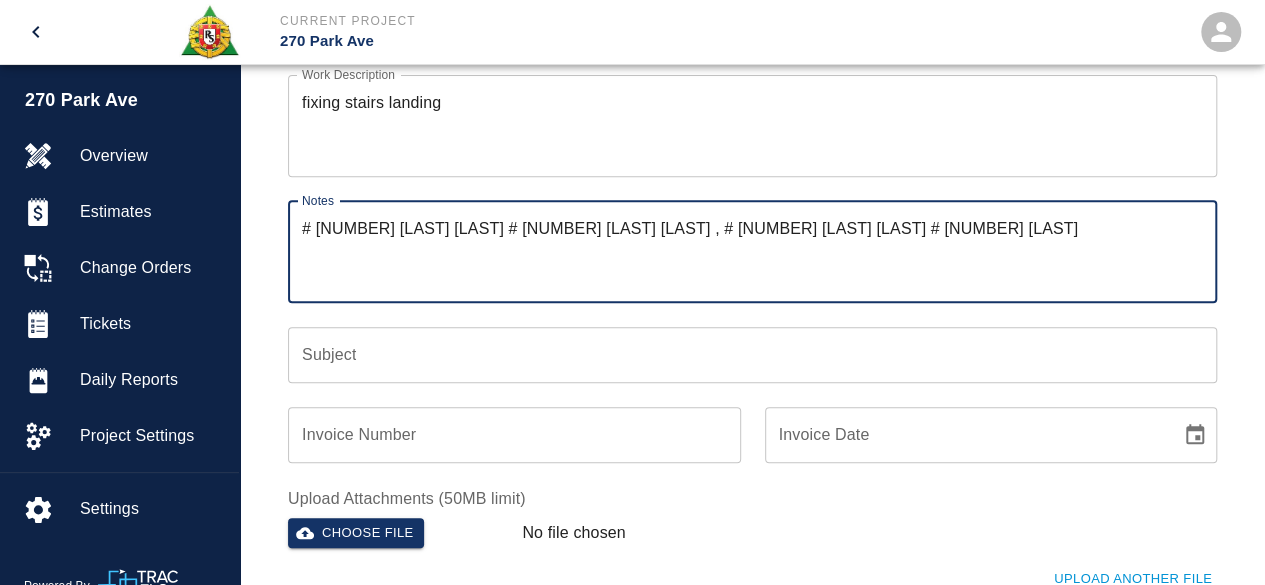 scroll, scrollTop: 329, scrollLeft: 0, axis: vertical 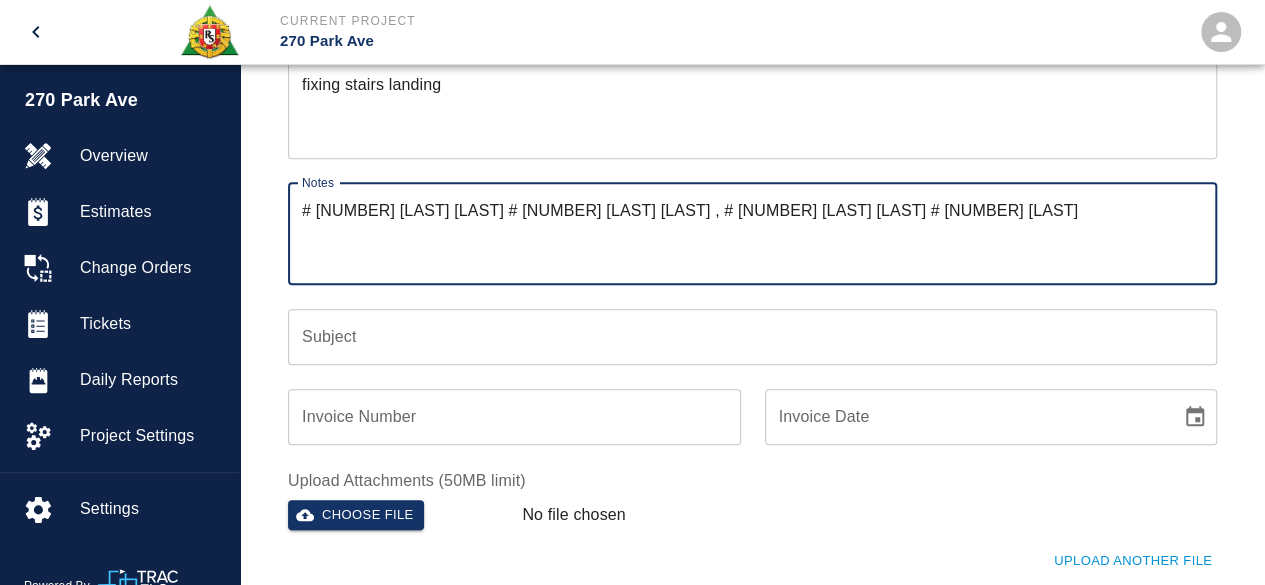 type on "# [NUMBER] [LAST] [LAST] # [NUMBER] [LAST] [LAST] , # [NUMBER] [LAST] [LAST] # [NUMBER] [LAST]" 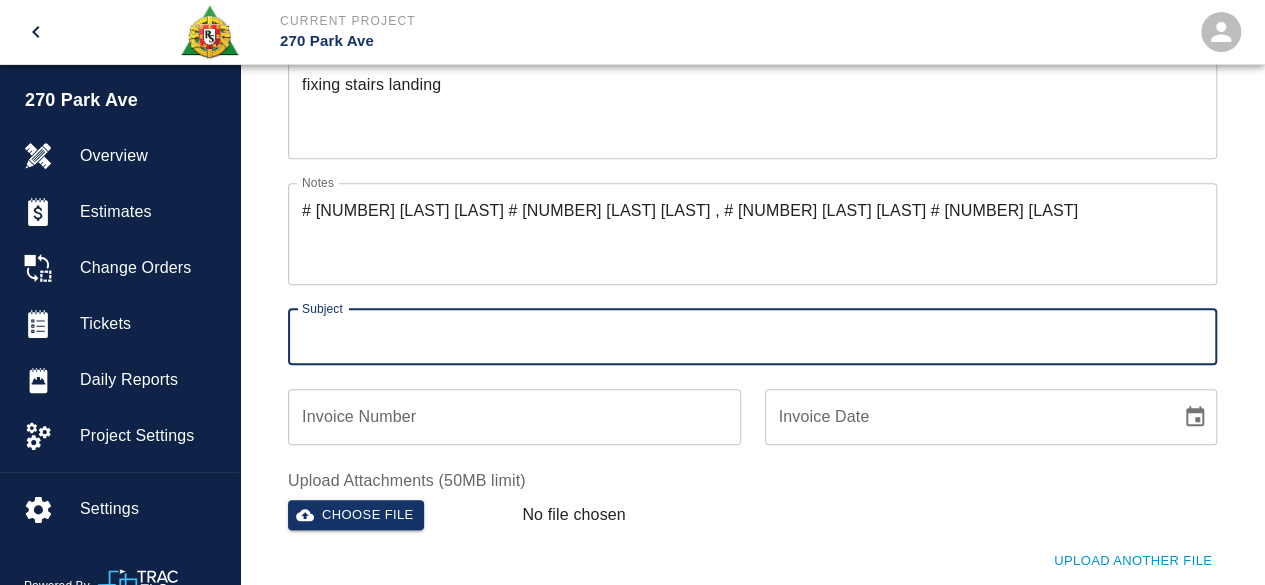 click on "Subject" at bounding box center [752, 337] 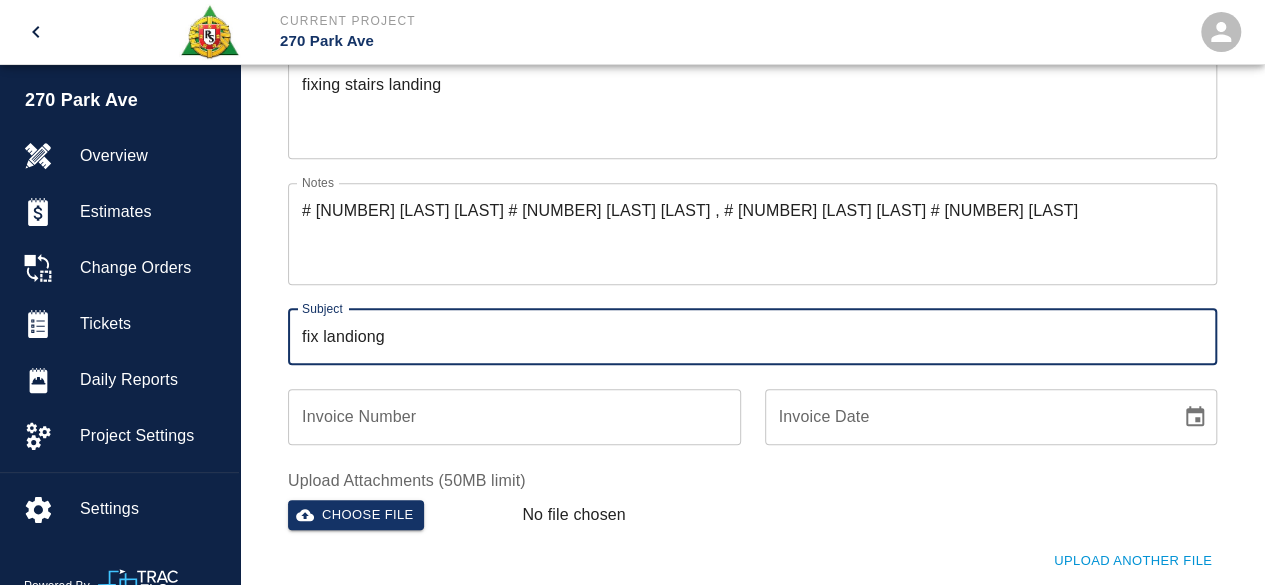 click on "fix landiong" at bounding box center [752, 337] 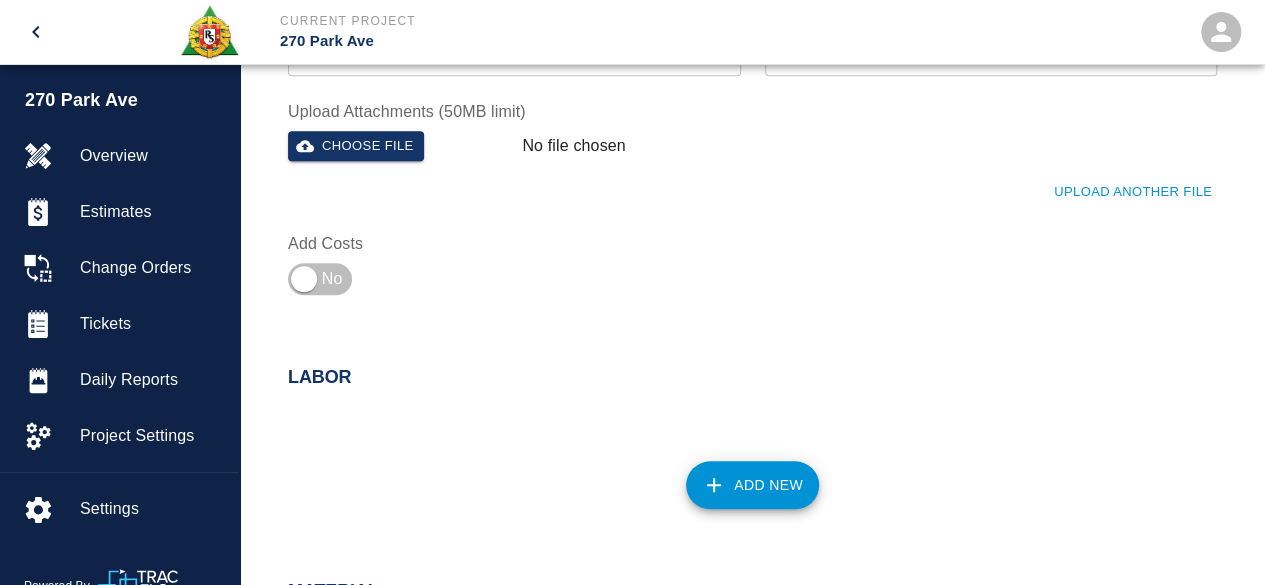scroll, scrollTop: 729, scrollLeft: 0, axis: vertical 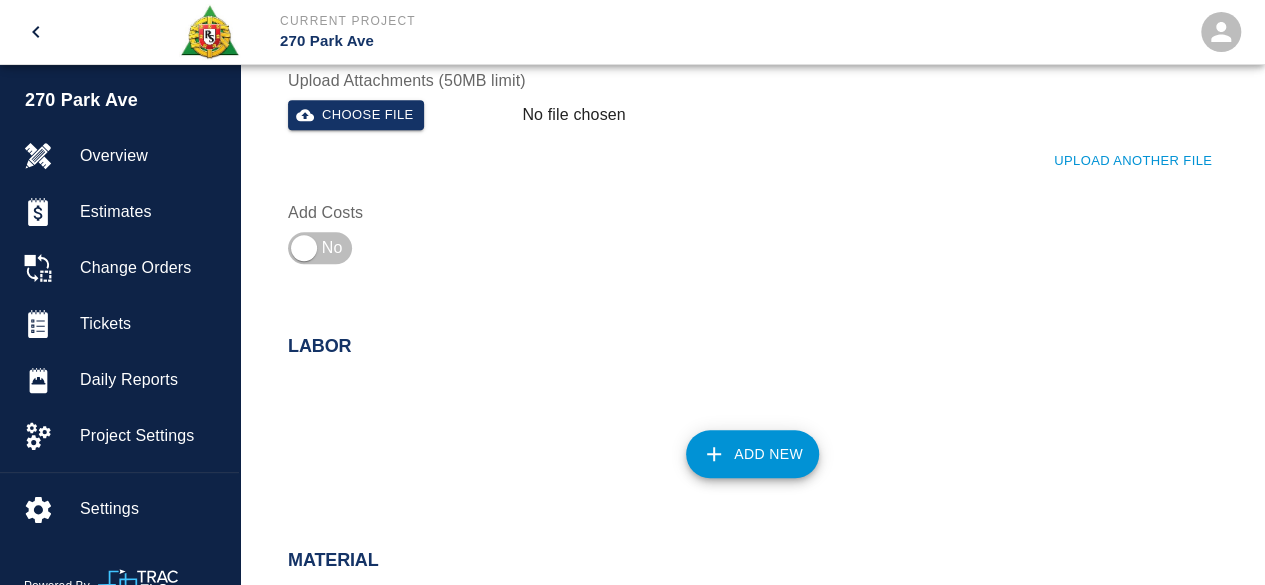 type on "fix landing" 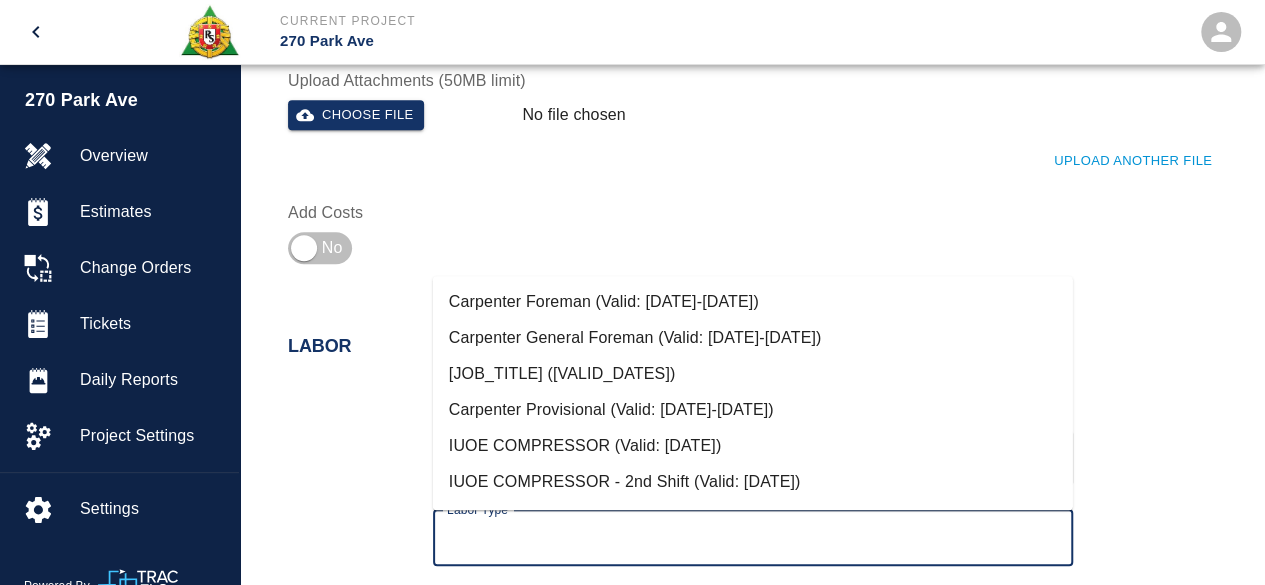 click on "Labor Type" at bounding box center [753, 538] 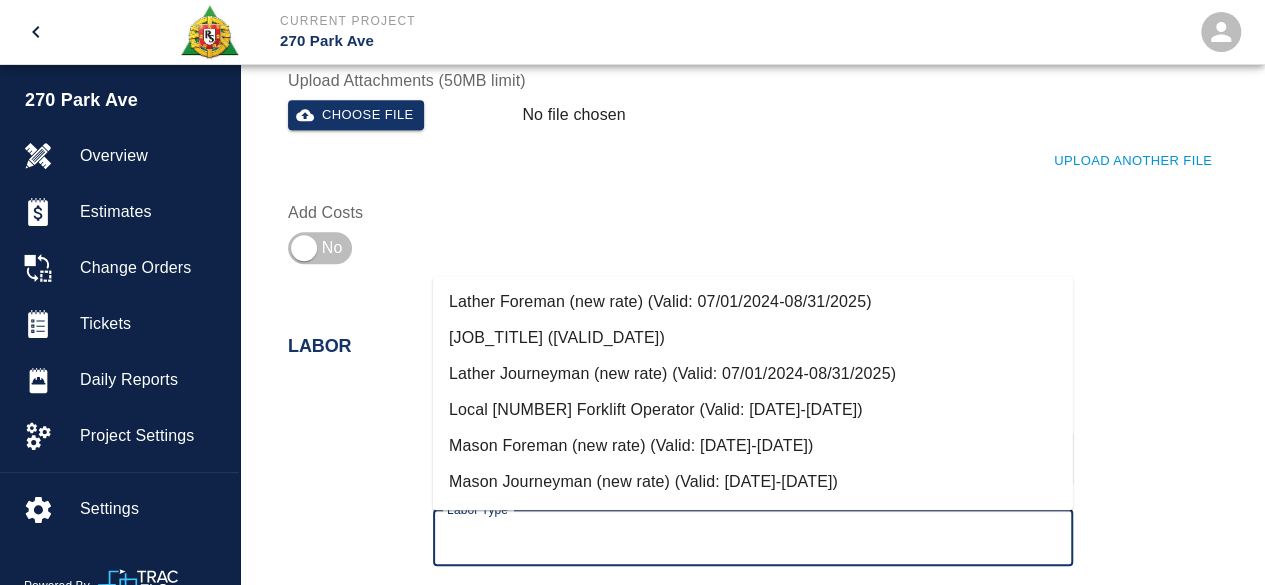 scroll, scrollTop: 1000, scrollLeft: 0, axis: vertical 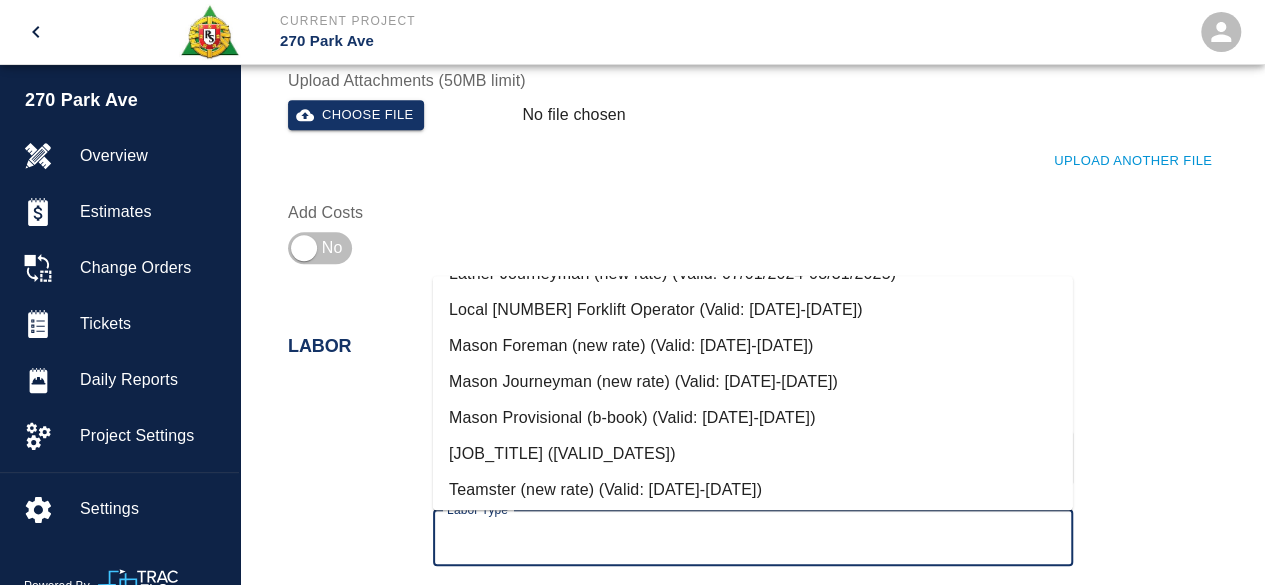 click on "Mason Foreman (new rate) (Valid: [DATE]-[DATE])" at bounding box center [753, 346] 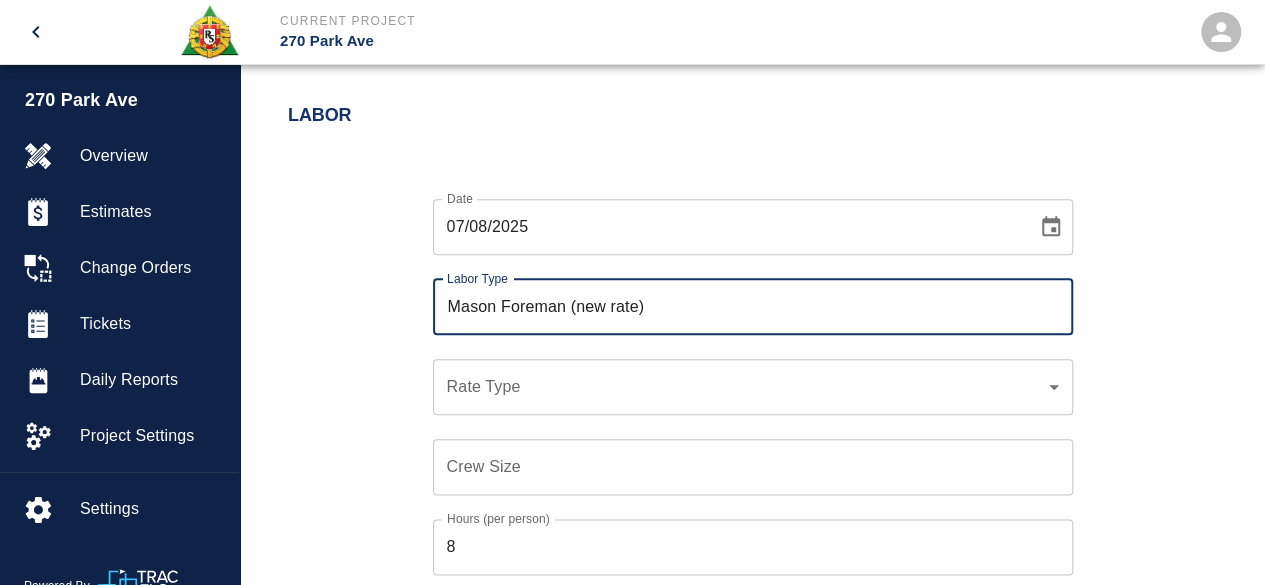 scroll, scrollTop: 1029, scrollLeft: 0, axis: vertical 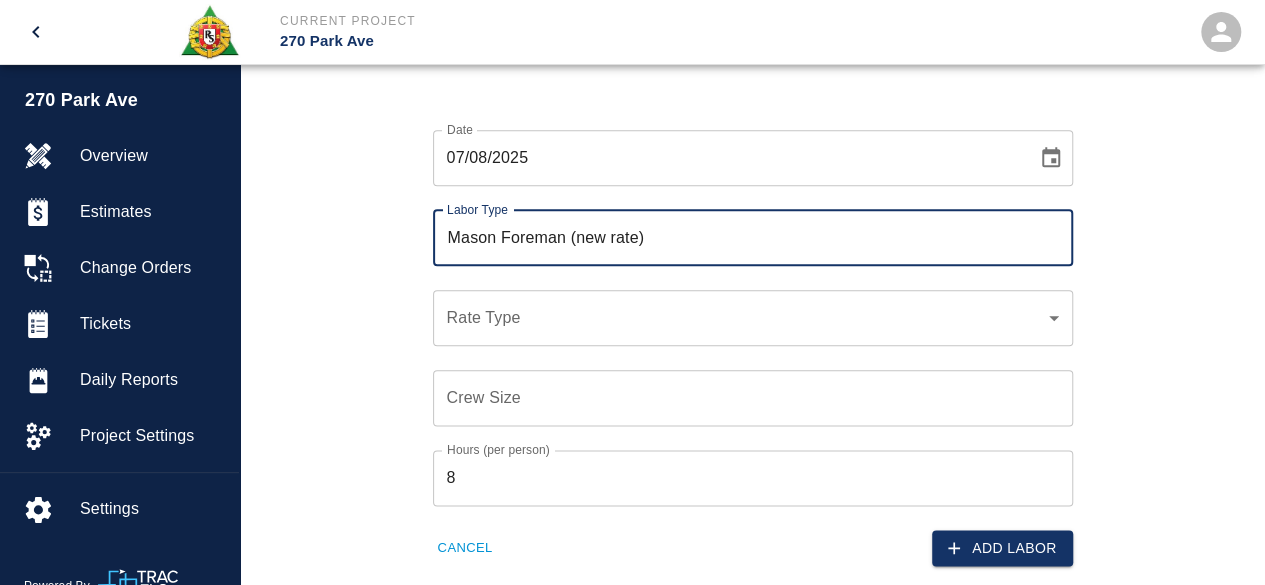 click on "Current Project [ADDRESS] Home [ADDRESS] Overview Estimates Change Orders Tickets Daily Reports Project Settings Settings Powered By Terms of Service  |  Privacy Policy Add Ticket Ticket Number [NUMBER] Ticket Number PCO Number [NUMBER]Cs PCO Number Start Date  [DATE] Start Date  End Date [DATE] End Date Work Description fixing stairs landing  x Work Description Notes # [NUMBER] [LAST] [LAST] # [NUMBER] [LAST] [LAST] , # [NUMBER] [LAST] [LAST] # [NUMBER] [LAST]  x Notes Subject fix landing Subject Invoice Number Invoice Number Invoice Date Invoice Date Upload Attachments (50MB limit) Choose file No file chosen Upload Another File Add Costs Labor Date [DATE] Date Labor Type Mason Foreman (new rate) Labor Type Rate Type ​ Rate Type Crew Size Crew Size Hours (per person) [NUMBER] Hours (per person) Cancel Add Labor Material Add New Equipment Add New Cancel Create Ticket [FIRST] [LAST] [EMAIL] Integrations Edit Profile Logout $1M" at bounding box center [632, -737] 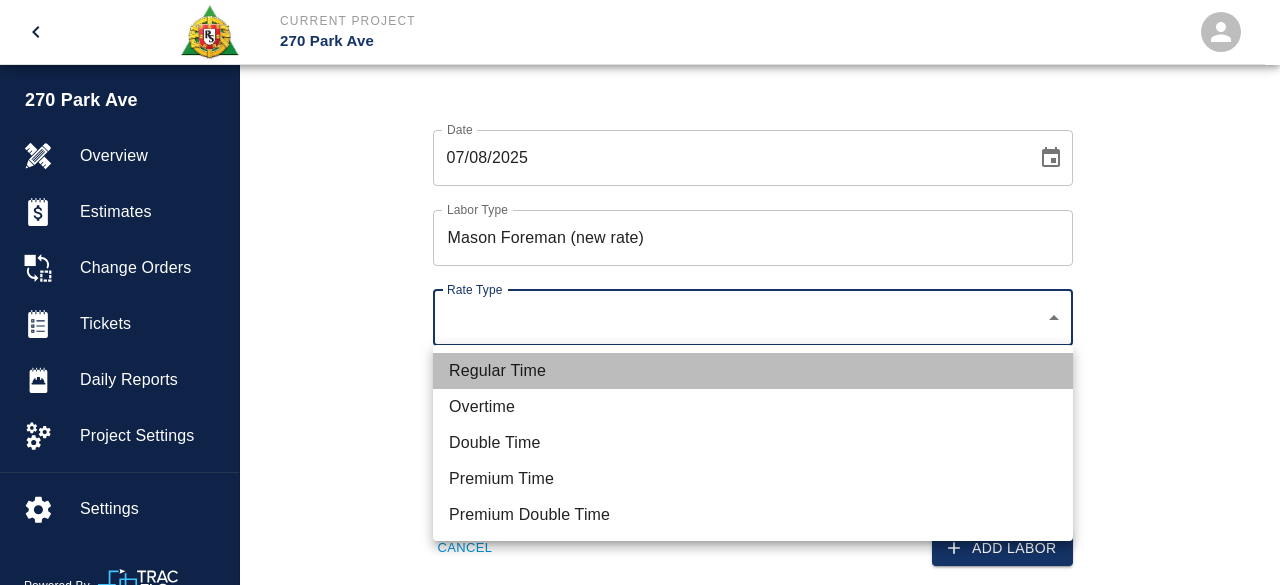 click on "Regular Time" at bounding box center [753, 371] 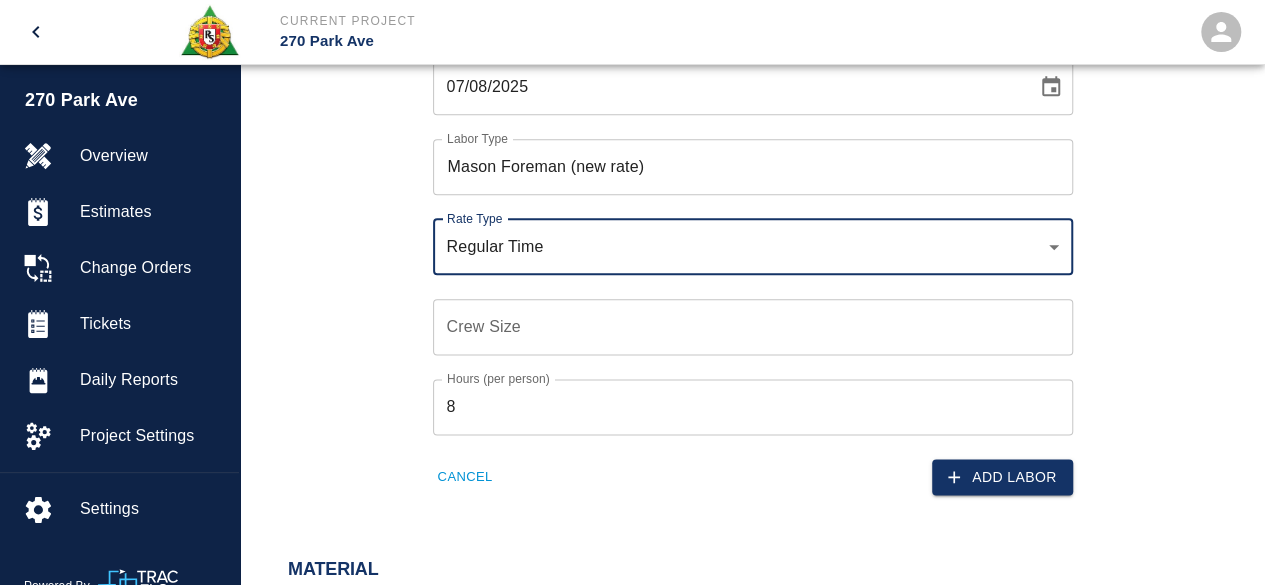 scroll, scrollTop: 1129, scrollLeft: 0, axis: vertical 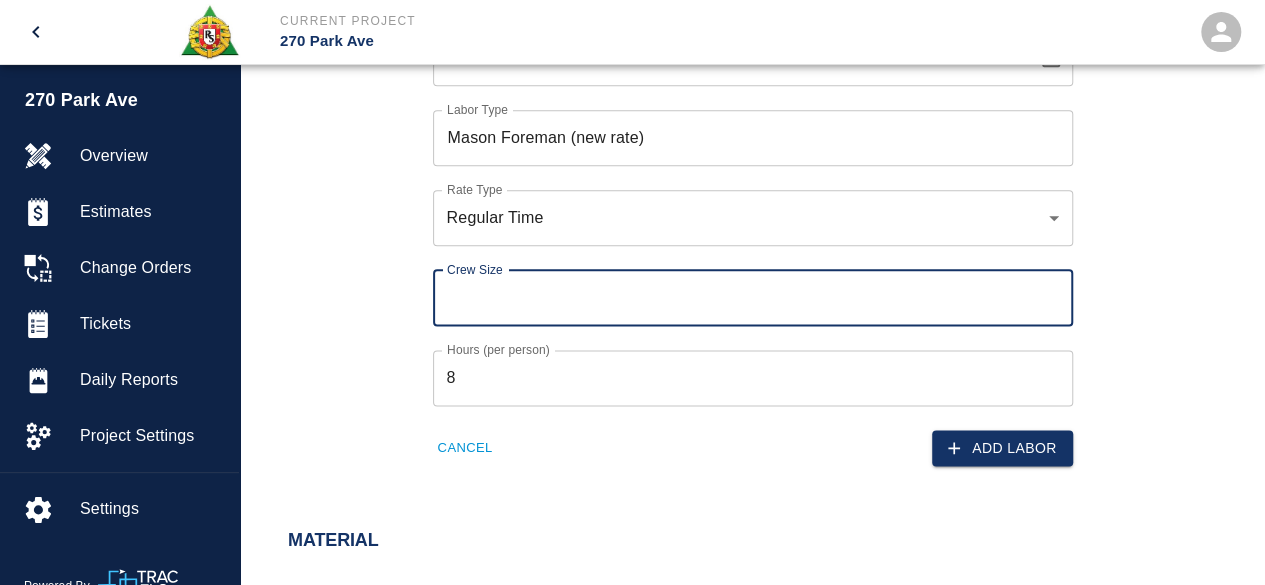 click on "Crew Size" at bounding box center (753, 298) 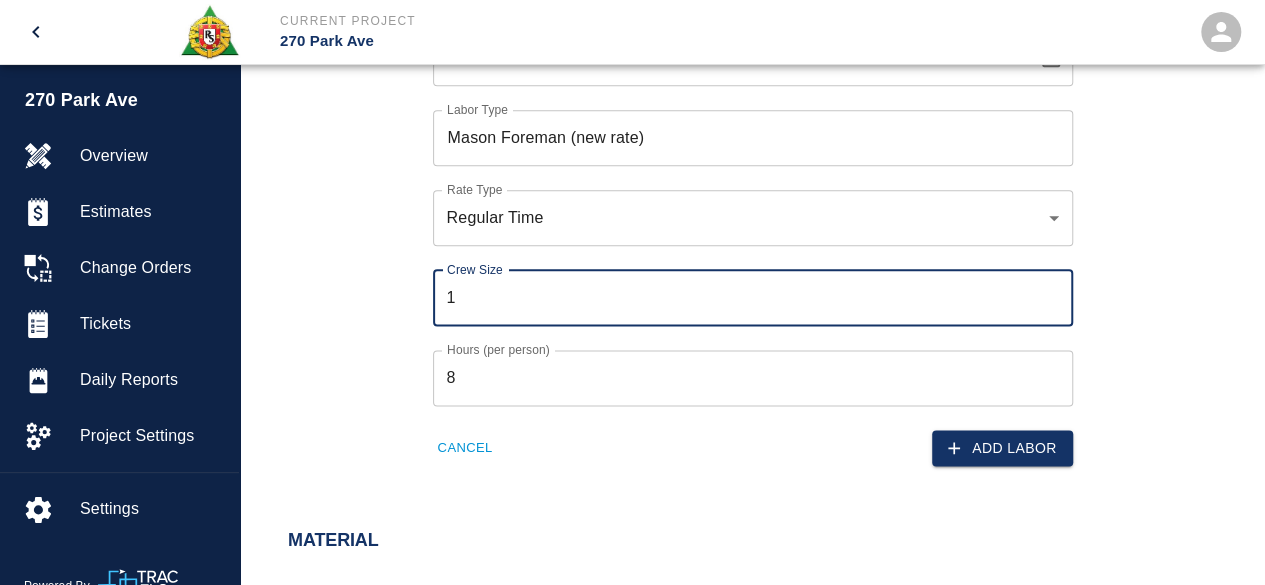 type on "1" 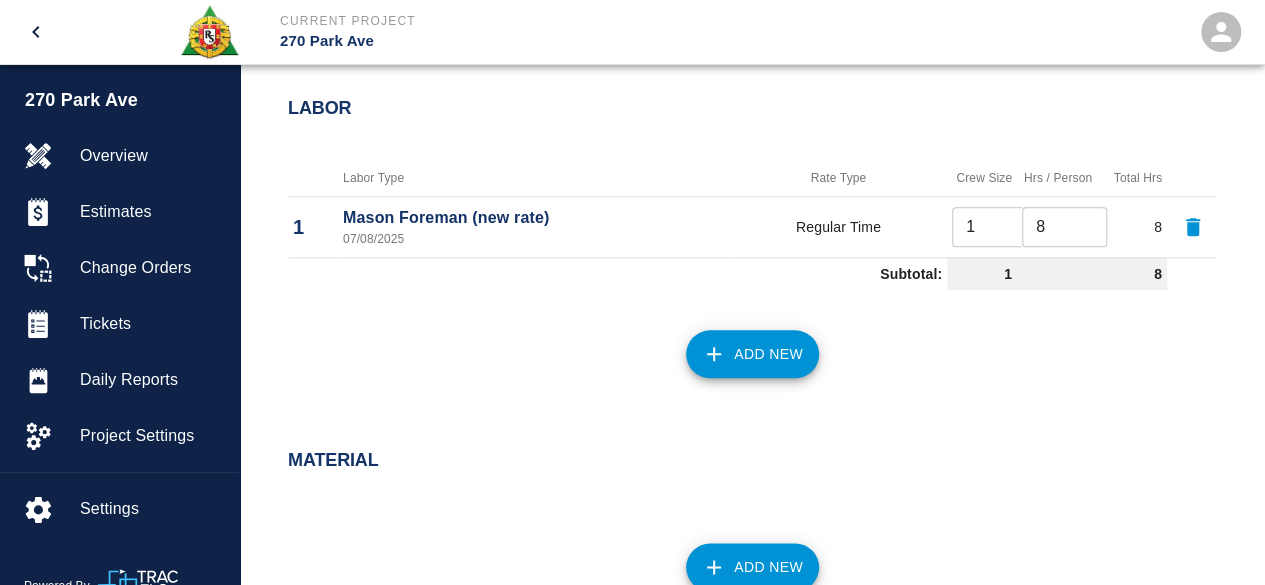 scroll, scrollTop: 966, scrollLeft: 0, axis: vertical 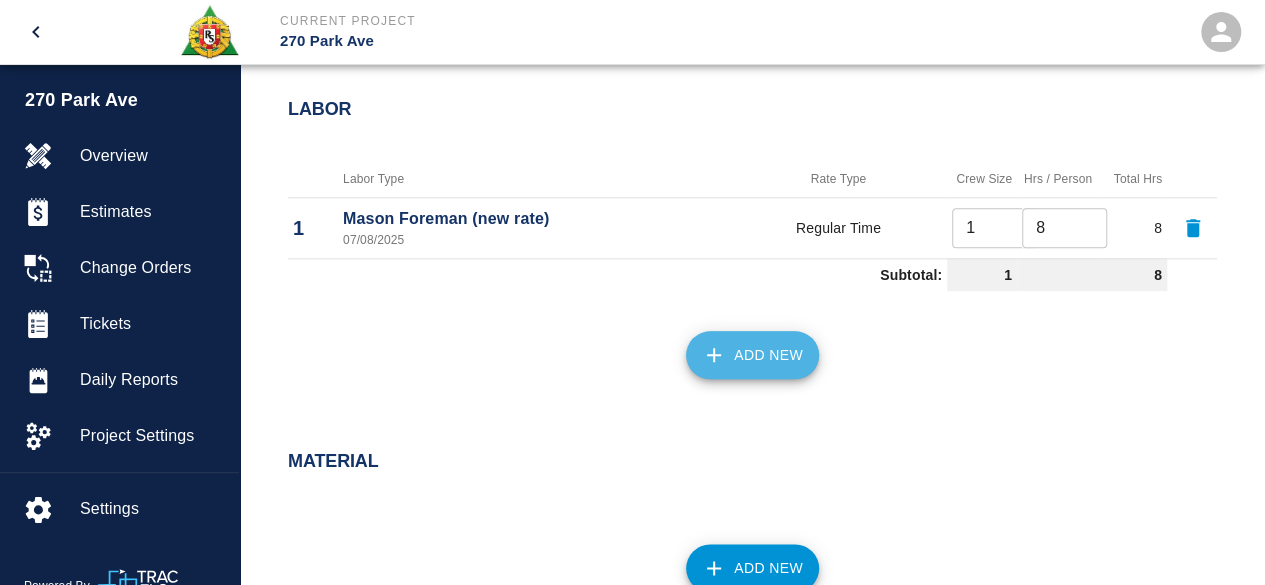 click on "Add New" at bounding box center (752, 355) 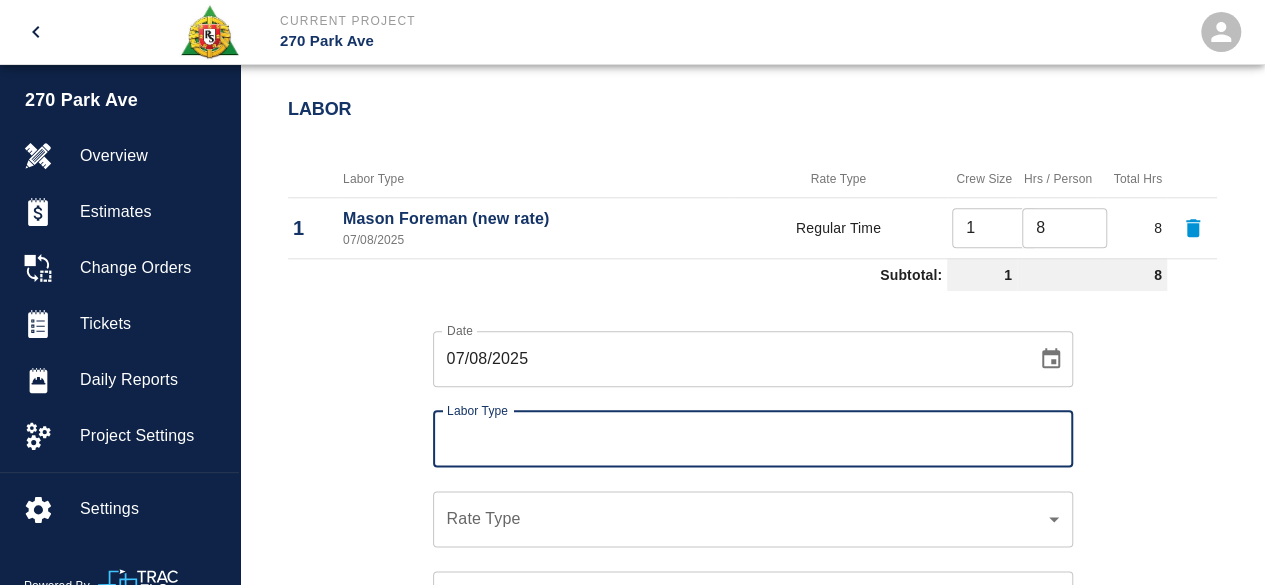 click on "Labor Type" at bounding box center [753, 439] 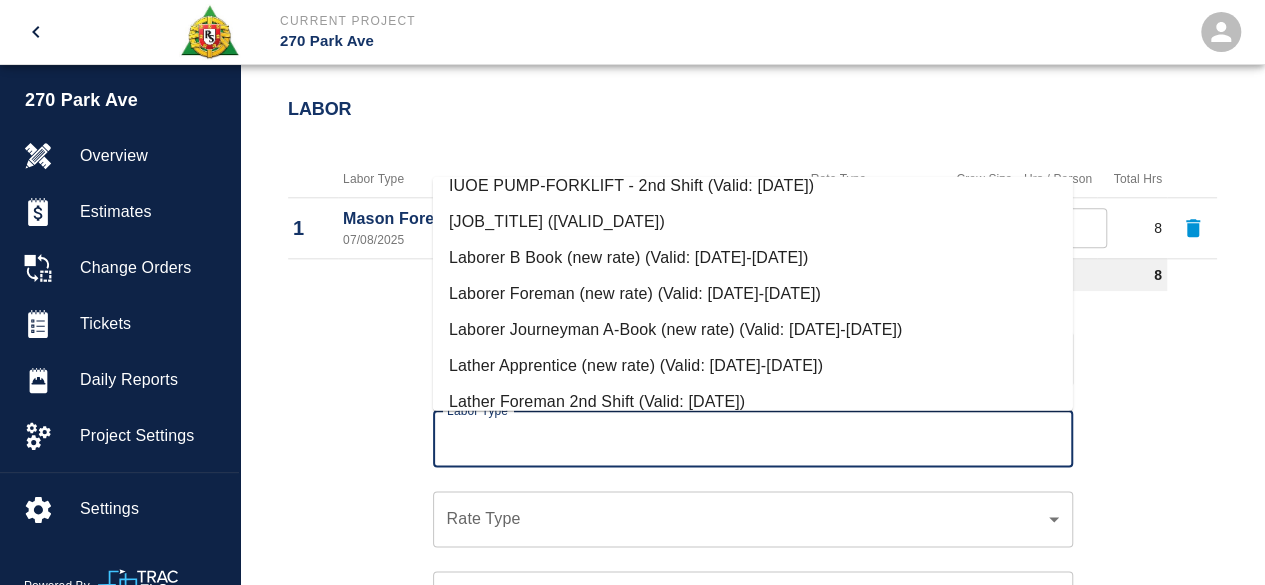 scroll, scrollTop: 900, scrollLeft: 0, axis: vertical 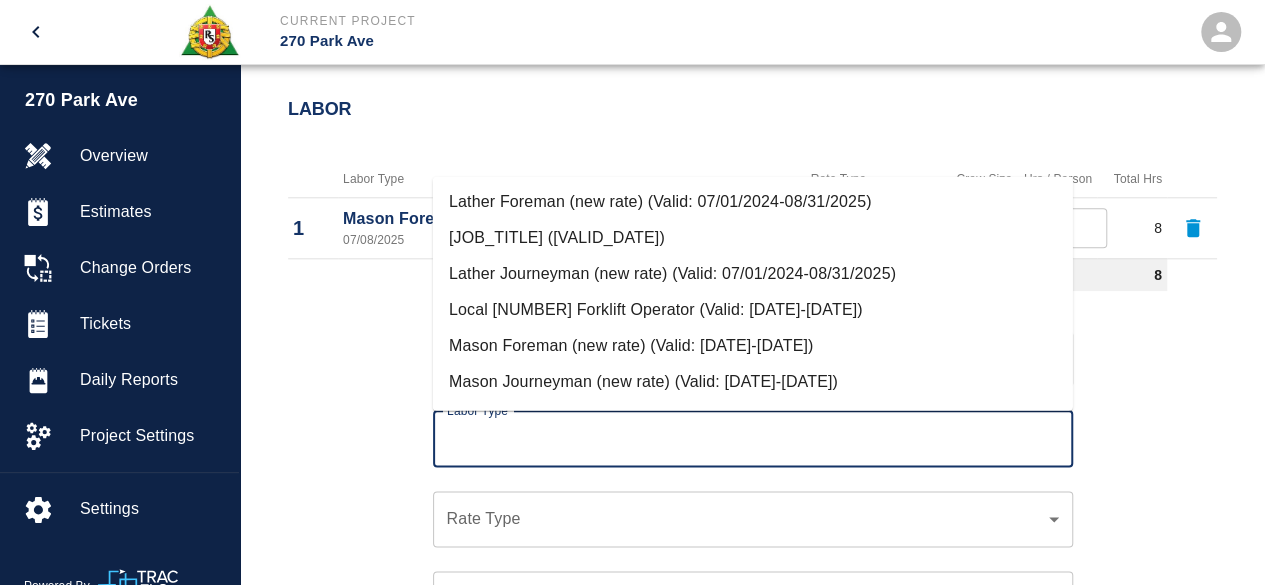 click on "Mason Journeyman (new rate) (Valid: [DATE]-[DATE])" at bounding box center [753, 382] 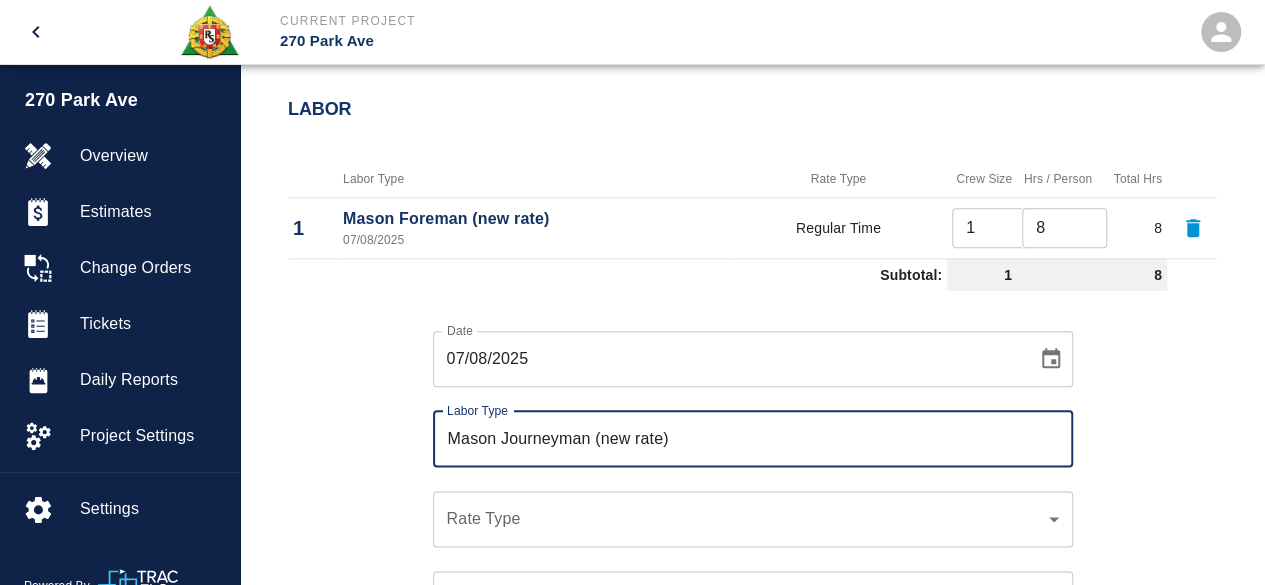 click on "Current Project 270 Park Ave Home 270 Park Ave Overview Estimates Change Orders Tickets Daily Reports Project Settings Settings Powered By Terms of Service | Privacy Policy Add Ticket Ticket Number 636 Ticket Number PCO Number 1487Cs PCO Number Start Date 07/08/2025 Start Date End Date 07/08/2025 End Date Work Description fixing stairs landing x Work Description Notes # 1 [FIRST] [LAST] # 2 [FIRST] [LAST] , # 2 [FIRST] [LAST] # 2 [FIRST] [LAST] x Notes Subject fix landing Subject Invoice Number Invoice Number Invoice Date Invoice Date Upload Attachments (50MB limit) Choose file No file chosen Upload Another File Add Costs Labor Labor Type Rate Type Crew Size Hrs / Person Total Hrs 1 Mason Foreman (new rate) 07/08/2025 Regular Time 1 8 8 Subtotal: 1 8 Date 07/08/2025 Date Labor Type Mason Journeyman (new rate) Labor Type Rate Type Rate Type Crew Size Crew Size Hours (per person) 8 Hours (per person) Cancel Add Labor Material Add New Equipment Add New Cancel Create Ticket [FIRST] [LAST] Integrations" at bounding box center (632, -674) 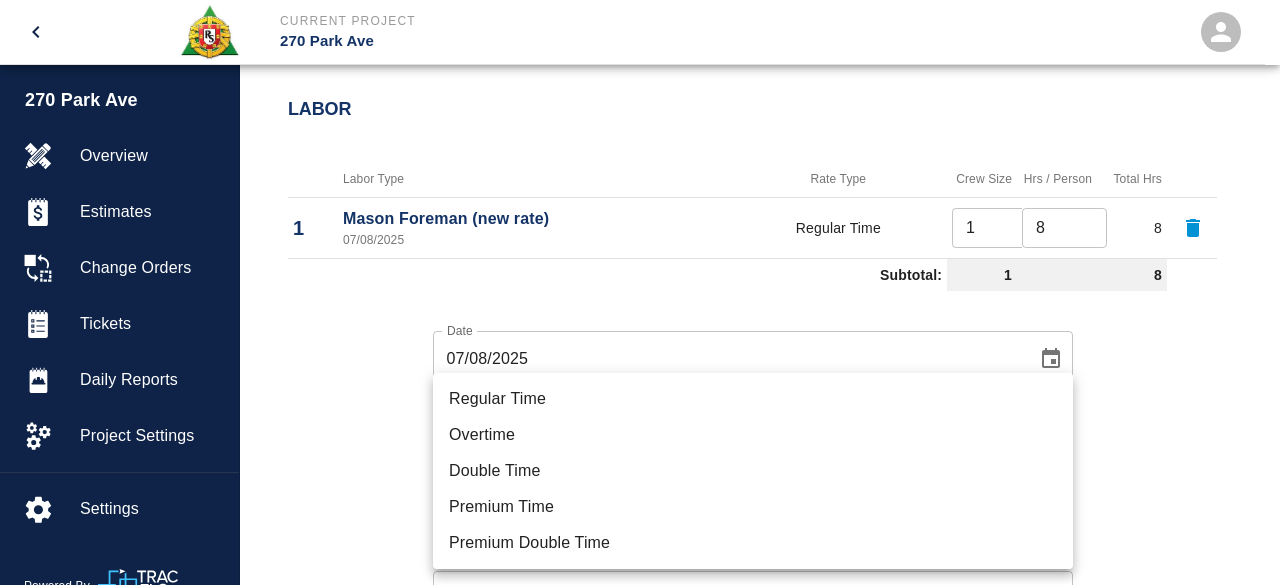 click on "Regular Time" at bounding box center (753, 399) 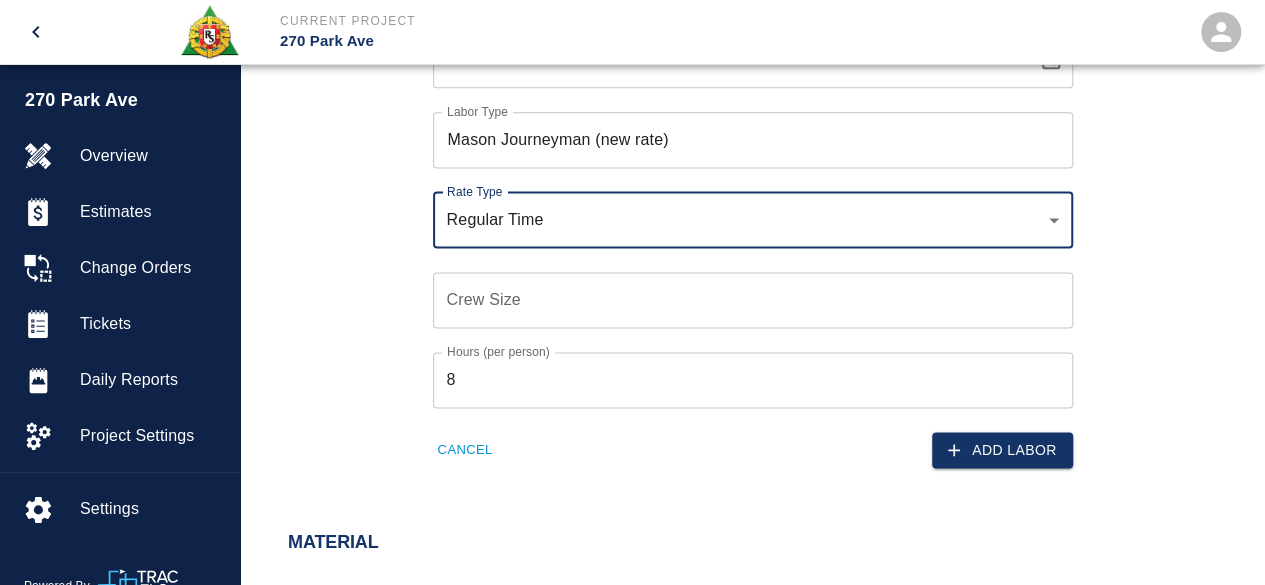 scroll, scrollTop: 1266, scrollLeft: 0, axis: vertical 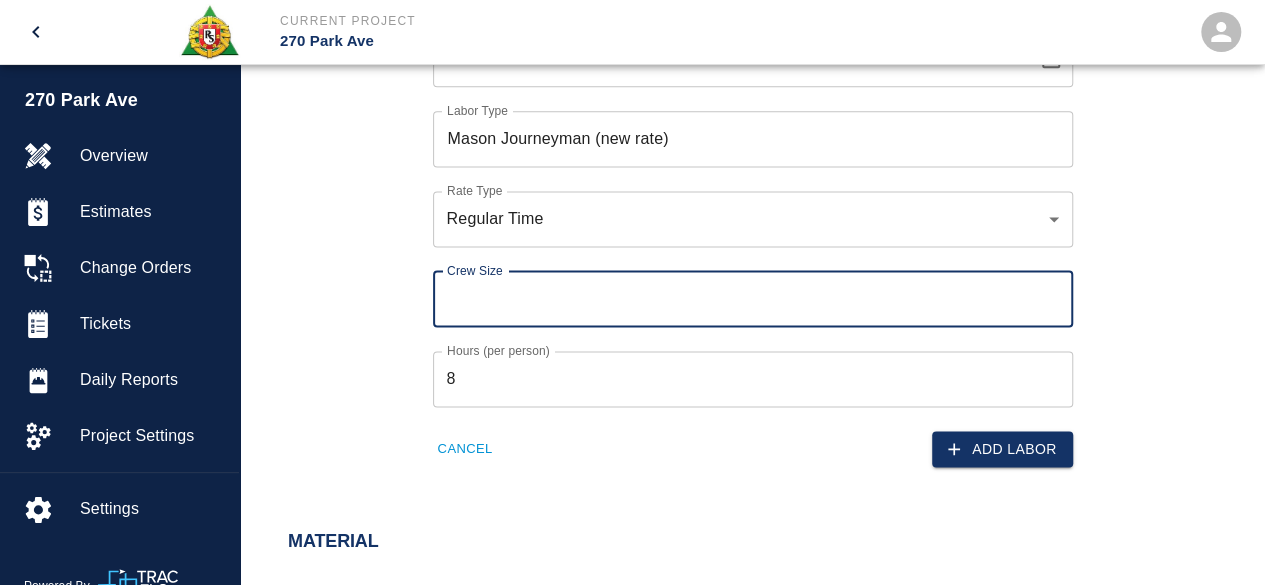 click on "Crew Size Crew Size" at bounding box center [753, 299] 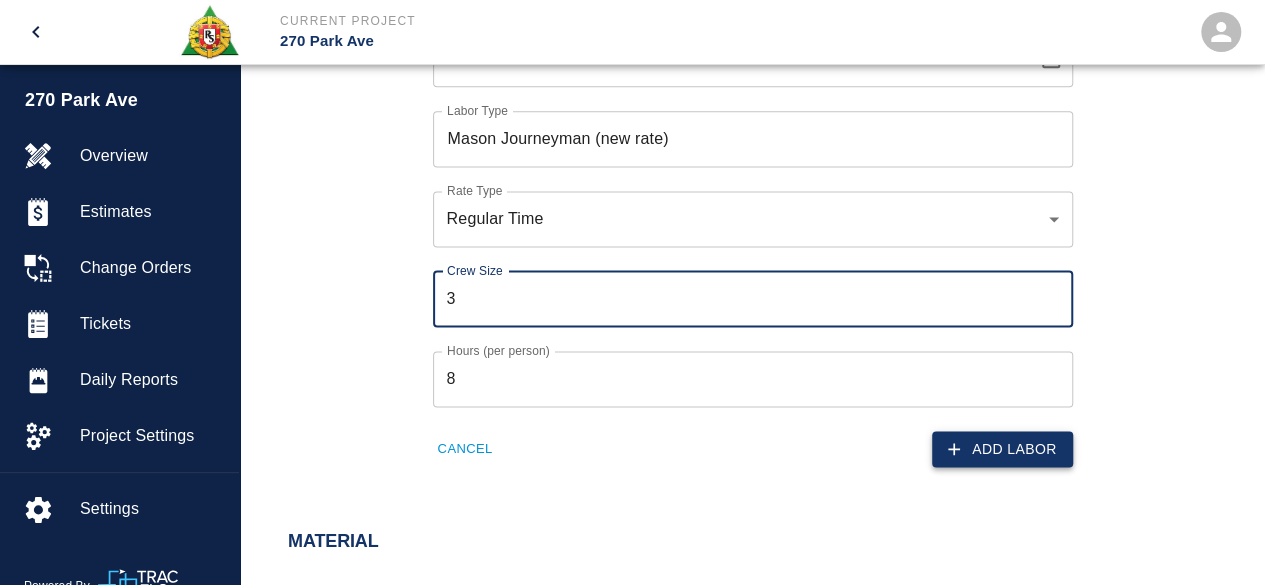 type on "3" 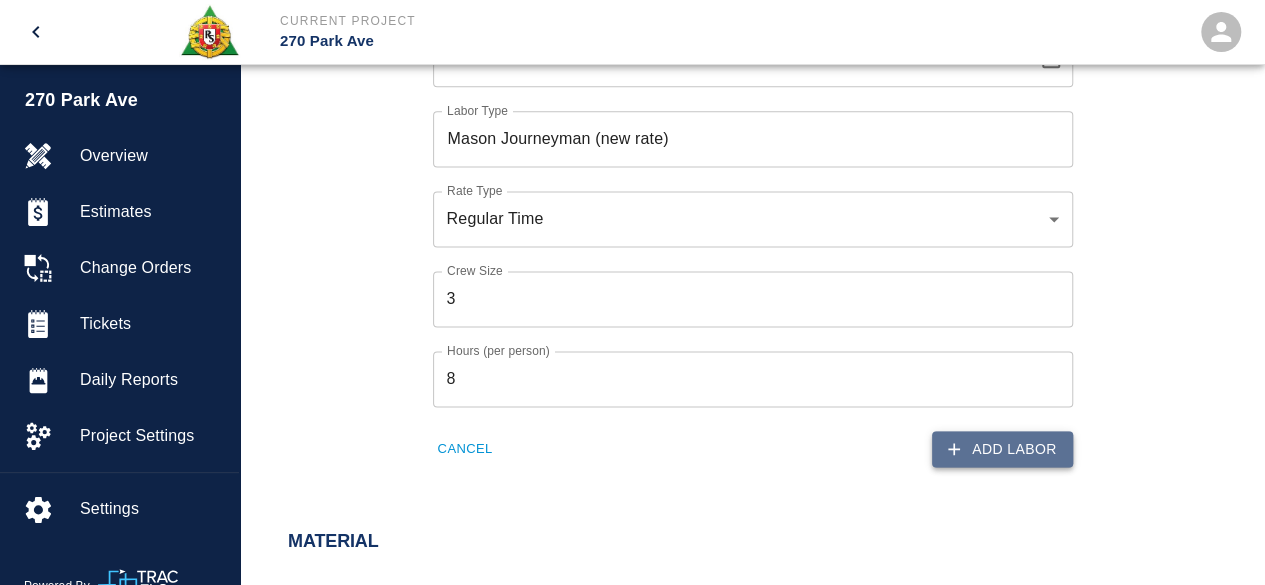 click on "Add Labor" at bounding box center (1002, 449) 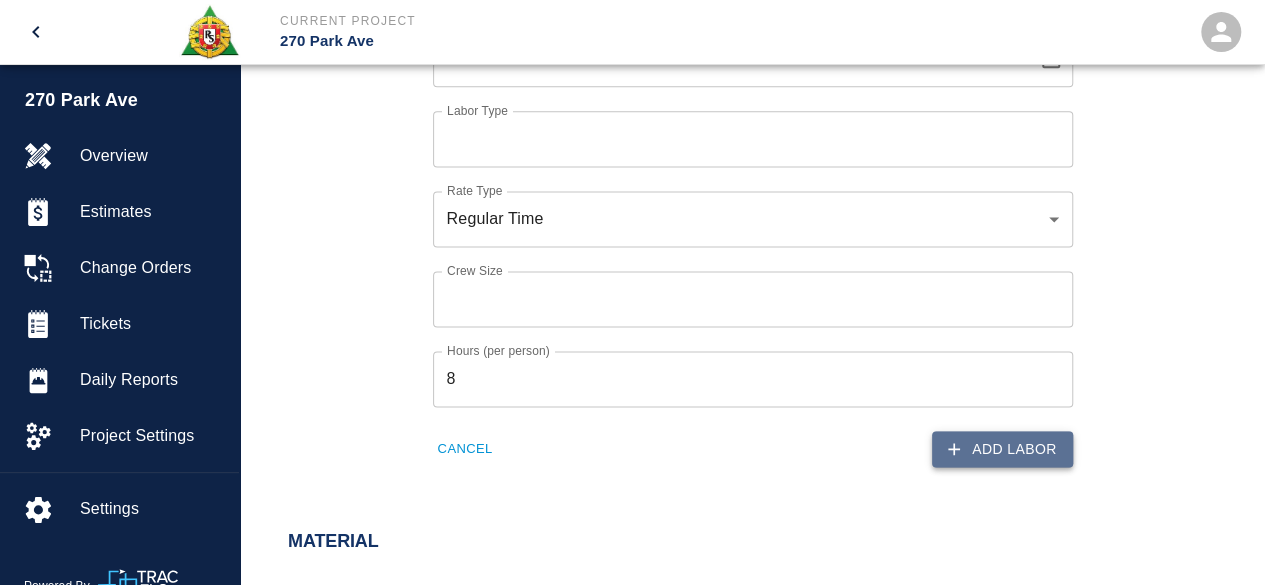 scroll, scrollTop: 1327, scrollLeft: 0, axis: vertical 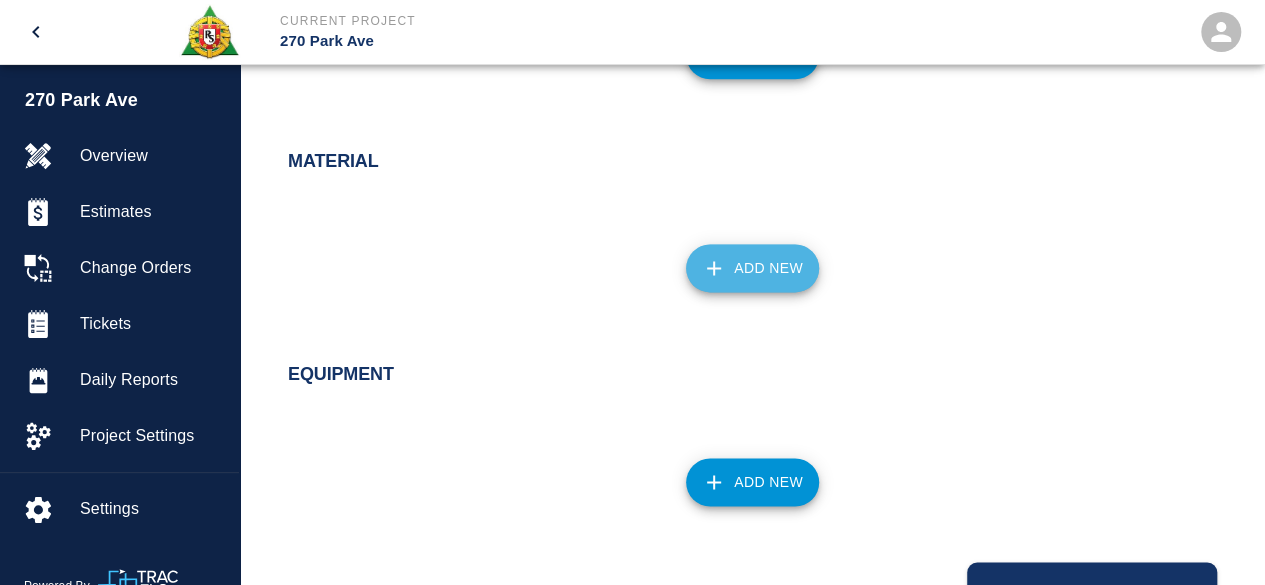 click on "Add New" at bounding box center (752, 268) 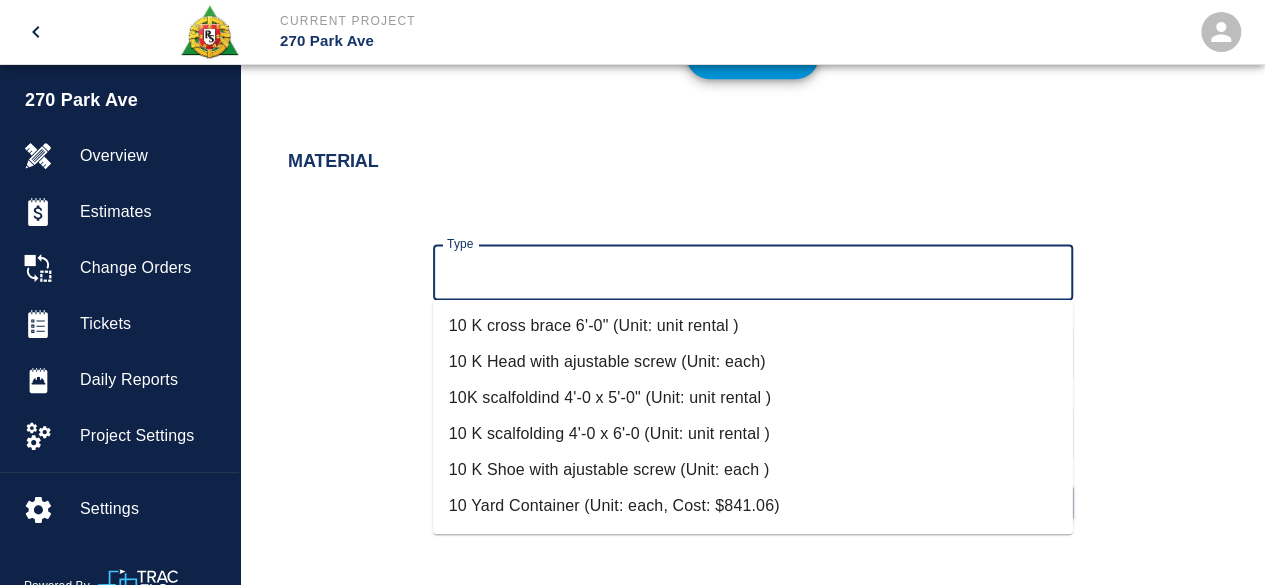 click on "Type" at bounding box center (753, 272) 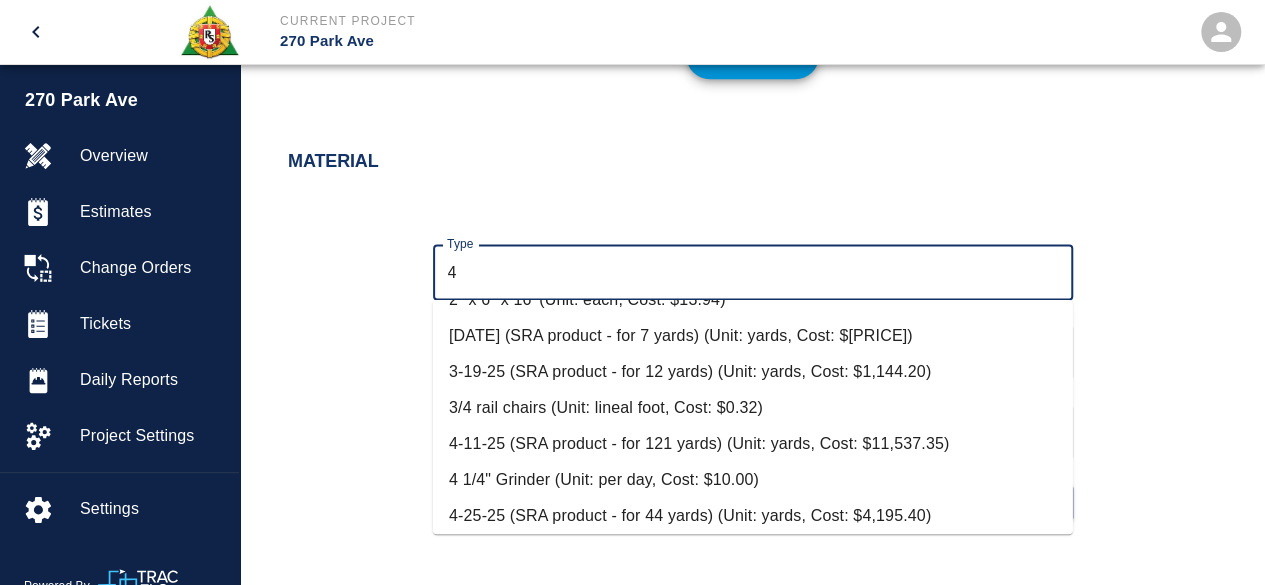 scroll, scrollTop: 800, scrollLeft: 0, axis: vertical 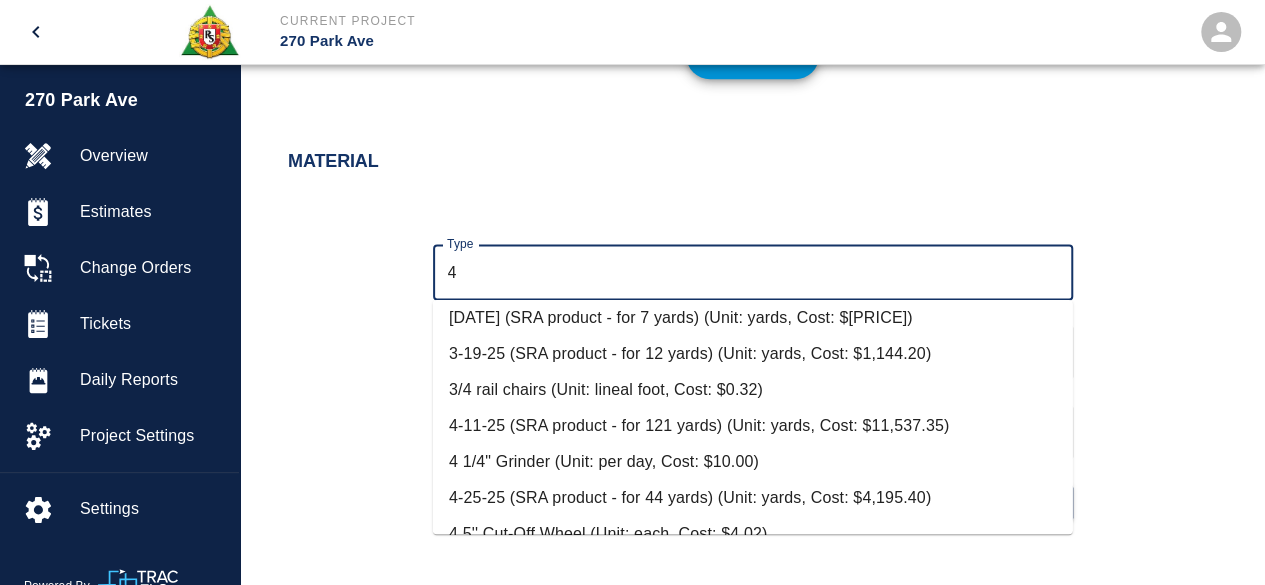 click on "4 1/4" Grinder  (Unit: per day, Cost: $10.00)" at bounding box center [753, 462] 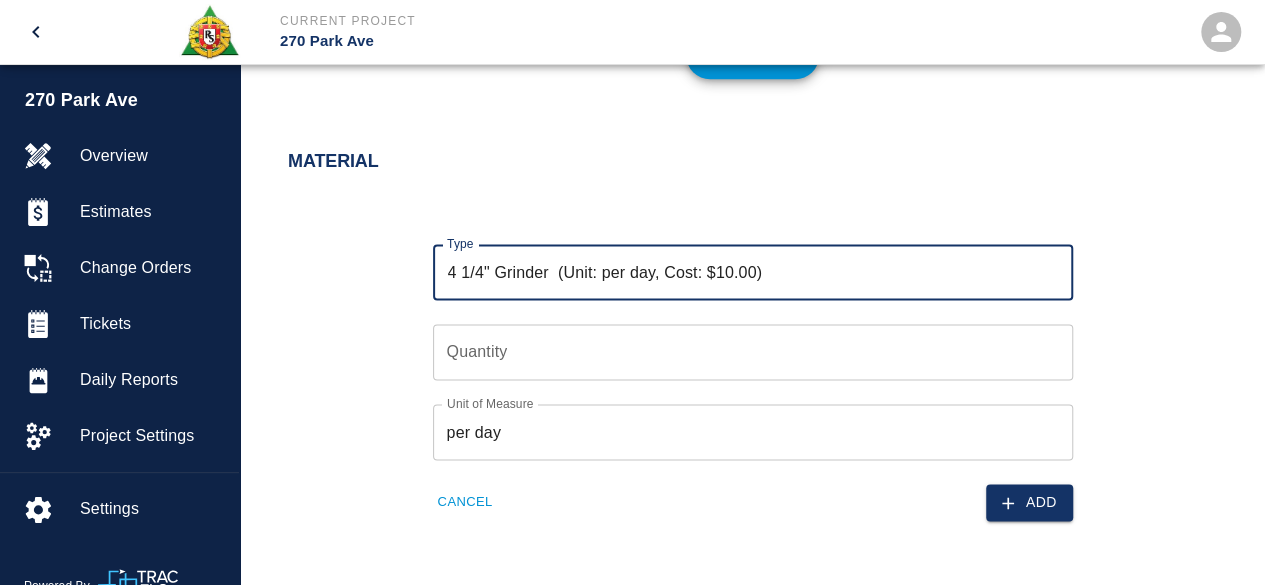 type on "4 1/4" Grinder  (Unit: per day, Cost: $10.00)" 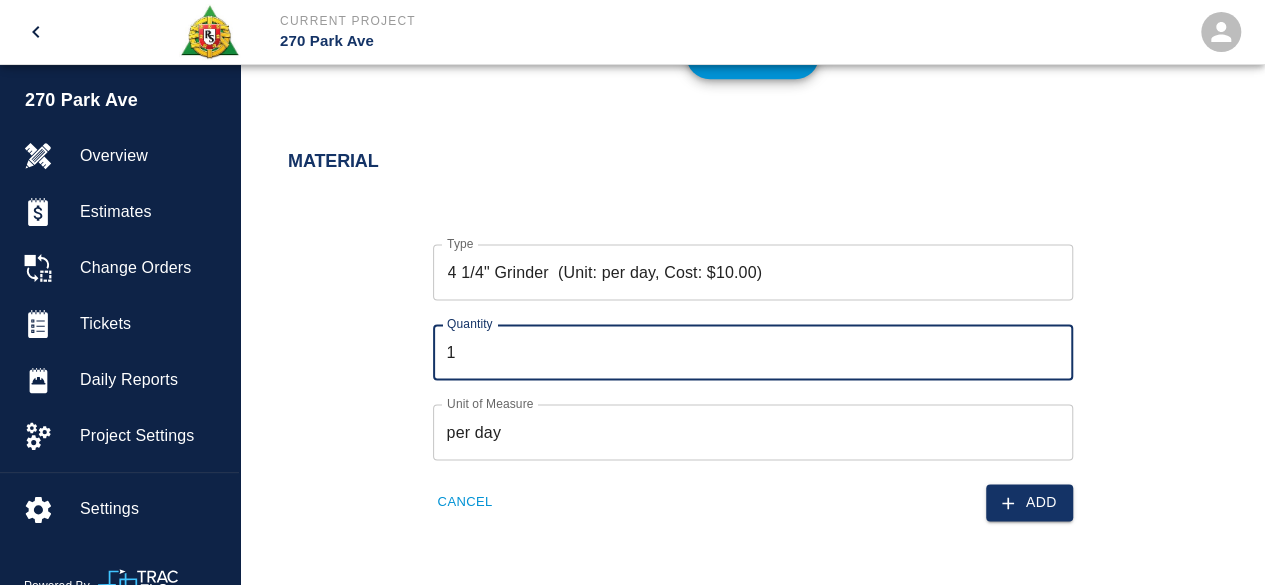click on "1" at bounding box center (753, 352) 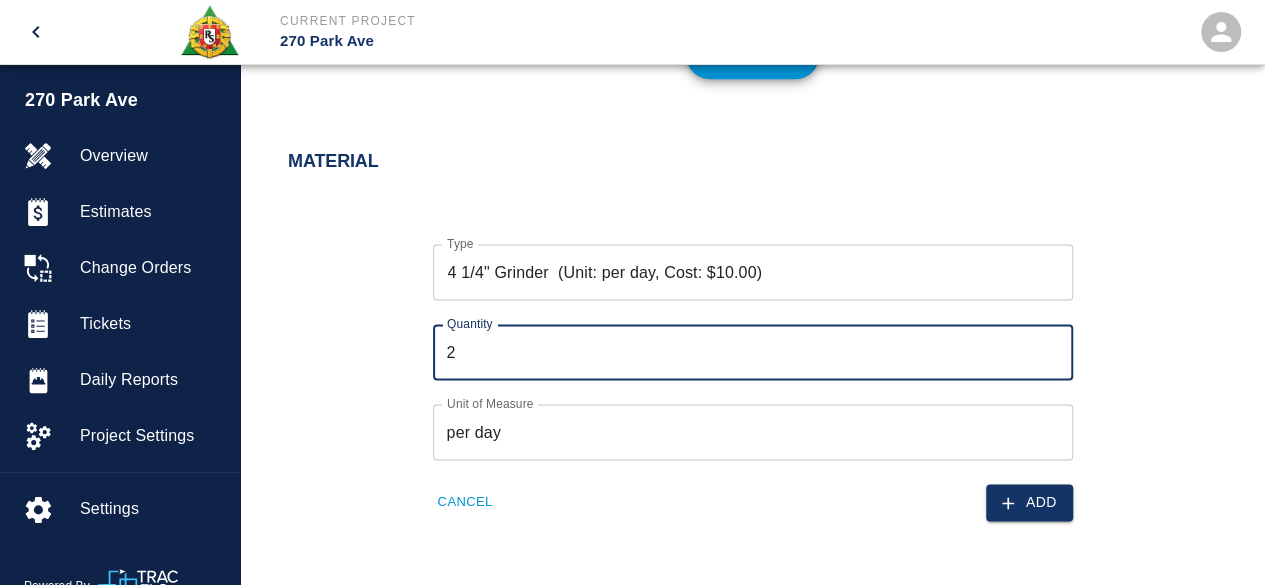type on "2" 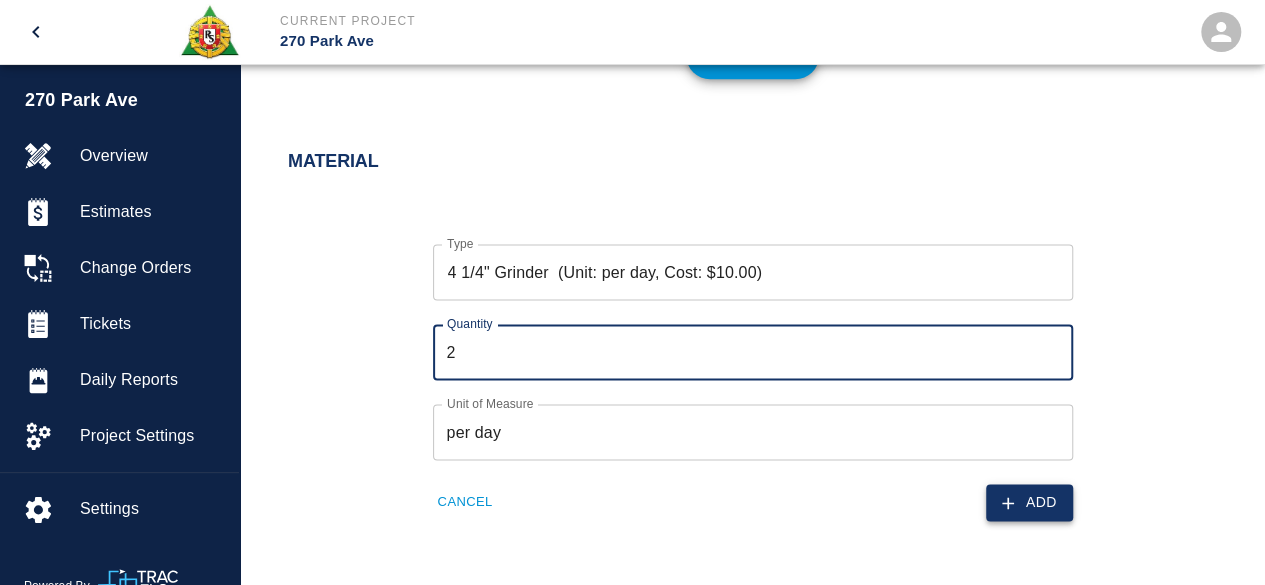 click on "Add" at bounding box center [1029, 502] 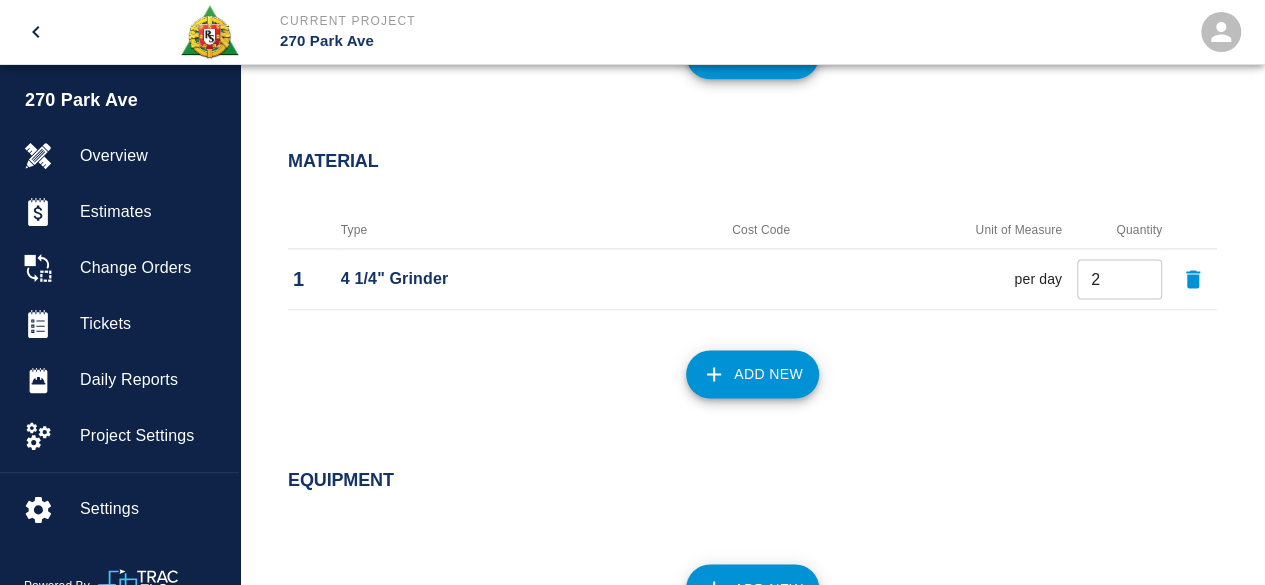 click on "Add New" at bounding box center (752, 374) 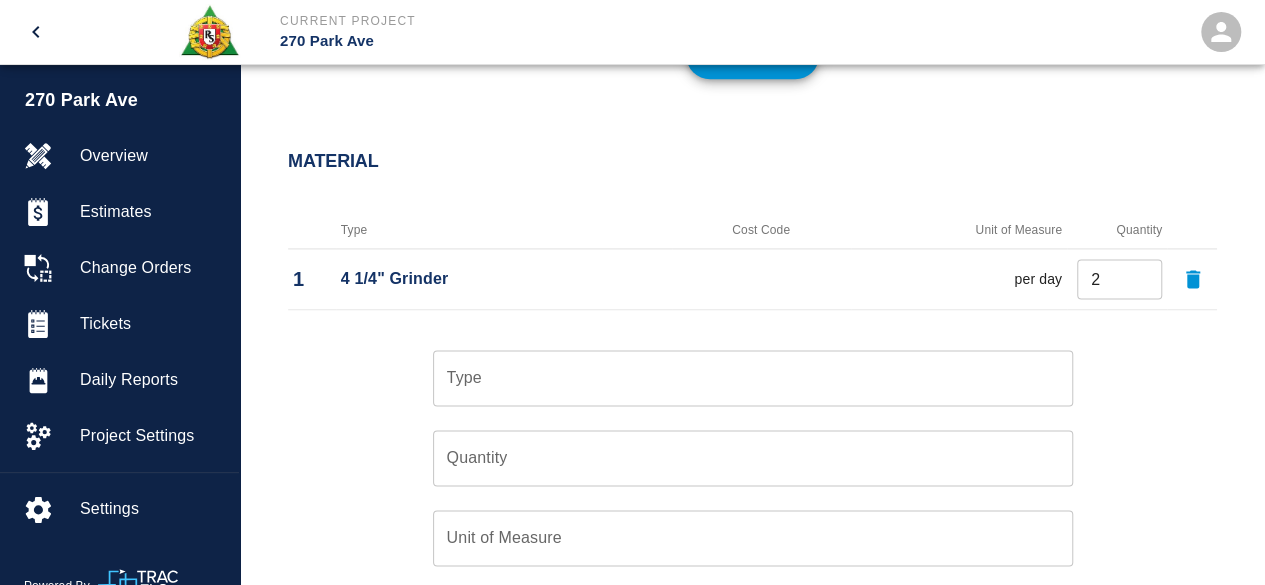 click on "Type" at bounding box center (753, 378) 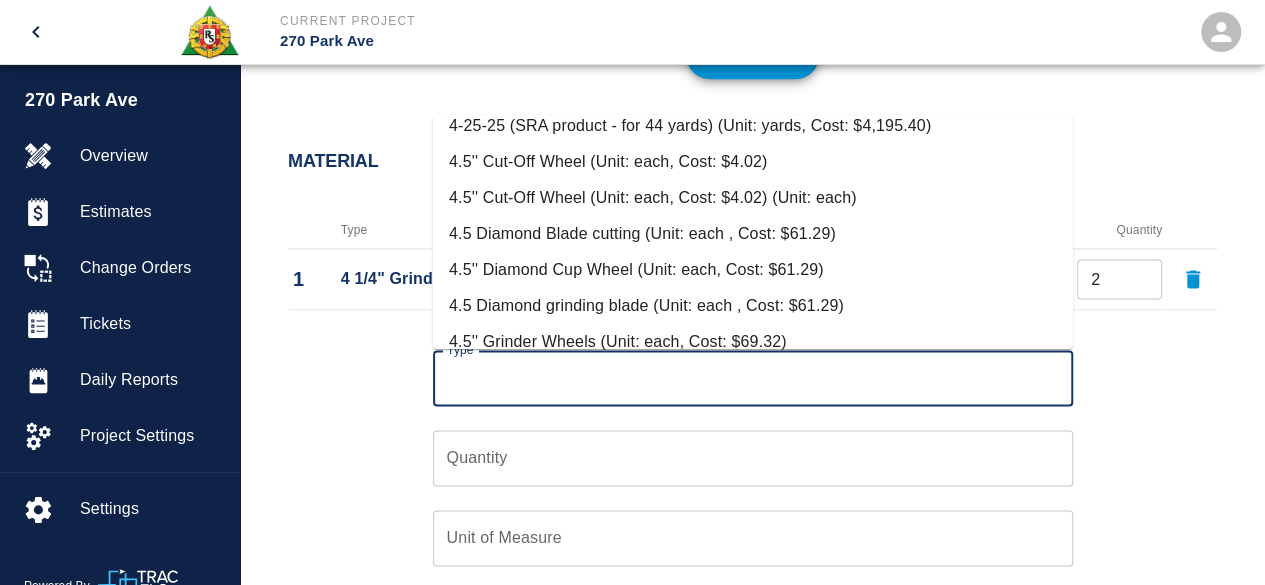 scroll, scrollTop: 1500, scrollLeft: 0, axis: vertical 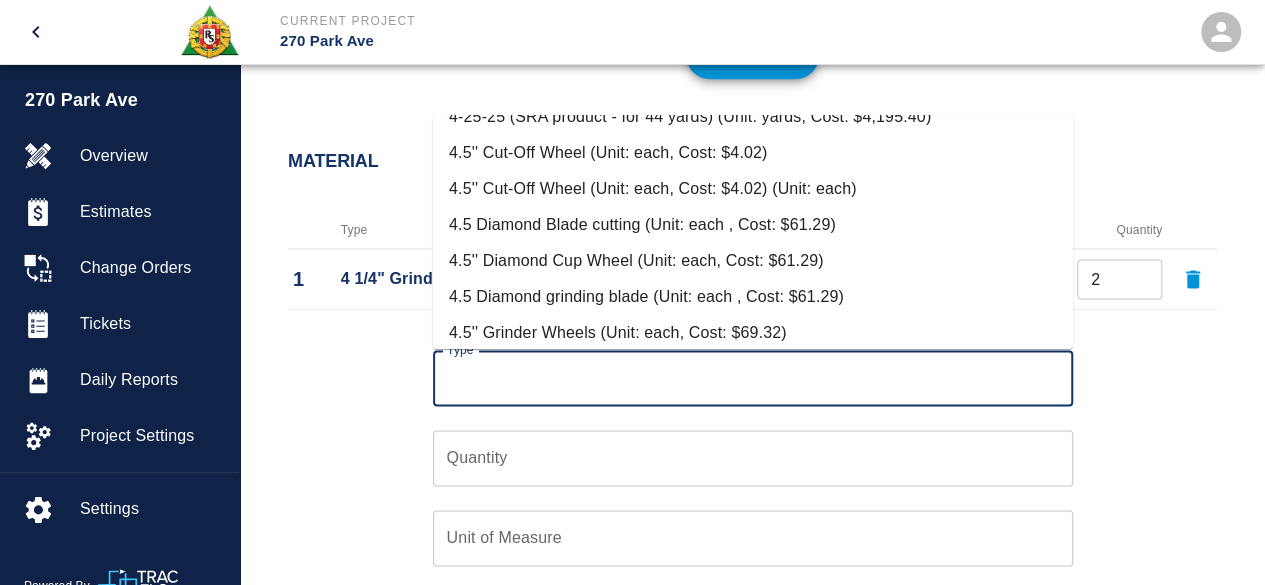 click on "4.5 Diamond Blade cutting  (Unit: each , Cost: $61.29)" at bounding box center [753, 225] 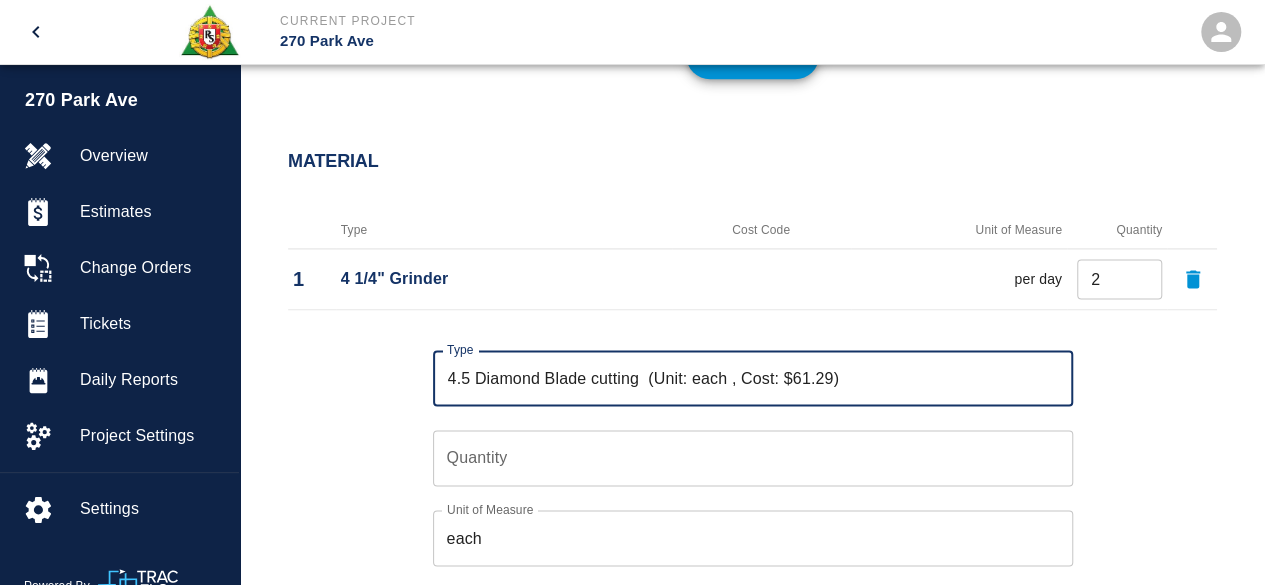 click on "Quantity" at bounding box center (753, 458) 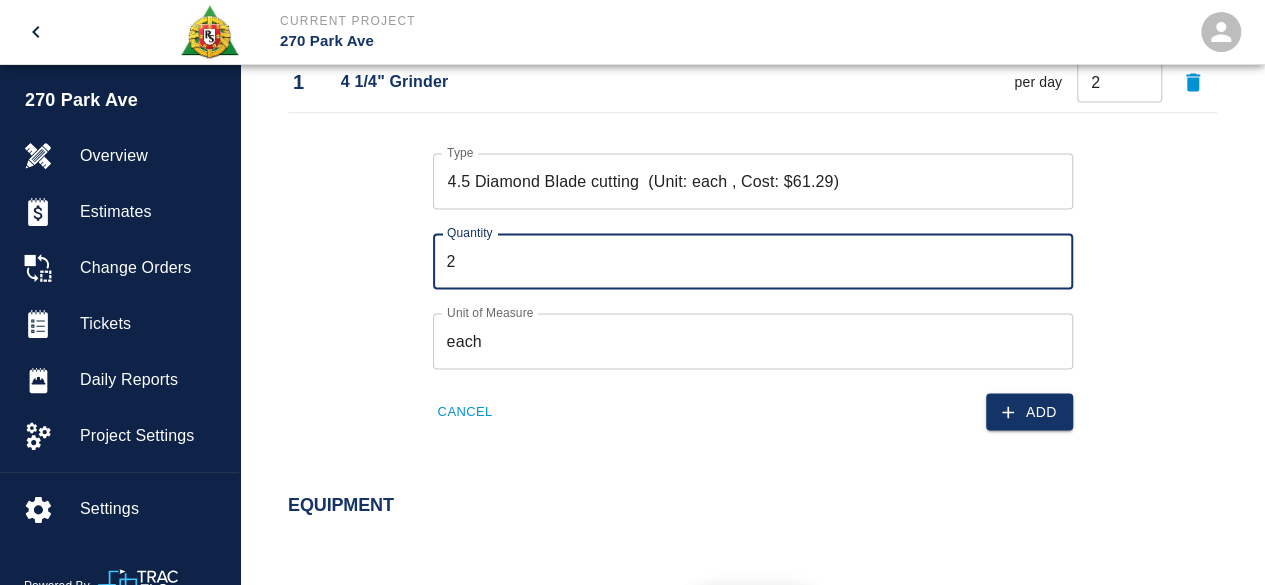 scroll, scrollTop: 1527, scrollLeft: 0, axis: vertical 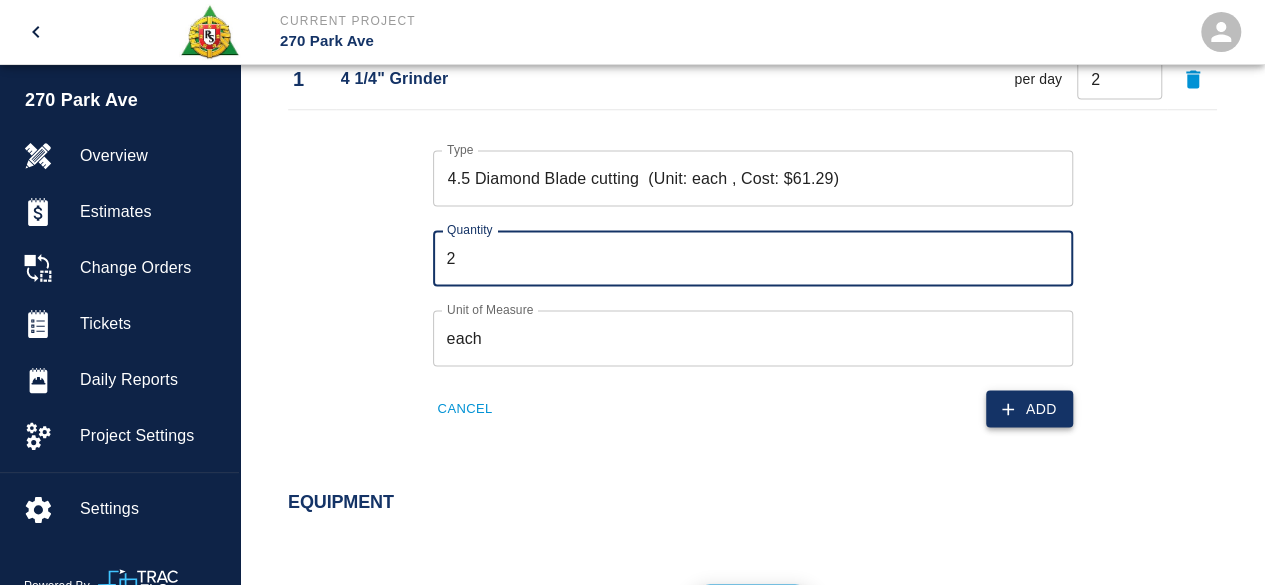 type on "2" 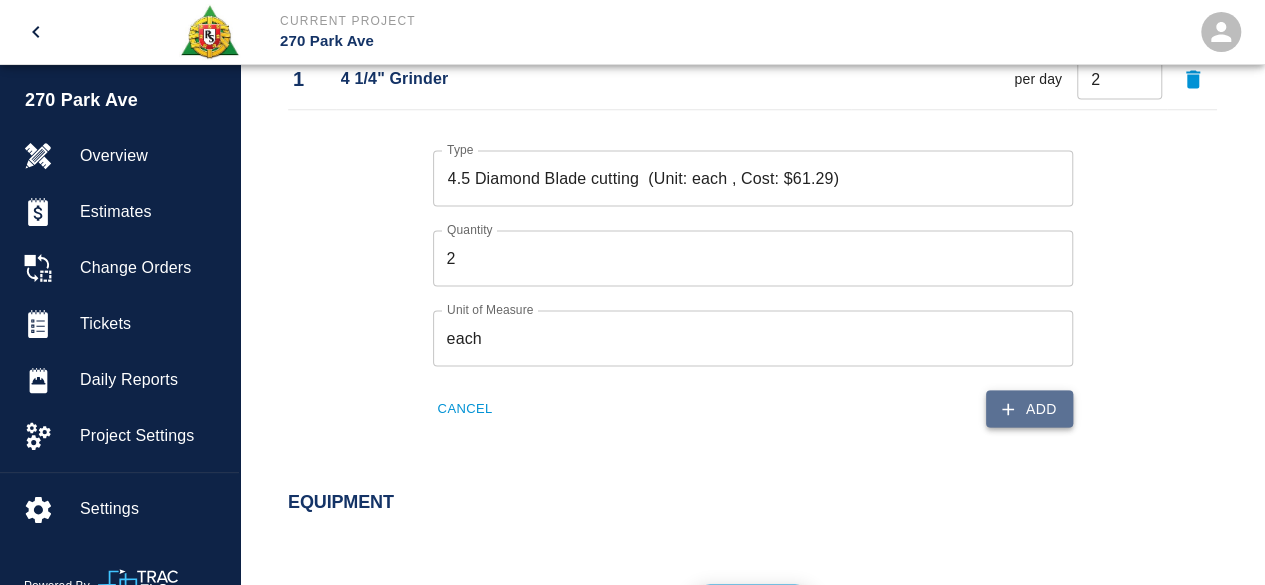 click on "Add" at bounding box center (1029, 408) 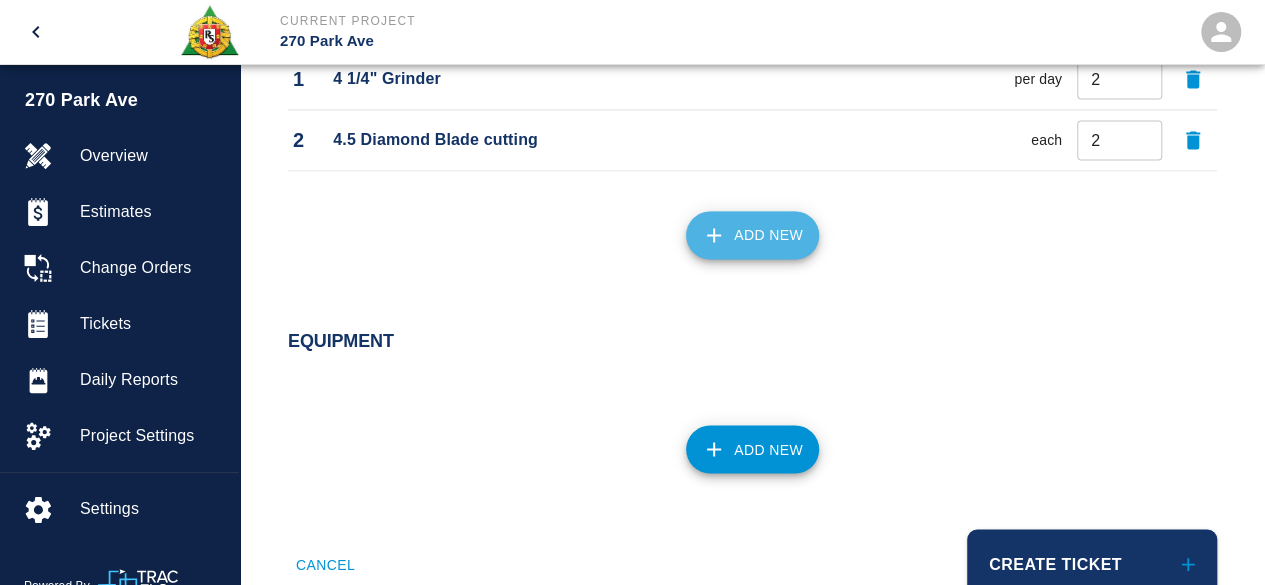 click on "Add New" at bounding box center (752, 235) 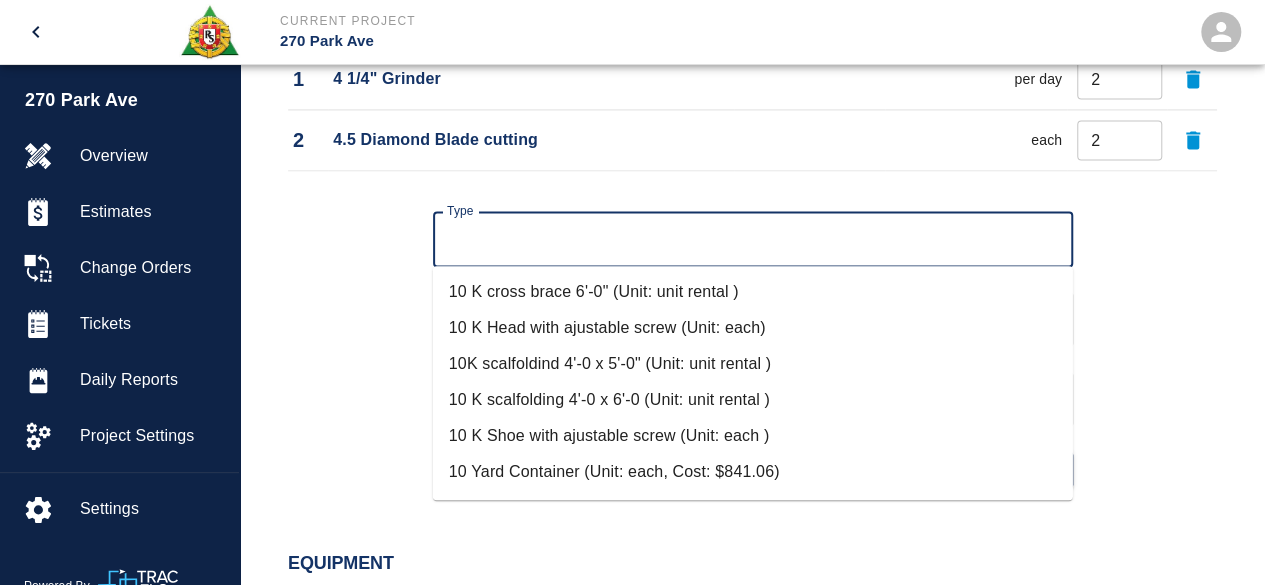 click on "Type" at bounding box center [753, 239] 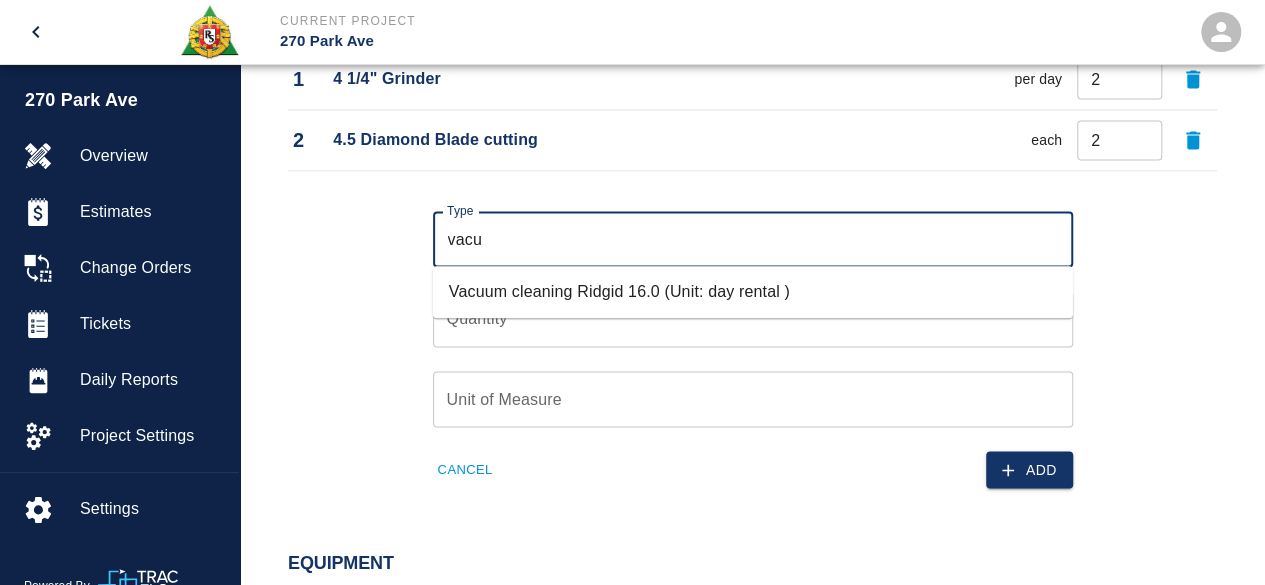 click on "Vacuum cleaning Ridgid 16.0 (Unit: day rental )" at bounding box center [753, 292] 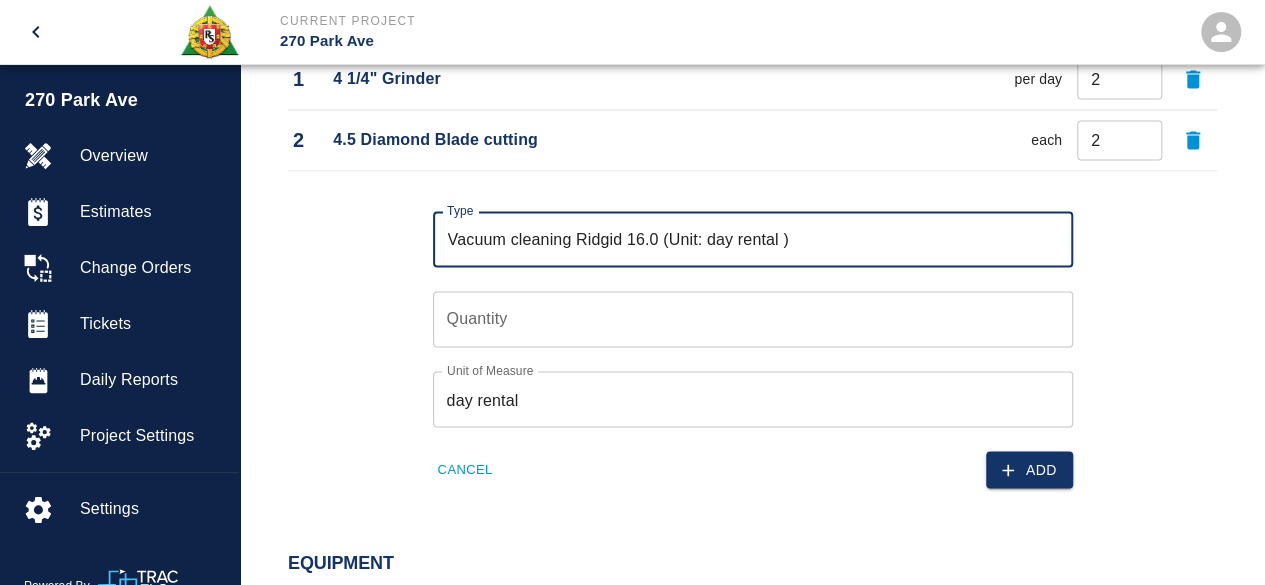 type on "Vacuum cleaning Ridgid 16.0 (Unit: day rental )" 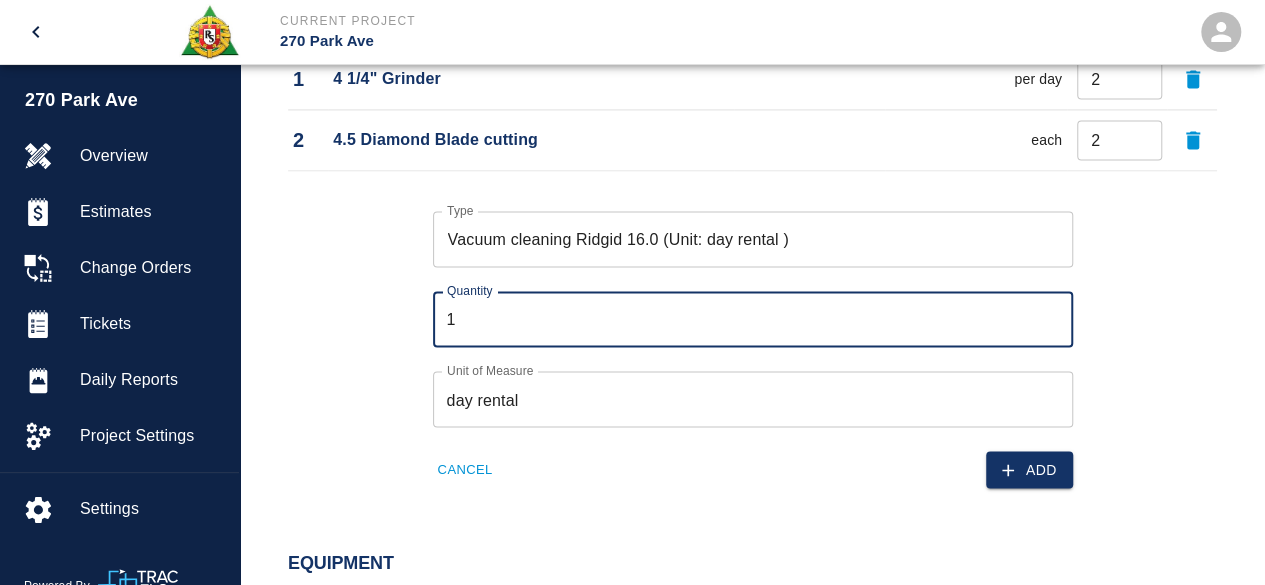 type on "1" 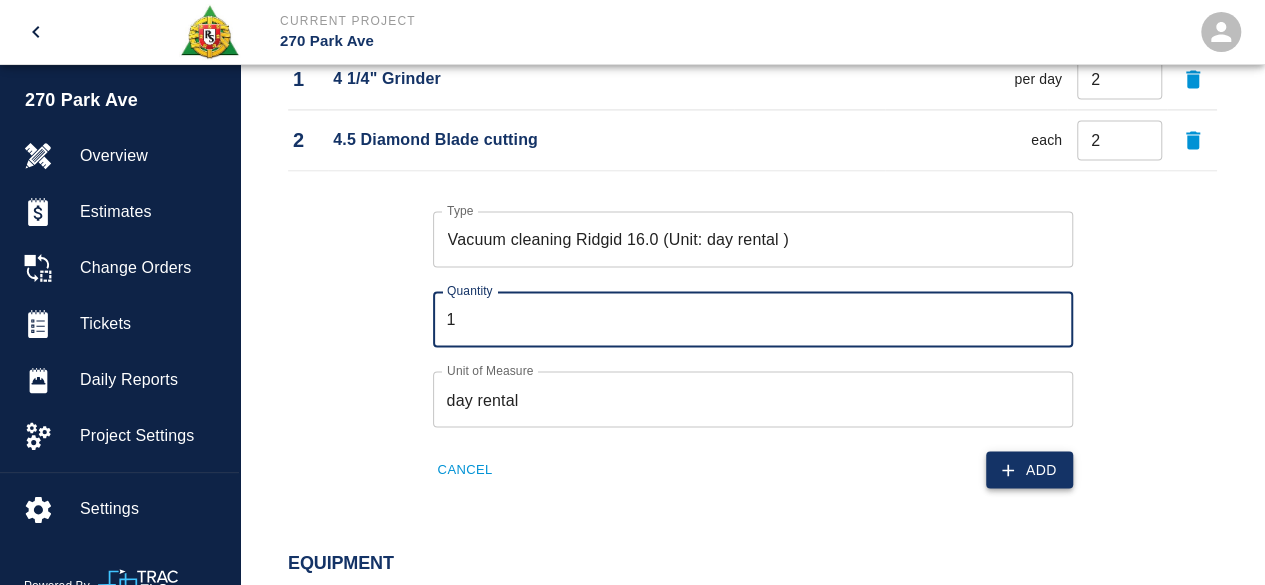 click on "Add" at bounding box center (1029, 469) 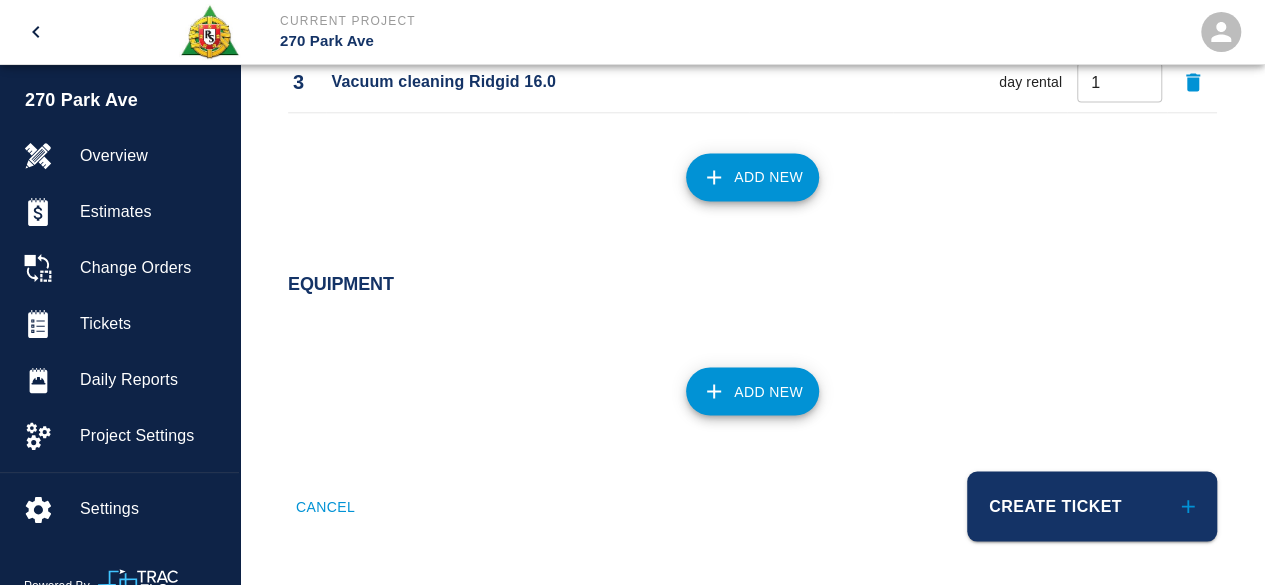 scroll, scrollTop: 1647, scrollLeft: 0, axis: vertical 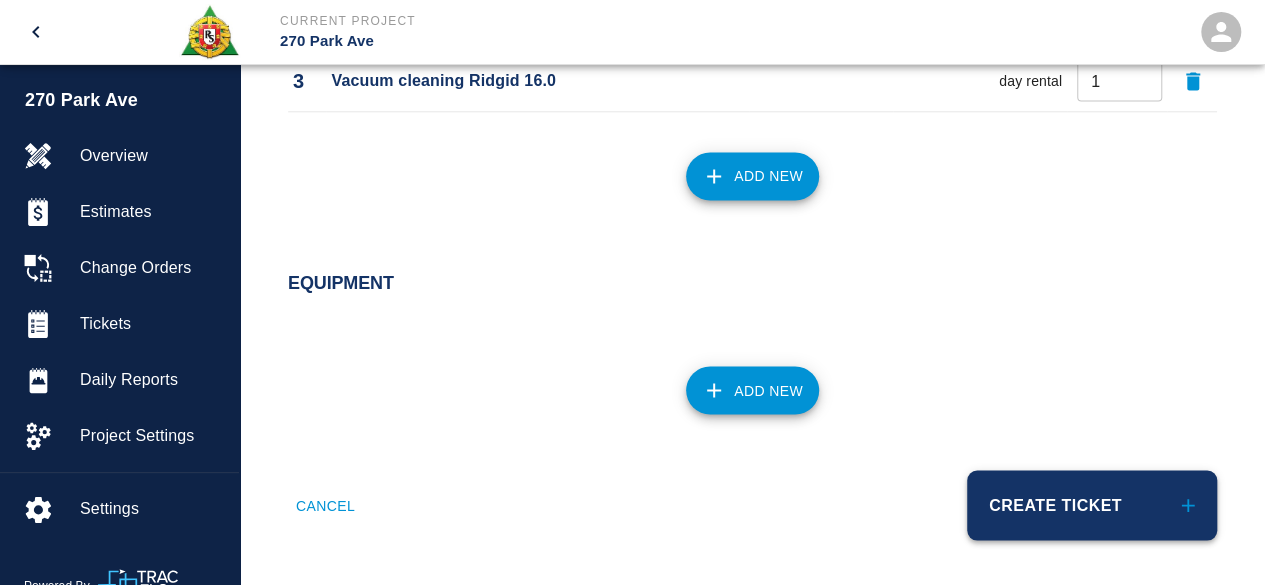 click on "Create Ticket" at bounding box center (1092, 505) 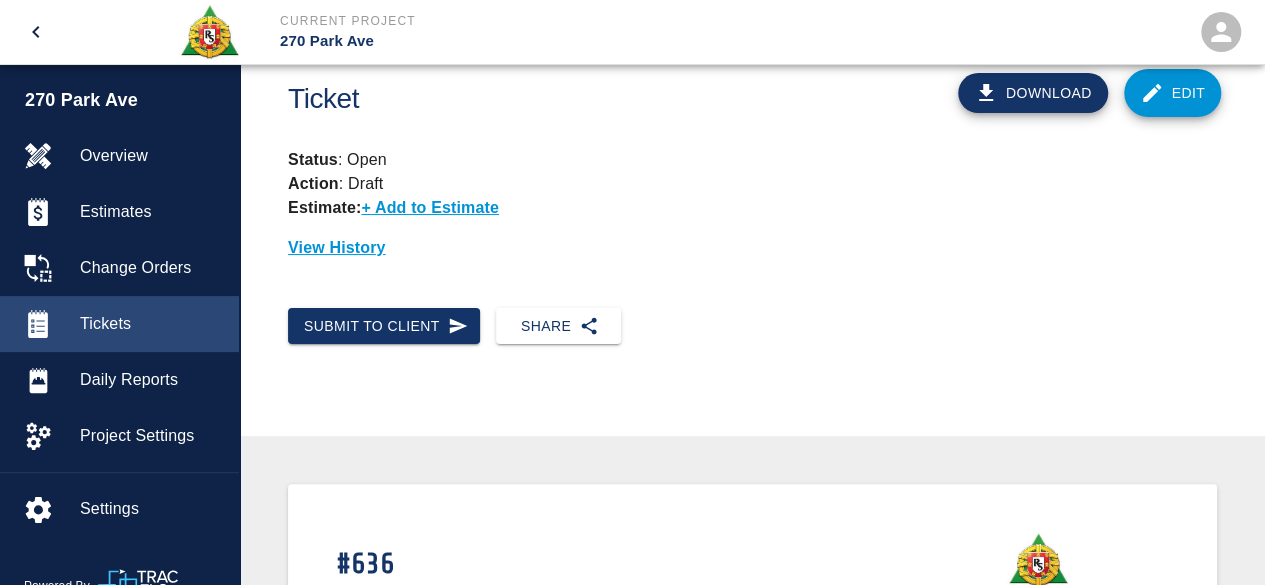 scroll, scrollTop: 0, scrollLeft: 0, axis: both 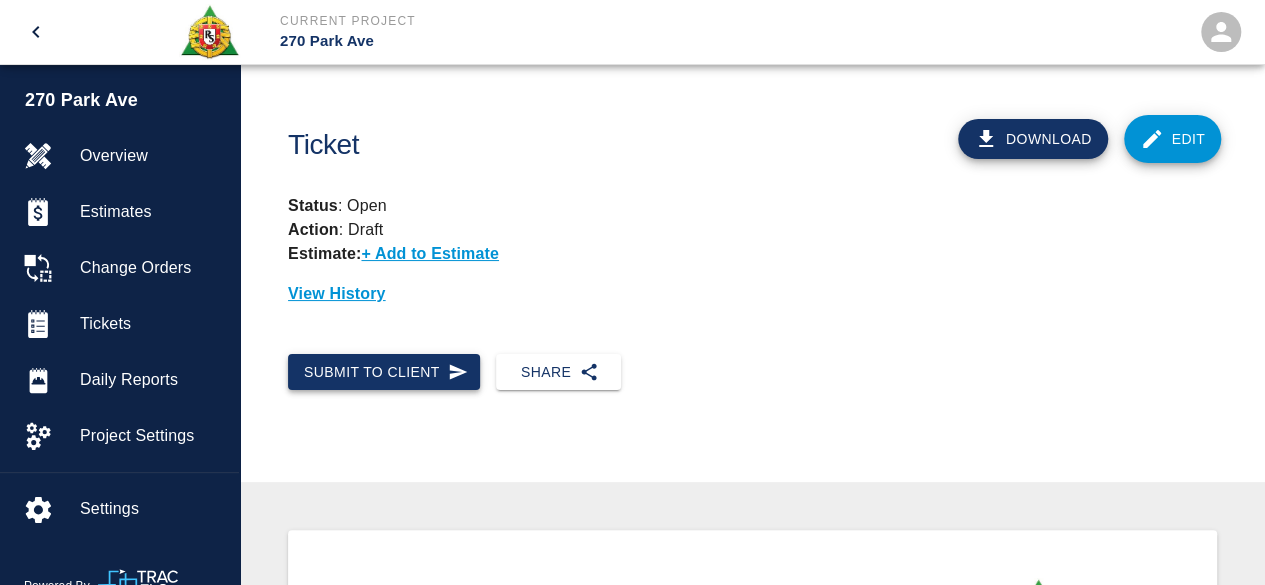 click on "Submit to Client" at bounding box center (384, 372) 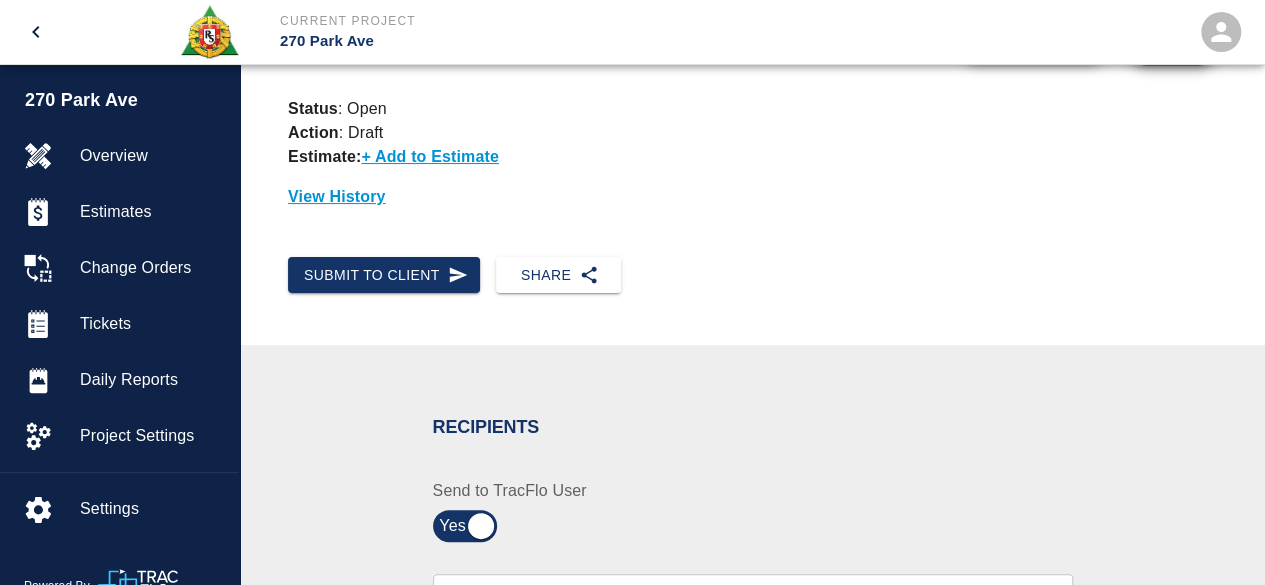 scroll, scrollTop: 300, scrollLeft: 0, axis: vertical 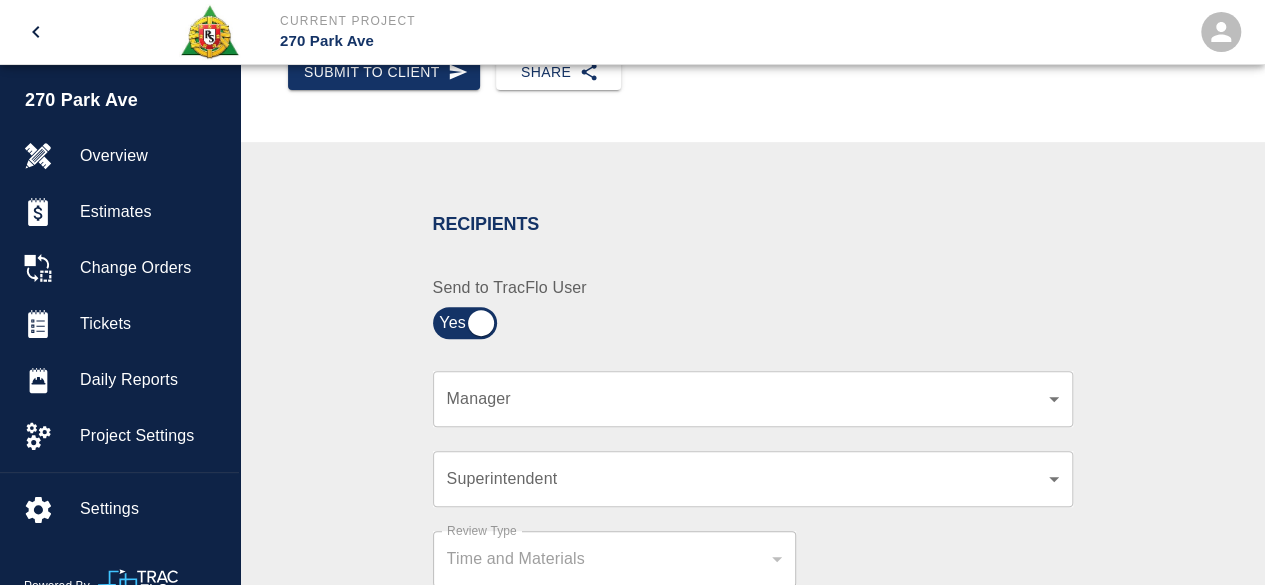click on "Current Project 270 Park Ave Home 270 Park Ave Overview Estimates Change Orders Tickets Daily Reports Project Settings Settings Powered By Terms of Service  |  Privacy Policy Ticket Download Edit Status :   Open Action :   Draft Estimate:  + Add to Estimate View History Submit to Client Share Recipients Internal Team ​ Internal Team Notes x Notes Cancel Send Recipients Send to TracFlo User Manager ​ Manager Superintendent ​ Superintendent Review Type Time and Materials tm Review Type Send me a copy Notes x Notes Upload Attachments (10MB limit) Choose file No file chosen Upload Another File Cancel Send Request Time and Material Revision Notes   * x Notes   * Upload Attachments (10MB limit) Choose file No file chosen Upload Another File Cancel Send Time and Materials Reject Notes   * x Notes   * Upload Attachments (10MB limit) Choose file No file chosen Upload Another File Cancel Send Signature acknowledges time and material used, but does not change contractual obligations of either party Signature" at bounding box center (632, -8) 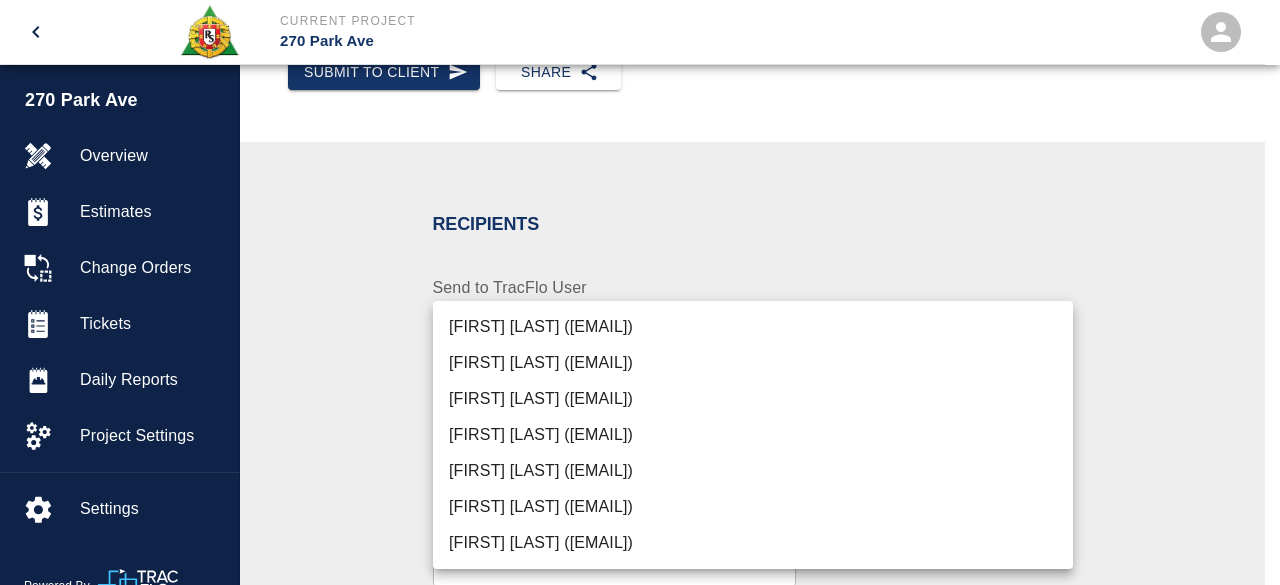 click on "[FIRST] [LAST] ([EMAIL])" at bounding box center [753, 471] 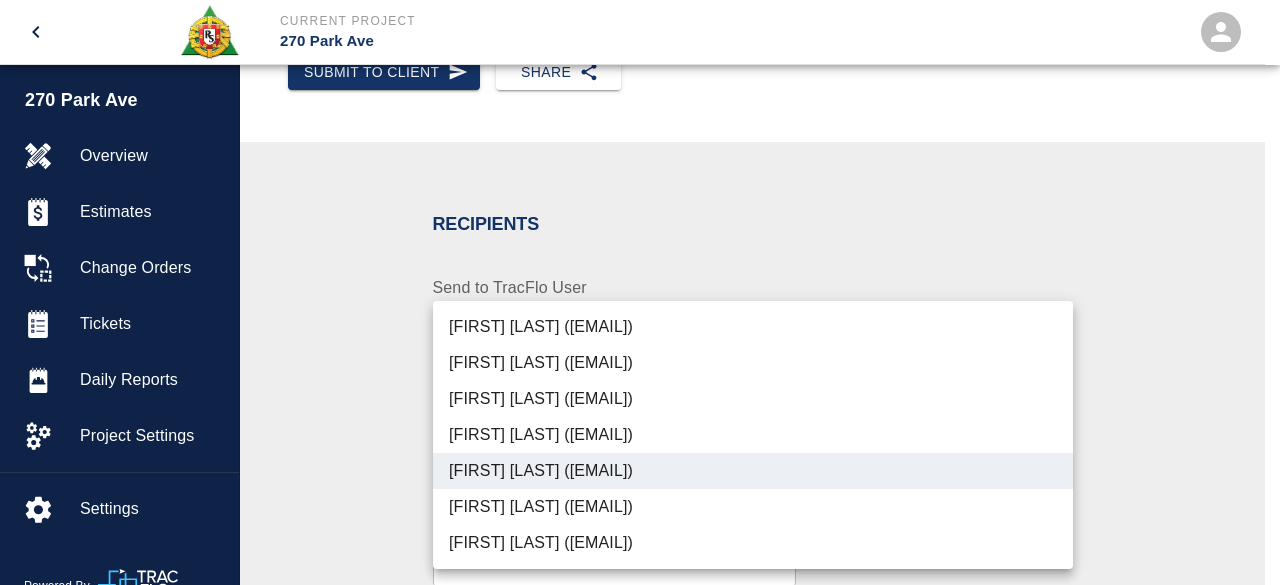 click at bounding box center [640, 292] 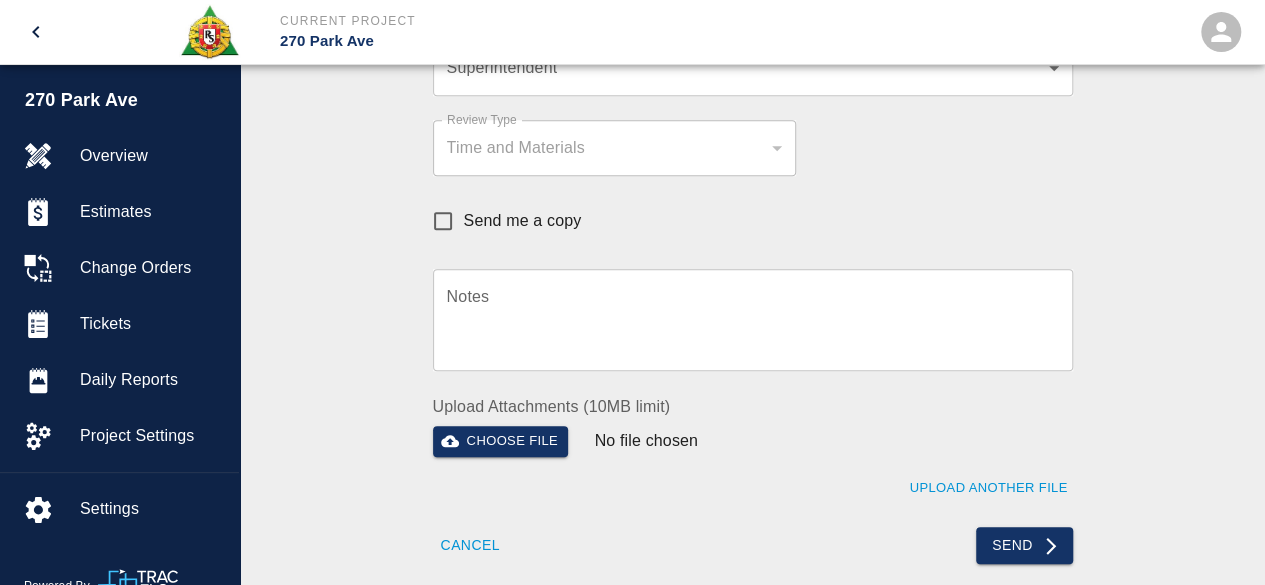scroll, scrollTop: 900, scrollLeft: 0, axis: vertical 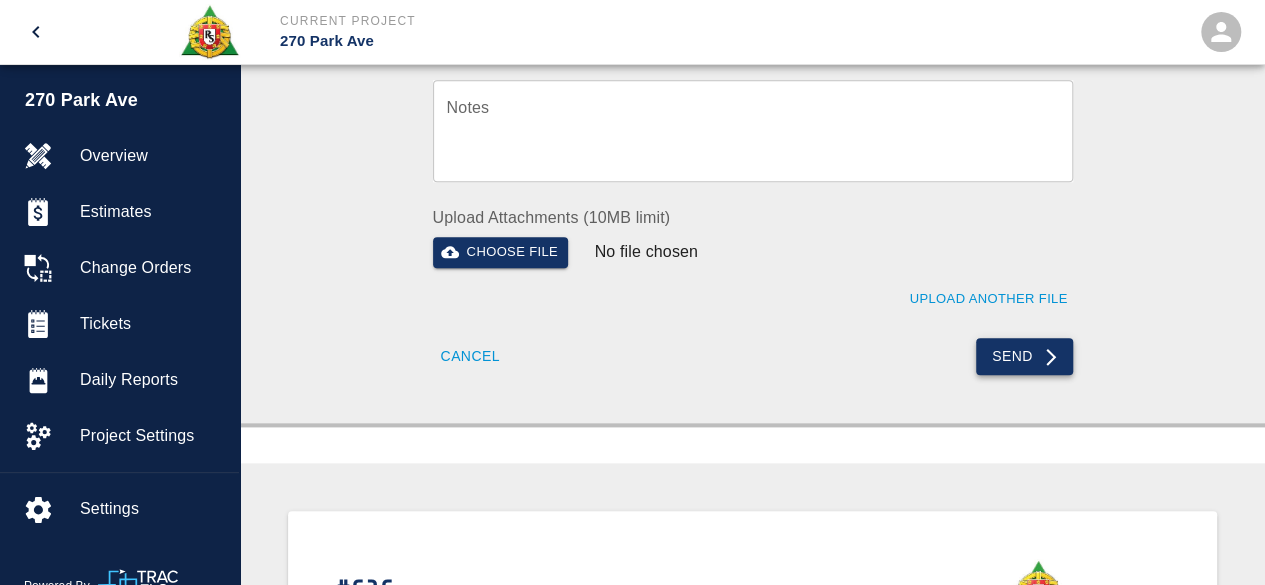 click on "Send" at bounding box center [1024, 356] 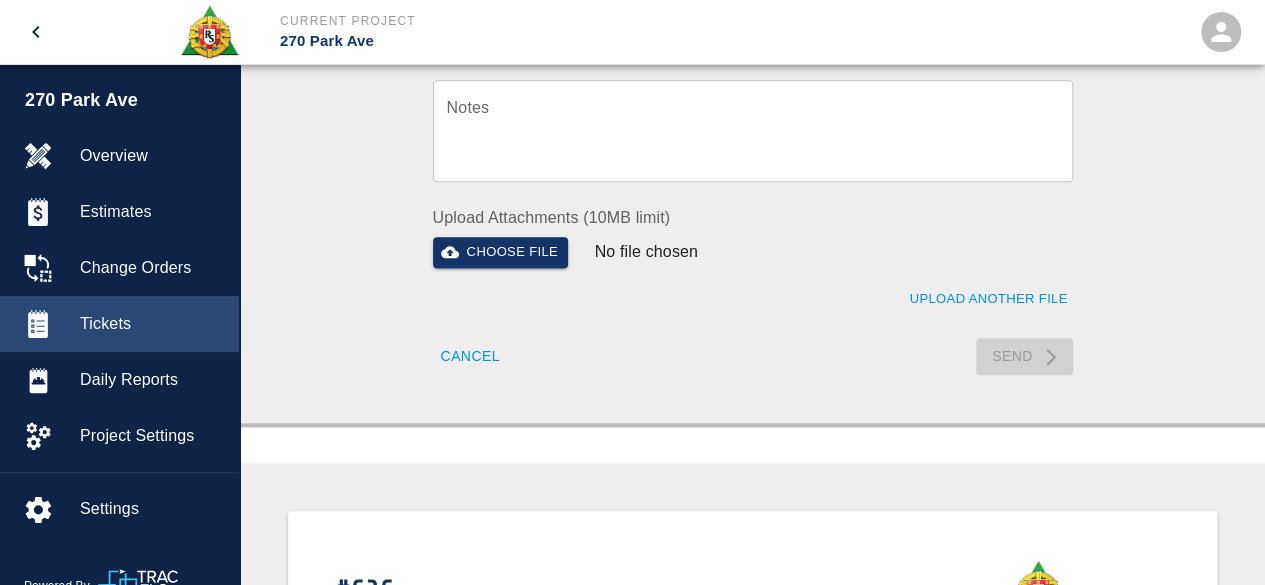 type 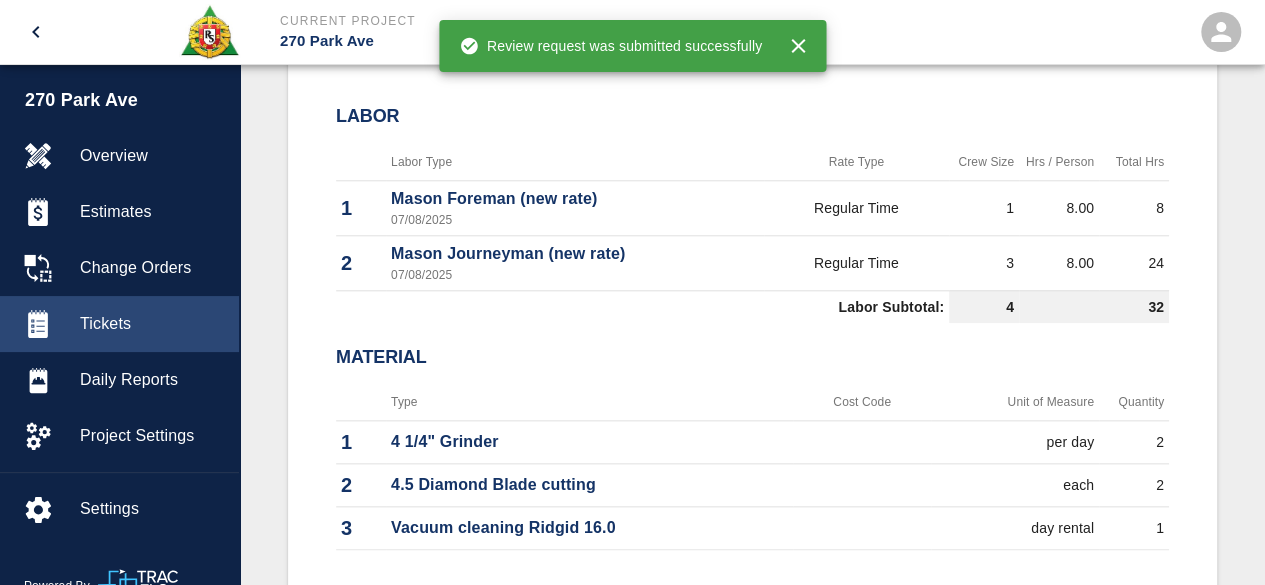 click on "Tickets" at bounding box center [151, 324] 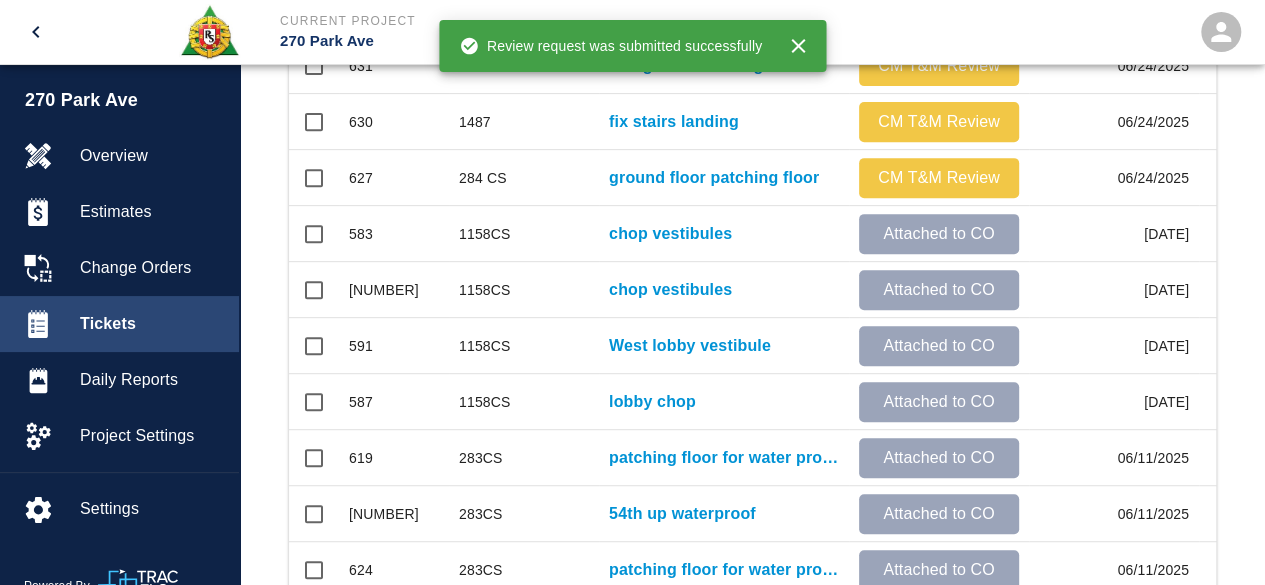 scroll, scrollTop: 29, scrollLeft: 0, axis: vertical 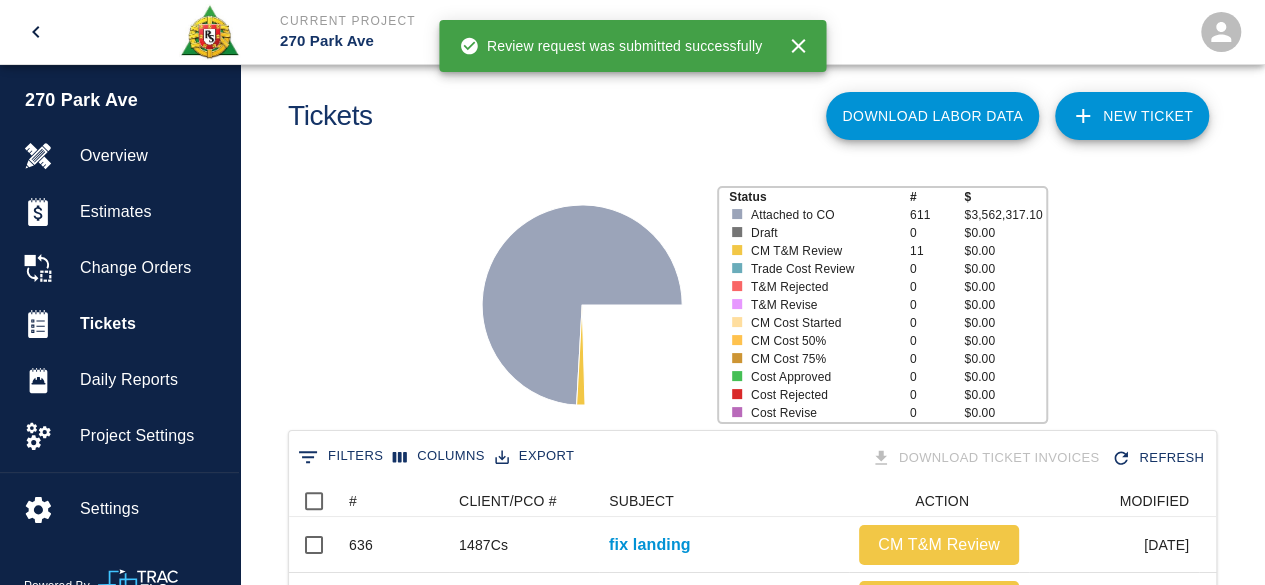 click on "NEW TICKET" at bounding box center (1132, 116) 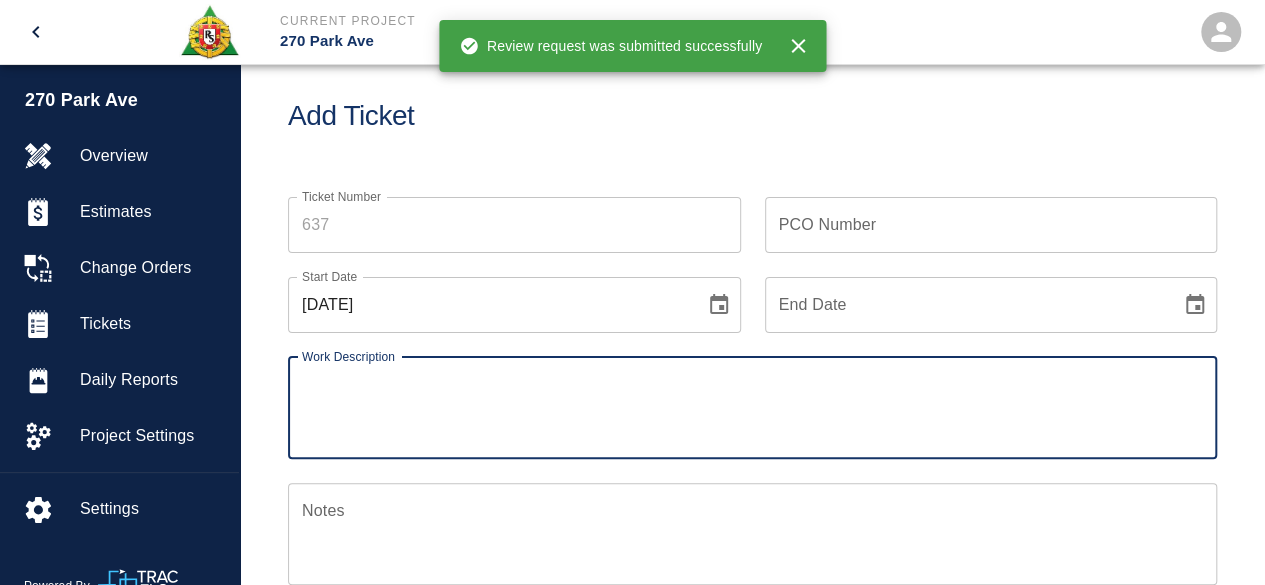 click on "Ticket Number" at bounding box center (514, 225) 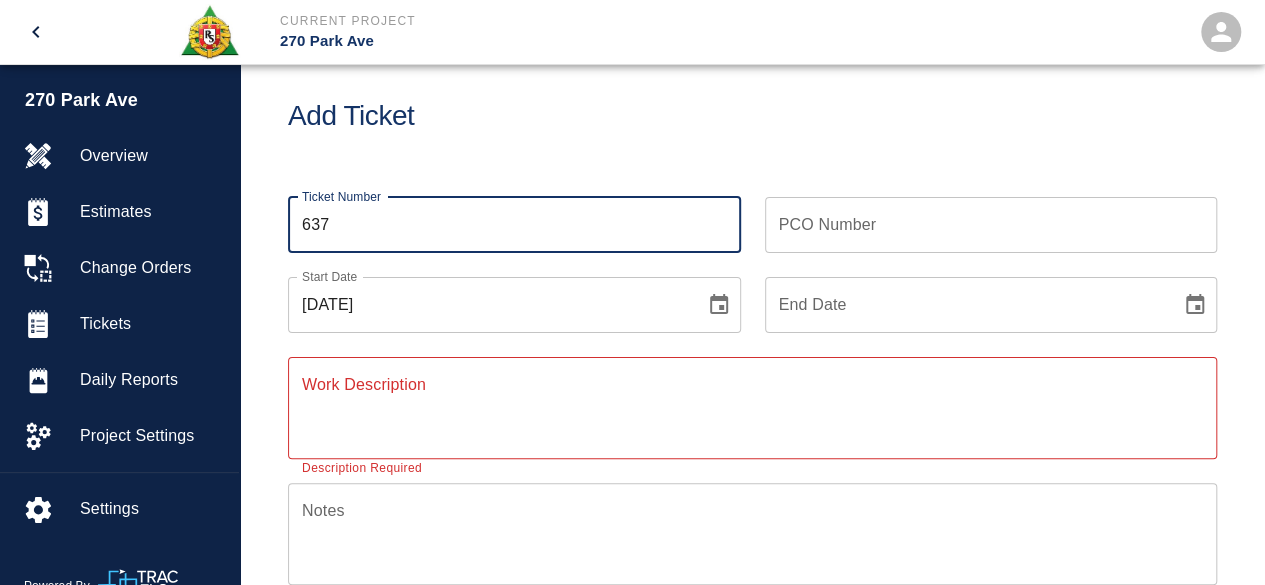 type on "637" 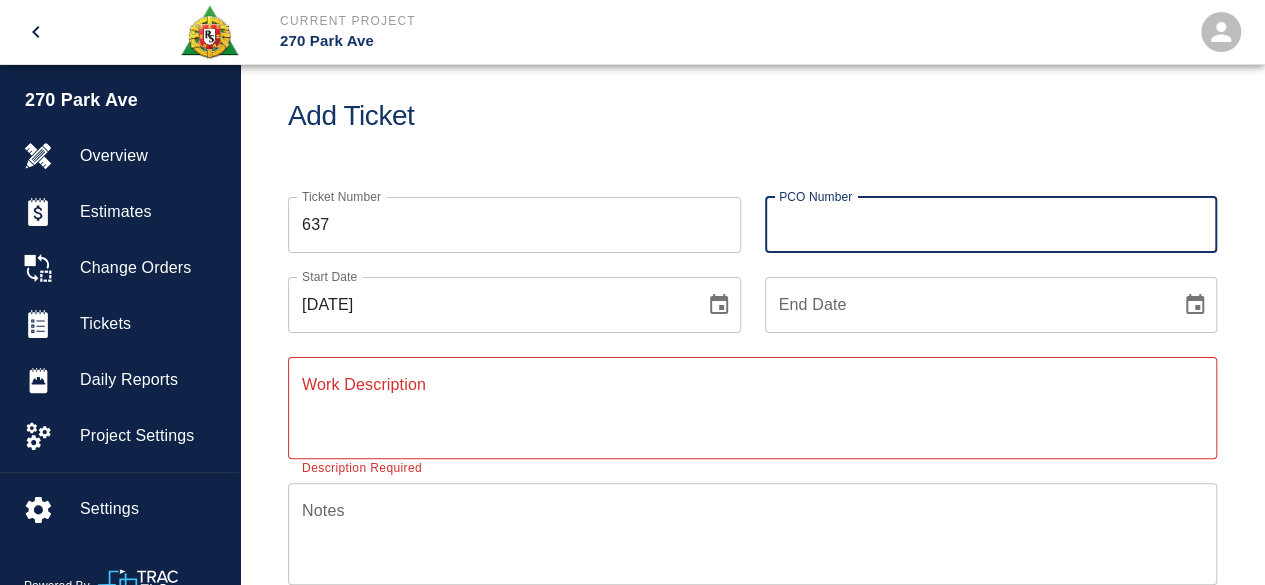 click on "End Date End Date" at bounding box center [979, 293] 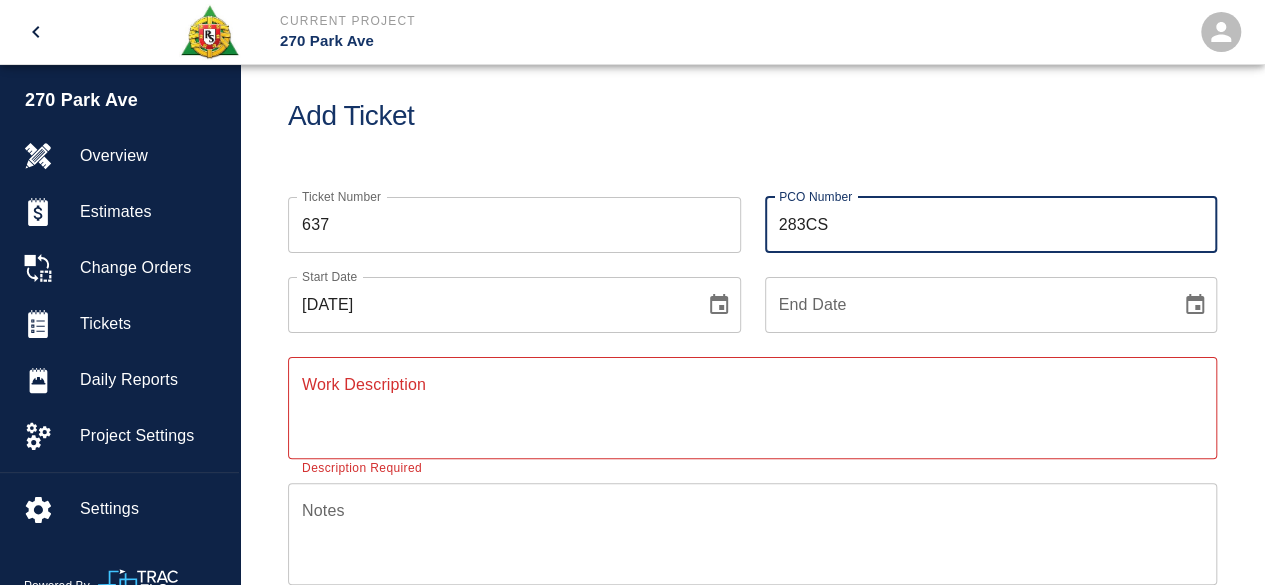 click 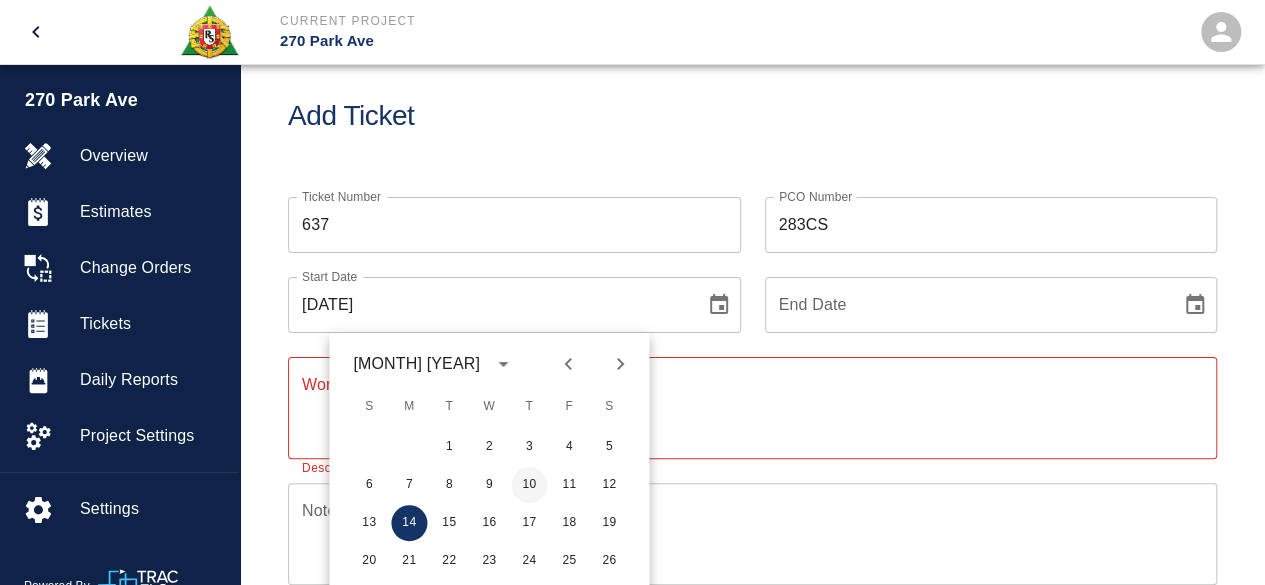 click on "10" at bounding box center (529, 485) 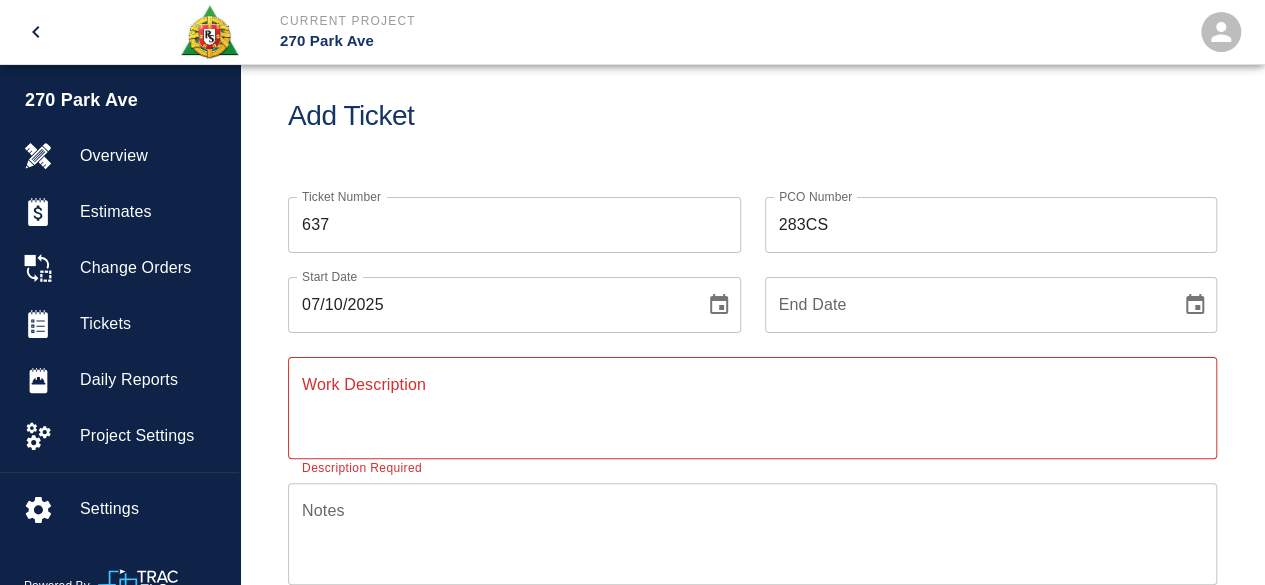click 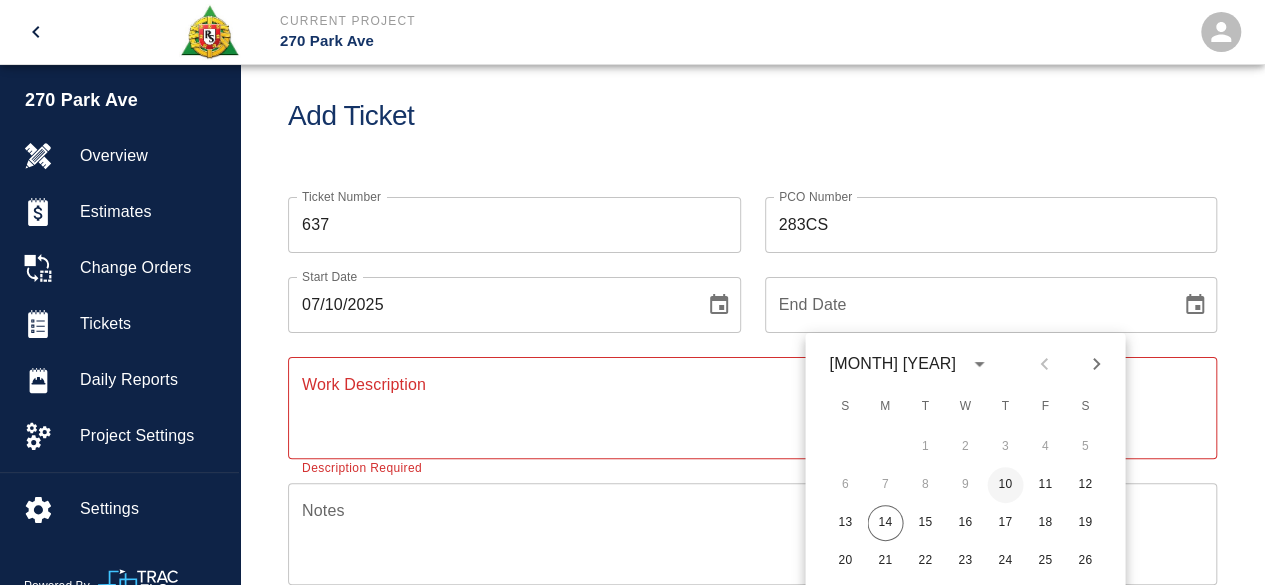 click on "10" at bounding box center [1005, 485] 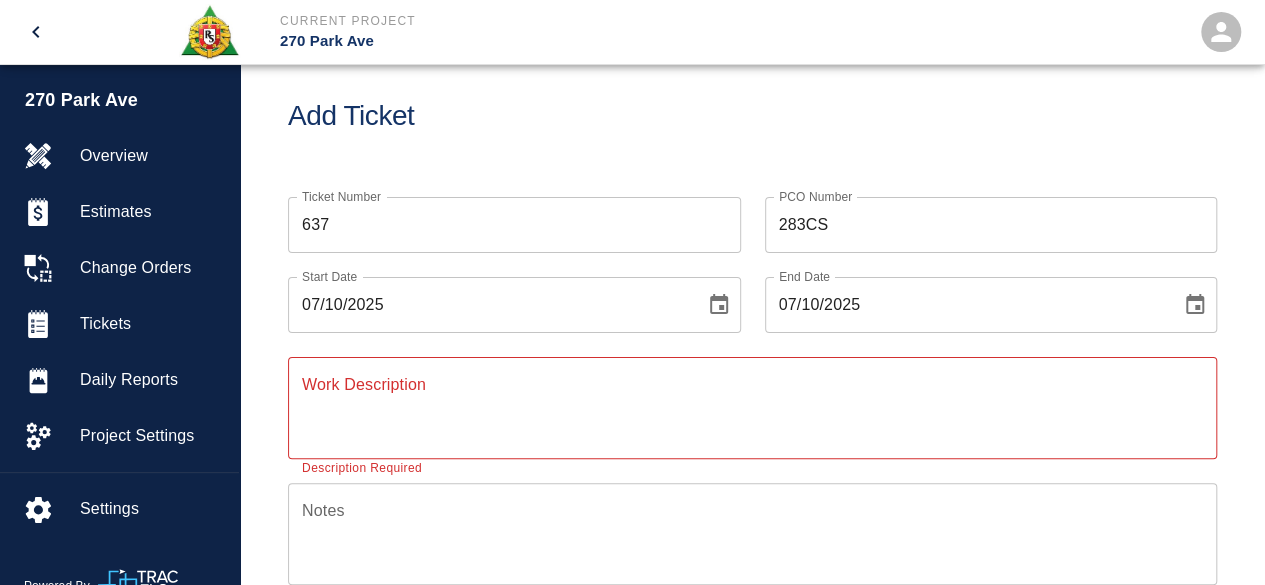 click on "Work Description" at bounding box center [752, 407] 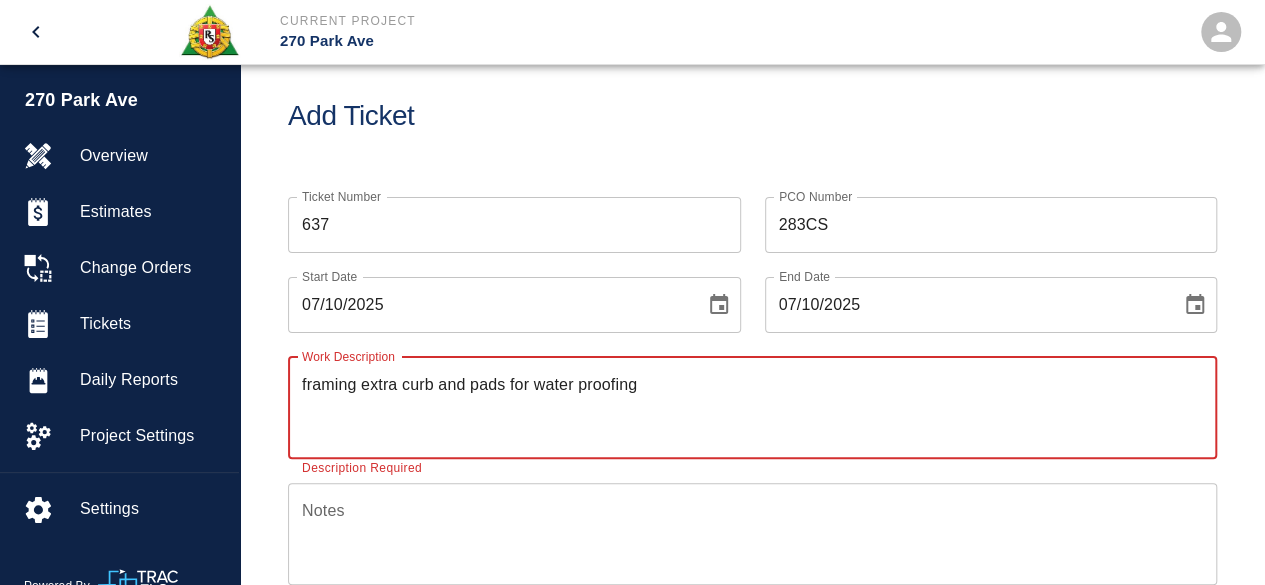type on "framing extra curb and pads for water proofing" 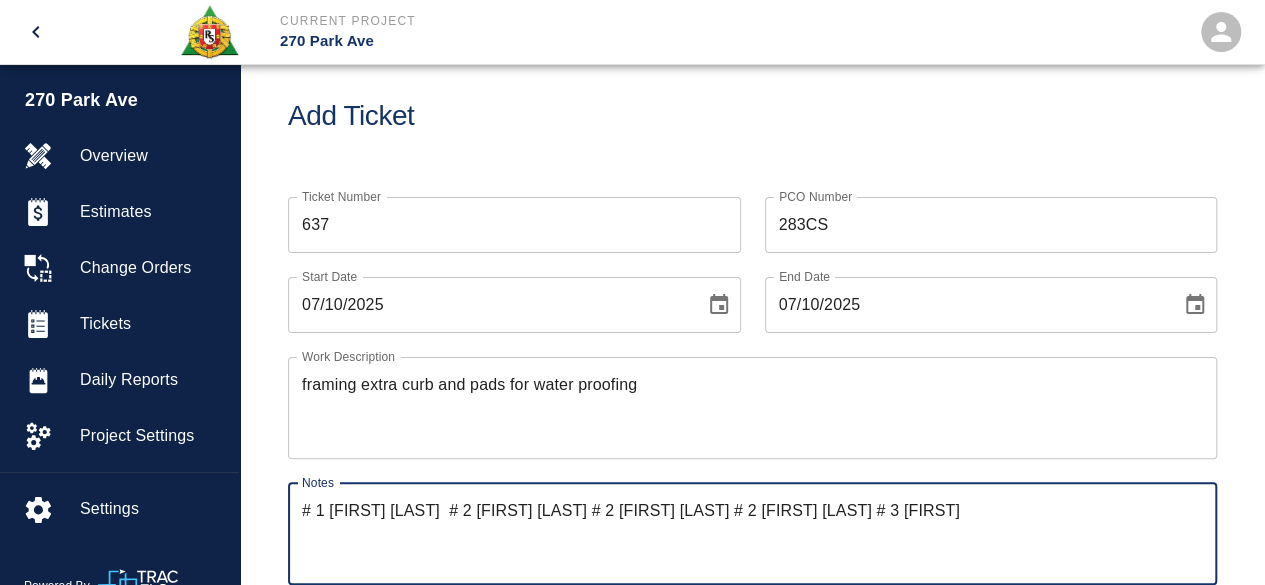 click on "# 1 [FIRST] [LAST]  # 2 [FIRST] [LAST] # 2 [FIRST] [LAST] # 2 [FIRST] [LAST] # 3 [FIRST]" at bounding box center [752, 533] 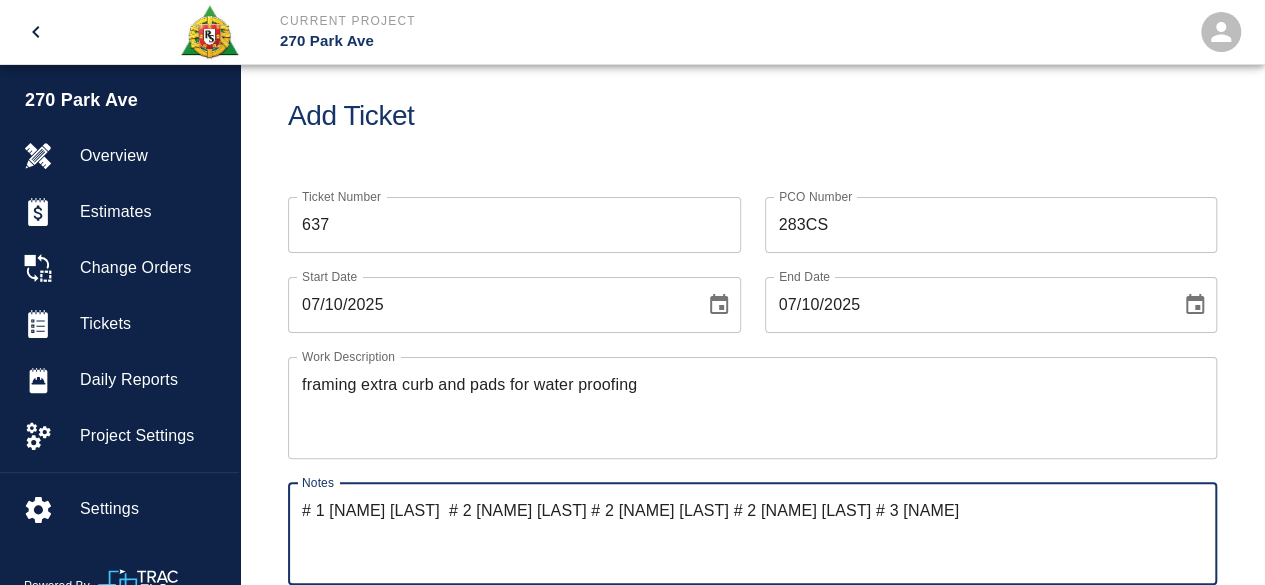 click on "# 1 [NAME] [LAST]  # 2 [NAME] [LAST] # 2 [NAME] [LAST] # 2 [NAME] [LAST] # 3 [NAME]" at bounding box center (752, 533) 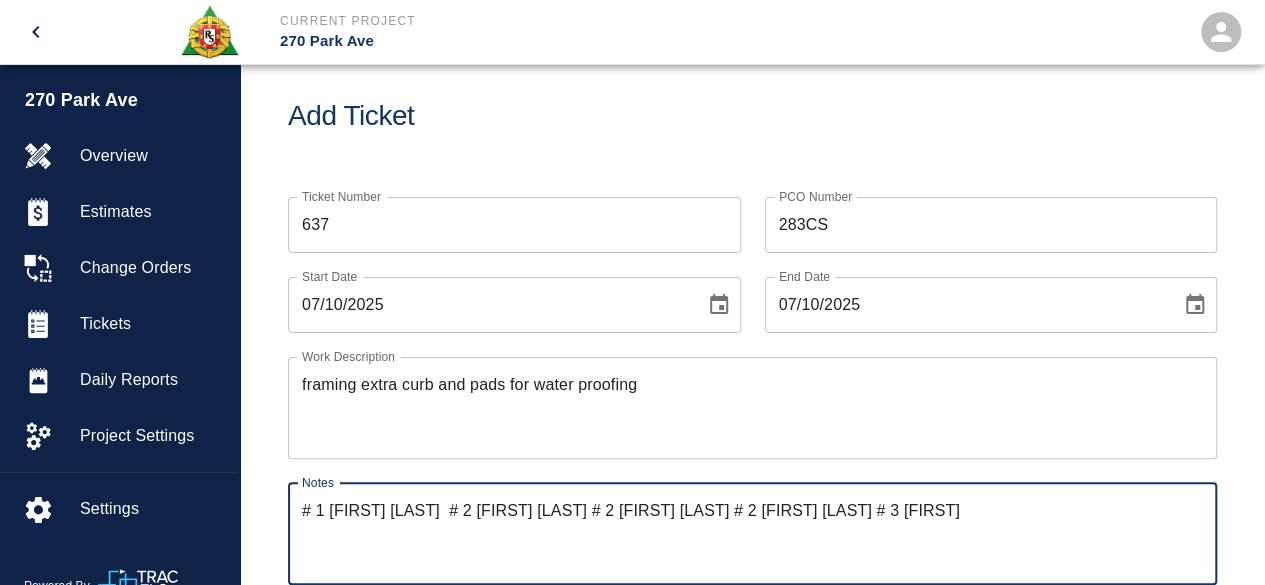 click on "# 1 [FIRST] [LAST]  # 2 [FIRST] [LAST] # 2 [FIRST] [LAST] # 2 [FIRST] [LAST] # 3 [FIRST]" at bounding box center (752, 533) 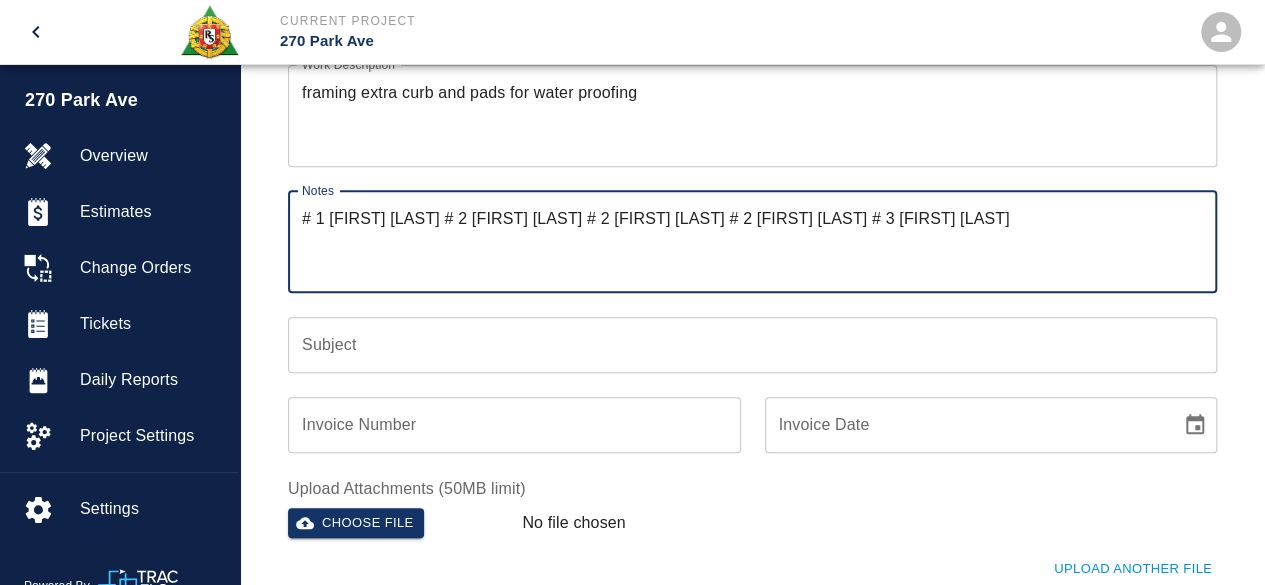 scroll, scrollTop: 329, scrollLeft: 0, axis: vertical 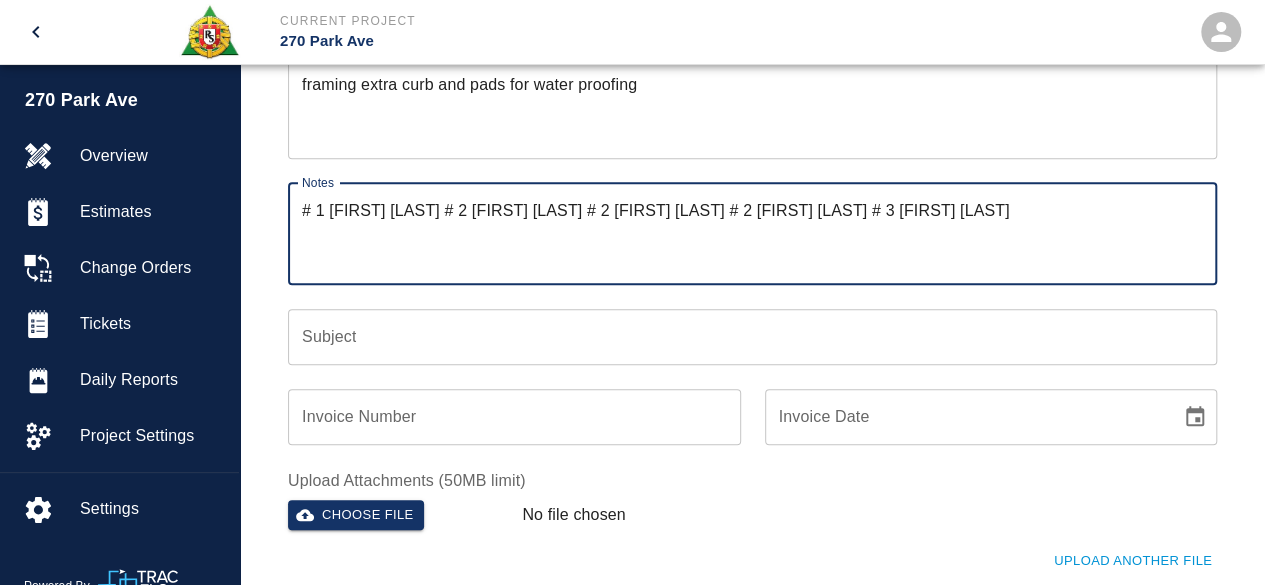 type on "# 1 [FIRST] [LAST] # 2 [FIRST] [LAST] # 2 [FIRST] [LAST] # 2 [FIRST] [LAST] # 3 [FIRST] [LAST]" 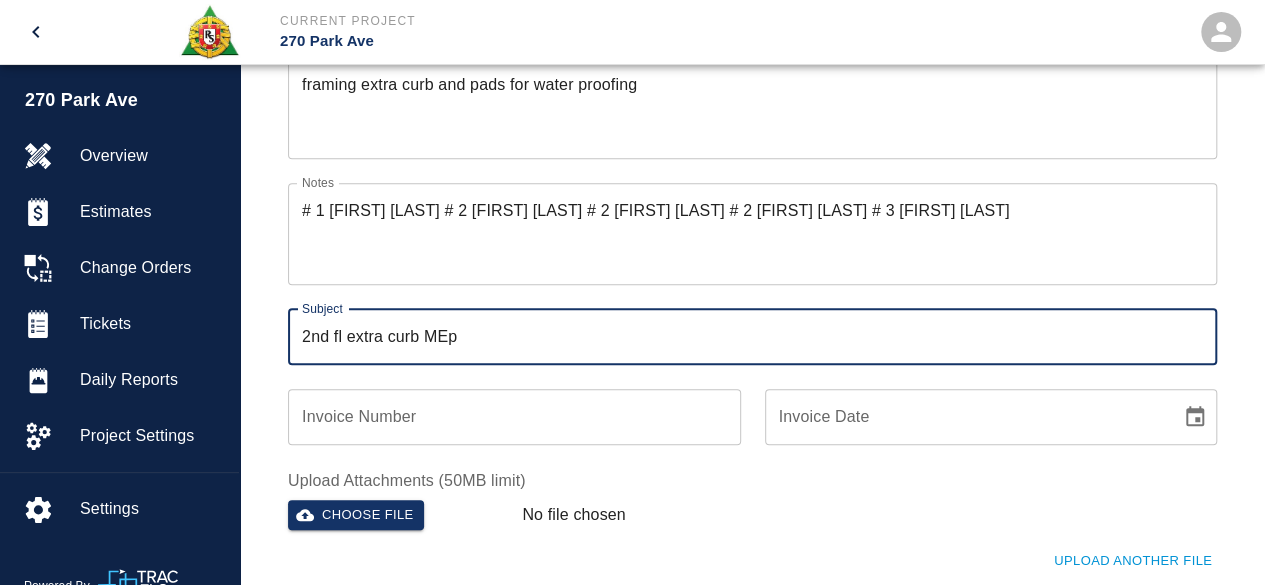 type on "2nd fl extra curb MEp" 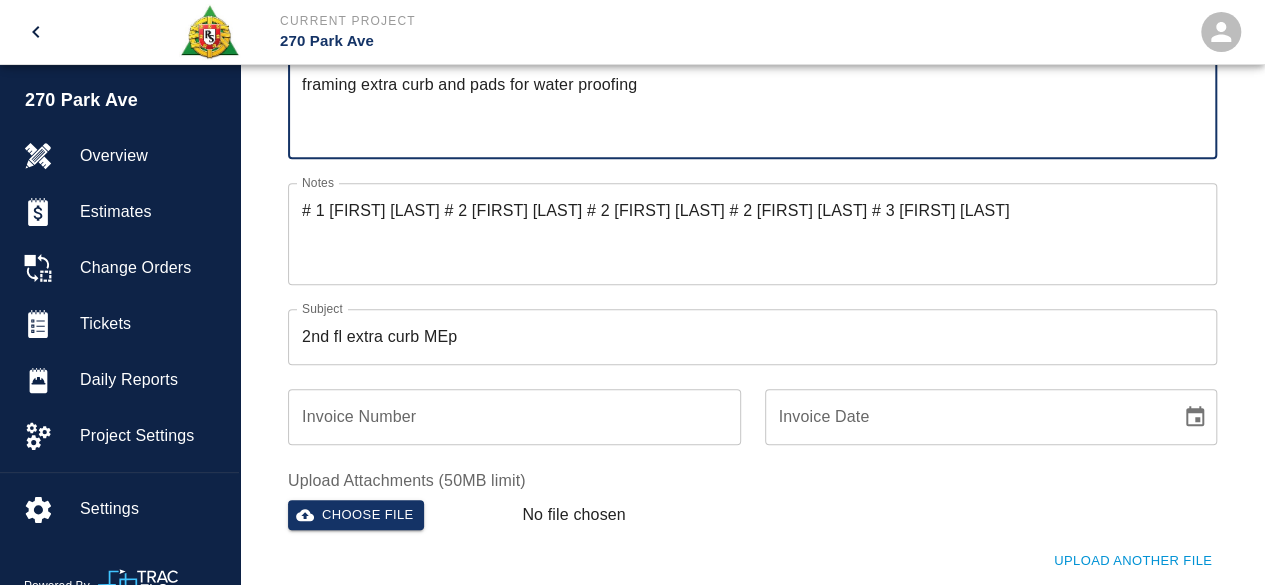 click on "framing extra curb and pads for water proofing" at bounding box center (752, 107) 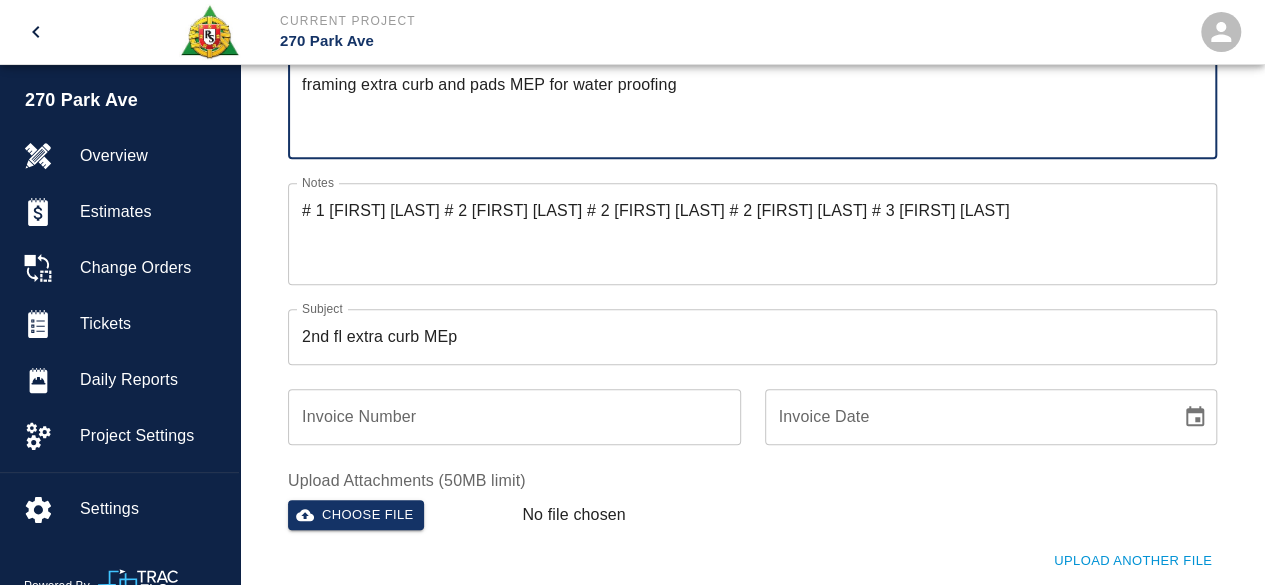 click on "framing extra curb and pads MEP for water proofing" at bounding box center (752, 107) 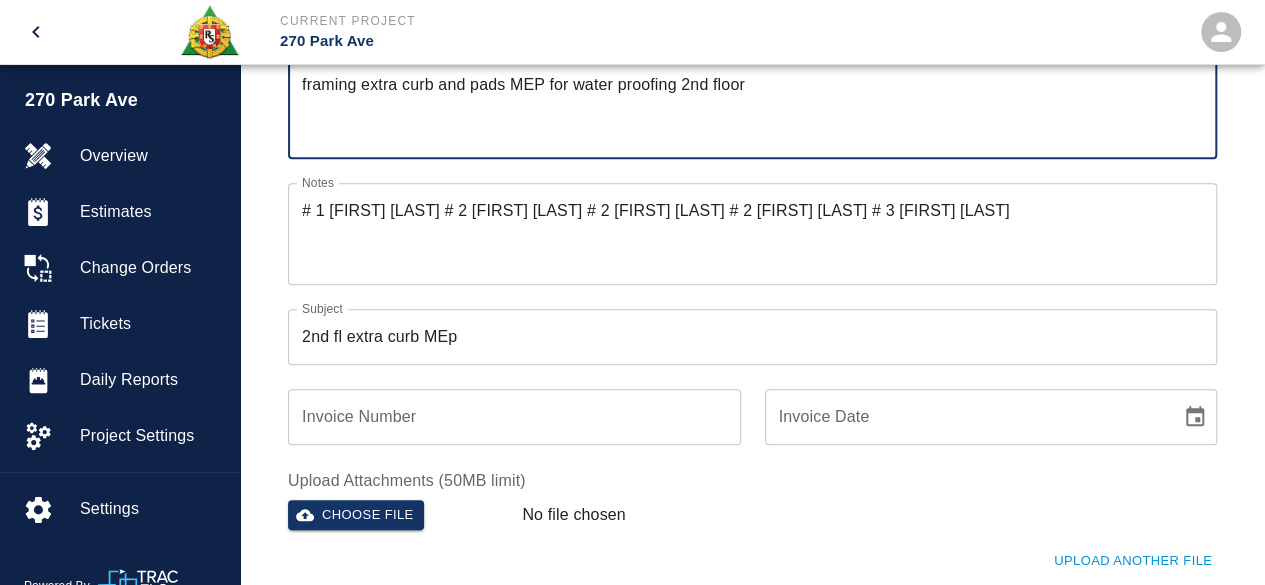 type on "framing extra curb and pads MEP for water proofing 2nd floor" 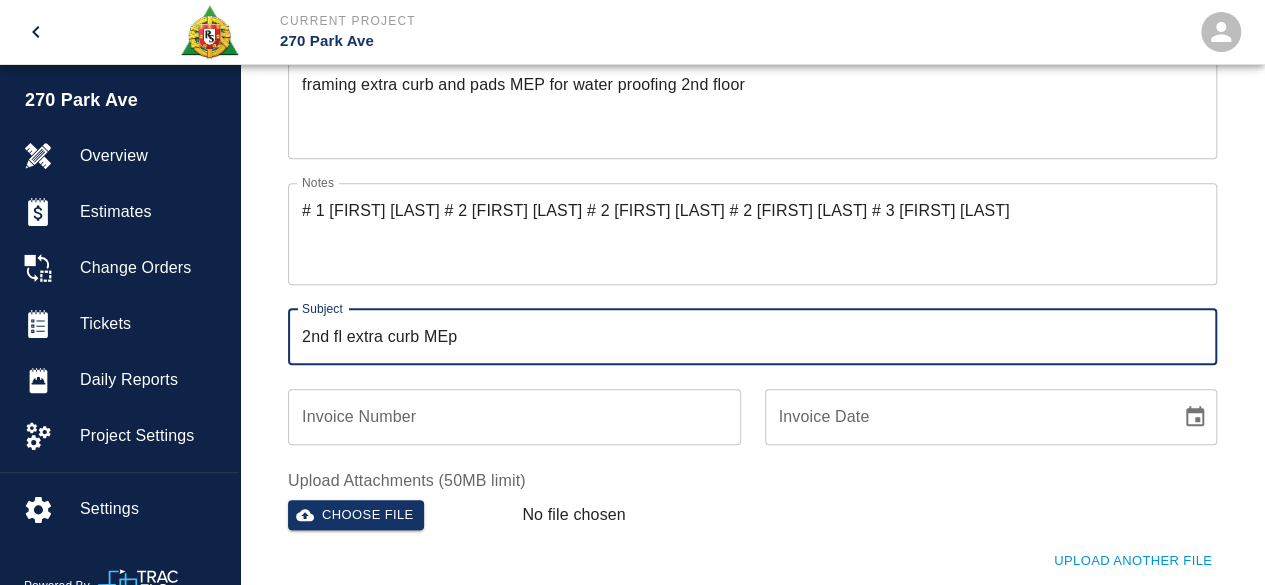 click on "2nd fl extra curb MEp" at bounding box center [752, 337] 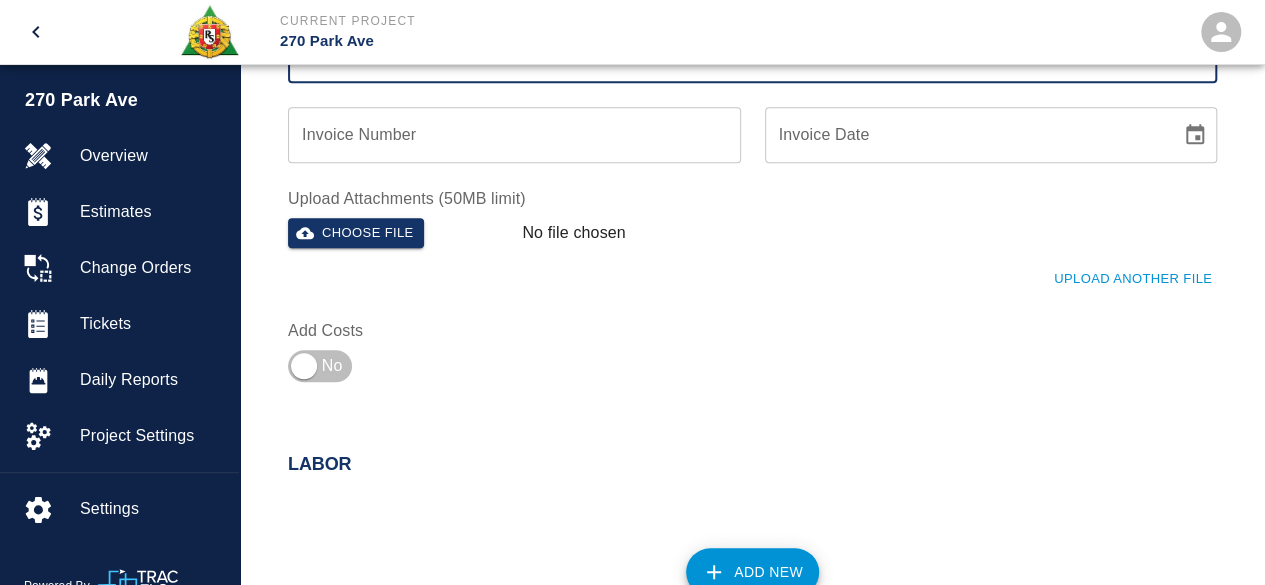 scroll, scrollTop: 729, scrollLeft: 0, axis: vertical 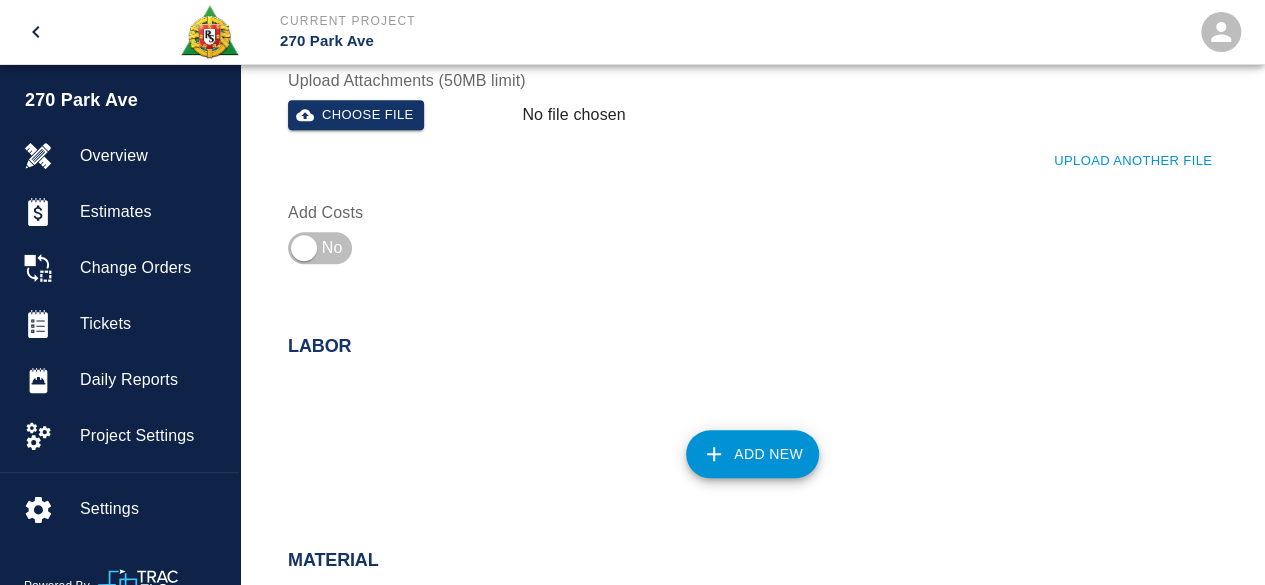 type on "2nd fl extra curb MEP" 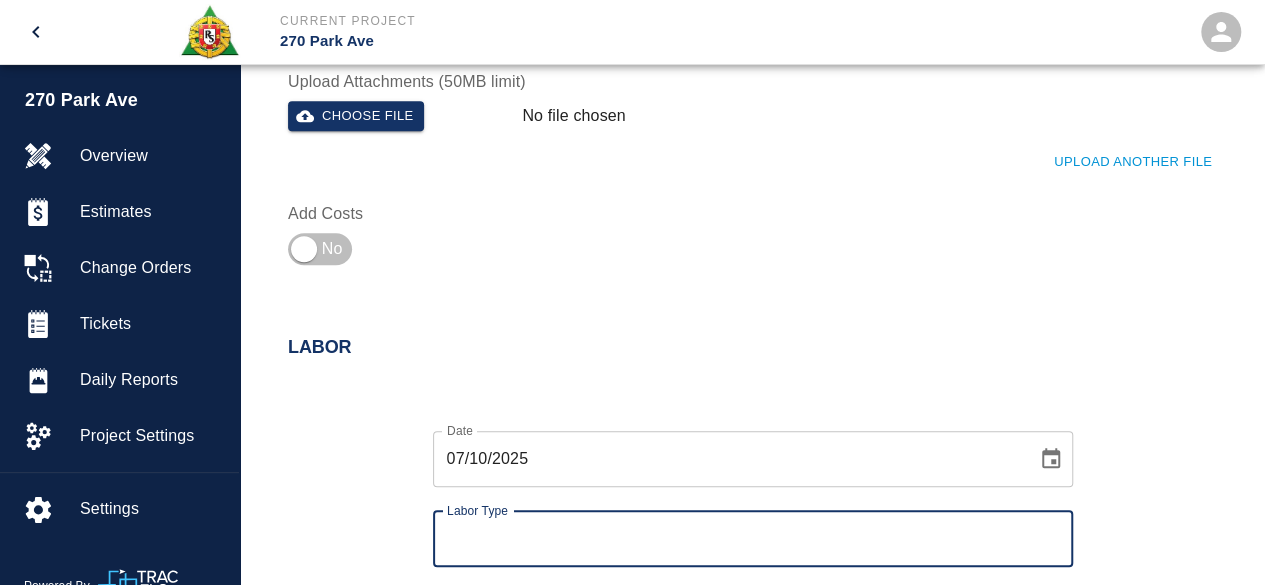 scroll, scrollTop: 729, scrollLeft: 0, axis: vertical 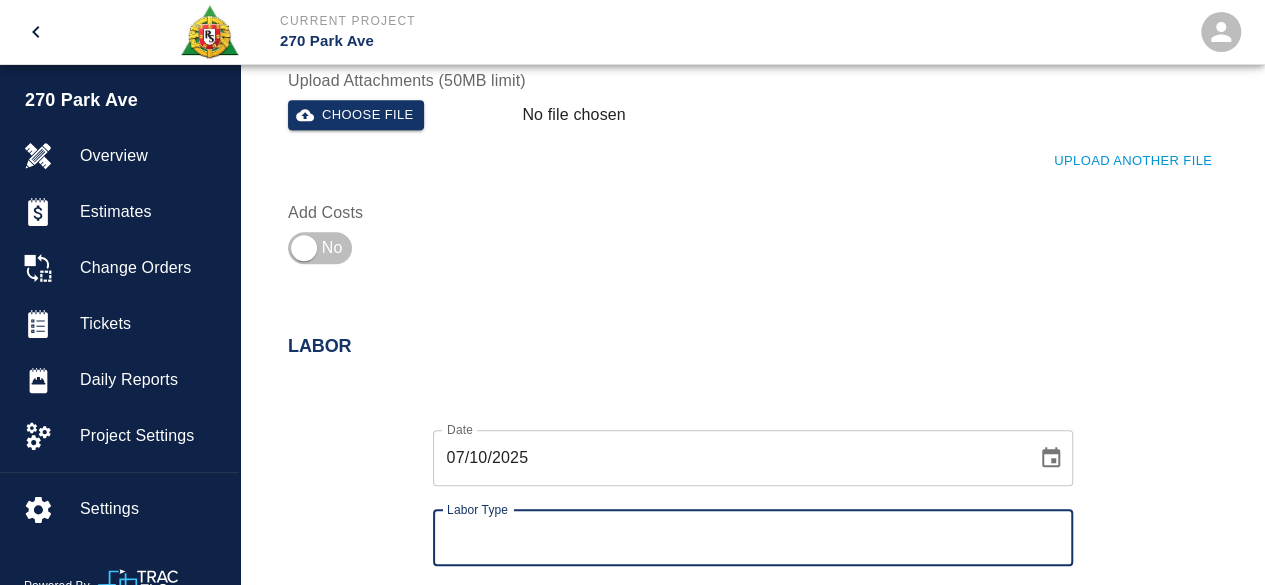 click on "Labor Type" at bounding box center [753, 538] 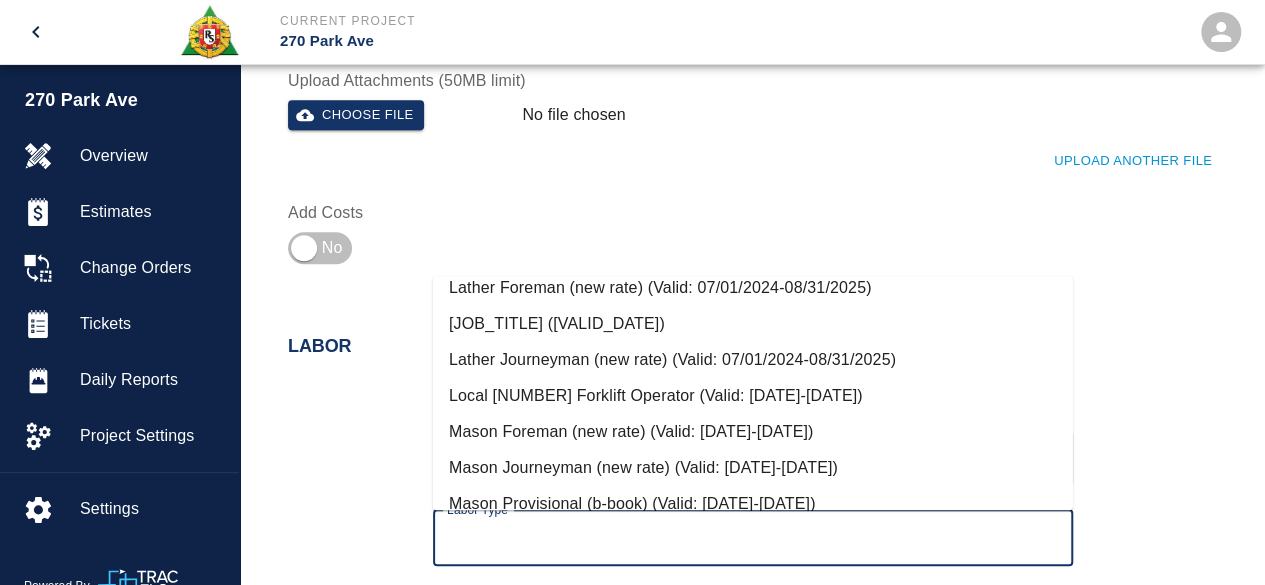 scroll, scrollTop: 1000, scrollLeft: 0, axis: vertical 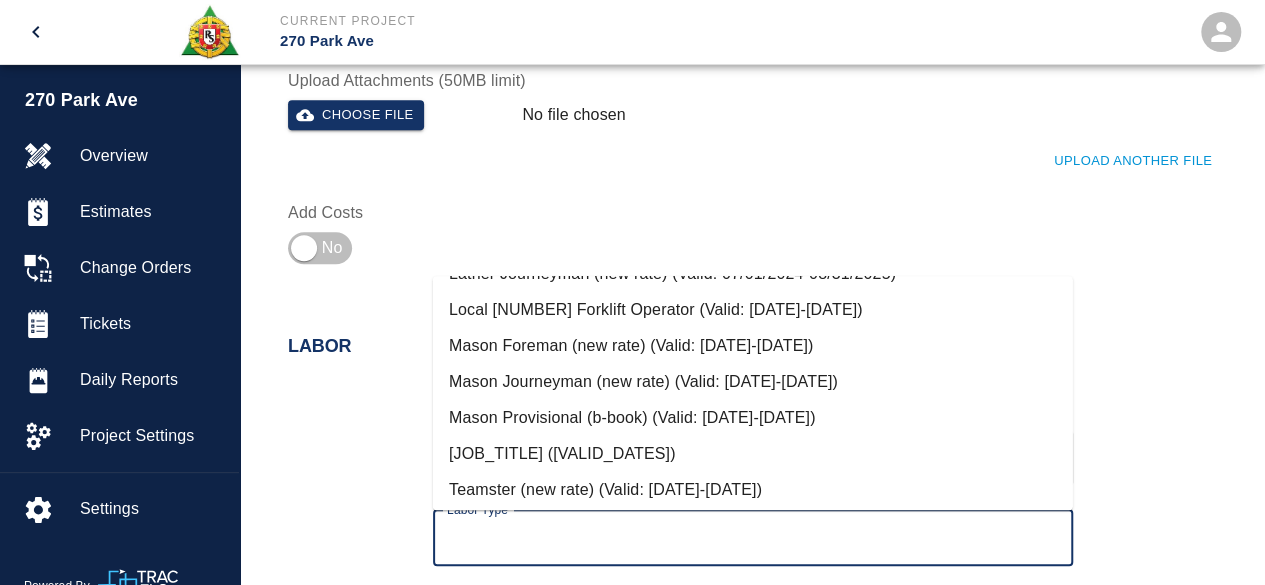 click on "Mason Foreman (new rate) (Valid: [DATE]-[DATE])" at bounding box center (753, 346) 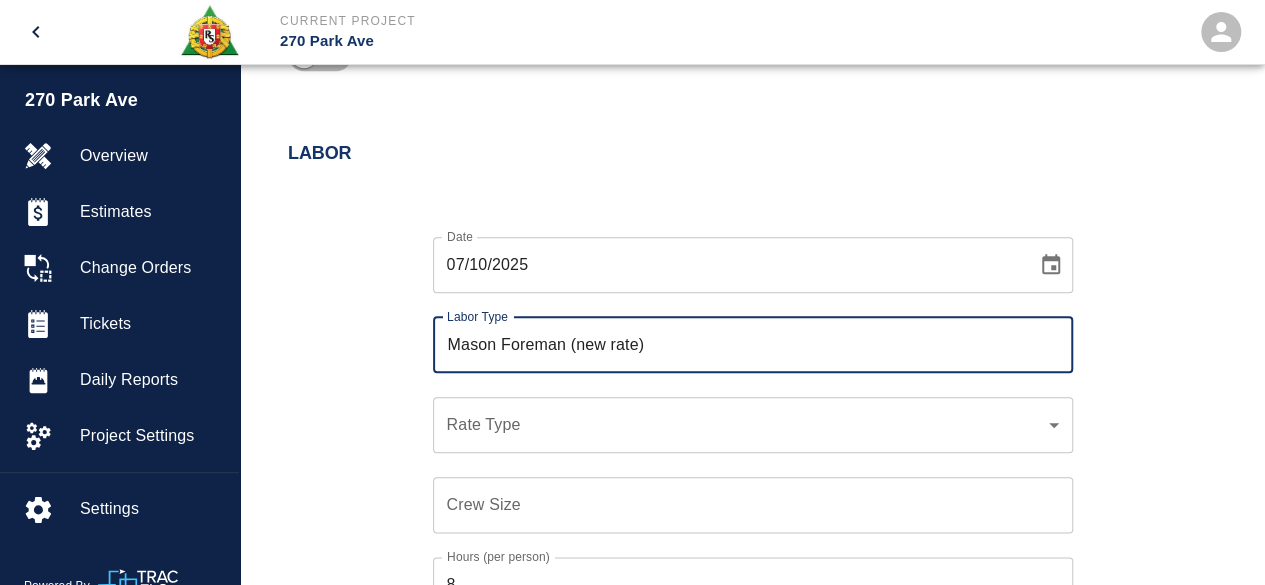 scroll, scrollTop: 929, scrollLeft: 0, axis: vertical 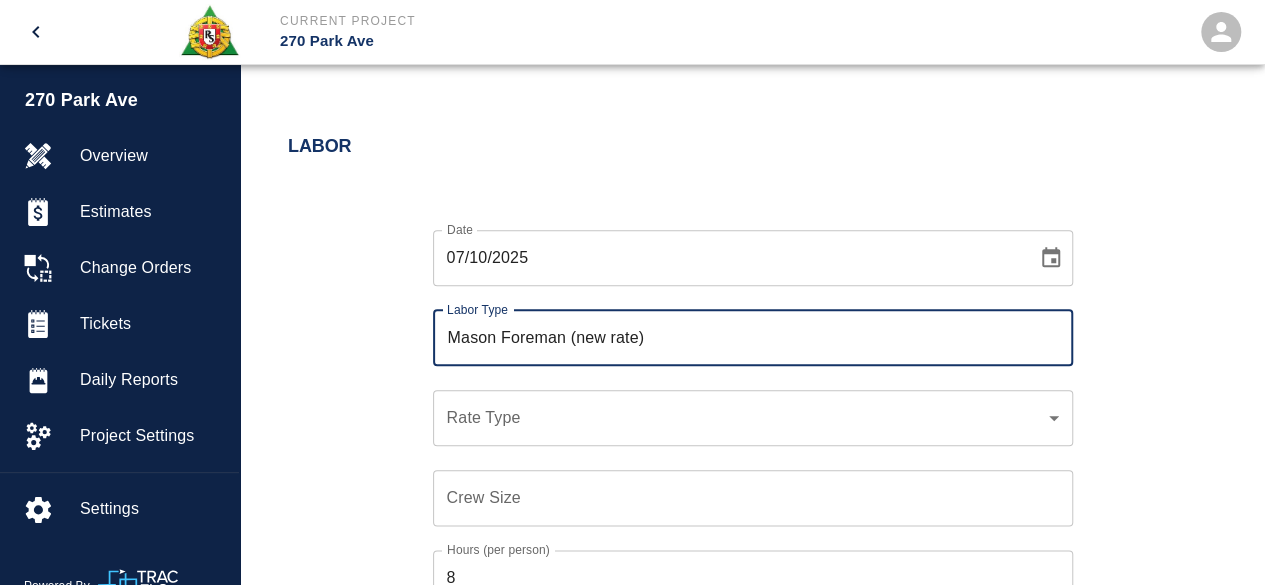 click on "Current Project 270 Park Ave Home 270 Park Ave Overview Estimates Change Orders Tickets Daily Reports Project Settings Settings Powered By Terms of Service | Privacy Policy Add Ticket Ticket Number 637 Ticket Number PCO Number 283CS PCO Number Start Date 07/10/2025 Start Date End Date 07/10/2025 End Date Work Description framing extra curb and pads MEP for water proofing 2nd floor x Work Description Notes # 1 [FIRST] [LAST] # 2 [FIRST] [LAST] # 2 [FIRST] [LAST] # 2 [FIRST] [LAST] # 3 [FIRST] [LAST] x Notes Subject 2nd fl extra curb MEP Subject Invoice Number Invoice Number Invoice Date Invoice Date Upload Attachments (50MB limit) Choose file No file chosen Upload Another File Add Costs Labor Date 07/10/2025 Date Labor Type Mason Foreman (new rate) Labor Type Rate Type Rate Type Crew Size Crew Size Hours (per person) 8 Hours (per person) Cancel Add Labor Material Add New Equipment Add New Cancel Create Ticket [FIRST] [LAST] [EMAIL] Integrations Edit Profile Logout $1M" at bounding box center [632, -637] 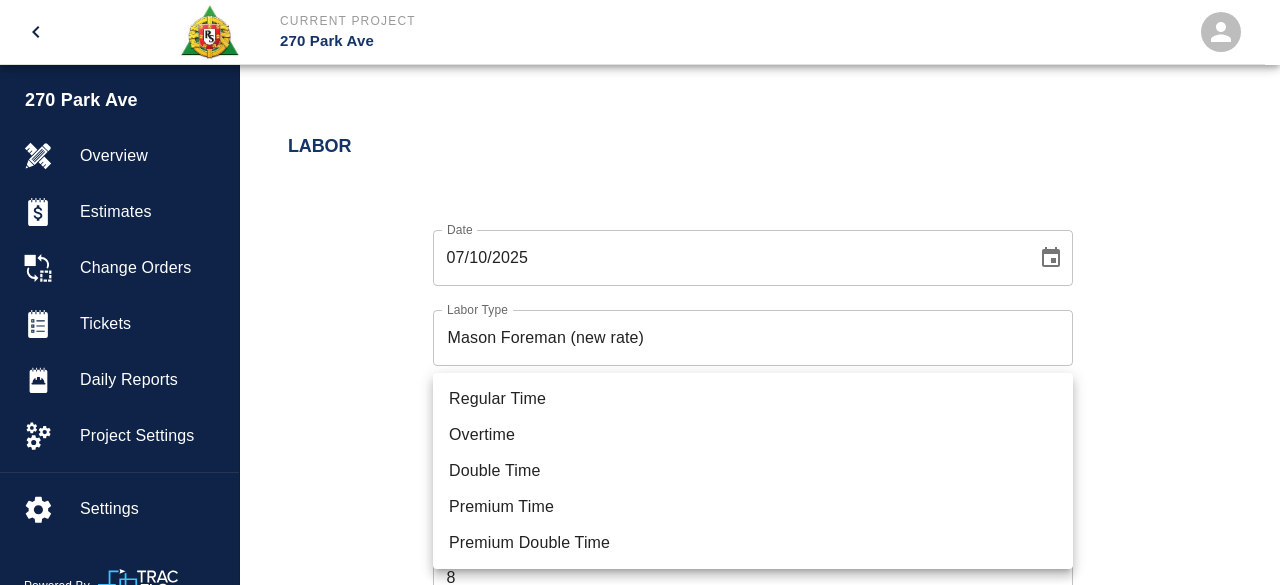 click on "Regular Time" at bounding box center [753, 399] 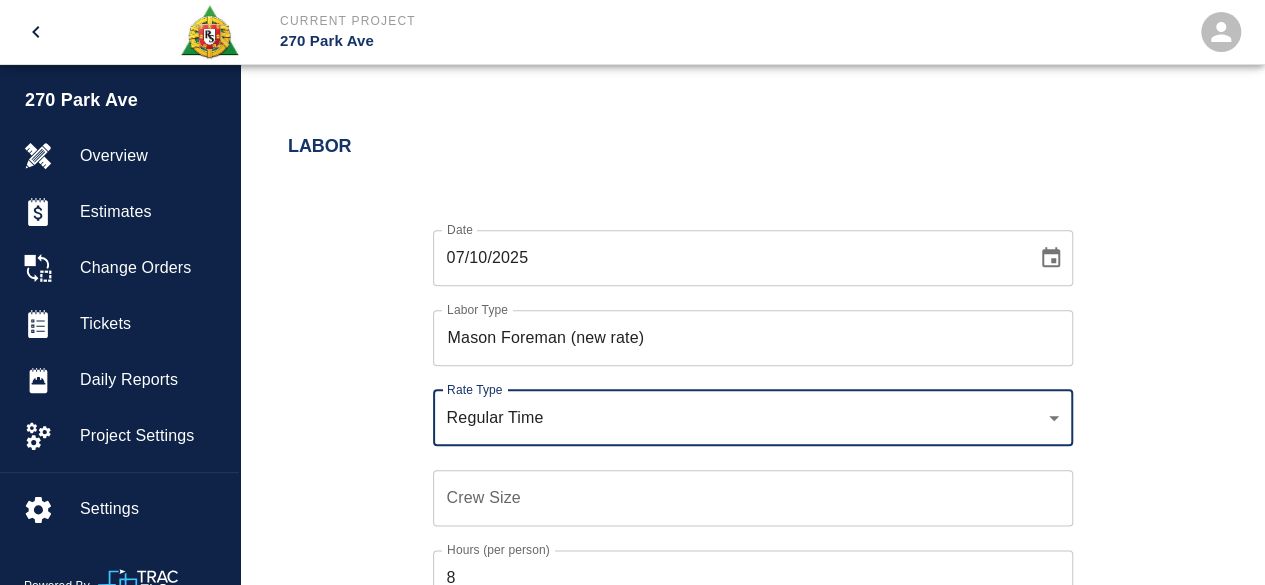 click on "Crew Size Crew Size" at bounding box center [753, 498] 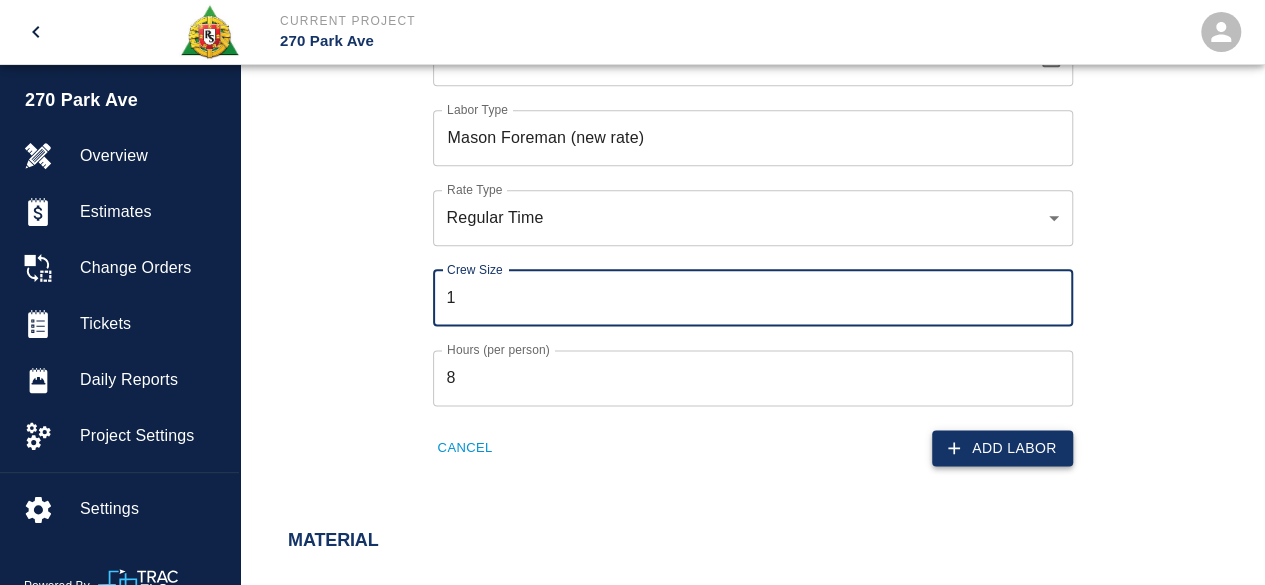 type on "1" 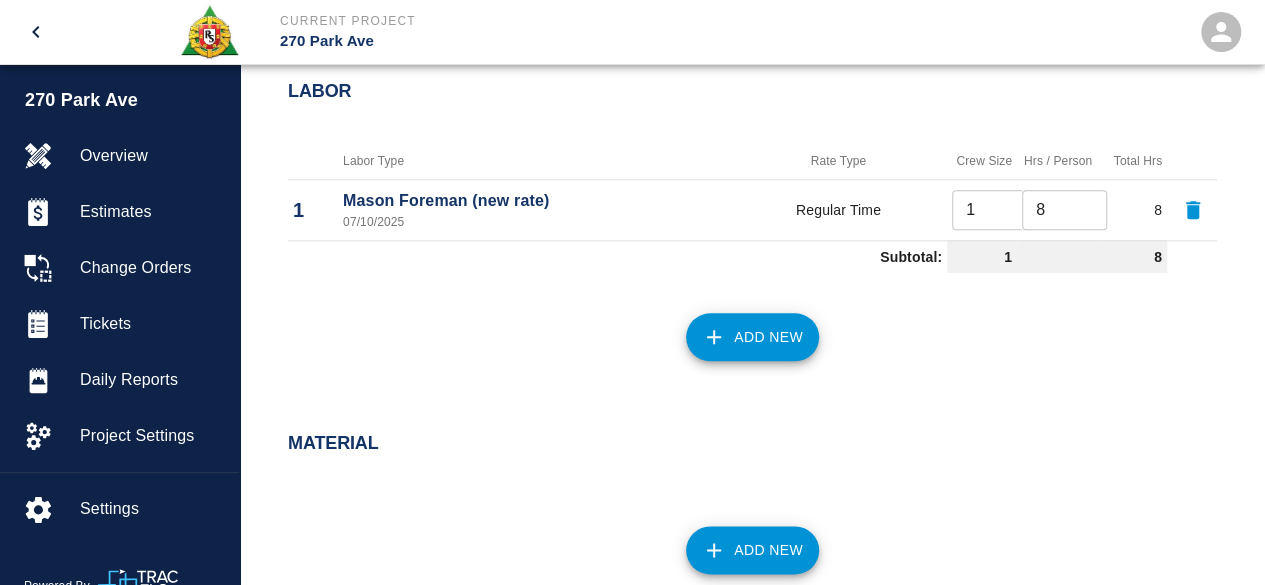 scroll, scrollTop: 966, scrollLeft: 0, axis: vertical 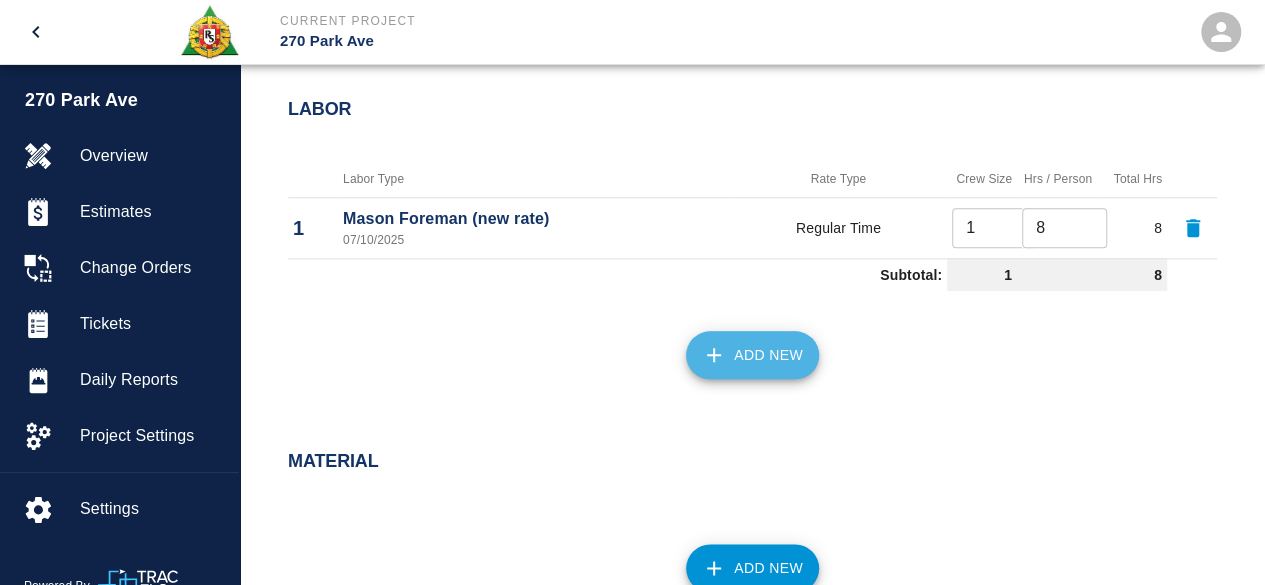 click on "Add New" at bounding box center [752, 355] 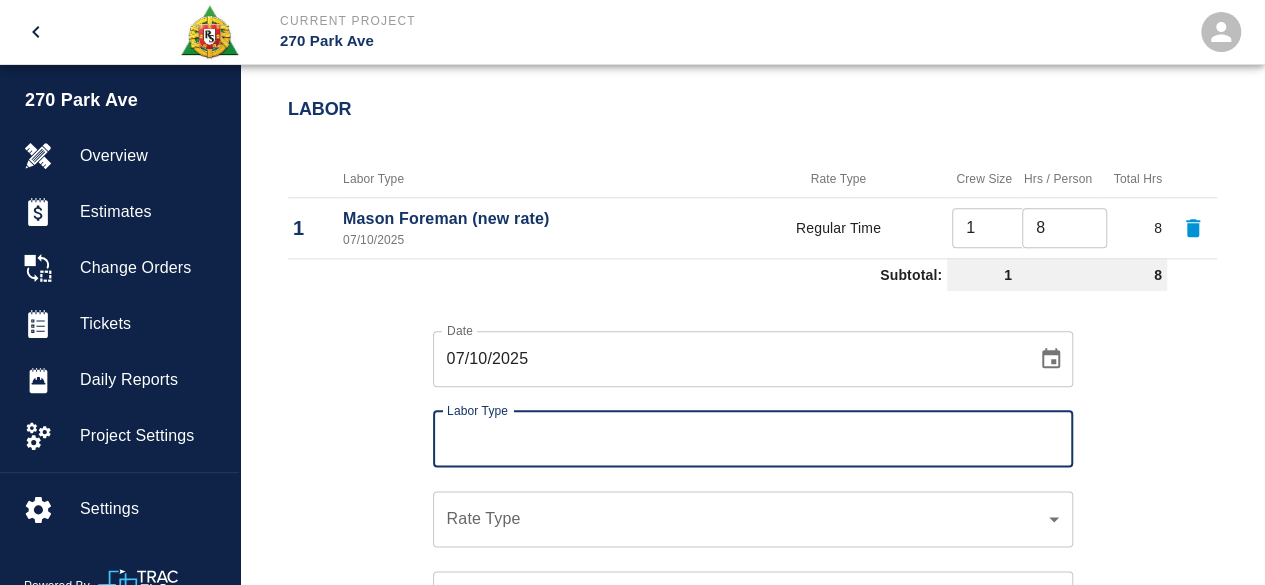 click on "Labor Type" at bounding box center (753, 439) 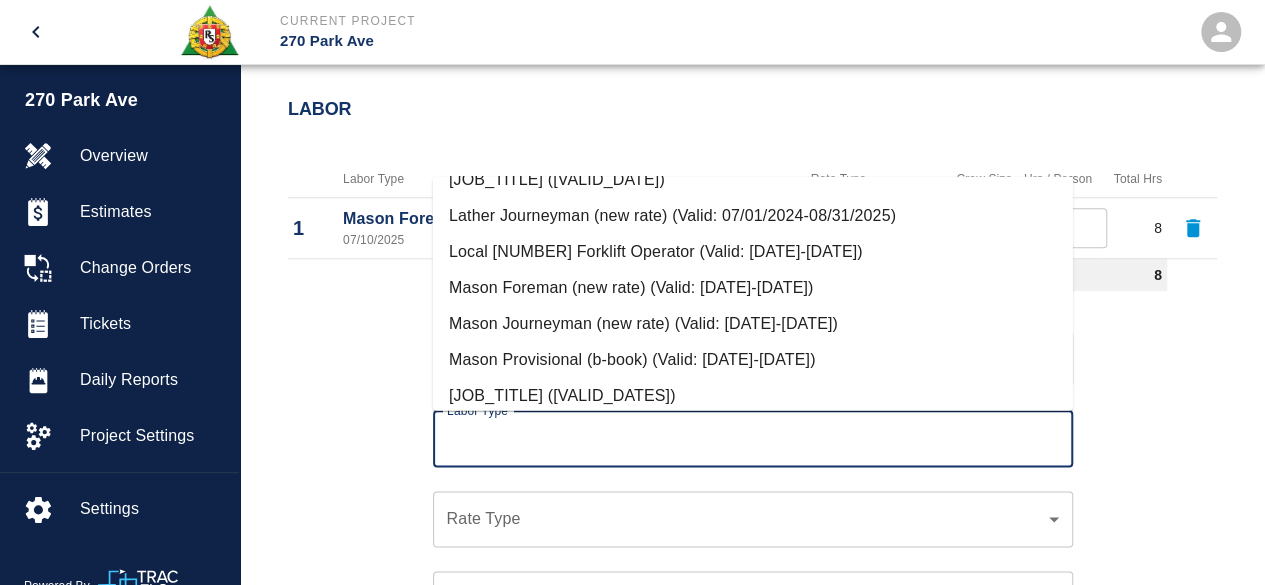 scroll, scrollTop: 1000, scrollLeft: 0, axis: vertical 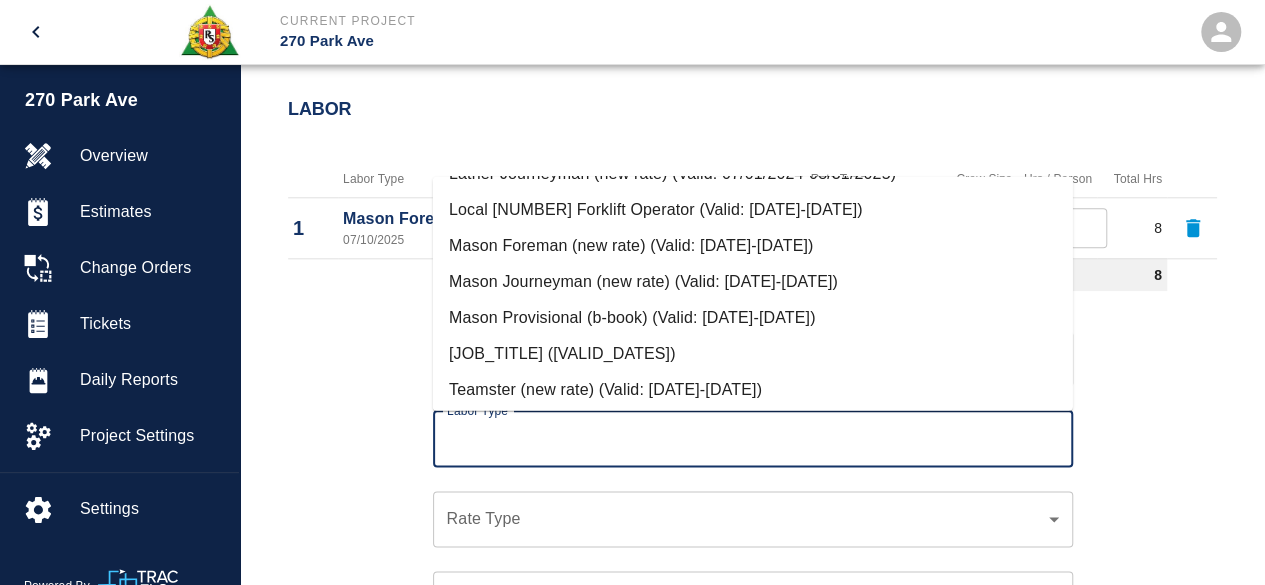 click on "Mason Journeyman (new rate) (Valid: [DATE]-[DATE])" at bounding box center [753, 282] 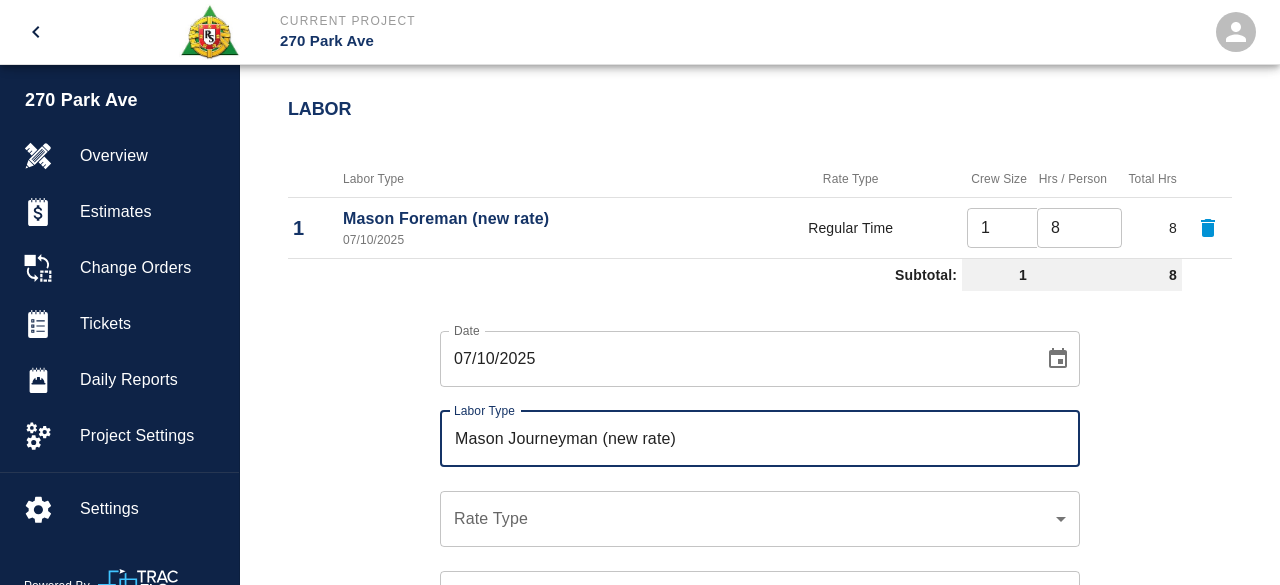 click on "Current Project 270 Park Ave Home 270 Park Ave Overview Estimates Change Orders Tickets Daily Reports Project Settings Settings Powered By Terms of Service | Privacy Policy Add Ticket Ticket Number 637 Ticket Number PCO Number 283CS PCO Number Start Date [DATE] Start Date End Date [DATE] End Date Work Description framing extra curb and pads MEP for water proofing 2nd floor x Work Description Notes # 1 [FIRST] [LAST] # 2 [FIRST] [LAST] # 2 [FIRST] [LAST] # 2 [FIRST] [LAST] # 3 [FIRST] [LAST] x Notes Subject 2nd fl extra curb MEP Subject Invoice Number Invoice Number Invoice Date Invoice Date Upload Attachments (50MB limit) Choose file No file chosen Upload Another File Add Costs Labor Labor Type Rate Type Crew Size Hrs / Person Total Hrs 1 Mason Foreman (new rate) [DATE] Regular Time 1 8 8 Subtotal: 1 8 Date [DATE] Date Labor Type Mason Journeyman (new rate) Labor Type Rate Type Crew Size Crew Size Hours (per person) 8 Hours (per person) Cancel Add Labor Material $1M" at bounding box center (640, -674) 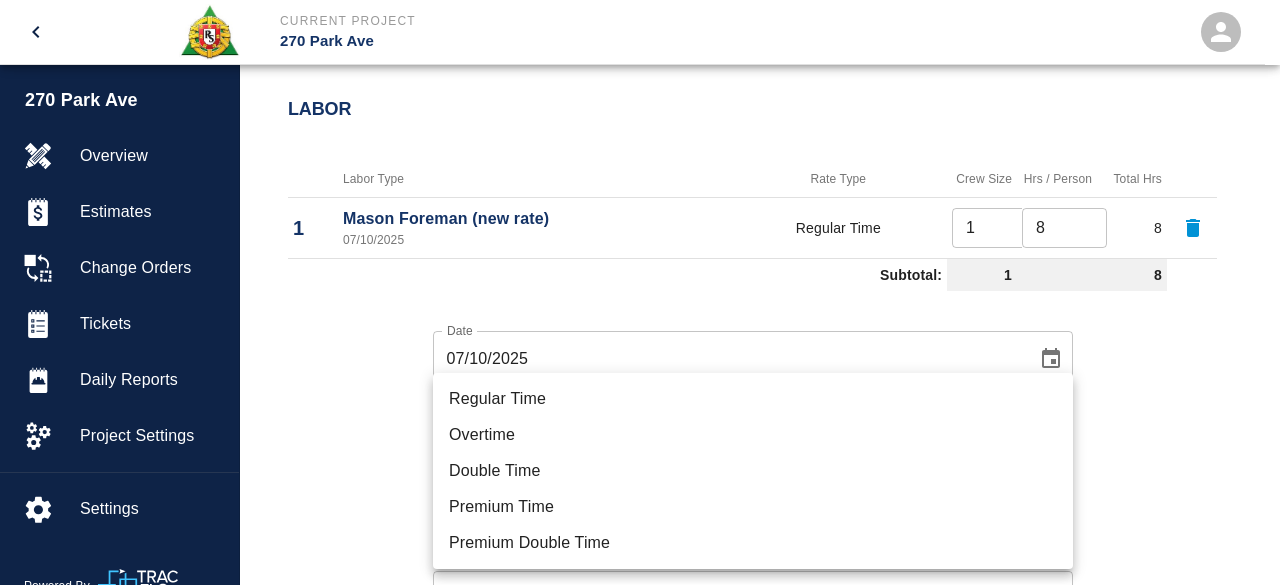click on "Regular Time" at bounding box center [753, 399] 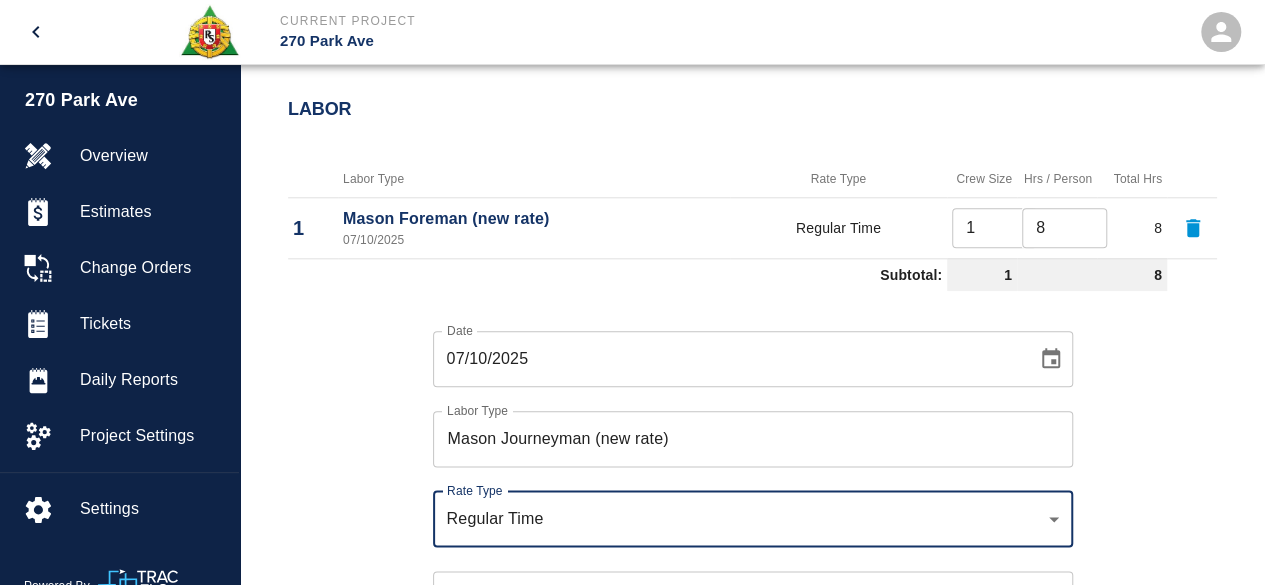 click on "Date [DATE] Date Labor Type [JOB_TITLE] ([RATE_TYPE]) Labor Type Rate Type [RATE_TYPE] Crew Size Crew Size Hours (per person) 8 Hours (per person) Cancel Add Labor" at bounding box center (740, 533) 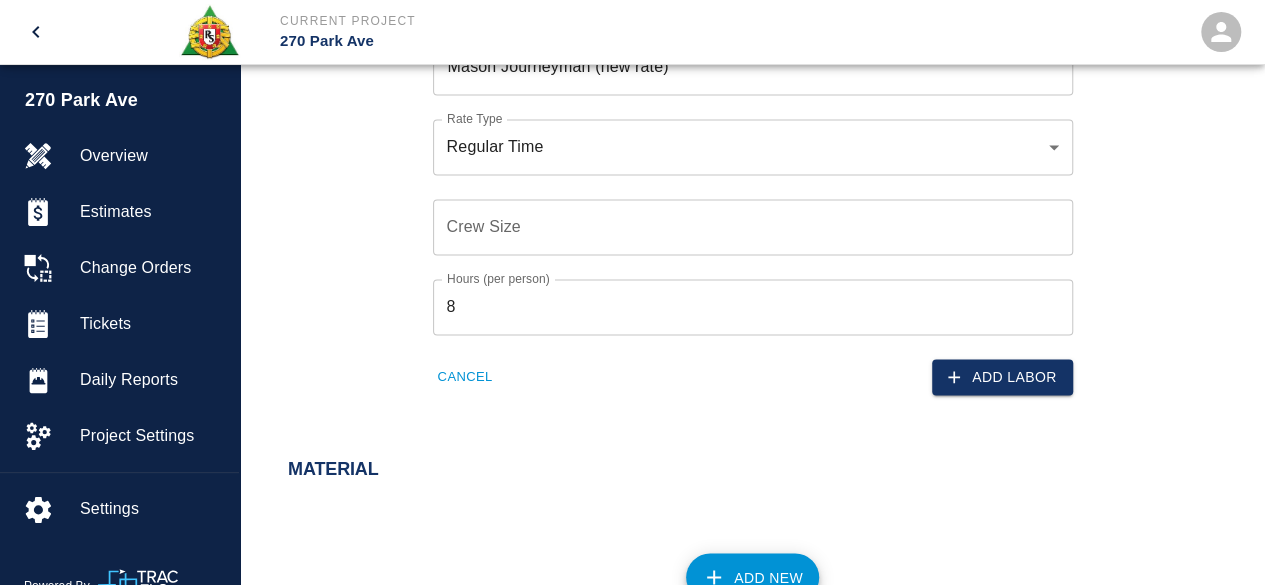 scroll, scrollTop: 1366, scrollLeft: 0, axis: vertical 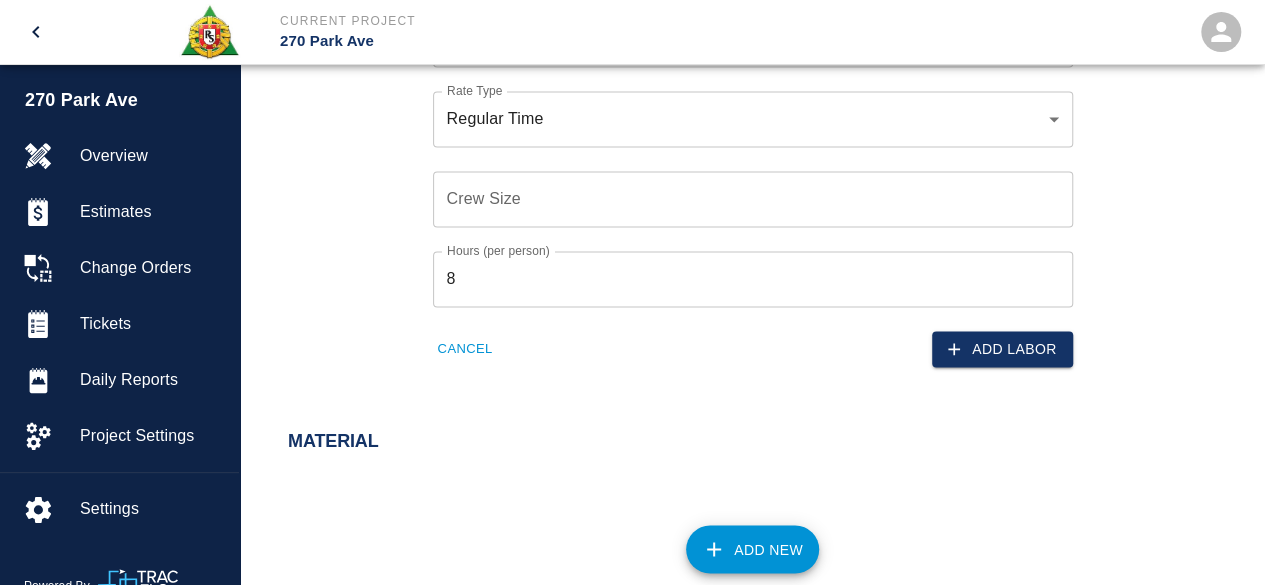 click on "Crew Size" at bounding box center (753, 199) 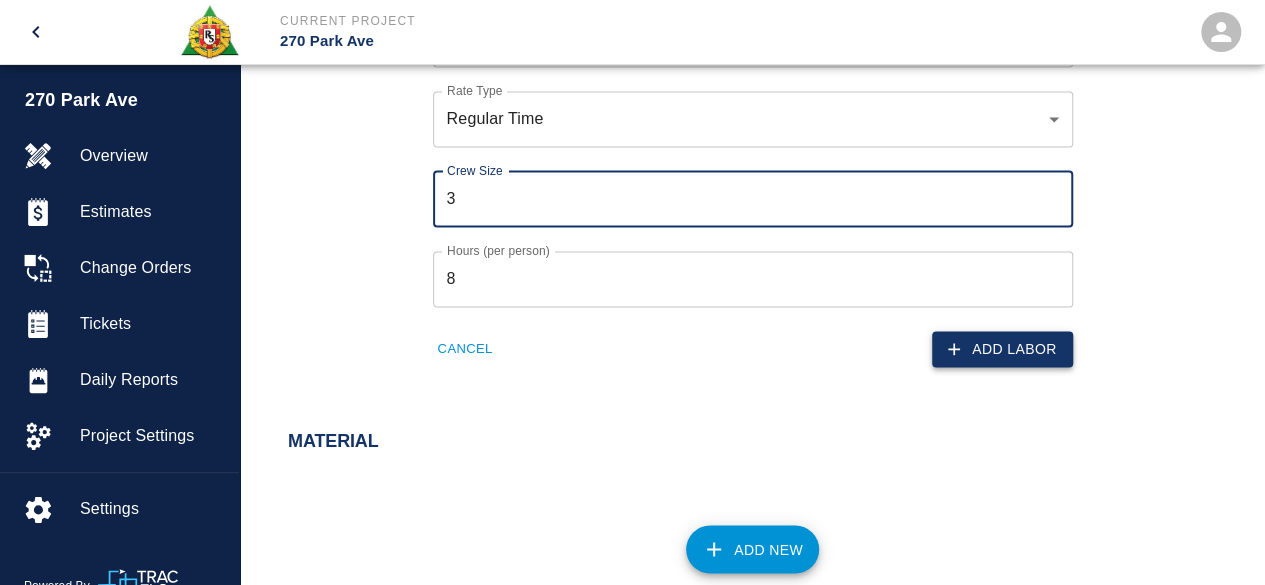type on "3" 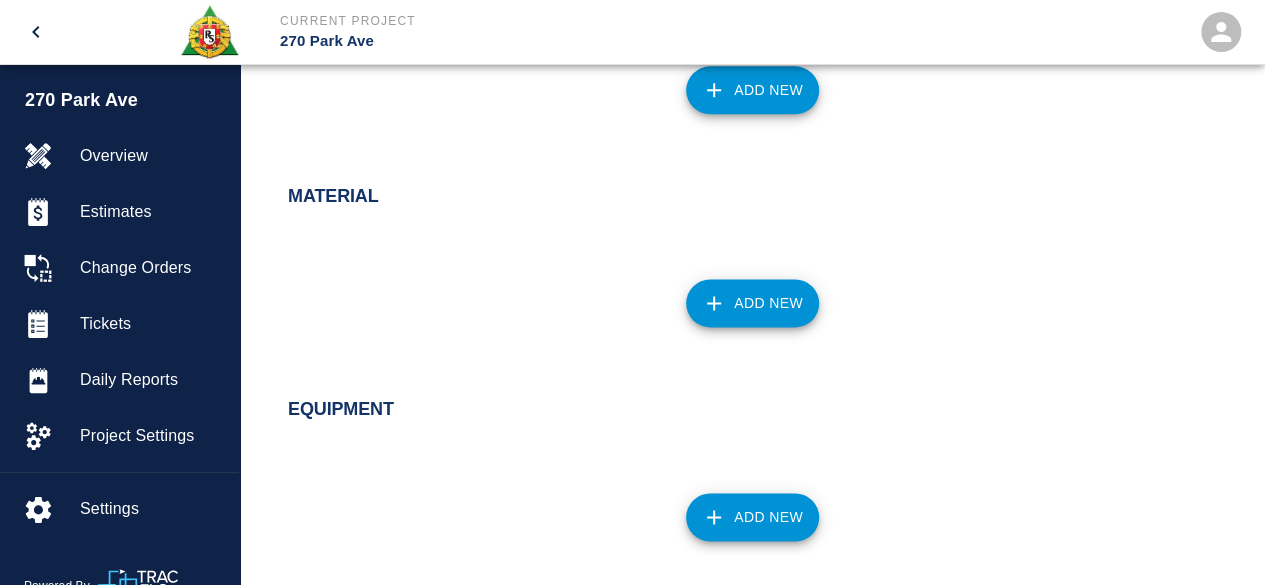 scroll, scrollTop: 1220, scrollLeft: 0, axis: vertical 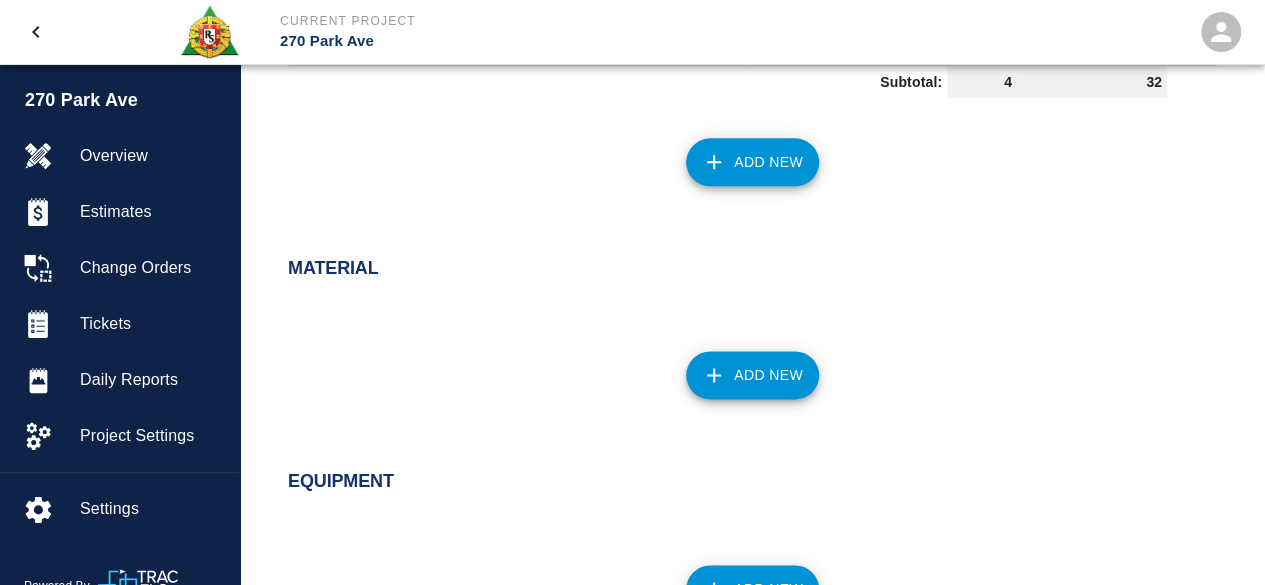 click on "Add New" at bounding box center [752, 162] 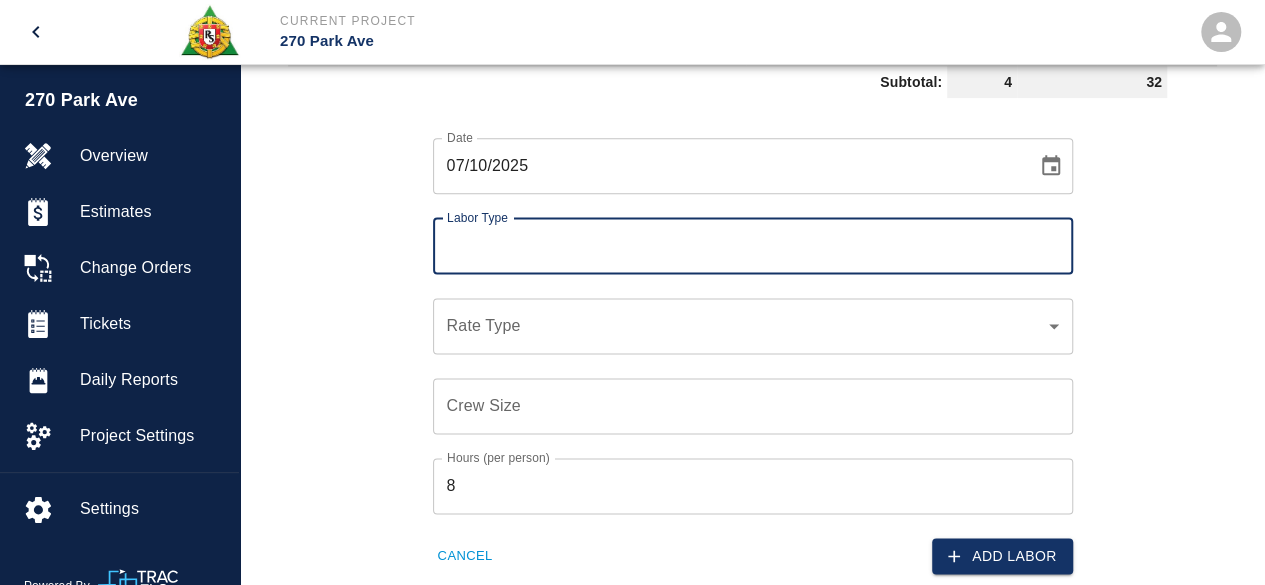 click on "Labor Type" at bounding box center [753, 246] 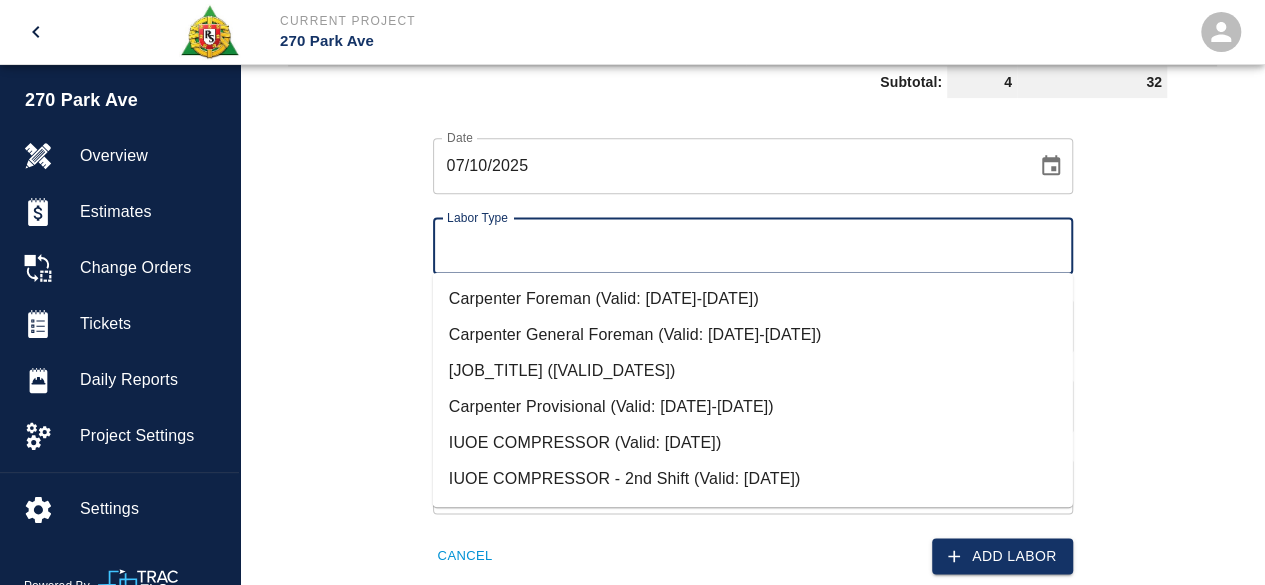 click on "Carpenter Provisional  (Valid: [DATE]-[DATE])" at bounding box center [753, 407] 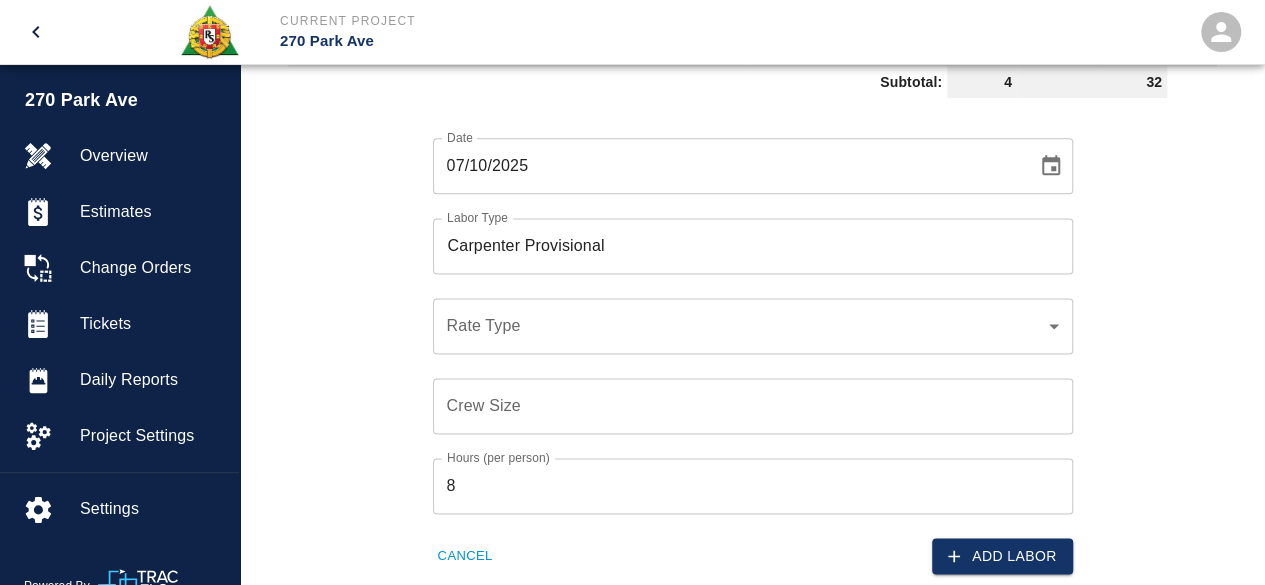 click on "​ Rate Type" at bounding box center [753, 326] 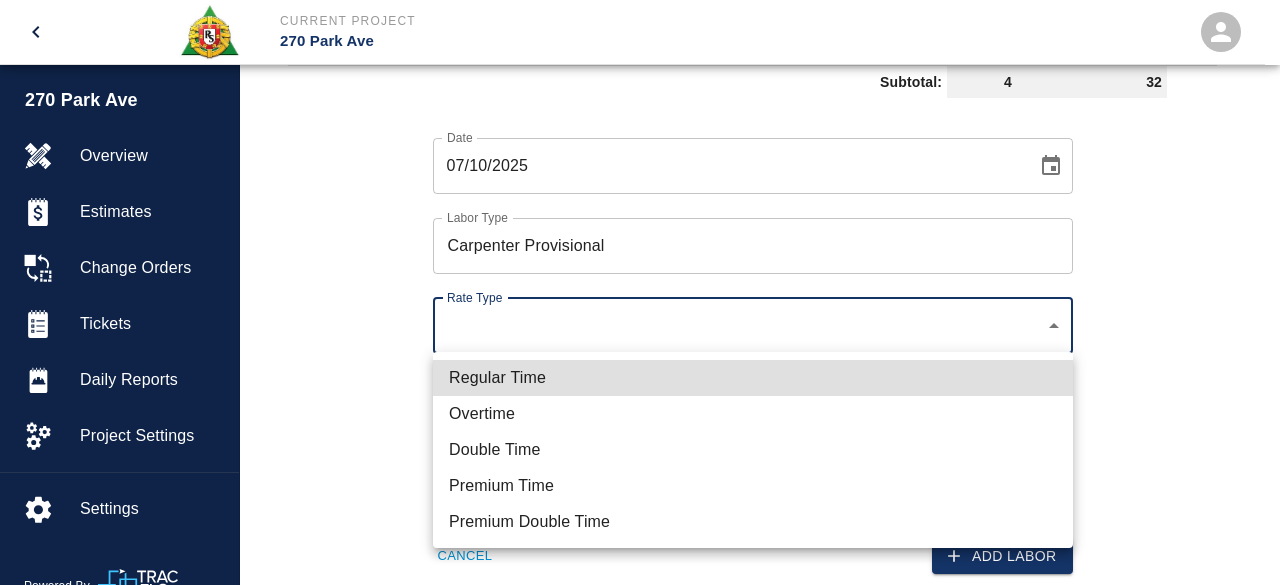 click on "Current Project 270 Park Ave Home 270 Park Ave Overview Estimates Change Orders Tickets Daily Reports Project Settings Settings Powered By Terms of Service | Privacy Policy Add Ticket Ticket Number 637 Ticket Number PCO Number 283CS PCO Number Start Date 07/10/2025 Start Date End Date 07/10/2025 End Date Work Description framing extra curb and pads MEP for water proofing 2nd floor x Work Description Notes # 1 [FIRST] [LAST] # 2 [FIRST] [LAST] # 2 [FIRST] [LAST] # 2 [FIRST] [LAST] # 3 [FIRST] [LAST] x Notes Subject 2nd fl extra curb MEP Subject Invoice Number Invoice Number Invoice Date Invoice Date Upload Attachments (50MB limit) Choose file No file chosen Upload Another File Add Costs Labor Labor Type Rate Type Crew Size Hrs / Person Total Hrs 1 Mason Foreman (new rate) 07/10/2025 Regular Time 1 8 8 2 Mason Journeyman (new rate) 07/10/2025 Regular Time 3 8 24 Subtotal: 4 32 Date 07/10/2025 Date Labor Type Carpenter Provisional Labor Type Rate Type Rate Type Crew Size Crew Size 8 $1M" at bounding box center [640, -928] 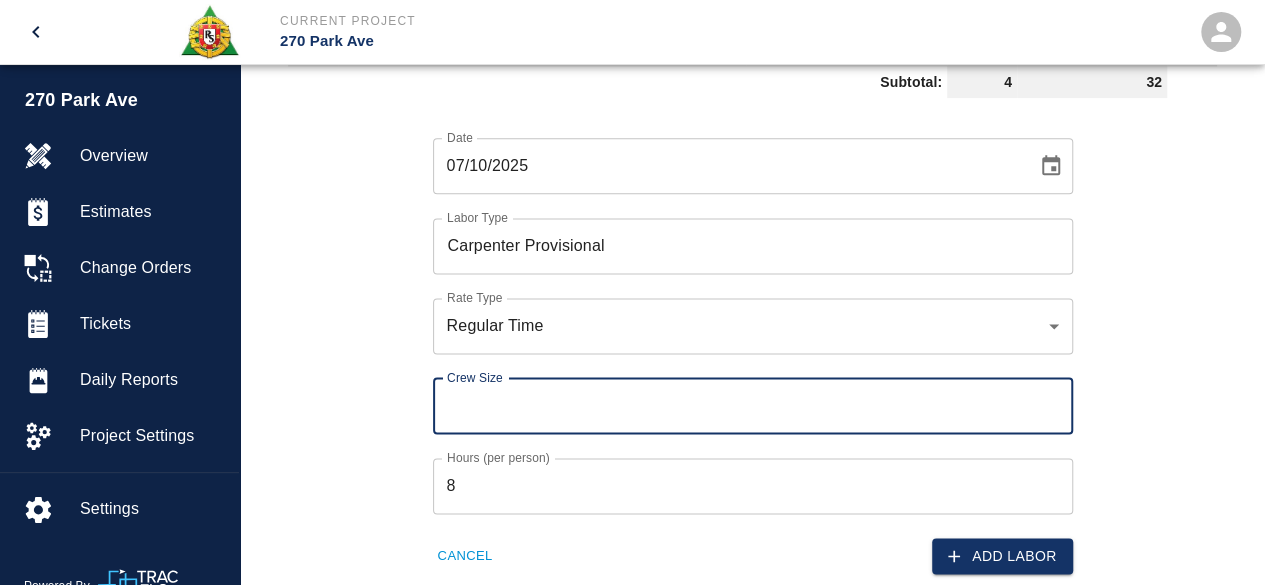 click on "Crew Size" at bounding box center (753, 406) 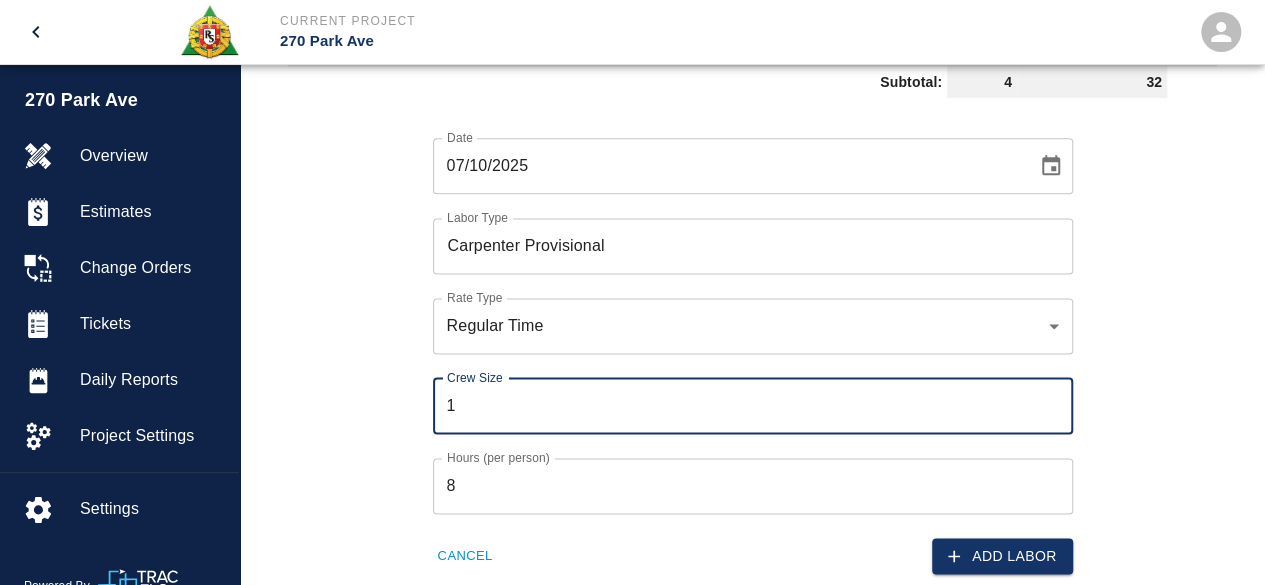 type on "1" 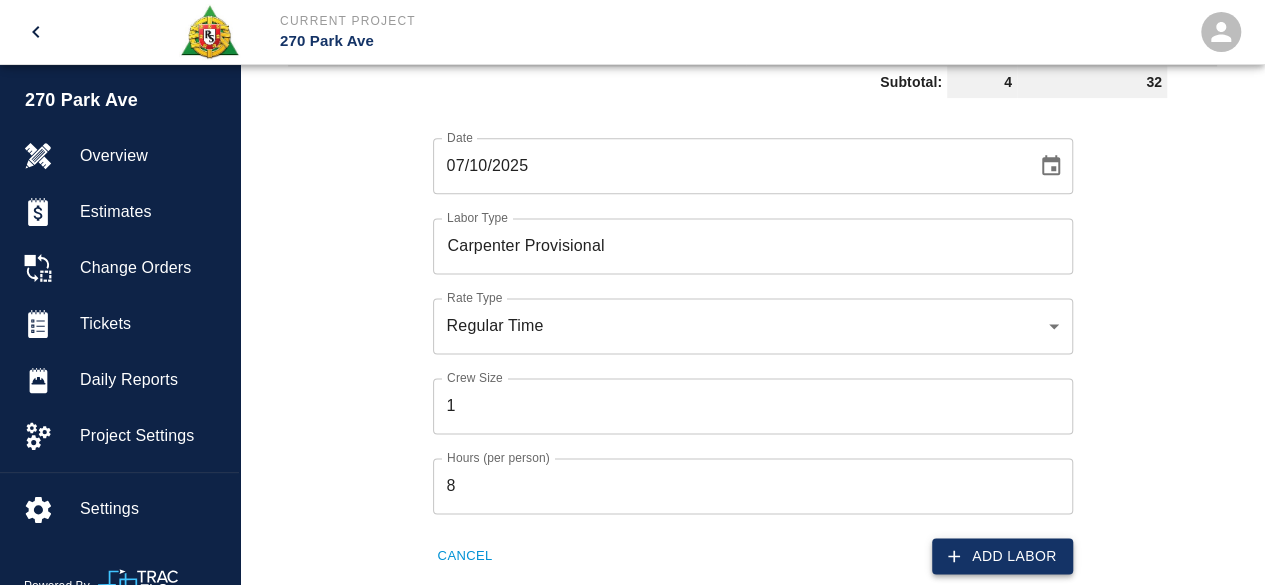 click on "Add Labor" at bounding box center [1002, 556] 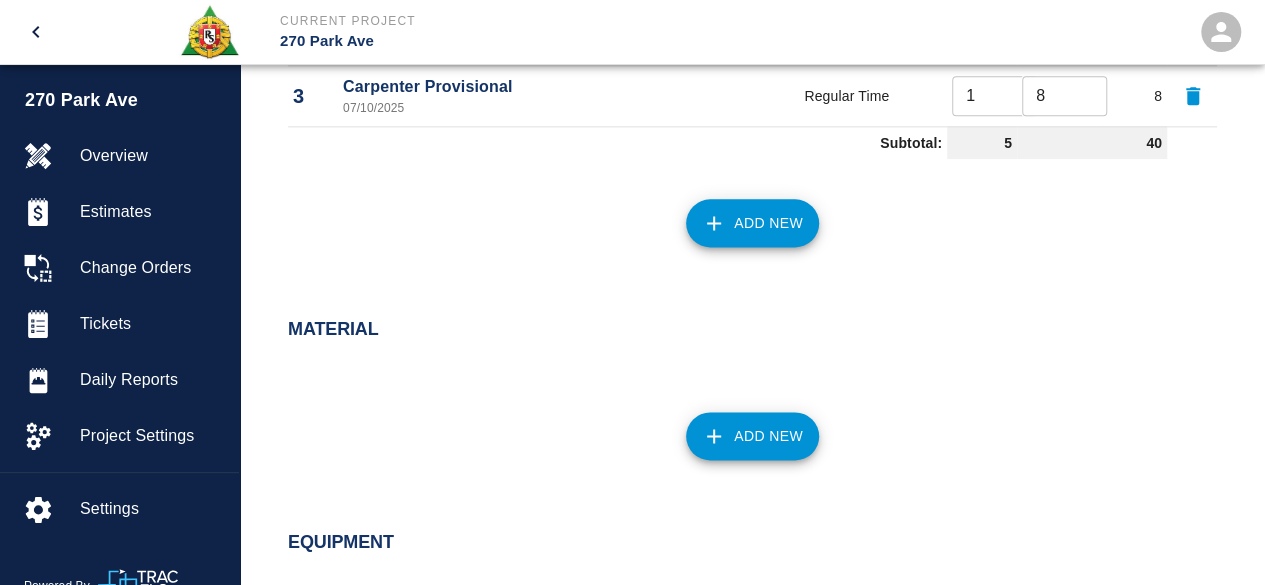 click on "Add New" at bounding box center (752, 436) 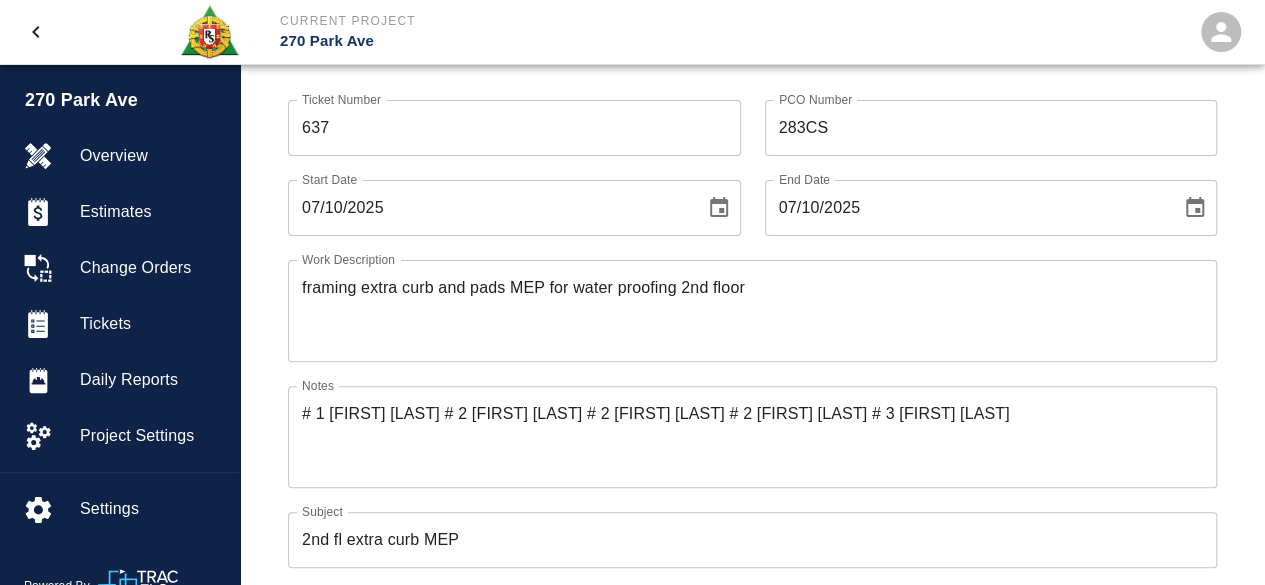 scroll, scrollTop: 120, scrollLeft: 0, axis: vertical 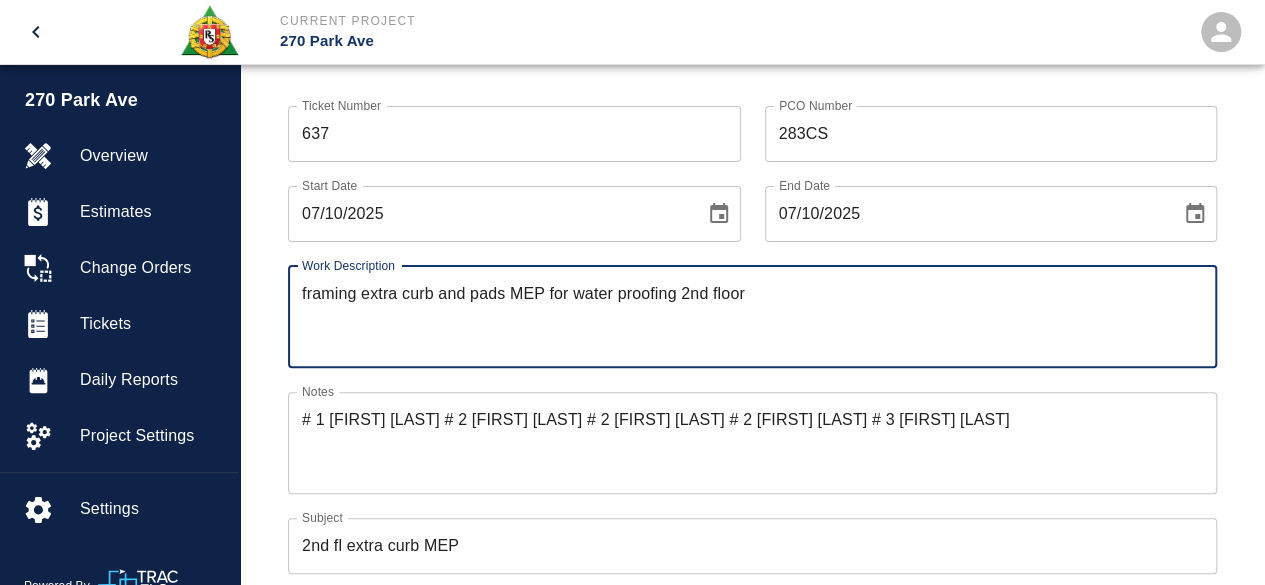 click on "framing extra curb and pads MEP for water proofing 2nd floor" at bounding box center (752, 316) 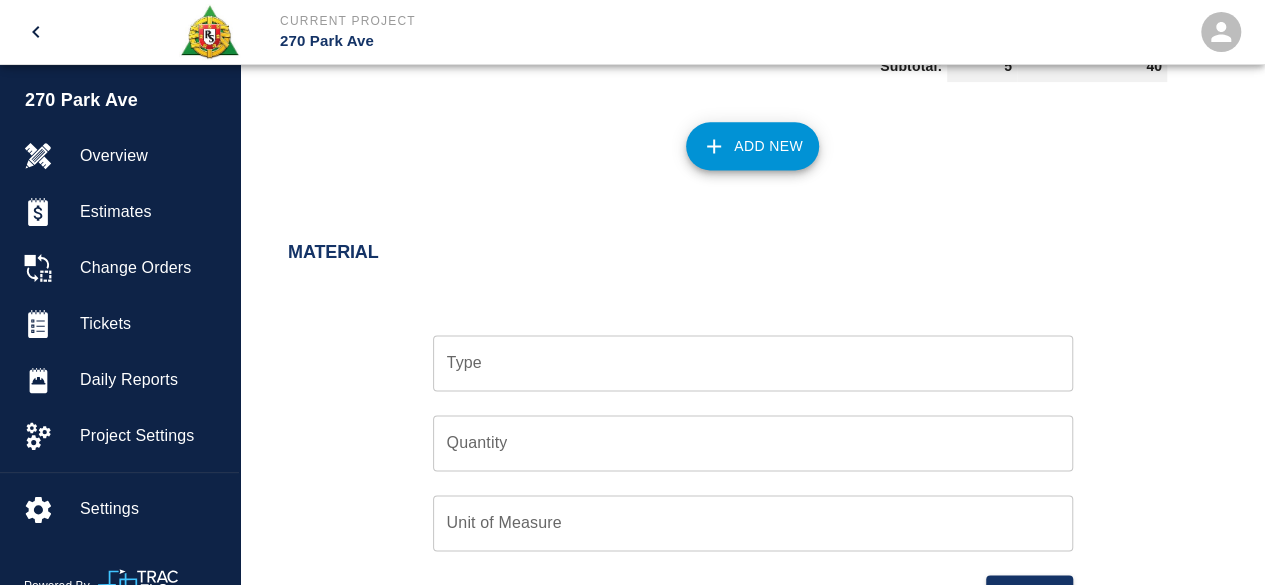 scroll, scrollTop: 1320, scrollLeft: 0, axis: vertical 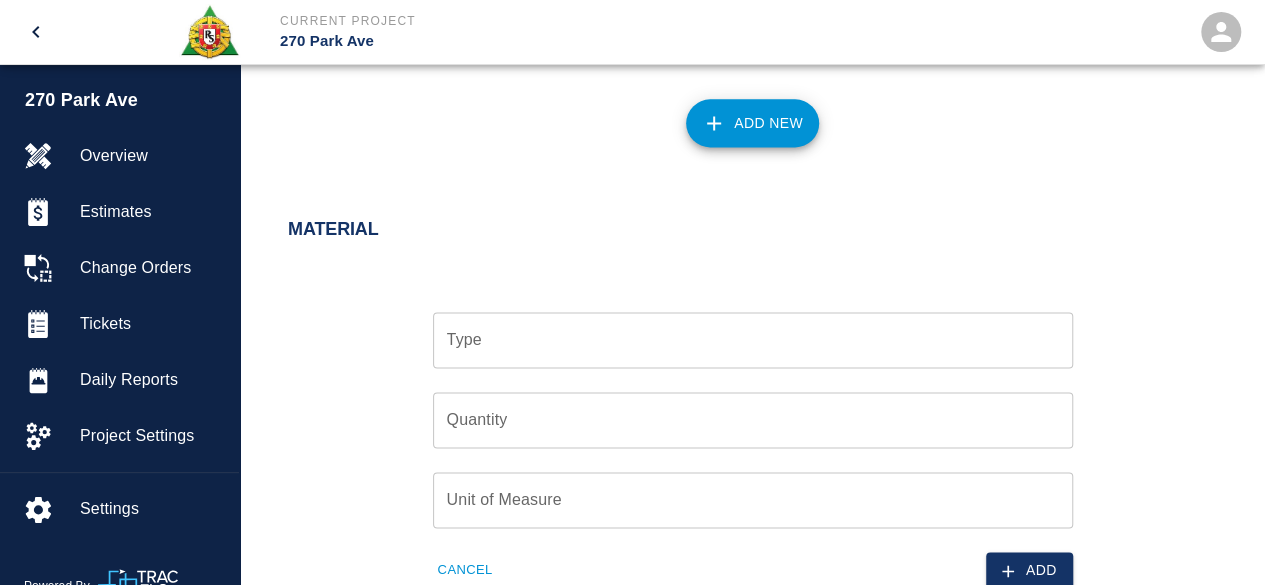type on "framing extra curb and infill area  MEP  for water proofing  2nd floor" 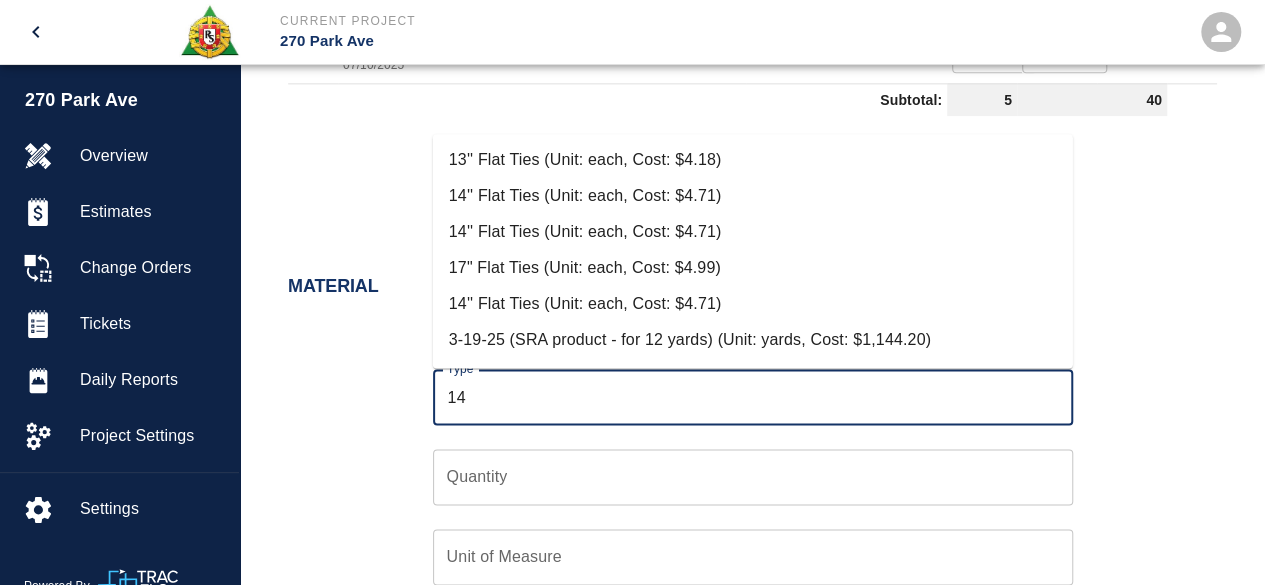 scroll, scrollTop: 1220, scrollLeft: 0, axis: vertical 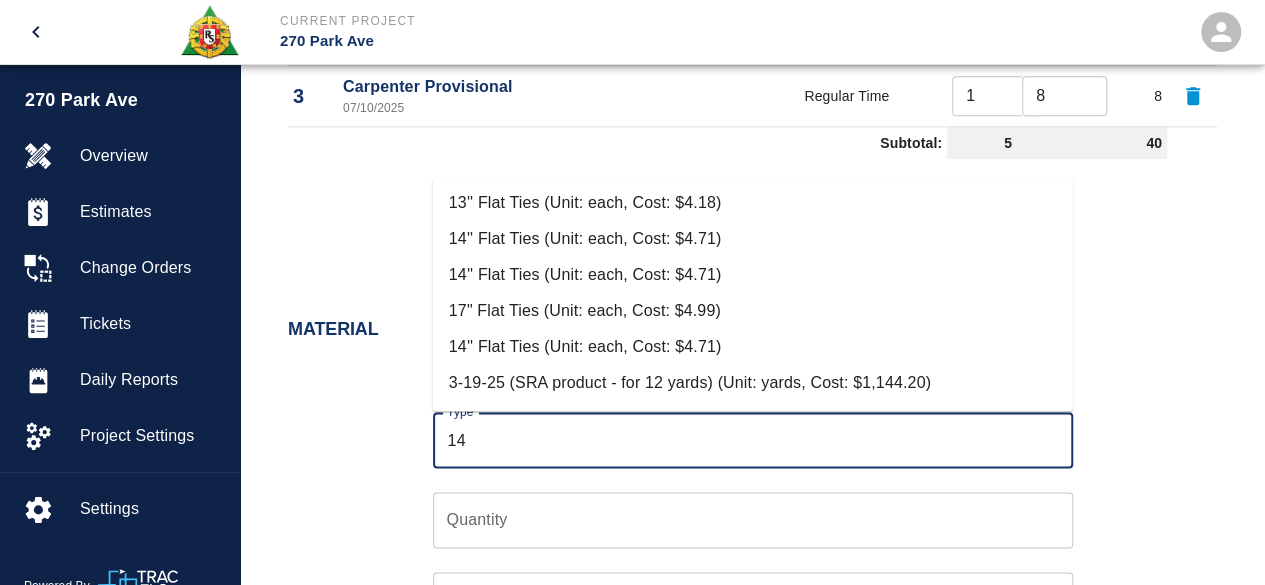 type on "1" 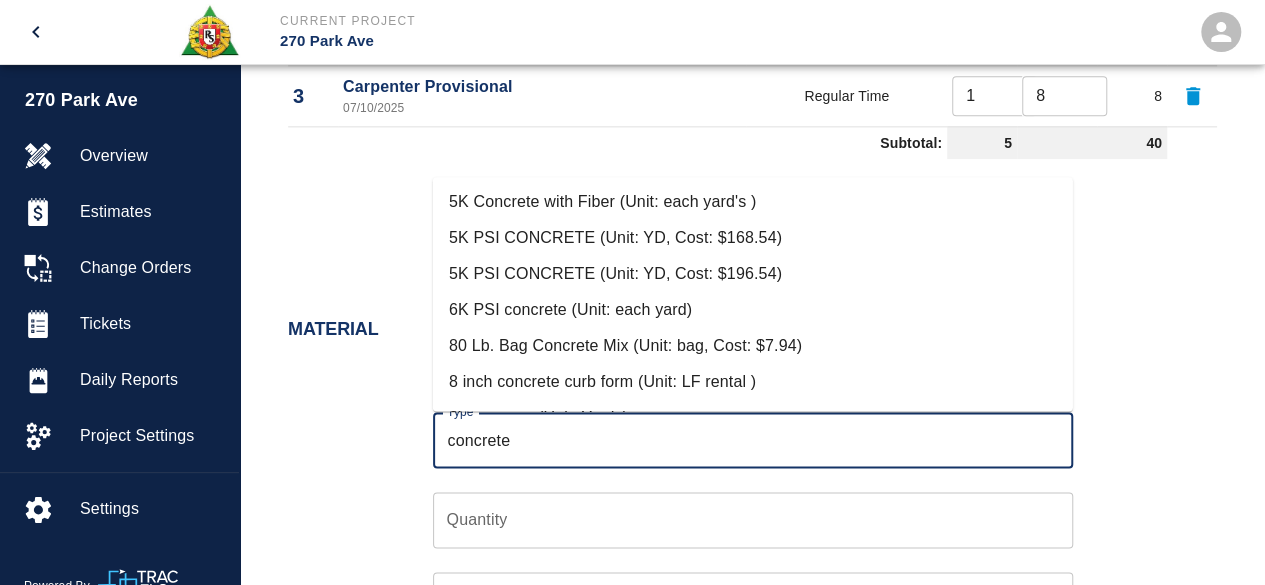 scroll, scrollTop: 862, scrollLeft: 0, axis: vertical 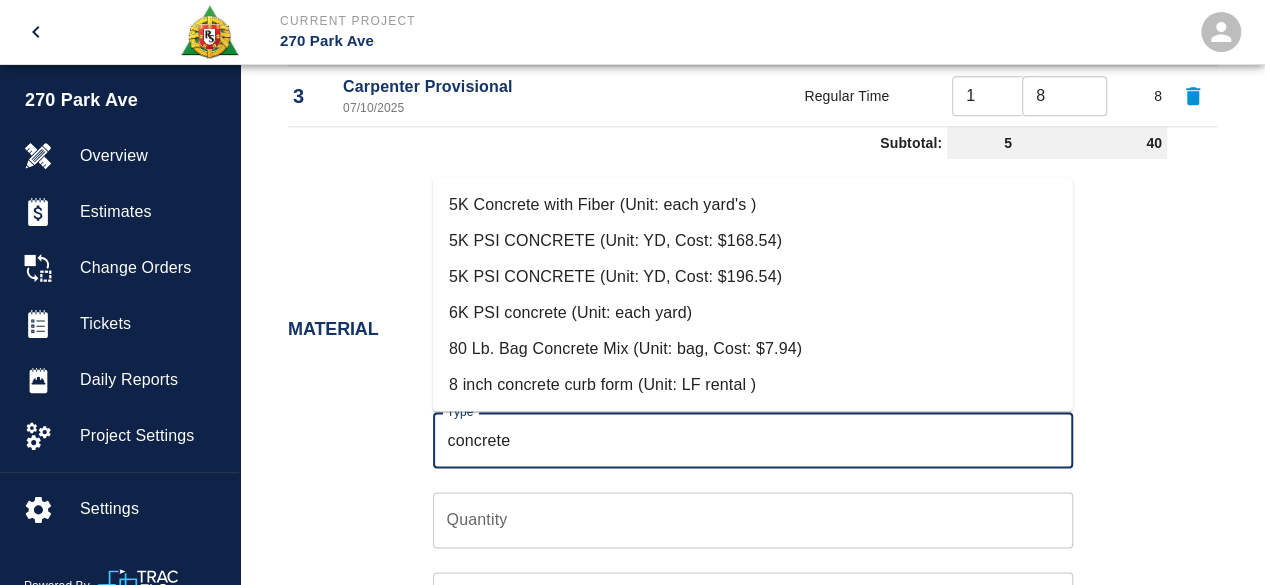 click on "80 Lb. Bag Concrete Mix (Unit: bag, Cost: $7.94)" at bounding box center (753, 349) 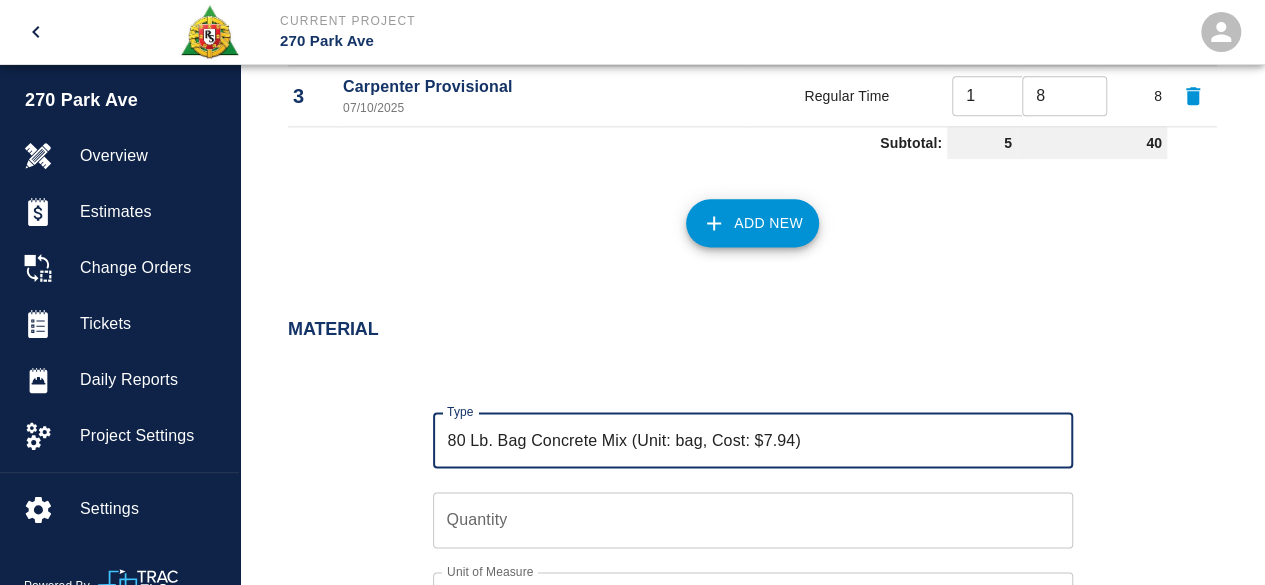 type on "80 Lb. Bag Concrete Mix (Unit: bag, Cost: $7.94)" 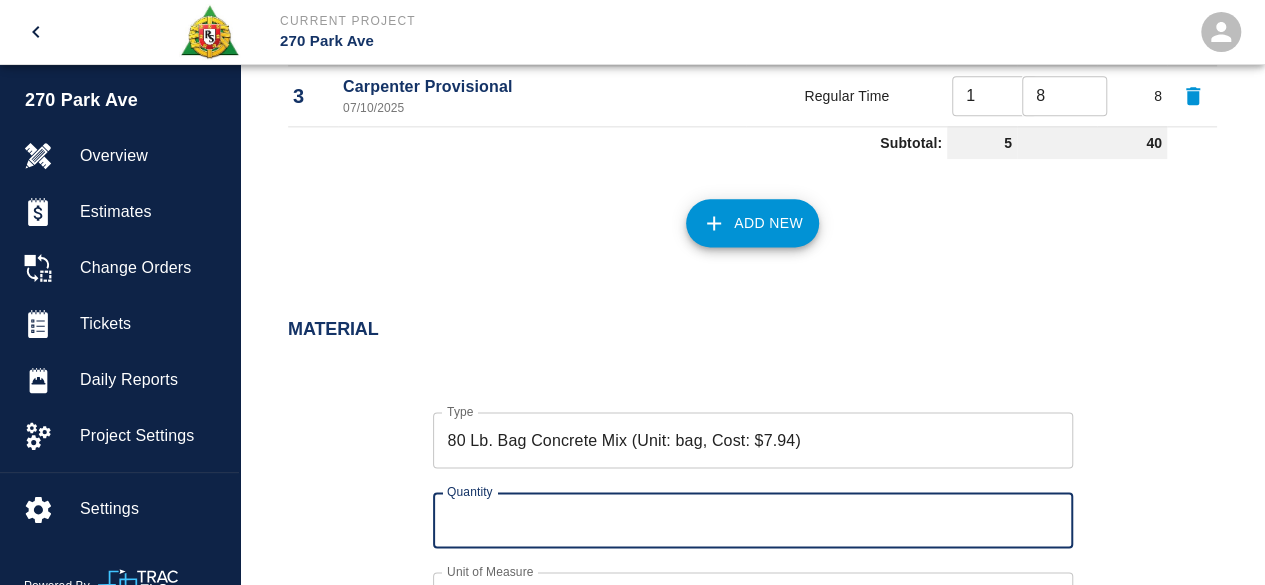 click on "Quantity" at bounding box center (753, 520) 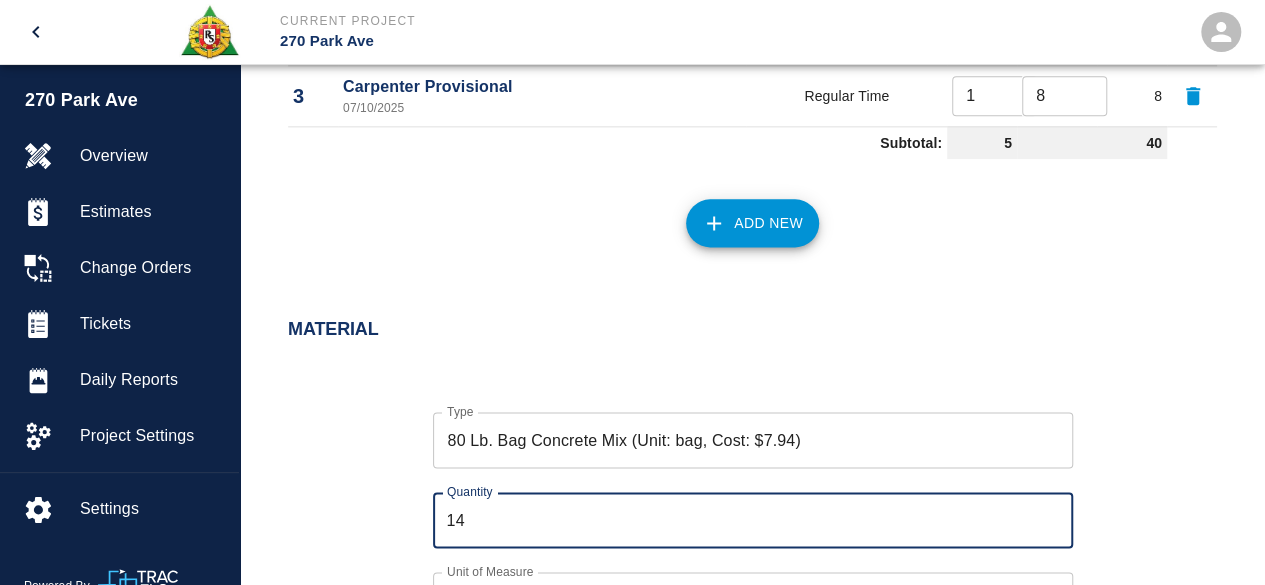 type on "13" 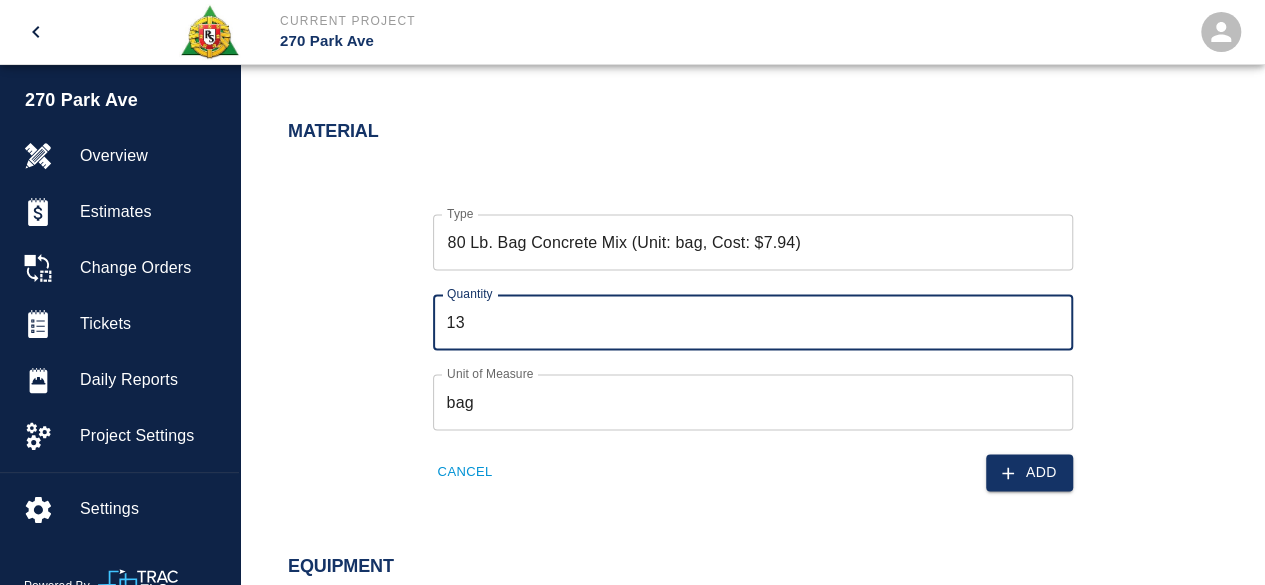 scroll, scrollTop: 1420, scrollLeft: 0, axis: vertical 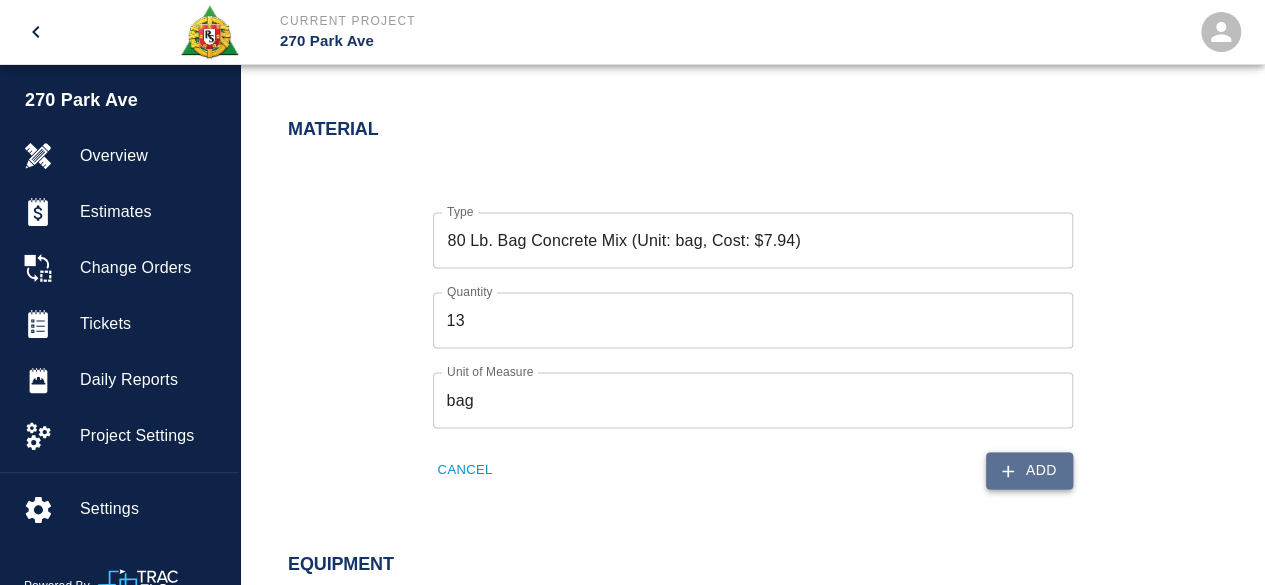 click on "Add" at bounding box center (1029, 470) 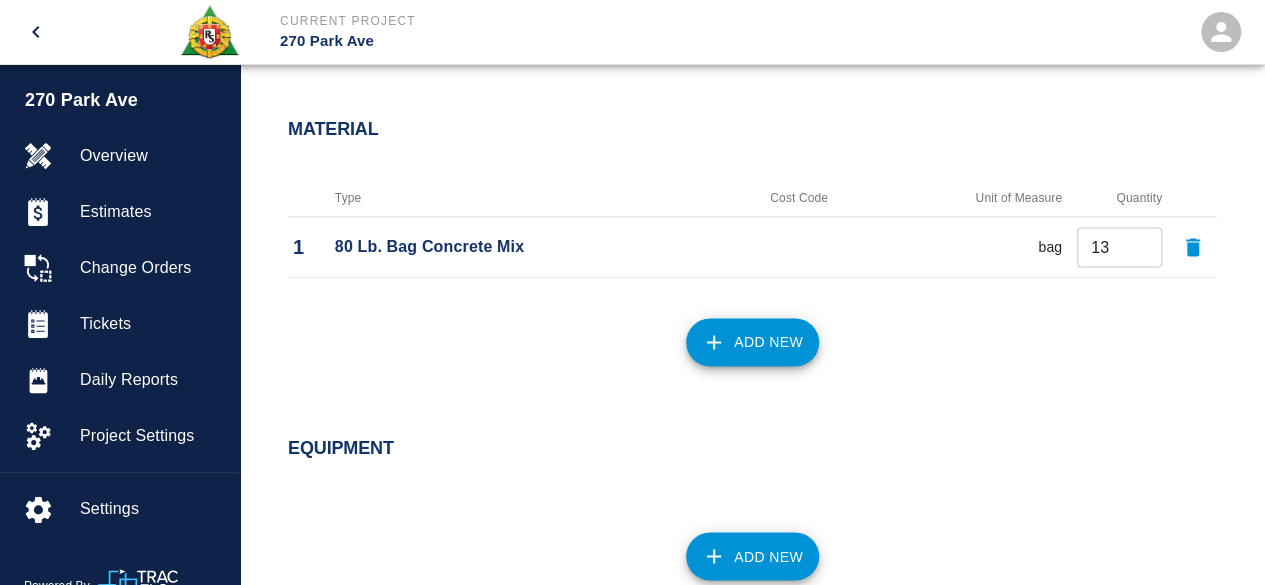 click on "Add New" at bounding box center [752, 342] 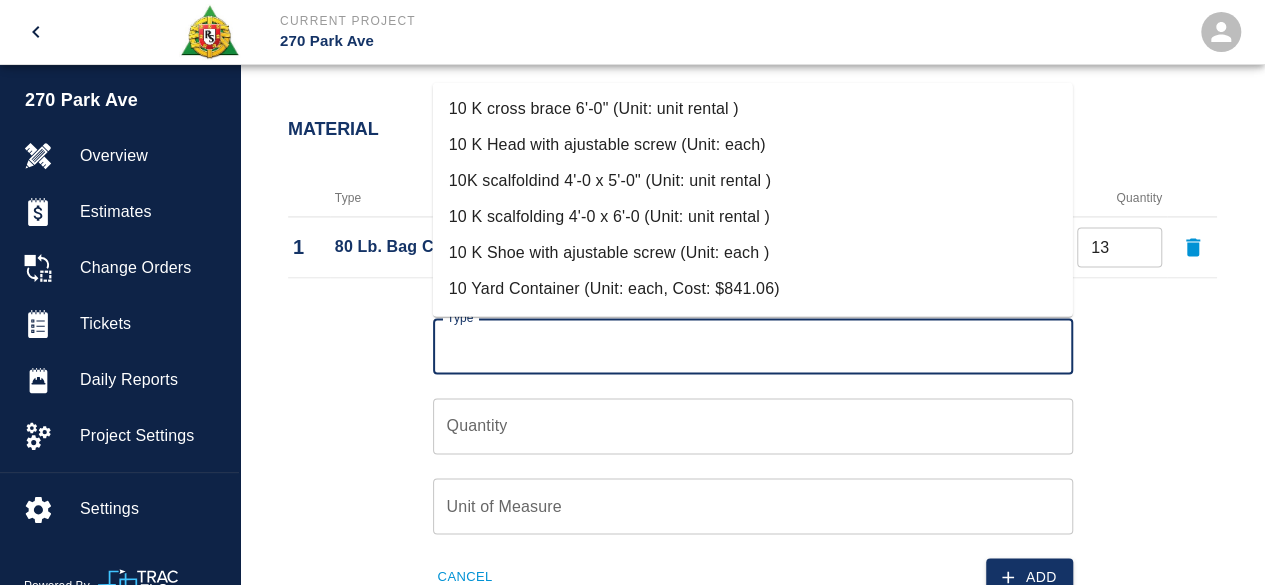 click on "Type" at bounding box center [753, 346] 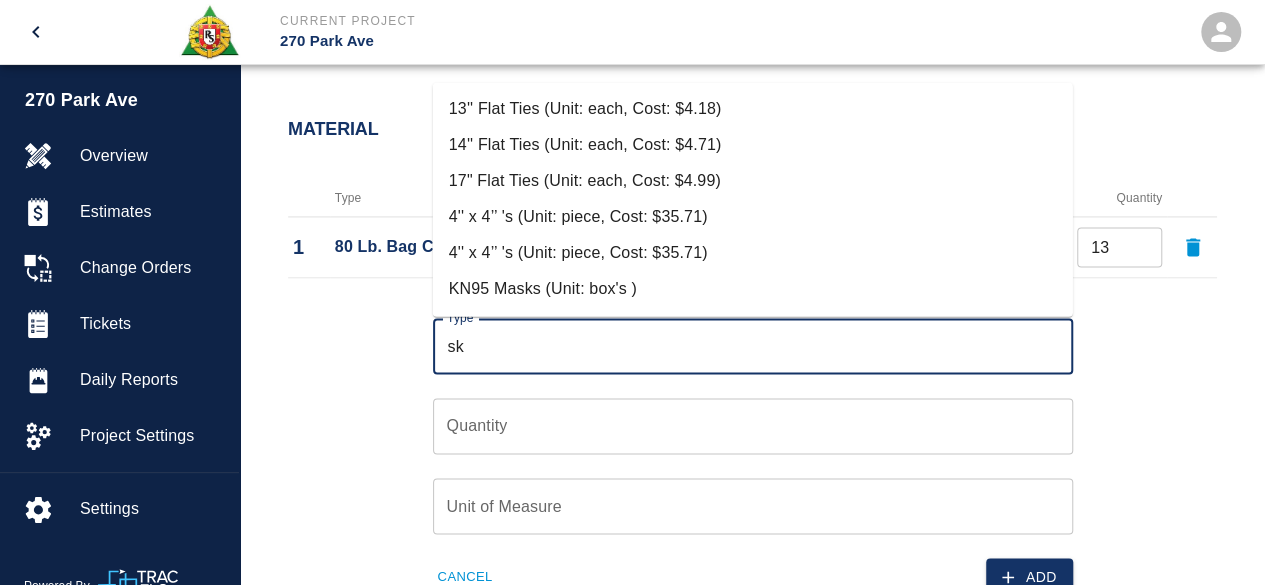 scroll, scrollTop: 106, scrollLeft: 0, axis: vertical 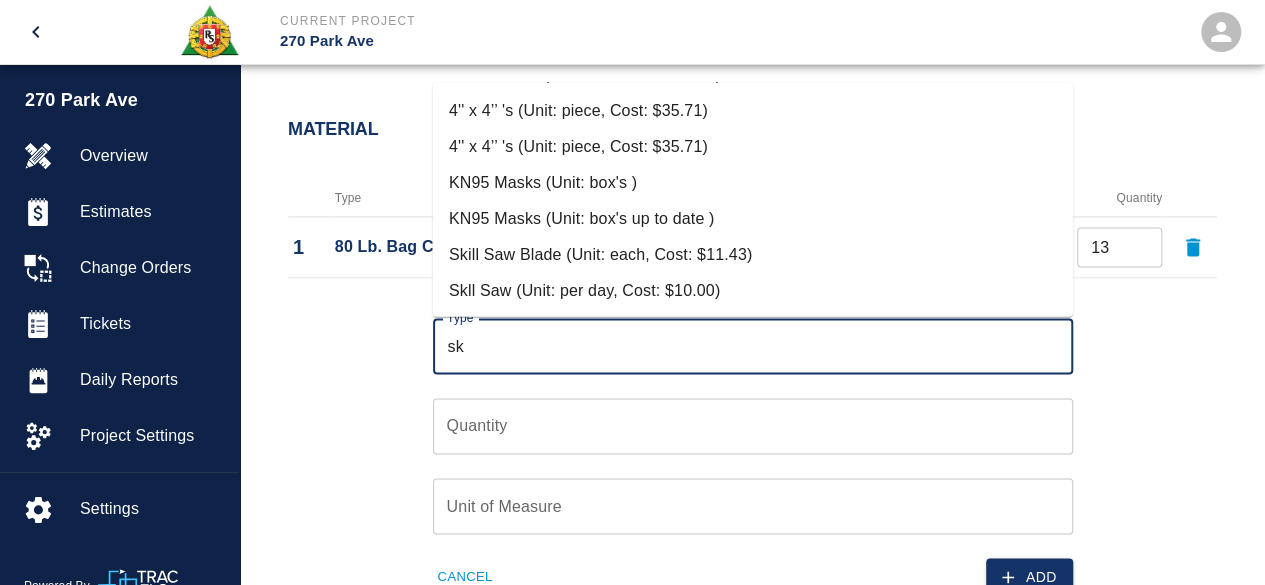 click on "Skll Saw  (Unit: per day, Cost: $10.00)" at bounding box center (753, 290) 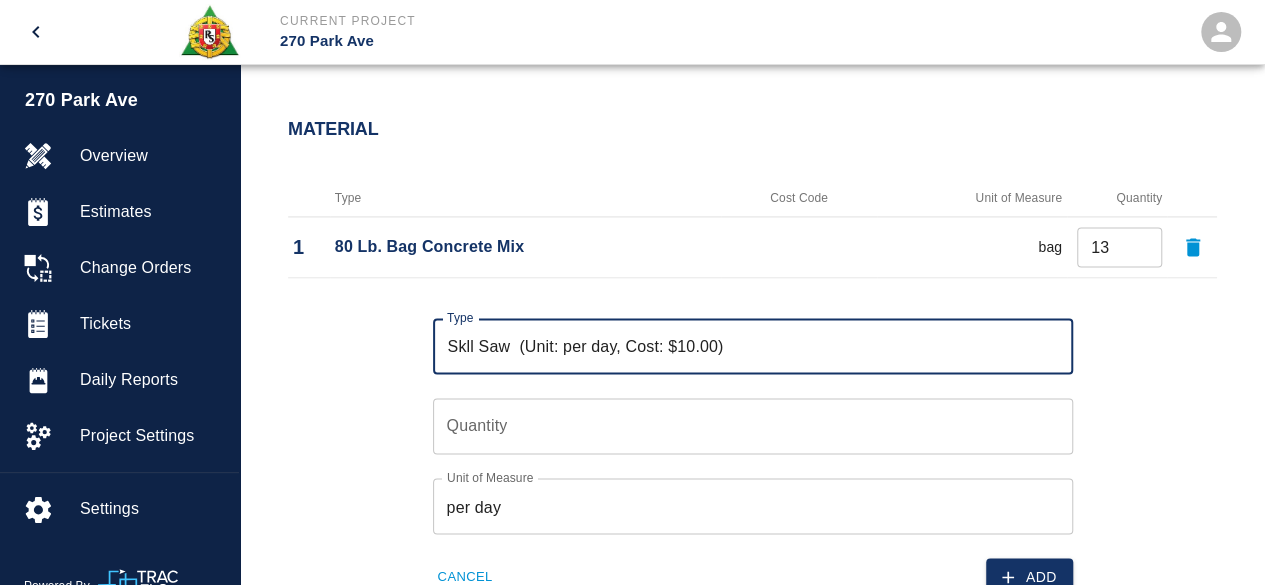 type on "Skll Saw  (Unit: per day, Cost: $10.00)" 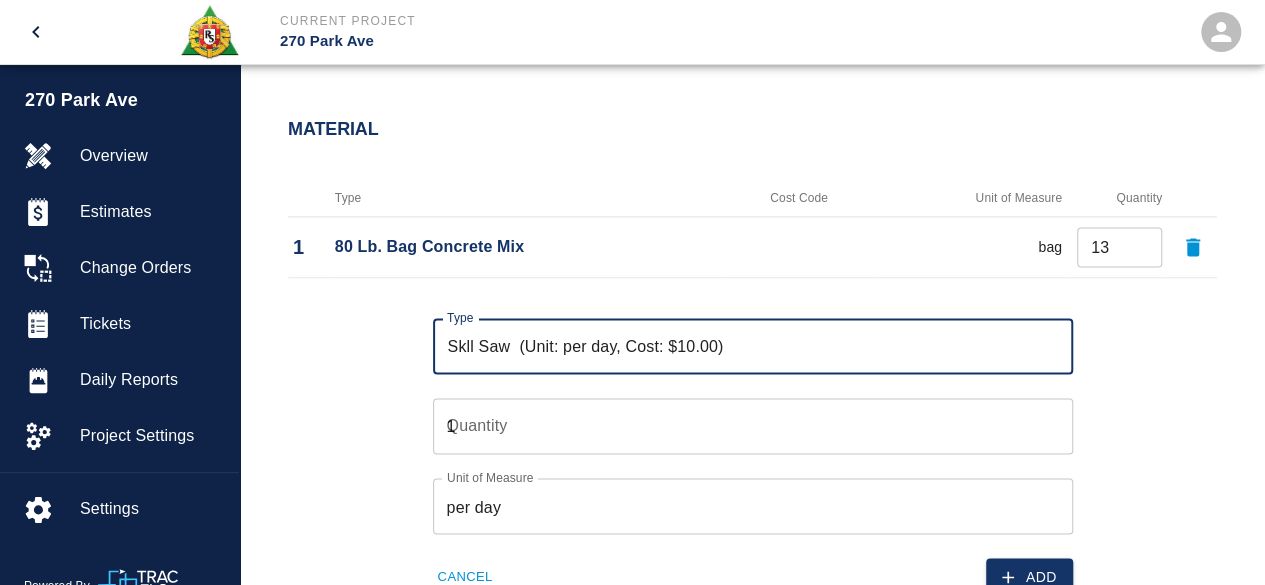 type on "1" 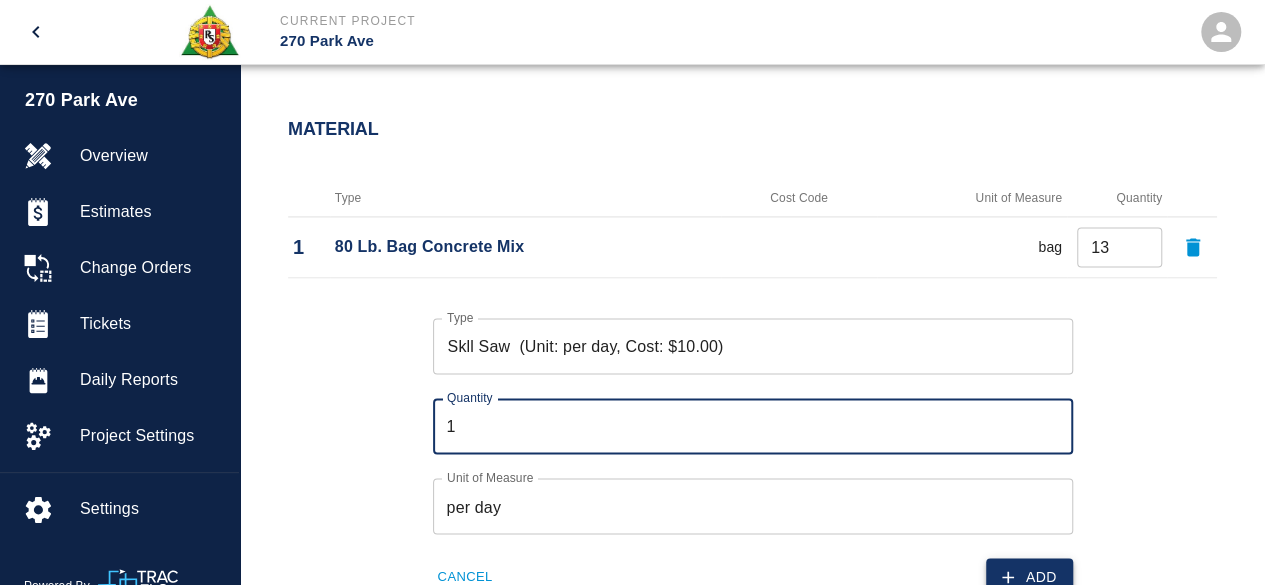 click on "Add" at bounding box center [1029, 576] 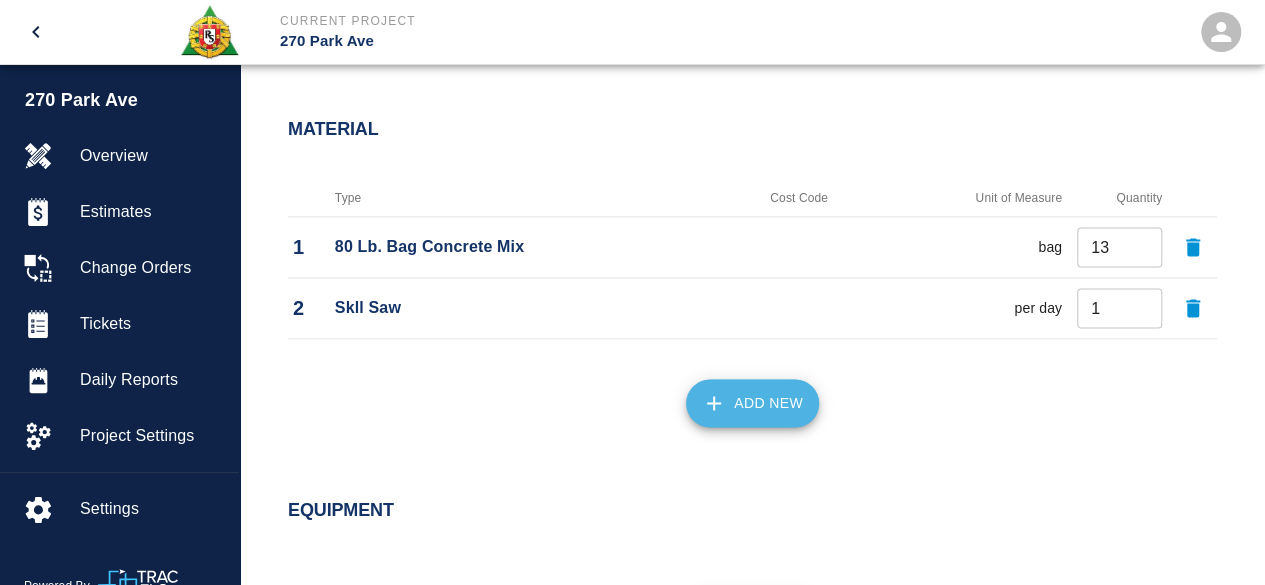 click on "Add New" at bounding box center (752, 403) 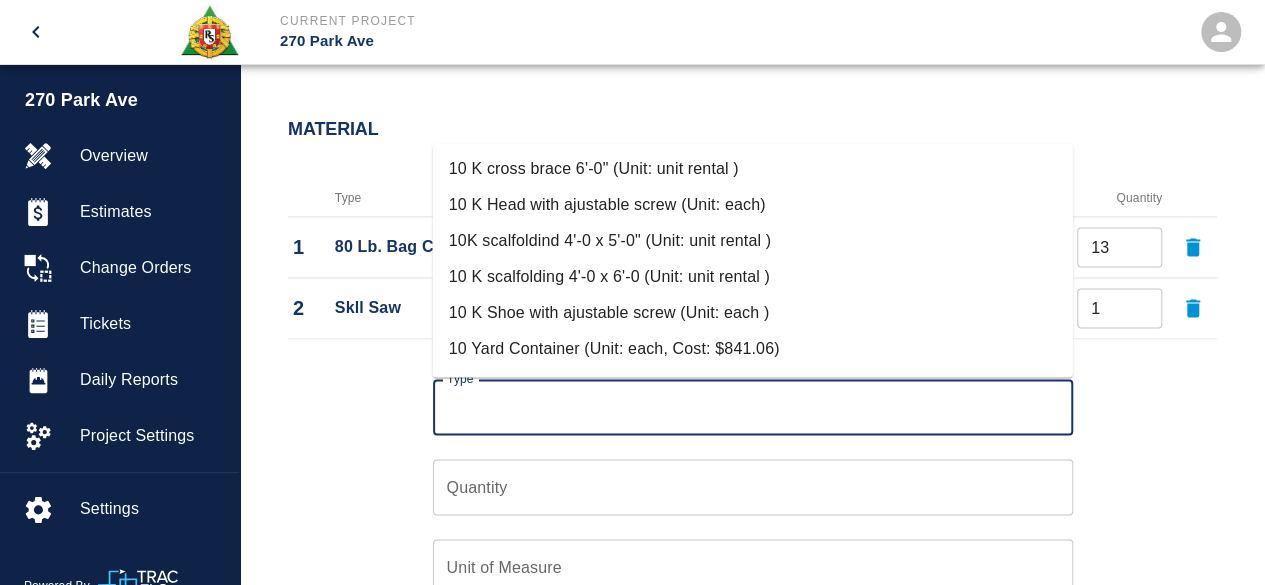 click on "Type" at bounding box center [753, 407] 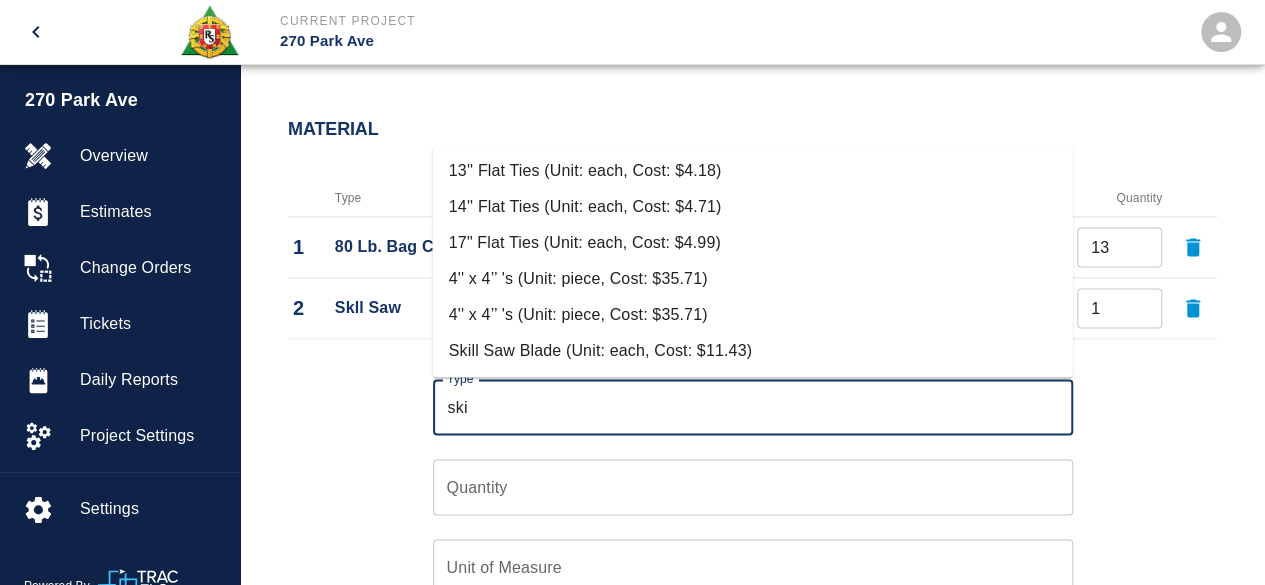 click on "Skill Saw Blade (Unit: each, Cost: $11.43)" at bounding box center (753, 351) 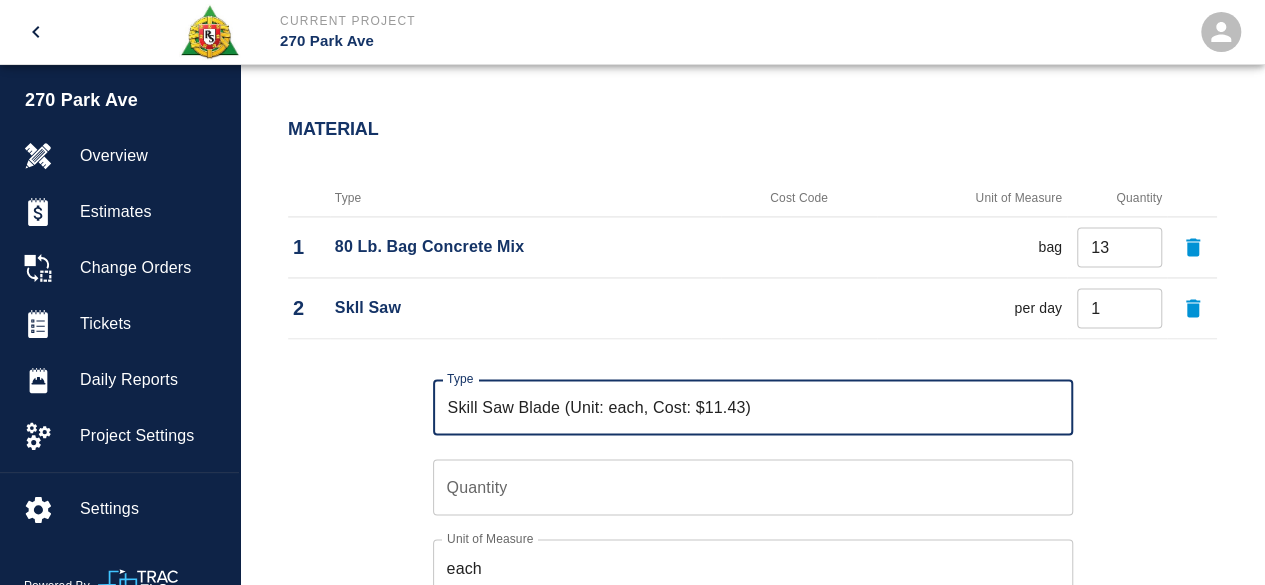type on "Skill Saw Blade (Unit: each, Cost: $11.43)" 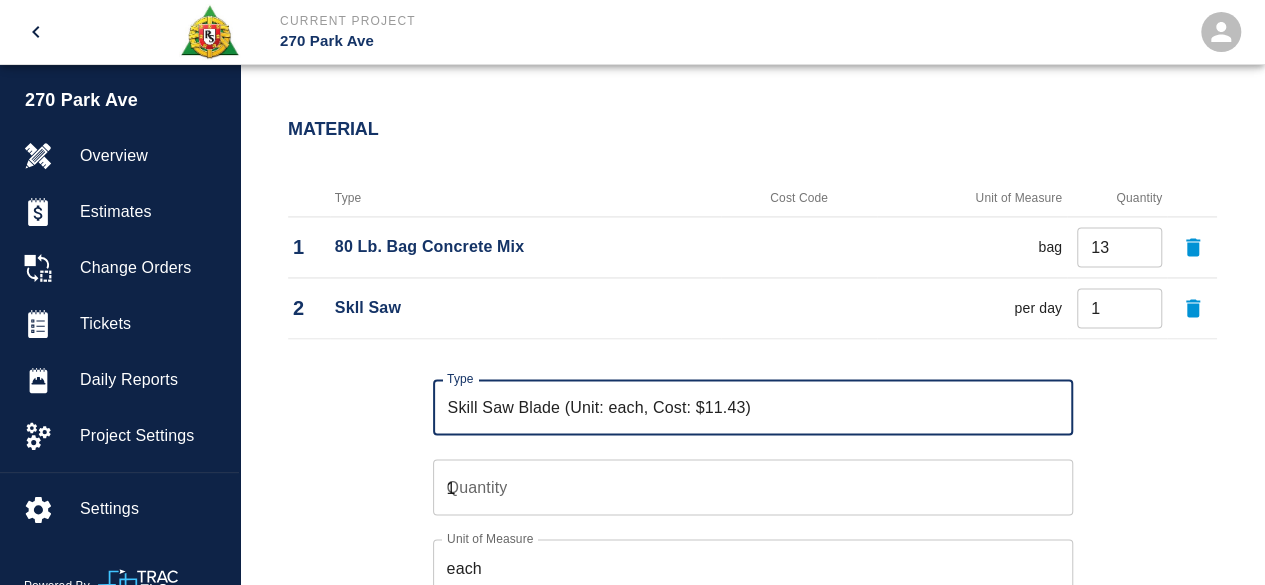 type on "1" 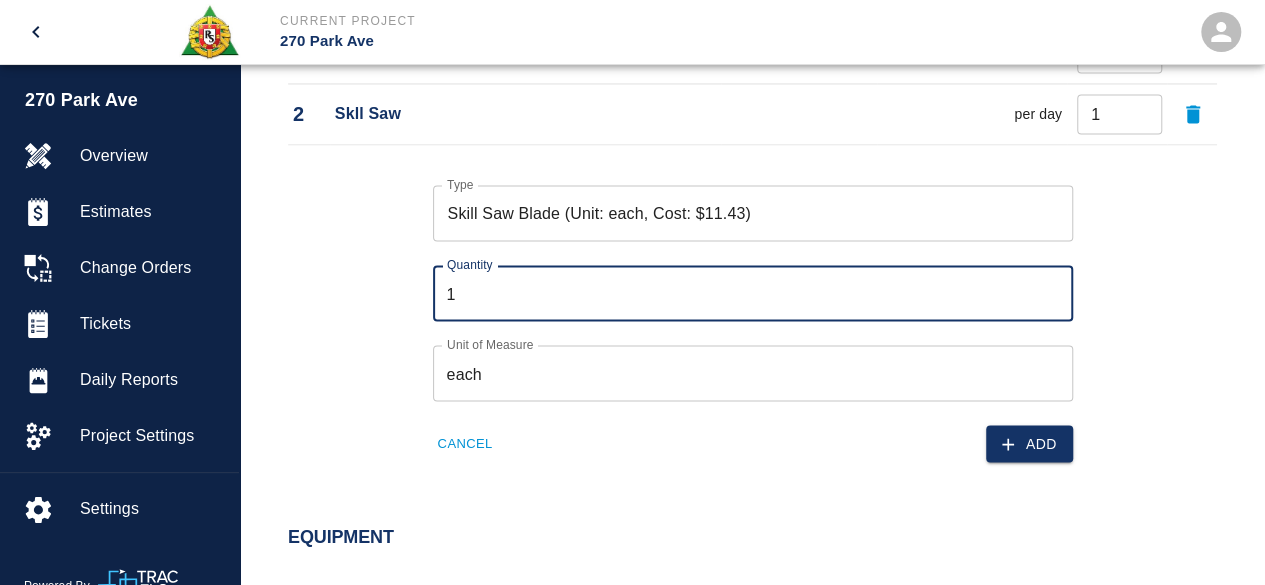 scroll, scrollTop: 1620, scrollLeft: 0, axis: vertical 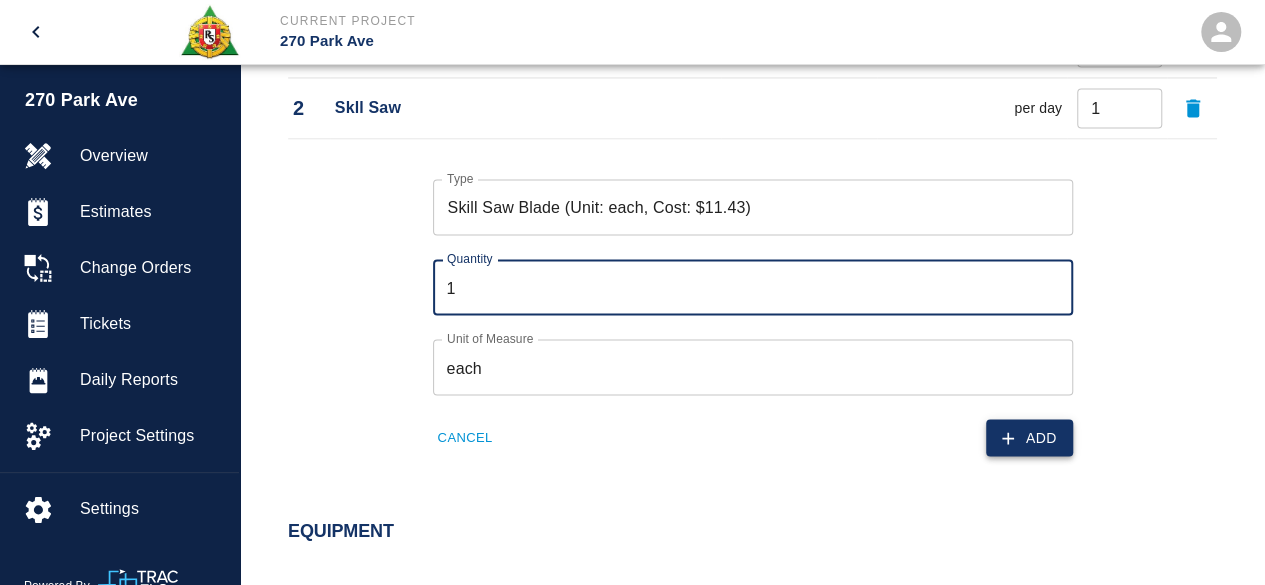 click 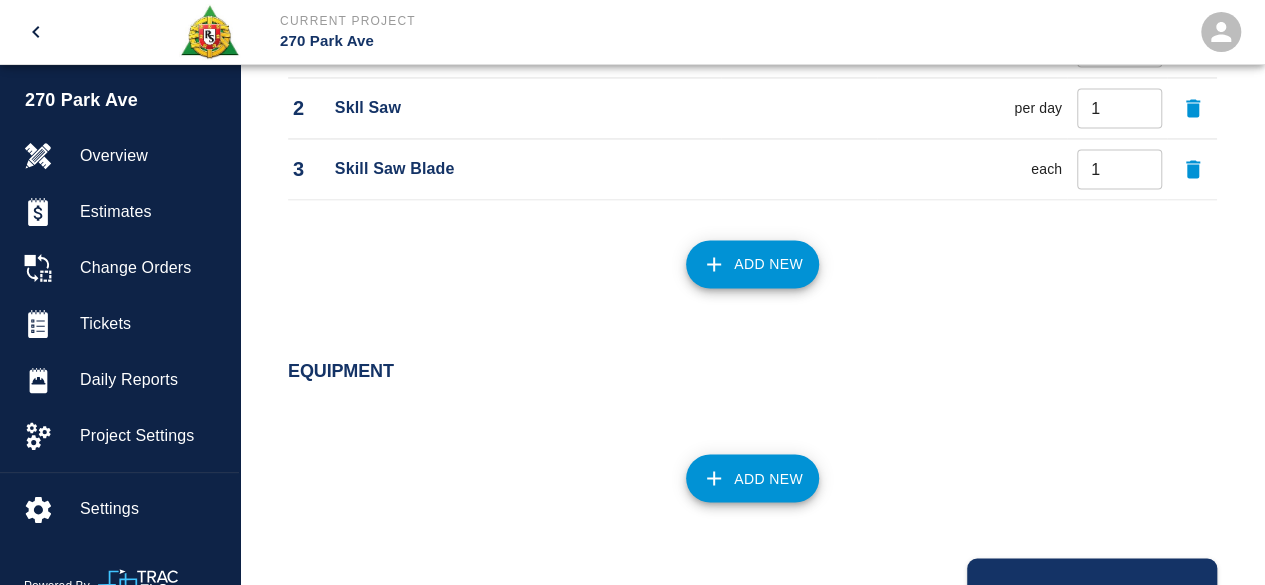 click 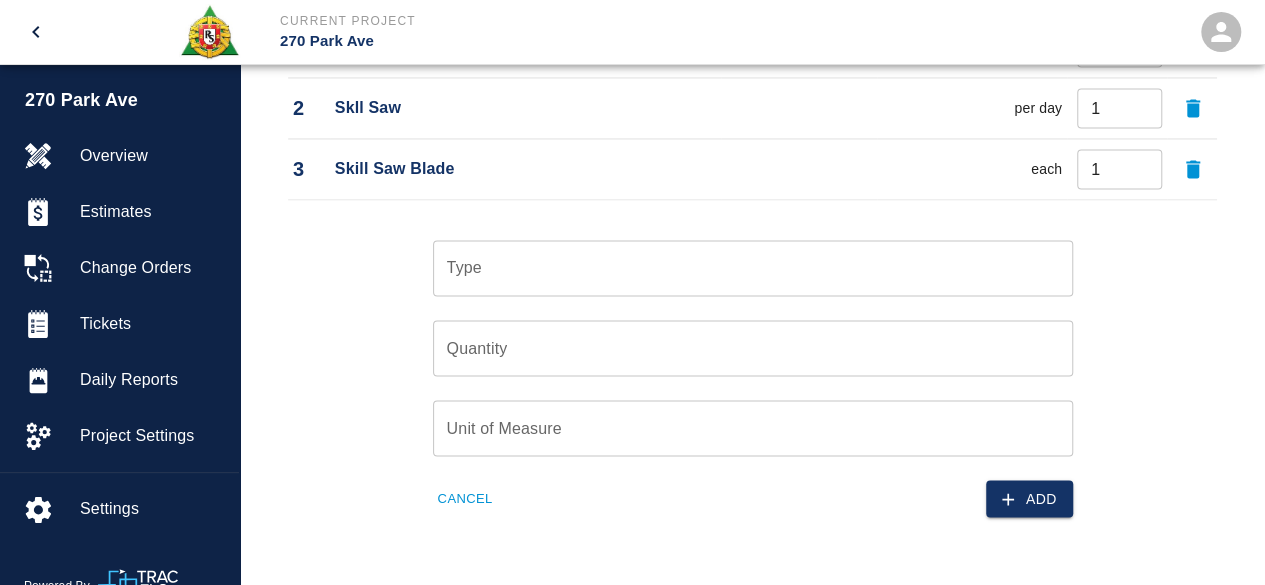 click on "Type" at bounding box center [753, 268] 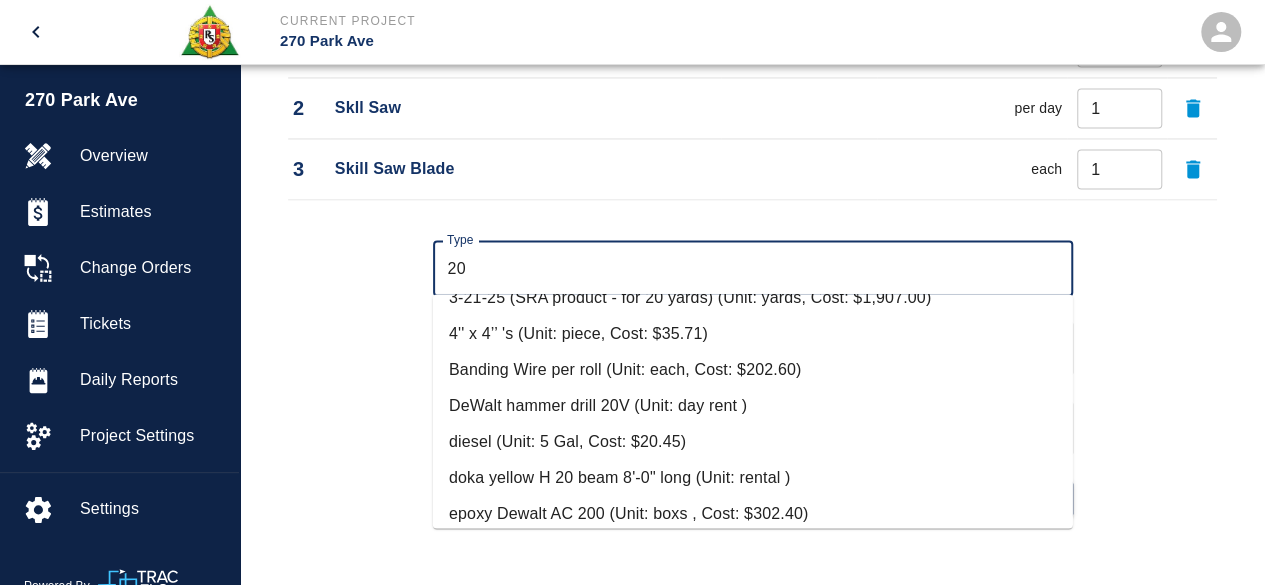 scroll, scrollTop: 300, scrollLeft: 0, axis: vertical 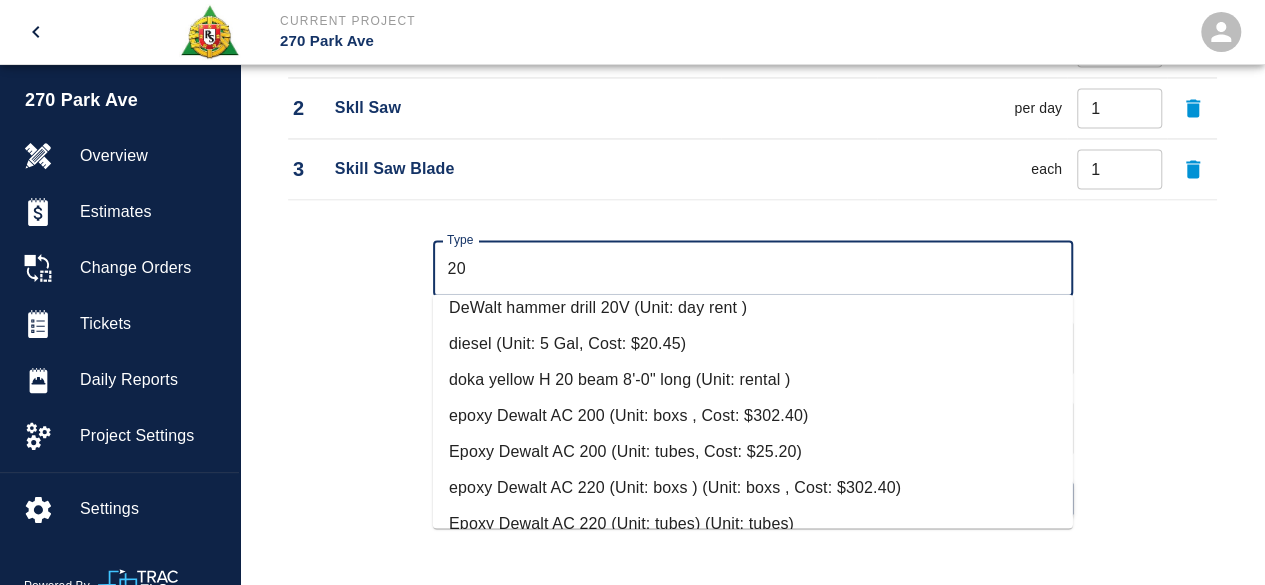 click on "DeWalt hammer drill 20V (Unit: day rent )" at bounding box center (753, 308) 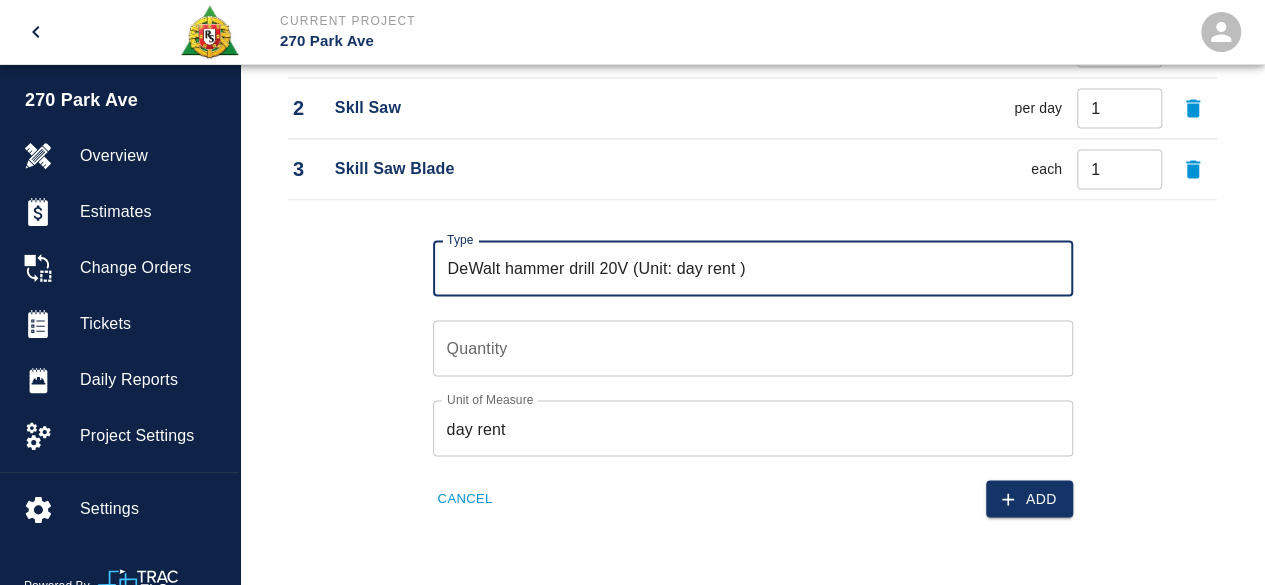 type on "DeWalt hammer drill 20V (Unit: day rent )" 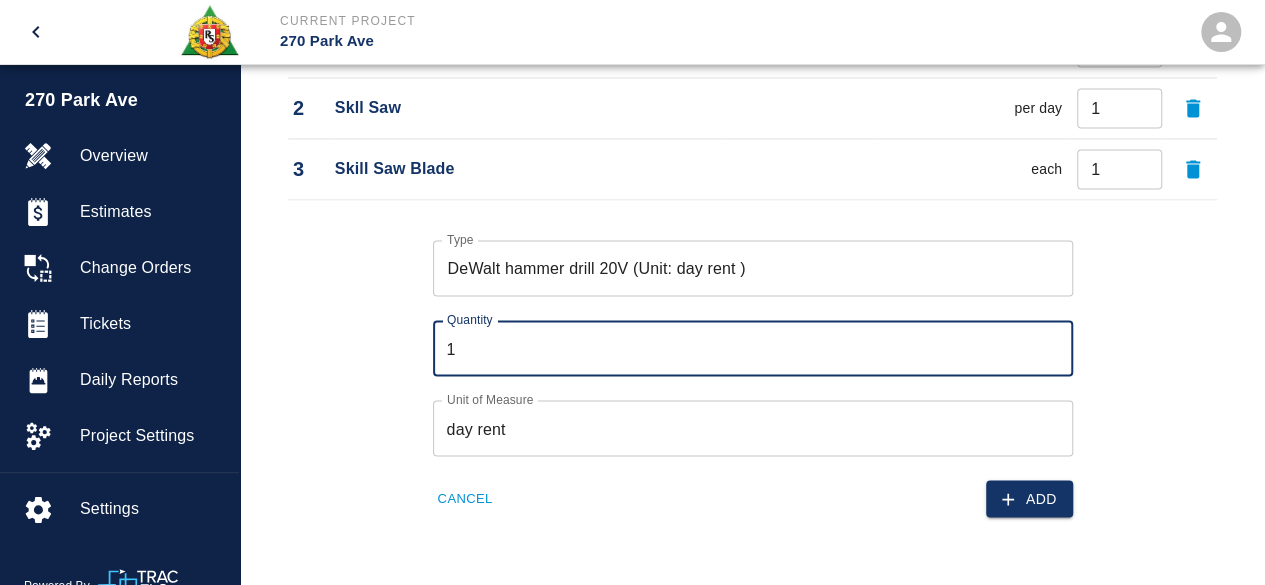 type on "1" 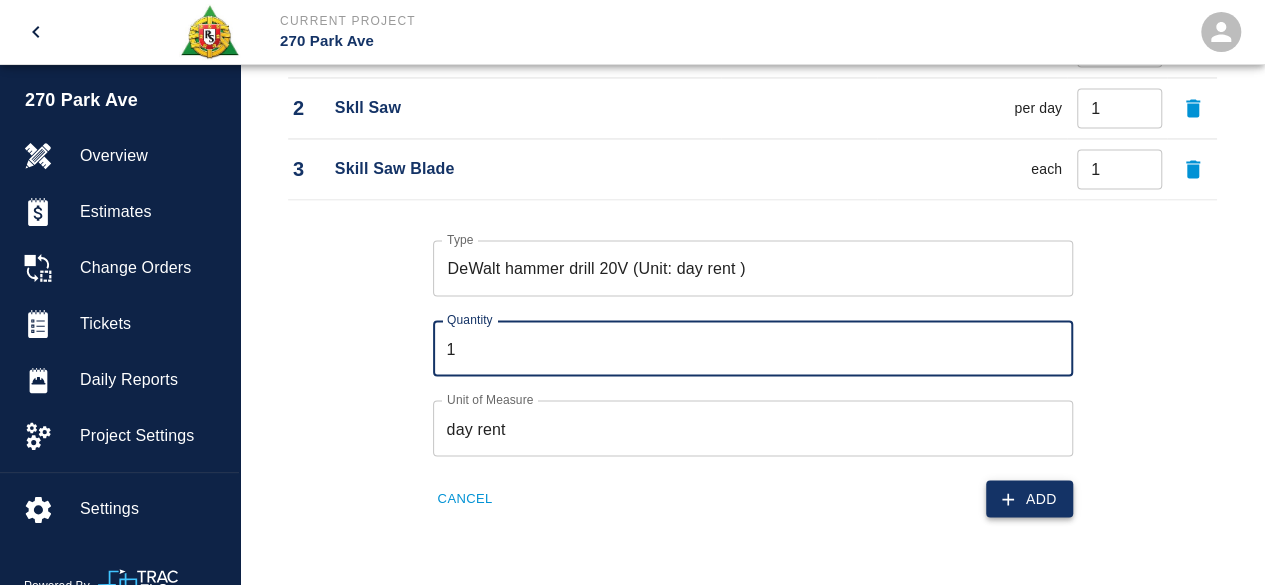 click on "Add" at bounding box center [1029, 498] 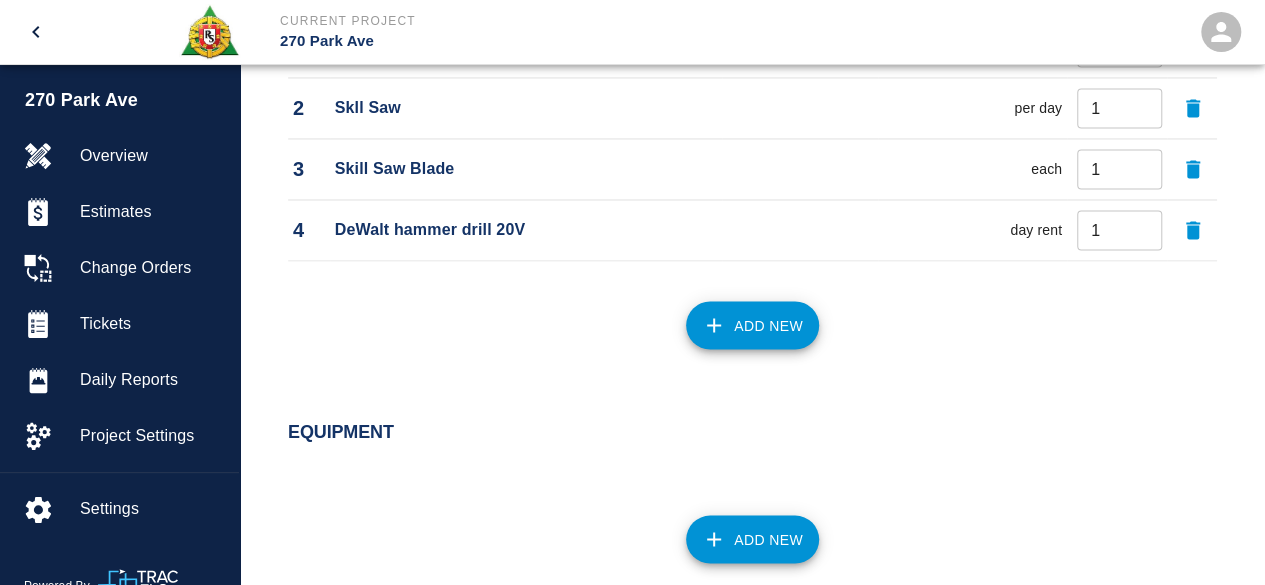 click on "Add New" at bounding box center (752, 325) 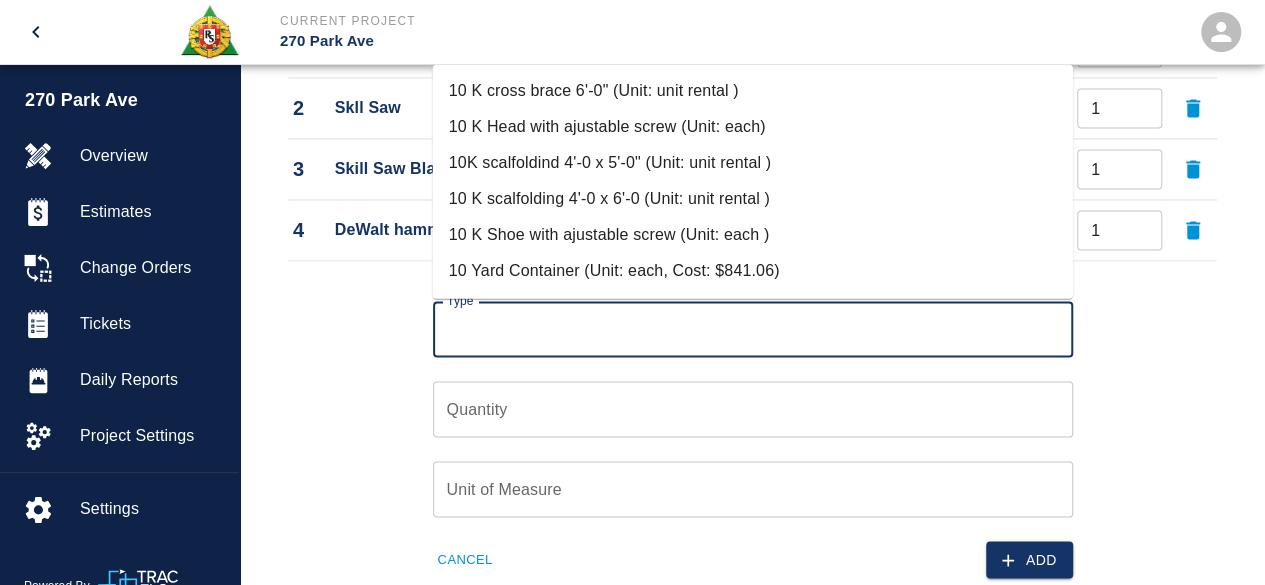 click on "Type" at bounding box center (753, 329) 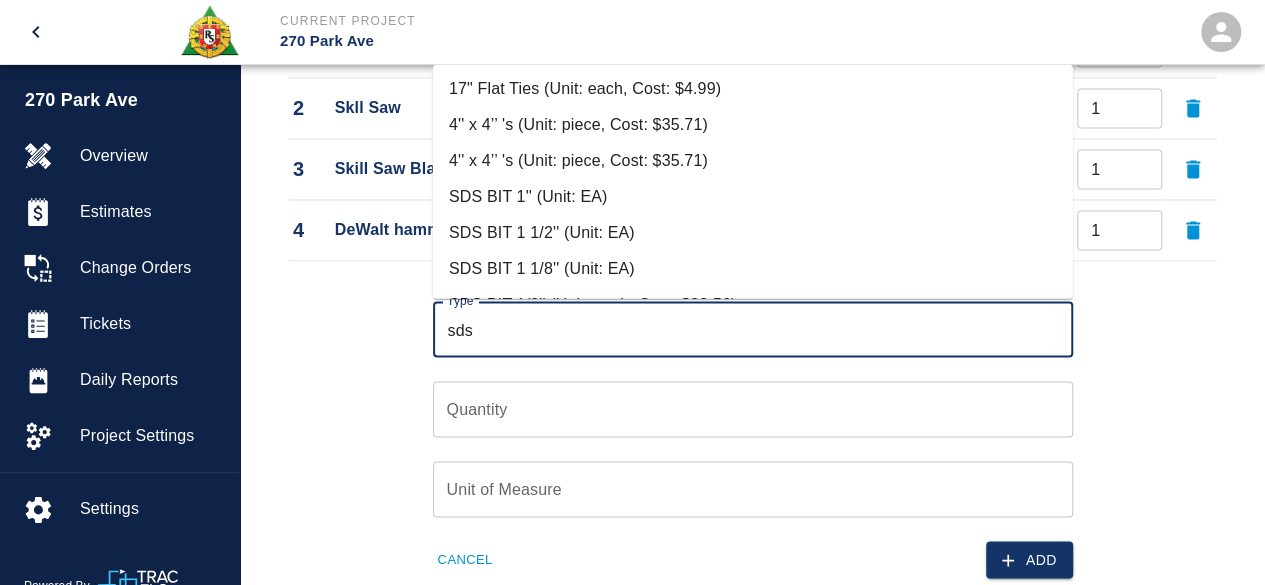 scroll, scrollTop: 300, scrollLeft: 0, axis: vertical 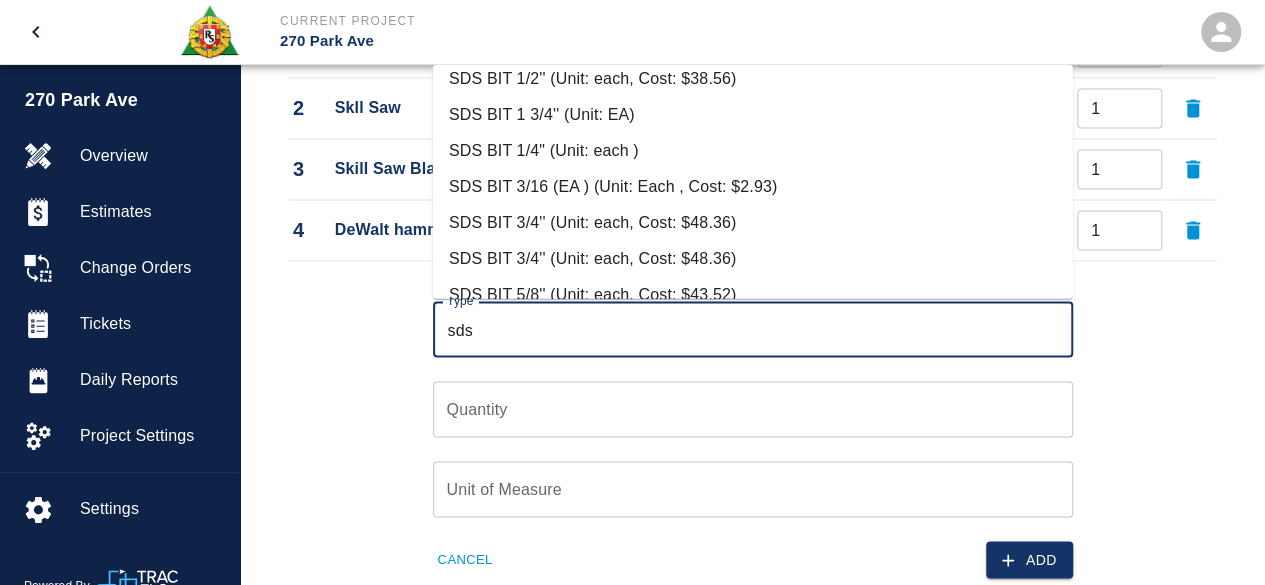 click on "SDS BIT 3/16 (EA ) (Unit: Each , Cost: $2.93)" at bounding box center (753, 186) 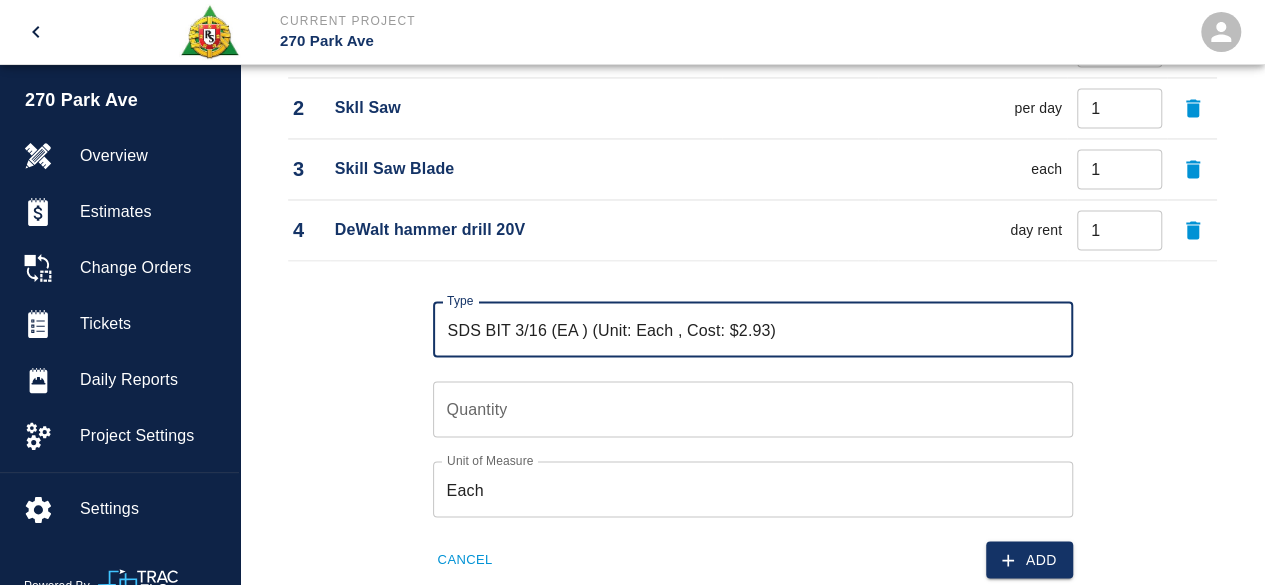 type on "SDS BIT 3/16 (EA ) (Unit: Each , Cost: $2.93)" 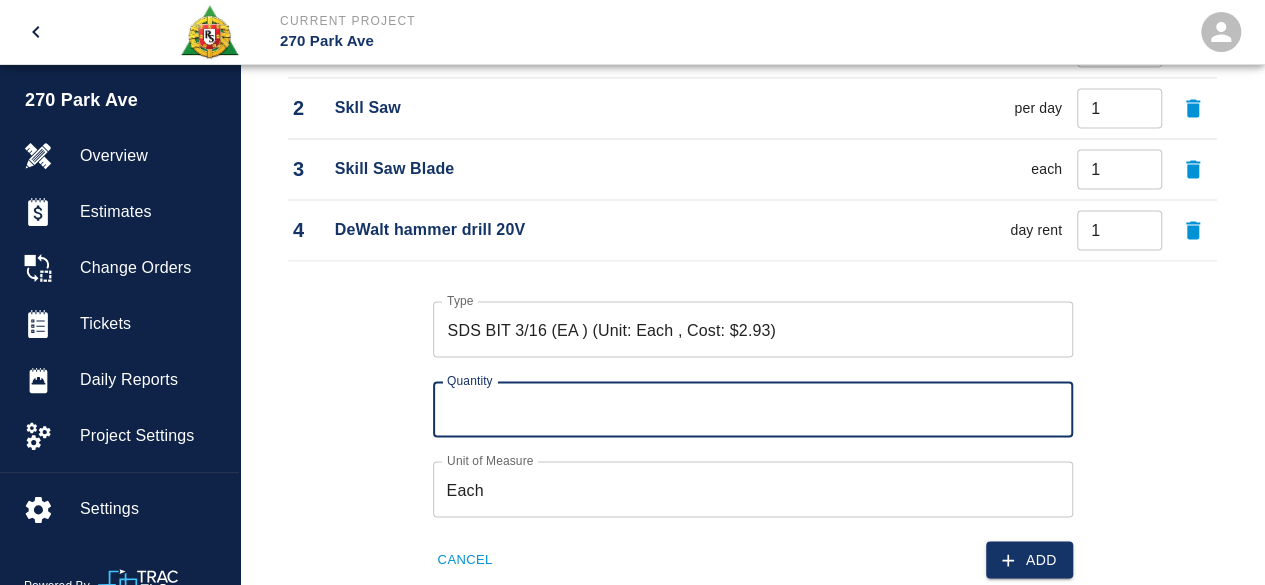 click on "Quantity" at bounding box center (753, 409) 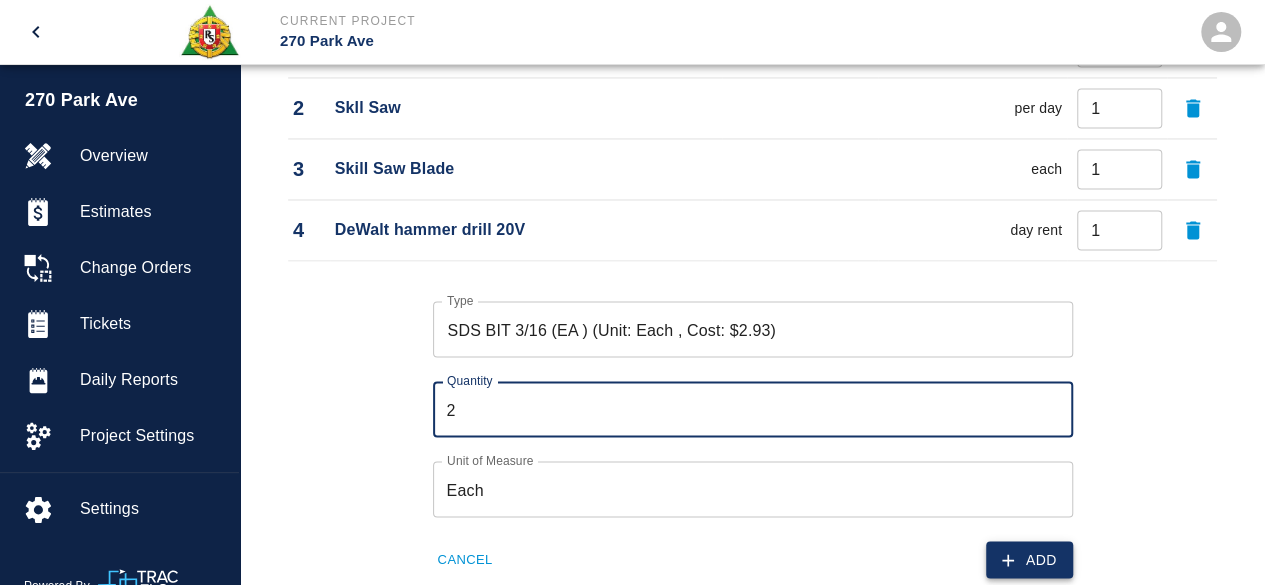 type on "2" 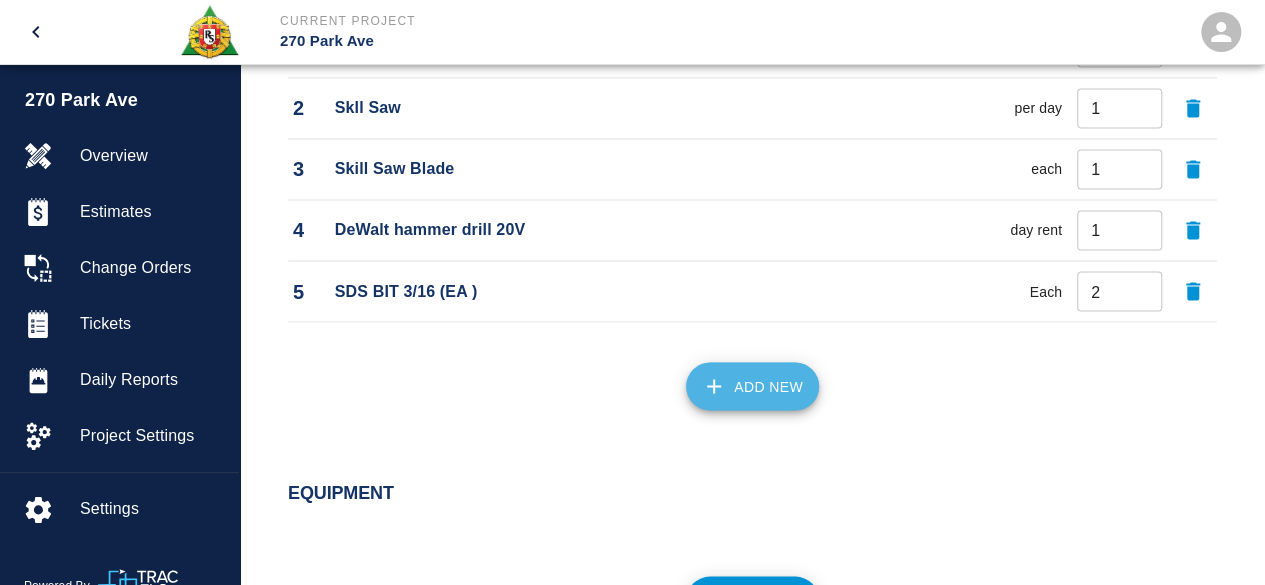 click on "Add New" at bounding box center [752, 386] 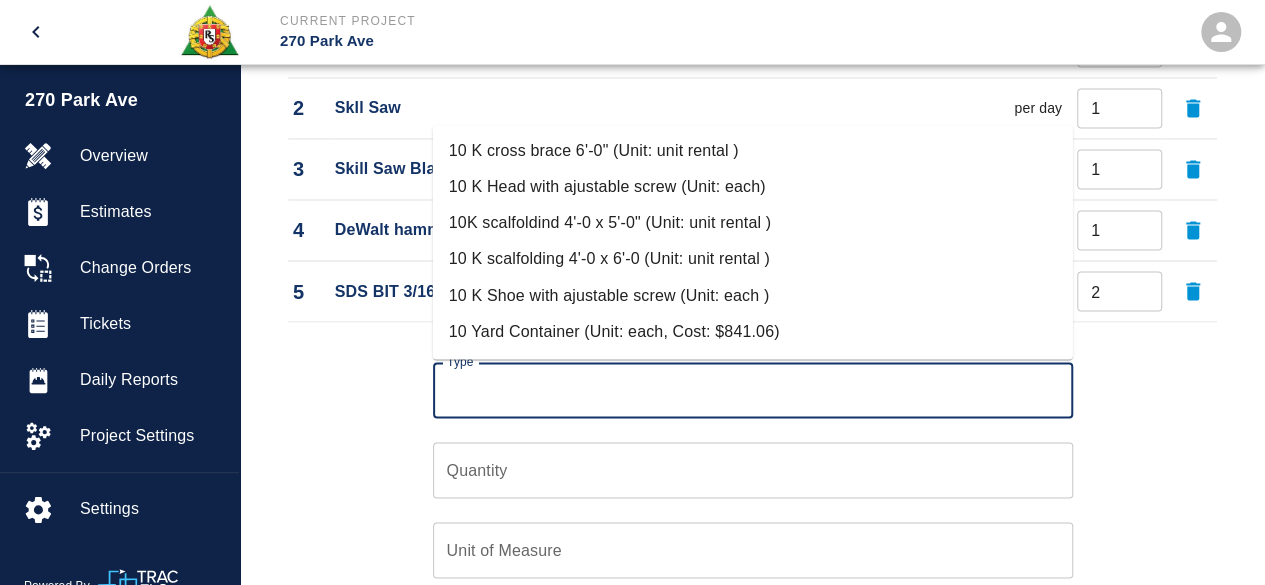 click on "Type" at bounding box center (753, 390) 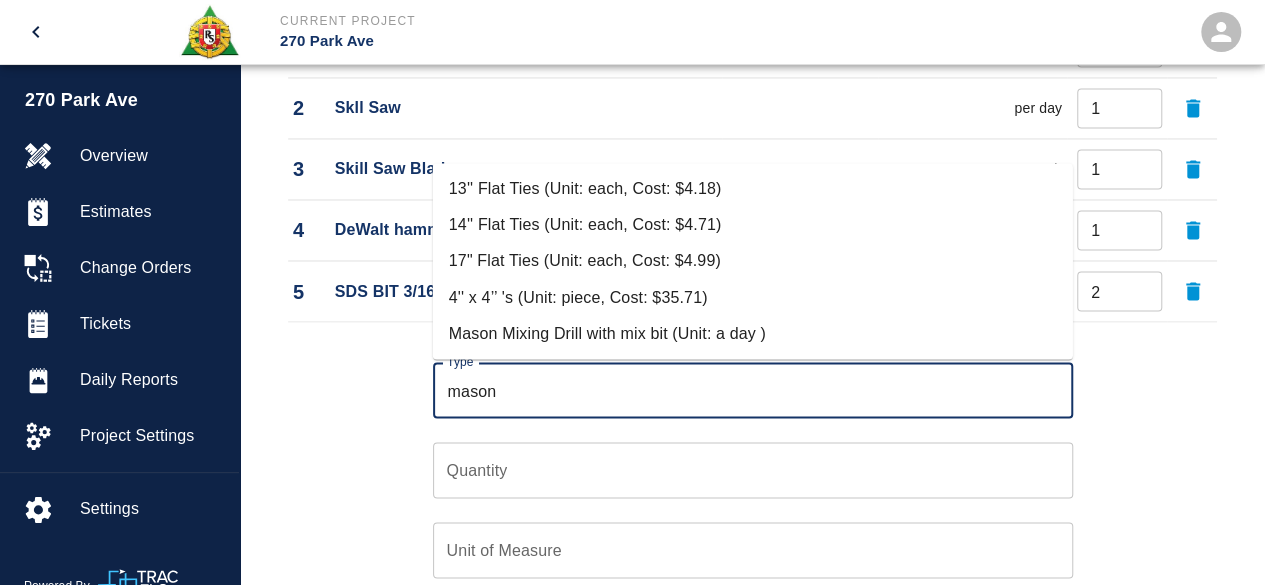 click on "Mason Mixing Drill  with mix bit  (Unit: a day )" at bounding box center [753, 333] 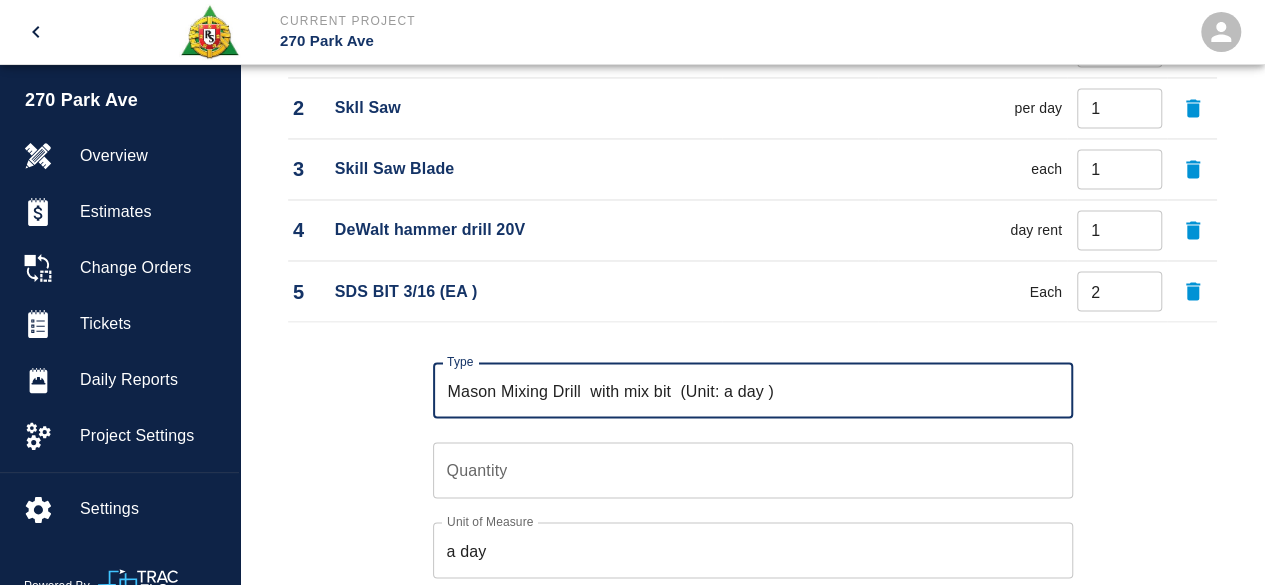 type on "Mason Mixing Drill  with mix bit  (Unit: a day )" 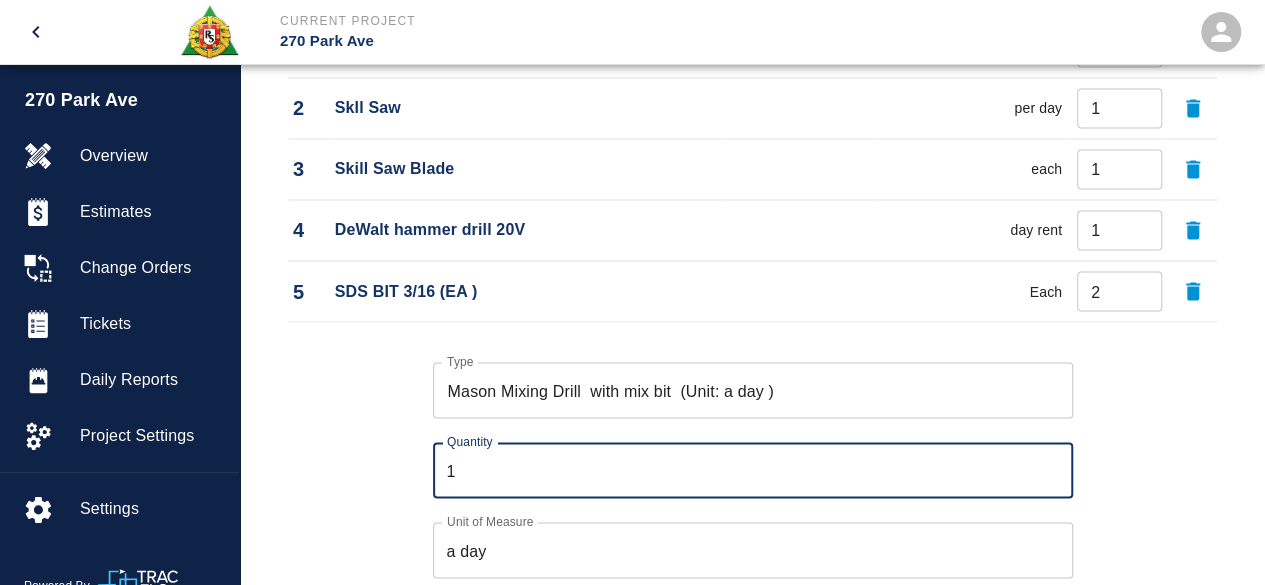 type on "1" 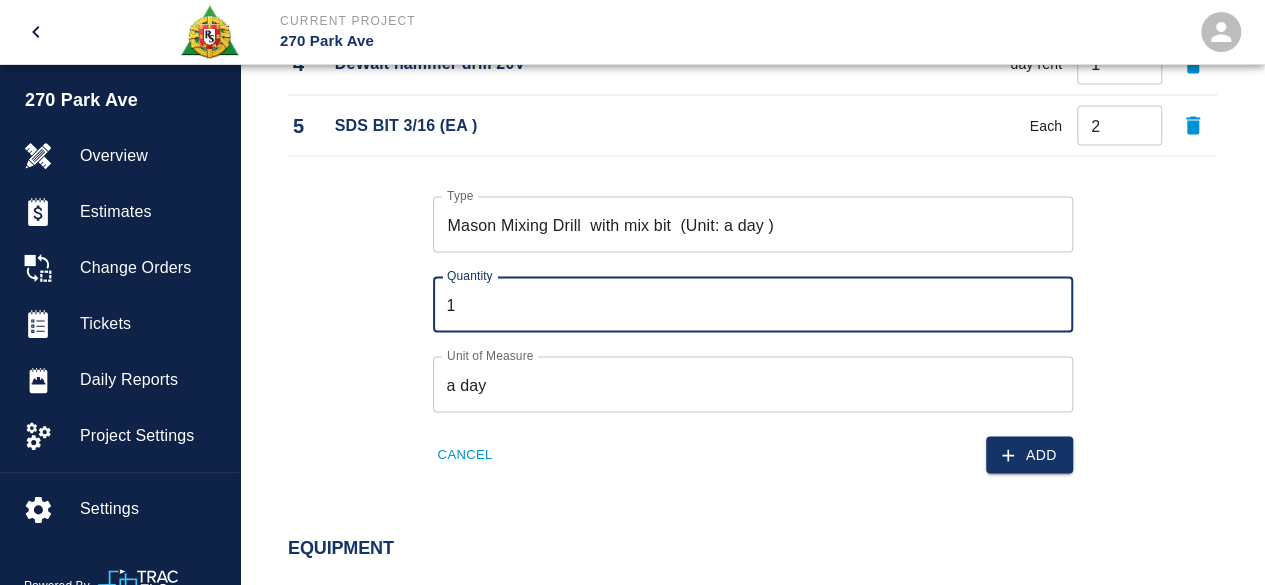 scroll, scrollTop: 1820, scrollLeft: 0, axis: vertical 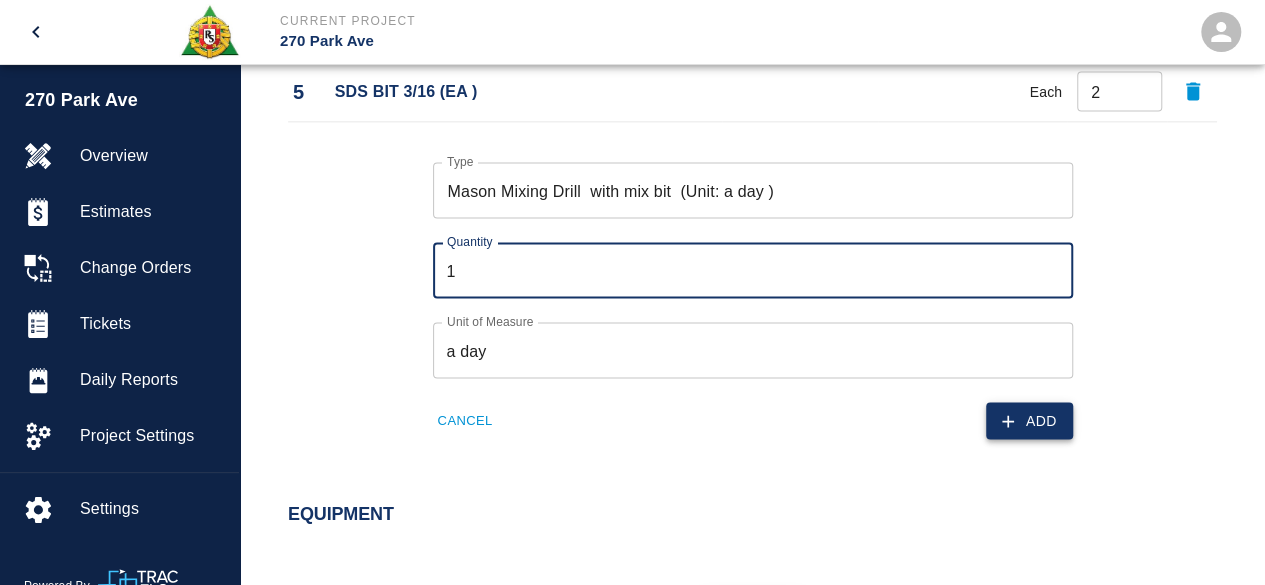 click on "Add" at bounding box center (1029, 420) 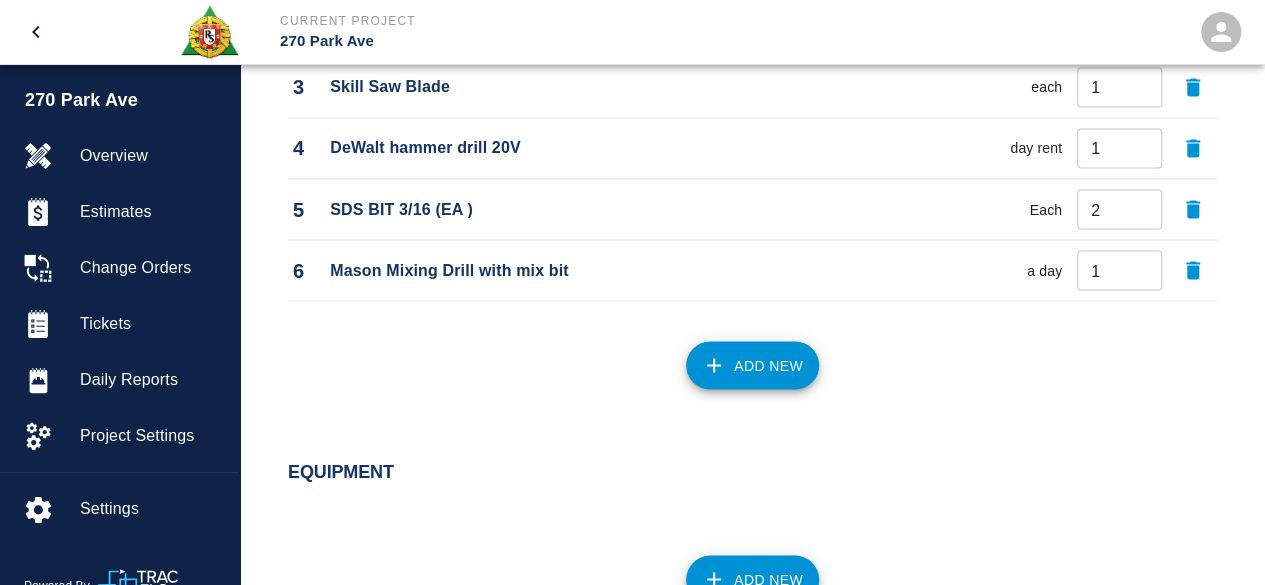 scroll, scrollTop: 1720, scrollLeft: 0, axis: vertical 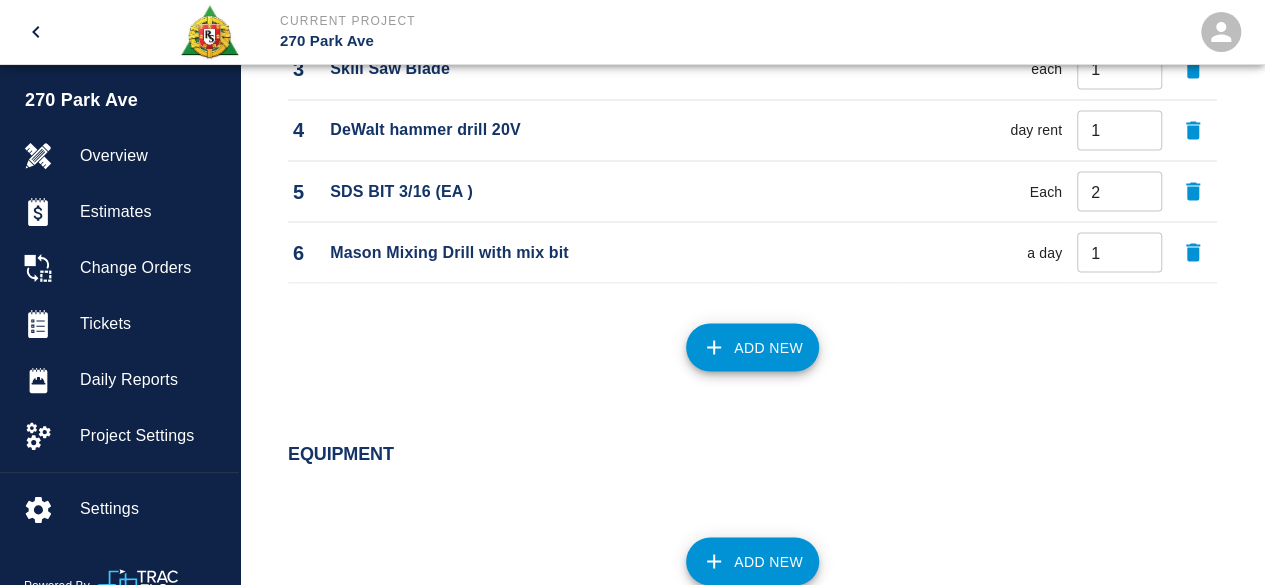 click on "Add New" at bounding box center (752, 347) 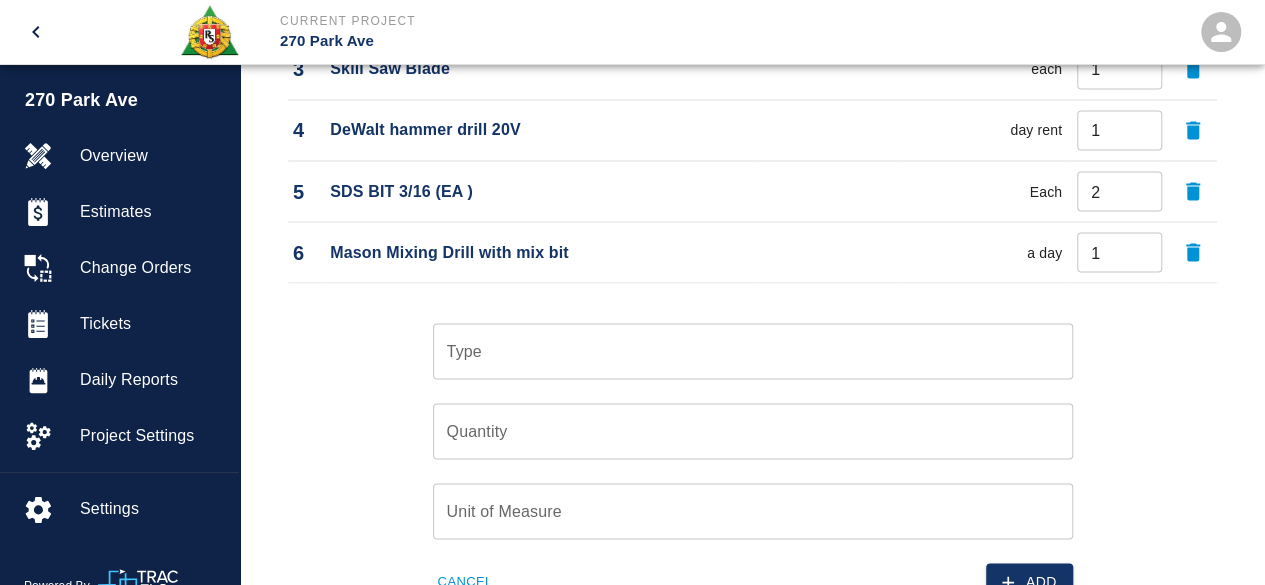 click on "Type" at bounding box center (753, 351) 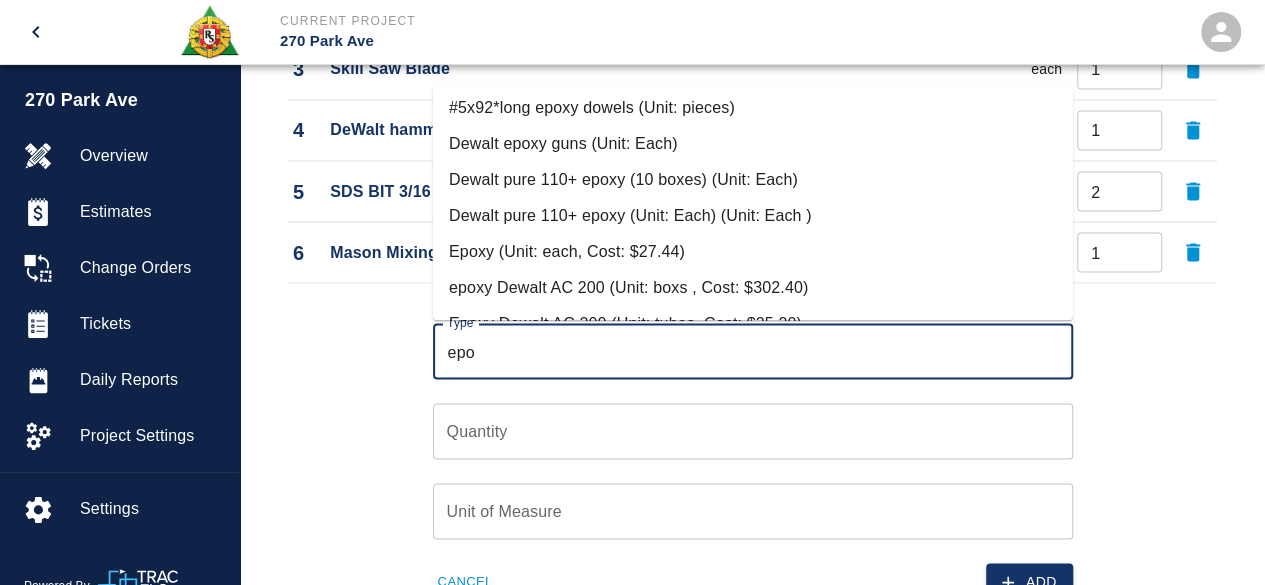 scroll, scrollTop: 400, scrollLeft: 0, axis: vertical 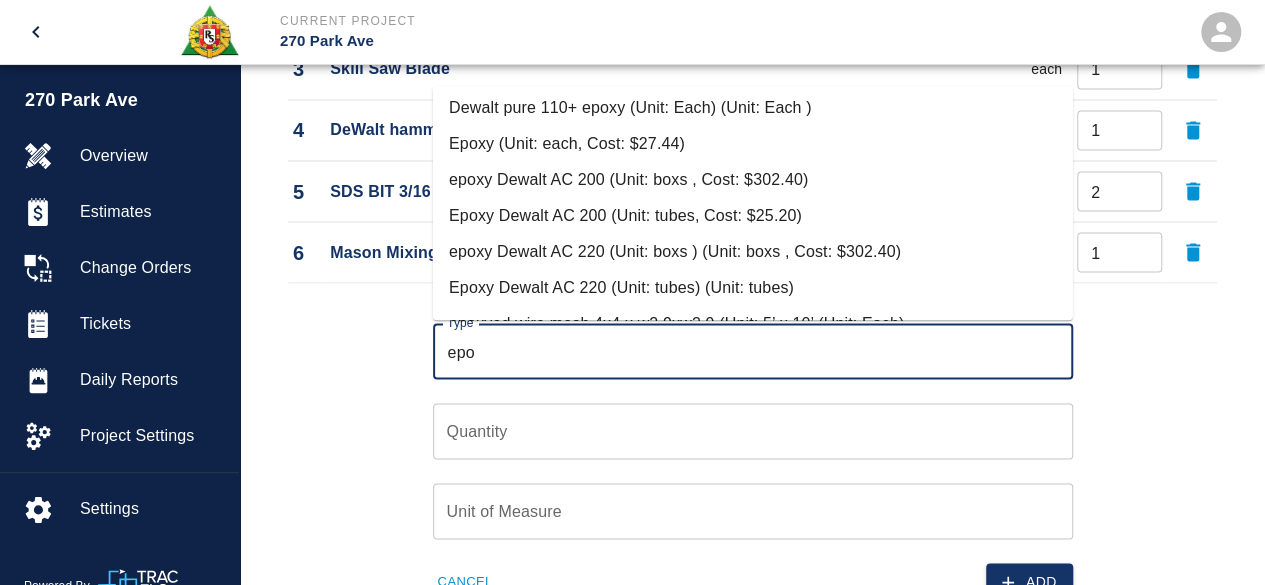 click on "Epoxy Dewalt AC 200  (Unit: tubes, Cost: $25.20)" at bounding box center [753, 216] 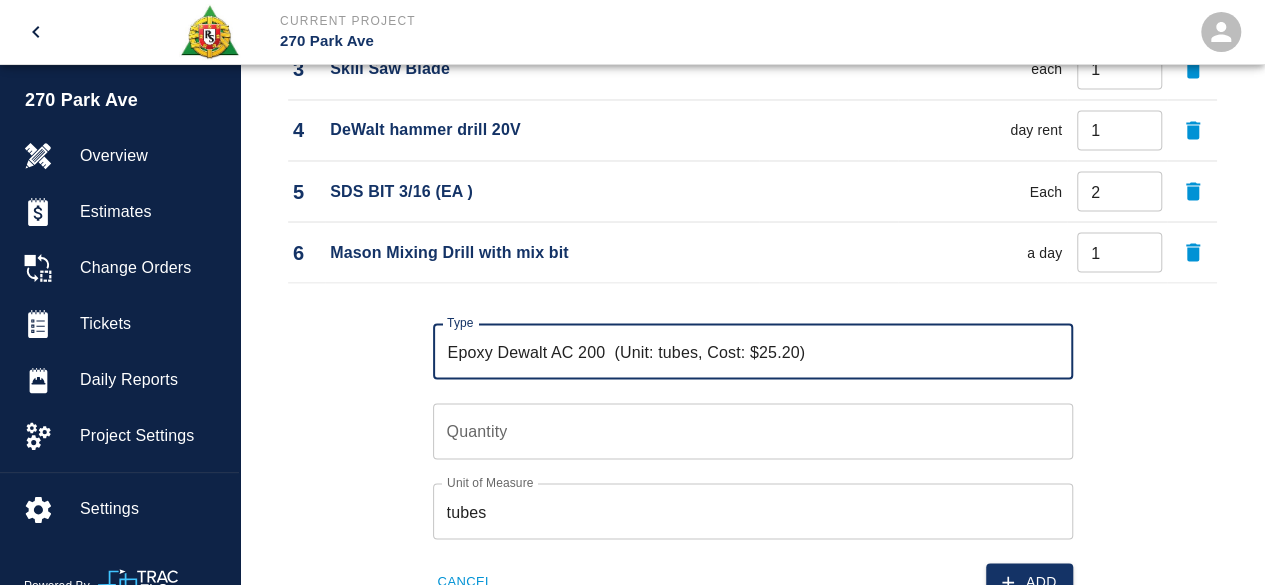 type on "Epoxy Dewalt AC 200  (Unit: tubes, Cost: $25.20)" 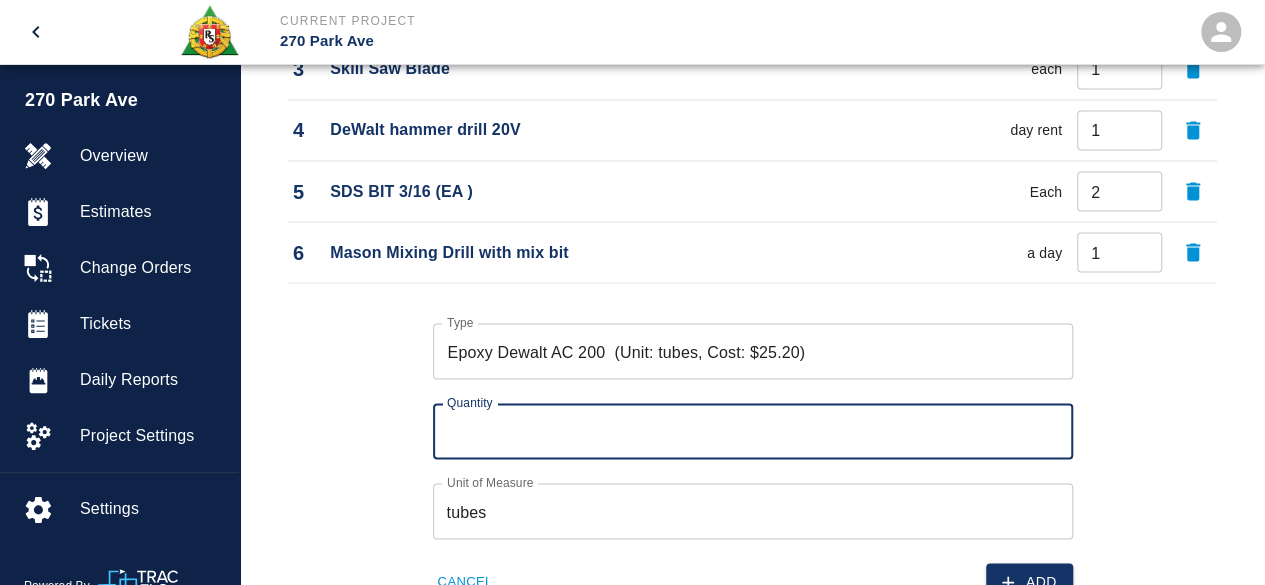 click on "Quantity" at bounding box center [753, 431] 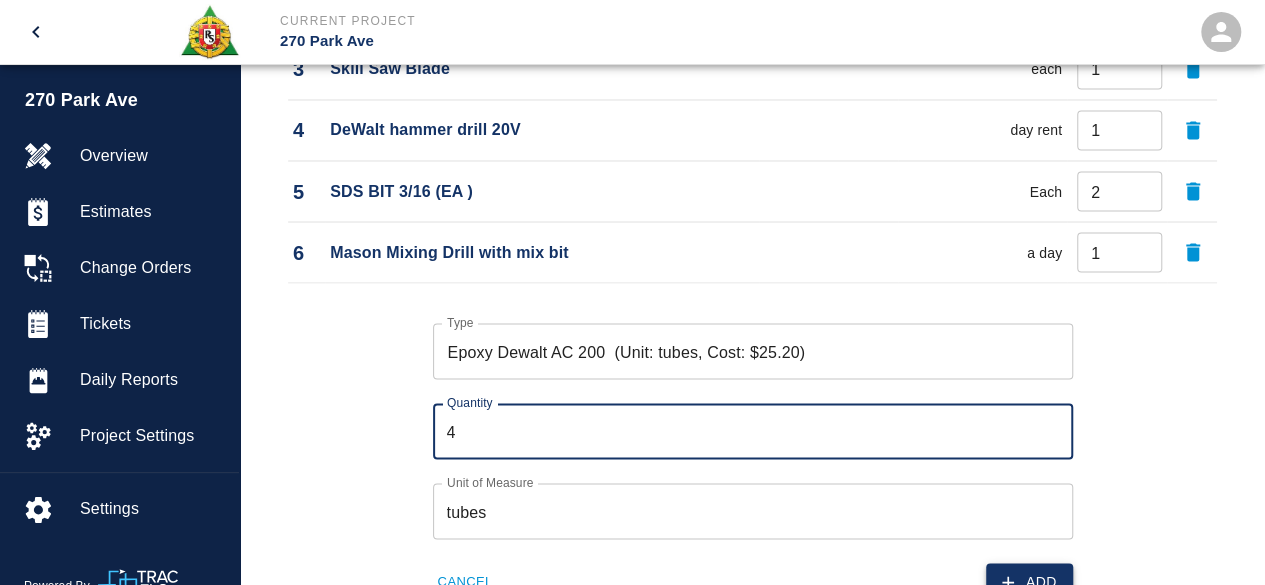 type on "4" 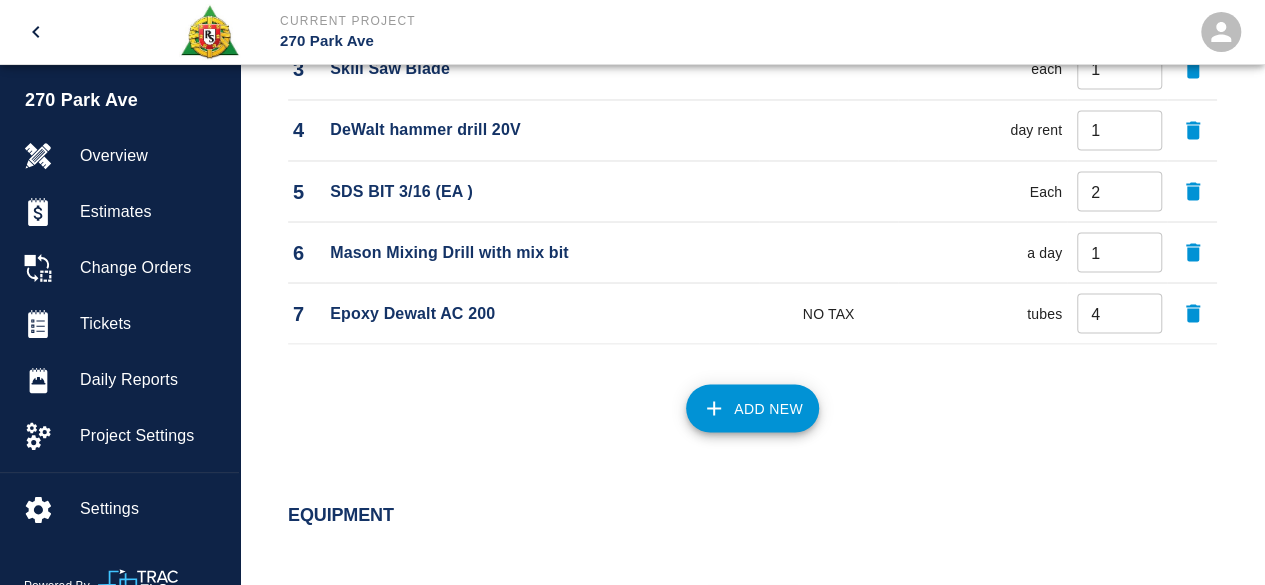 click on "Add New" at bounding box center (752, 408) 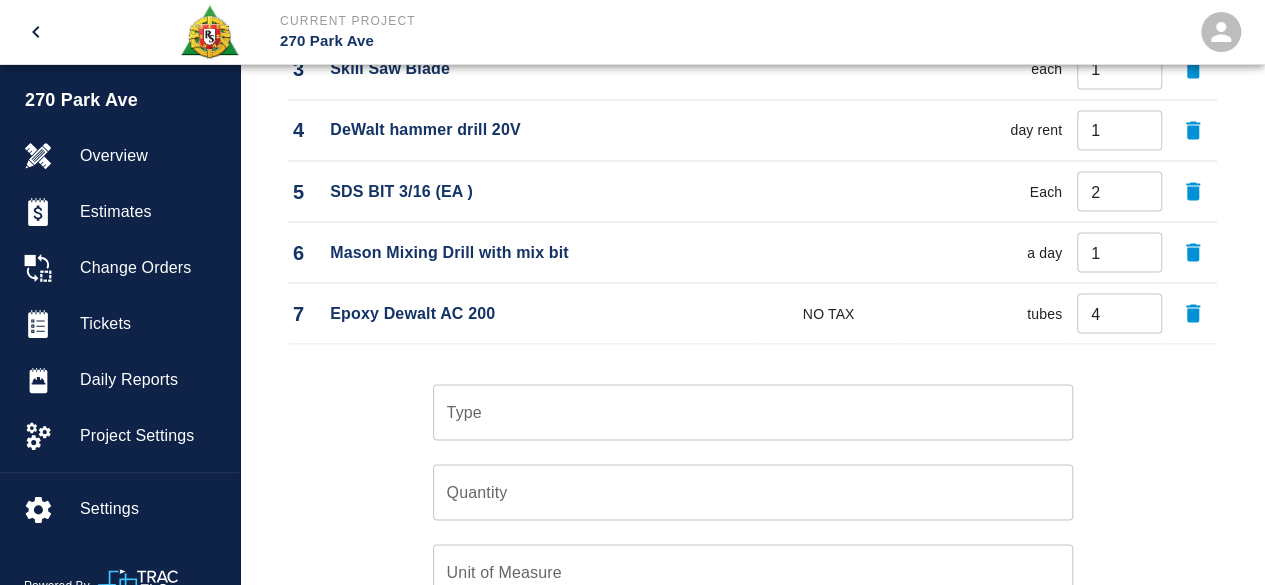 click on "Type" at bounding box center (753, 412) 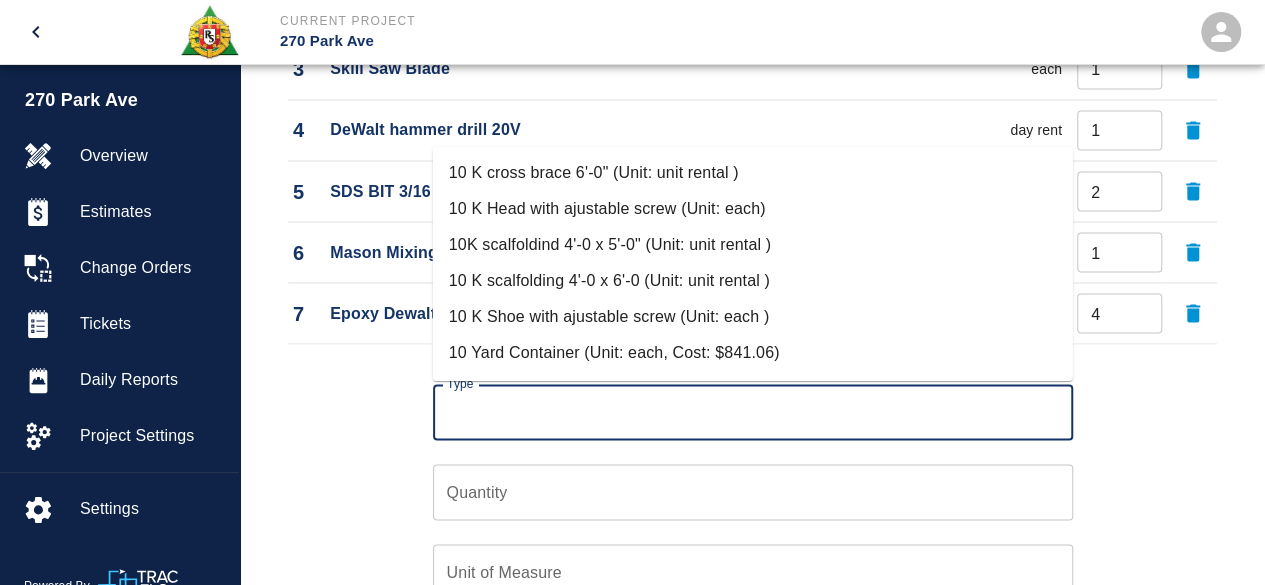 click on "Type" at bounding box center [753, 412] 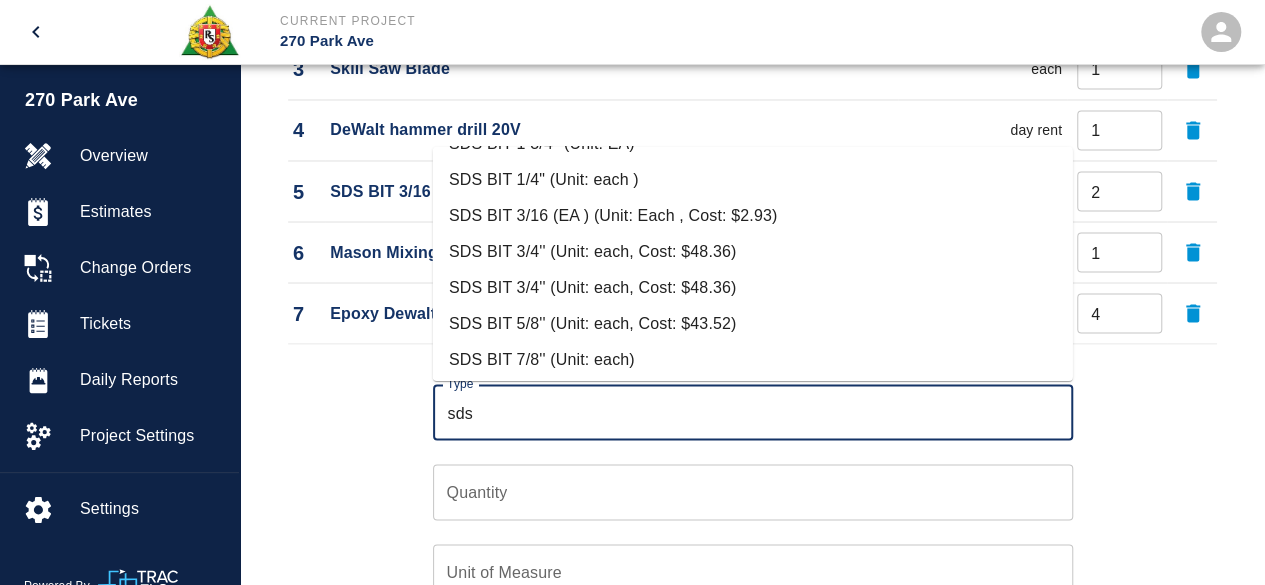 scroll, scrollTop: 322, scrollLeft: 0, axis: vertical 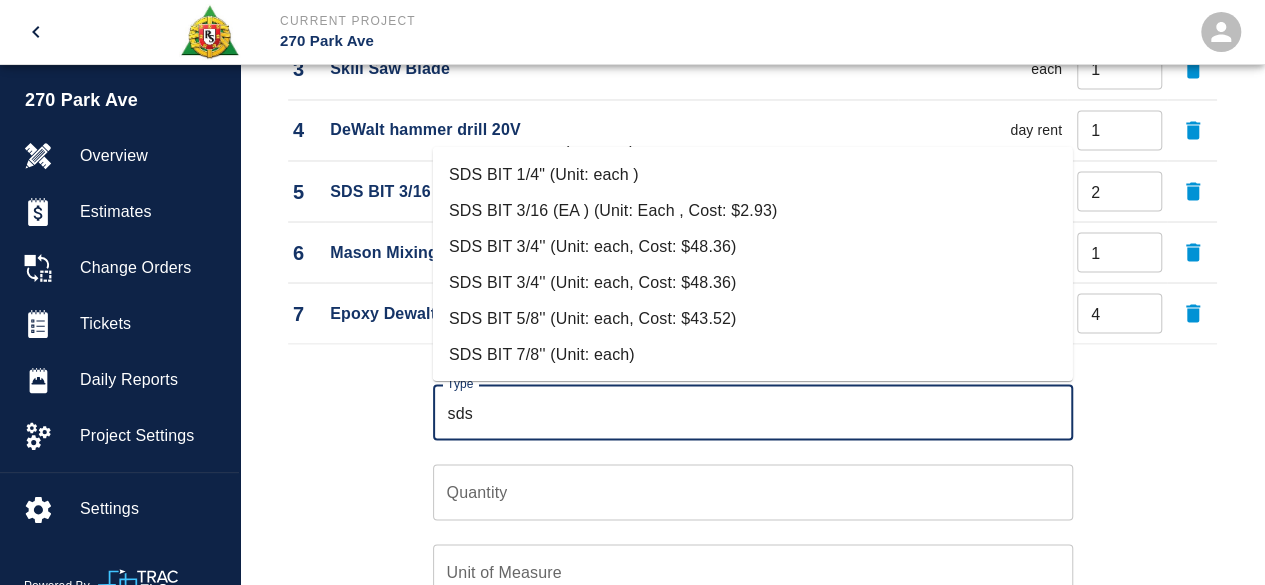 click on "SDS BIT 5/8'' (Unit: each, Cost: $43.52)" at bounding box center (753, 318) 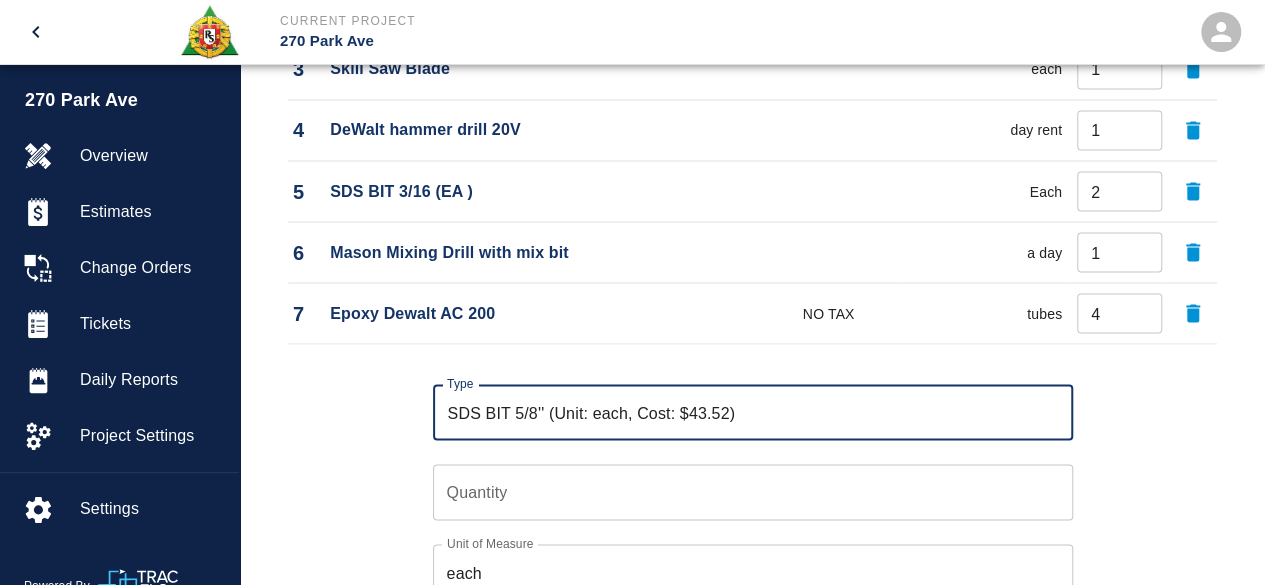 type on "SDS BIT 5/8'' (Unit: each, Cost: $43.52)" 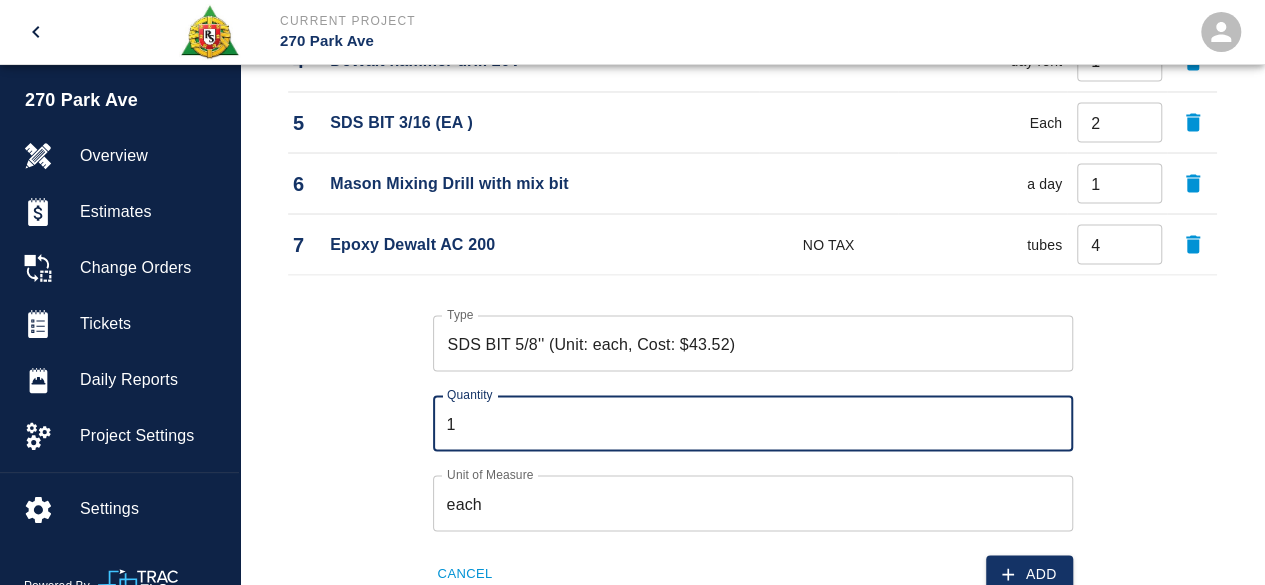 scroll, scrollTop: 1820, scrollLeft: 0, axis: vertical 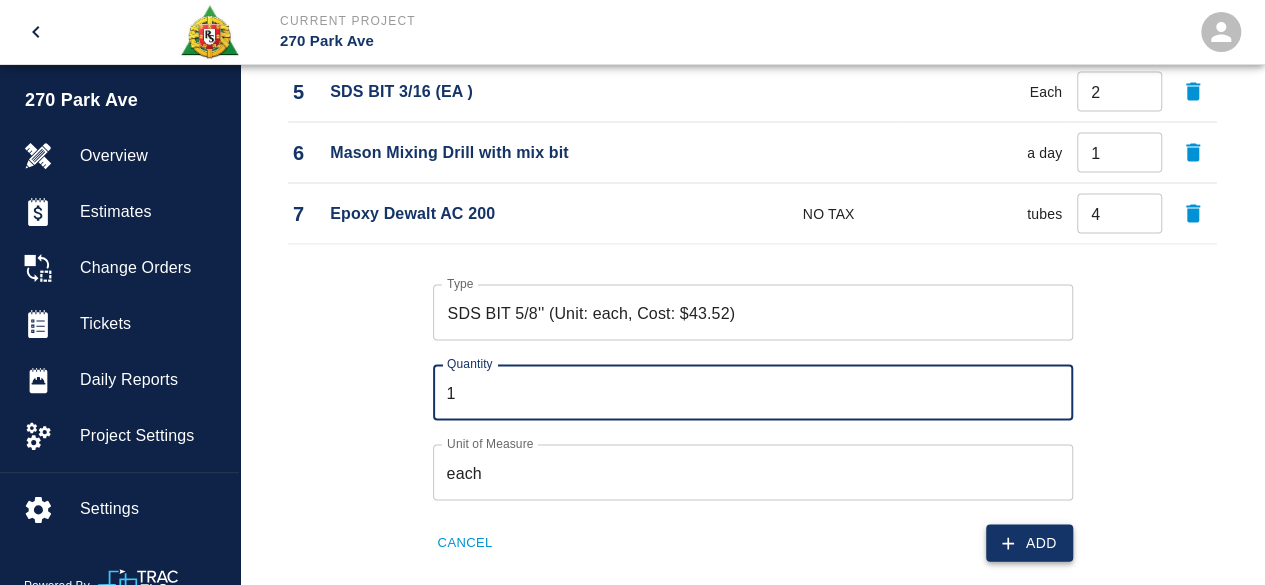 type on "1" 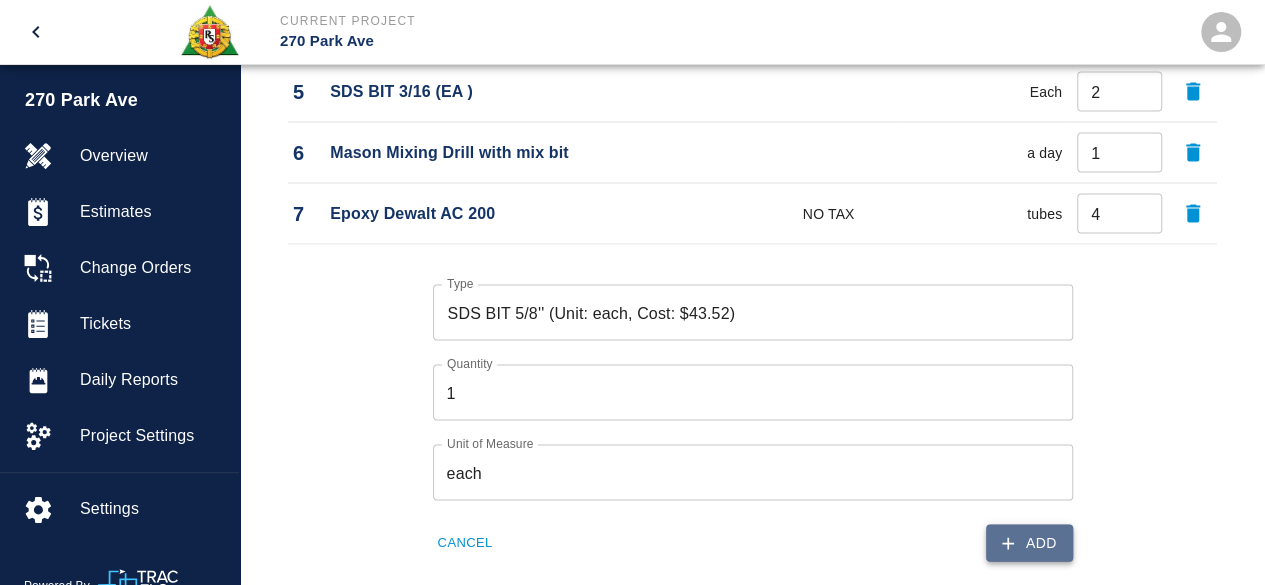 click on "Add" at bounding box center (1029, 542) 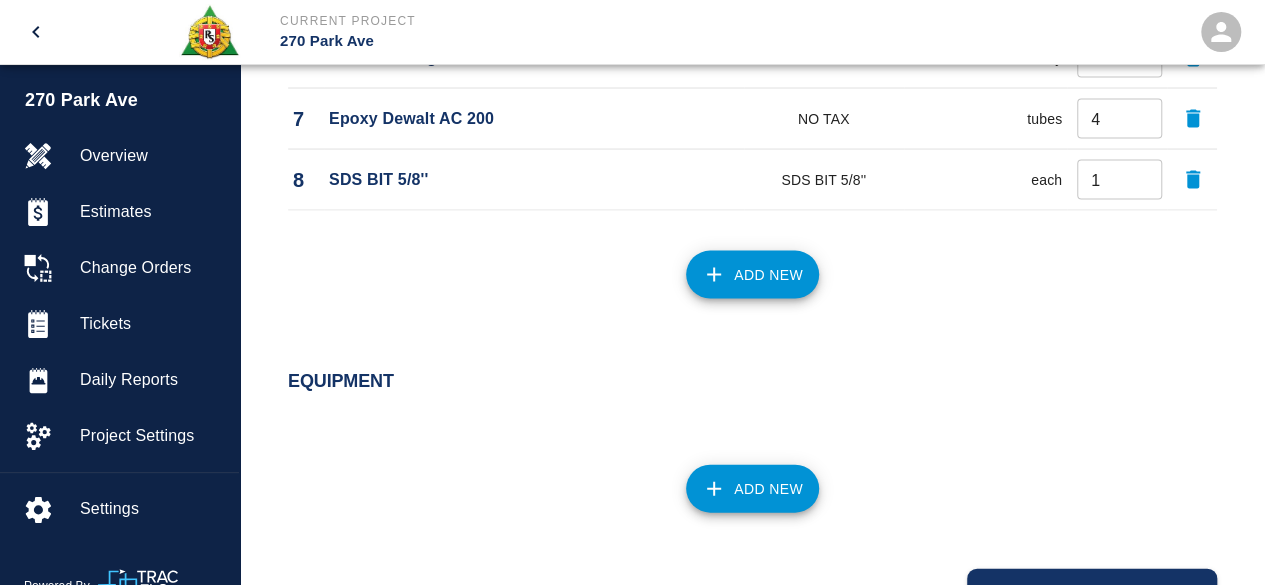 scroll, scrollTop: 2011, scrollLeft: 0, axis: vertical 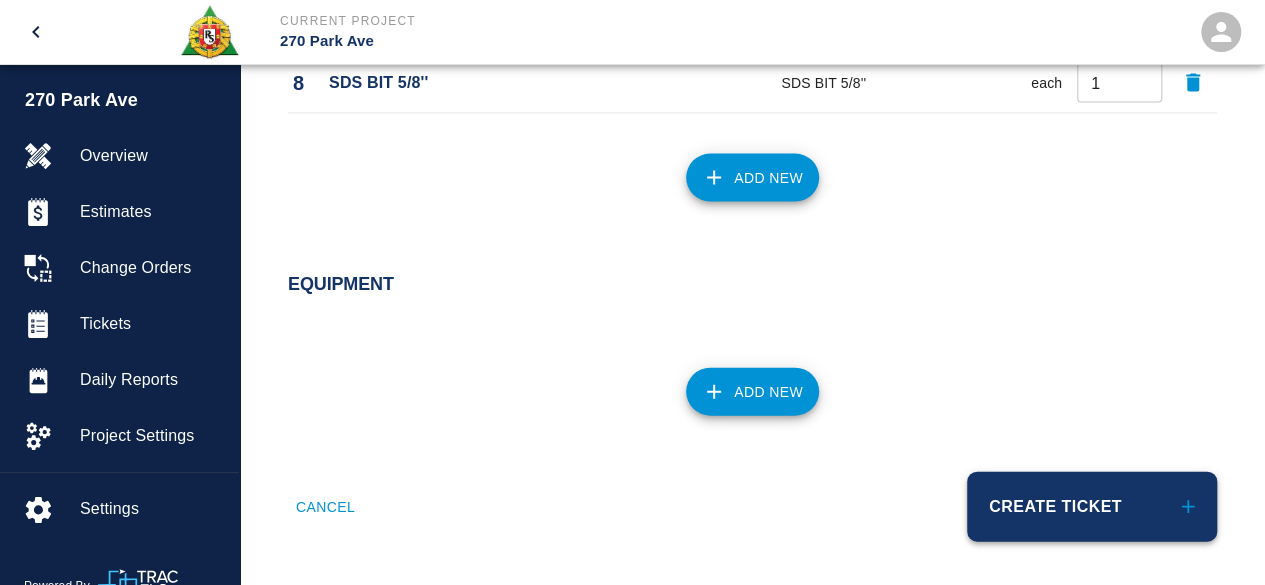click on "Create Ticket" at bounding box center (1092, 507) 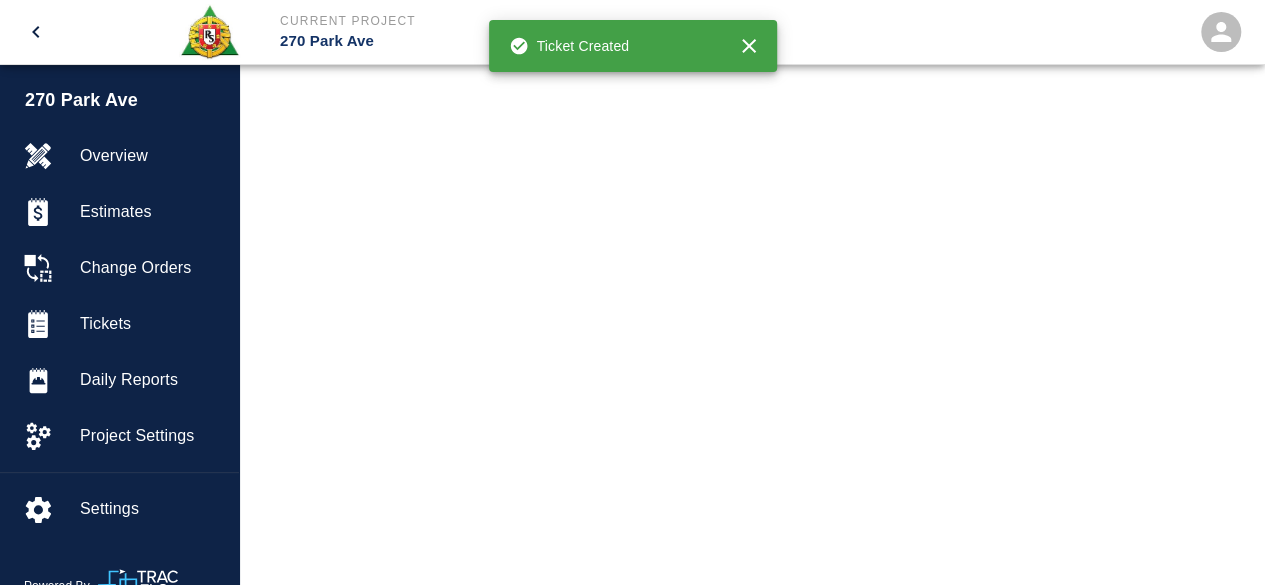scroll, scrollTop: 0, scrollLeft: 0, axis: both 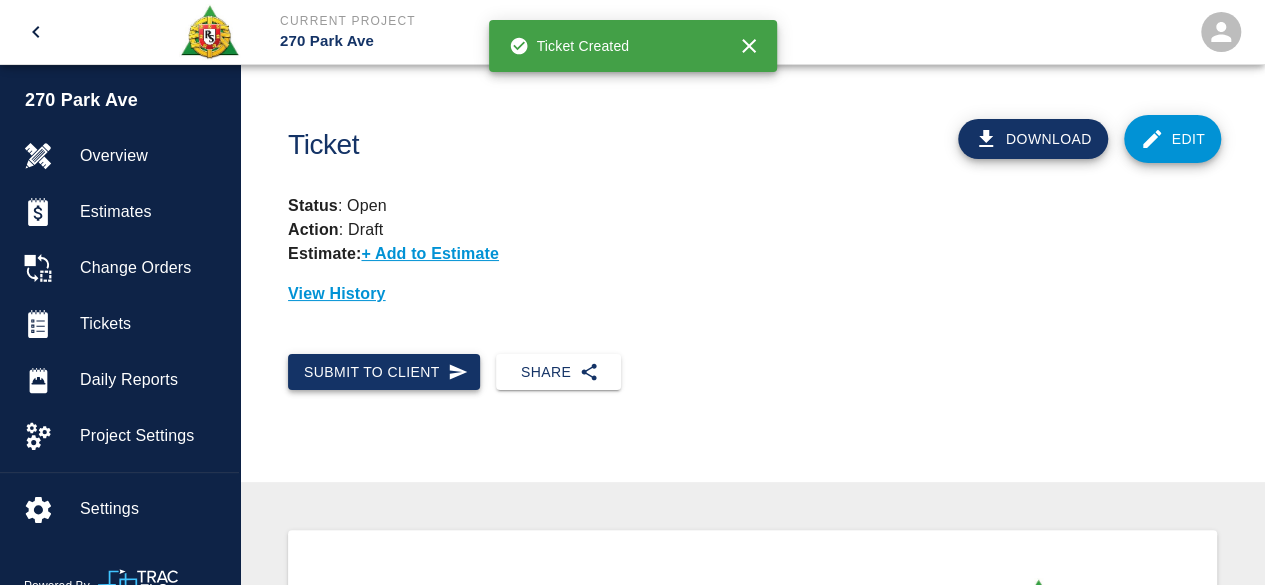 click on "Submit to Client" at bounding box center (384, 372) 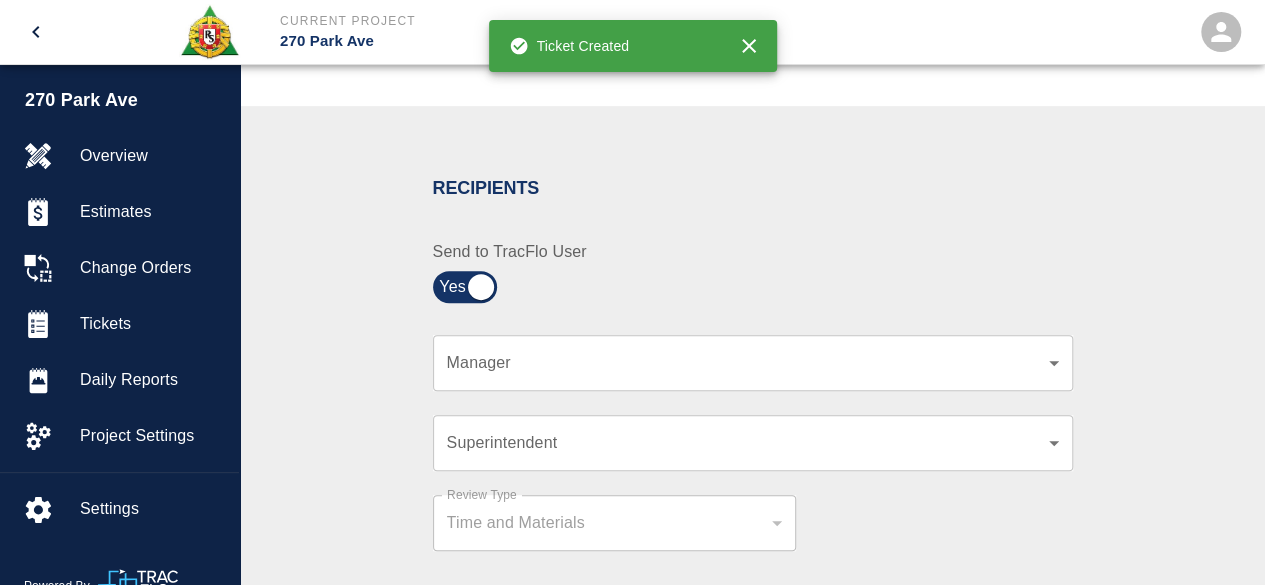 scroll, scrollTop: 400, scrollLeft: 0, axis: vertical 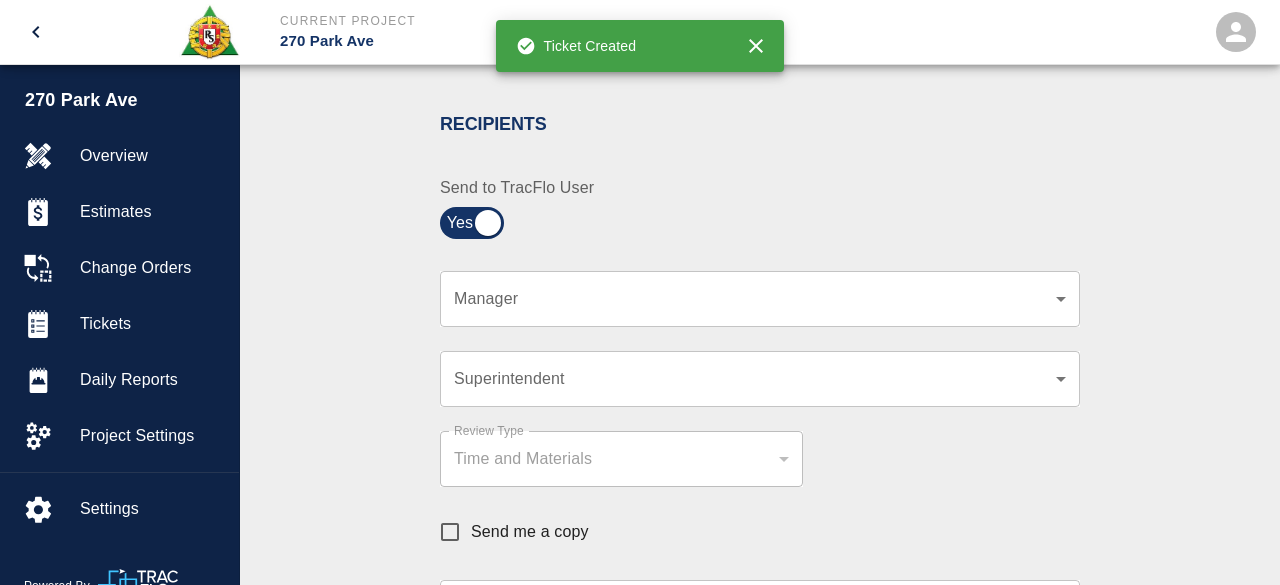 click on "Current Project 270 Park Ave Home 270 Park Ave Overview Estimates Change Orders Tickets Daily Reports Project Settings Settings Powered By Terms of Service  |  Privacy Policy Ticket Download Edit Status :   Open Action :   Draft Estimate:  + Add to Estimate View History Submit to Client Share Recipients Internal Team ​ Internal Team Notes x Notes Cancel Send Recipients Send to TracFlo User Manager ​ Manager Superintendent ​ Superintendent Review Type Time and Materials tm Review Type Send me a copy Notes x Notes Upload Attachments (10MB limit) Choose file No file chosen Upload Another File Cancel Send Request Time and Material Revision Notes   * x Notes   * Upload Attachments (10MB limit) Choose file No file chosen Upload Another File Cancel Send Time and Materials Reject Notes   * x Notes   * Upload Attachments (10MB limit) Choose file No file chosen Upload Another File Cancel Send Signature acknowledges time and material used, but does not change contractual obligations of either party Signature" at bounding box center (640, -108) 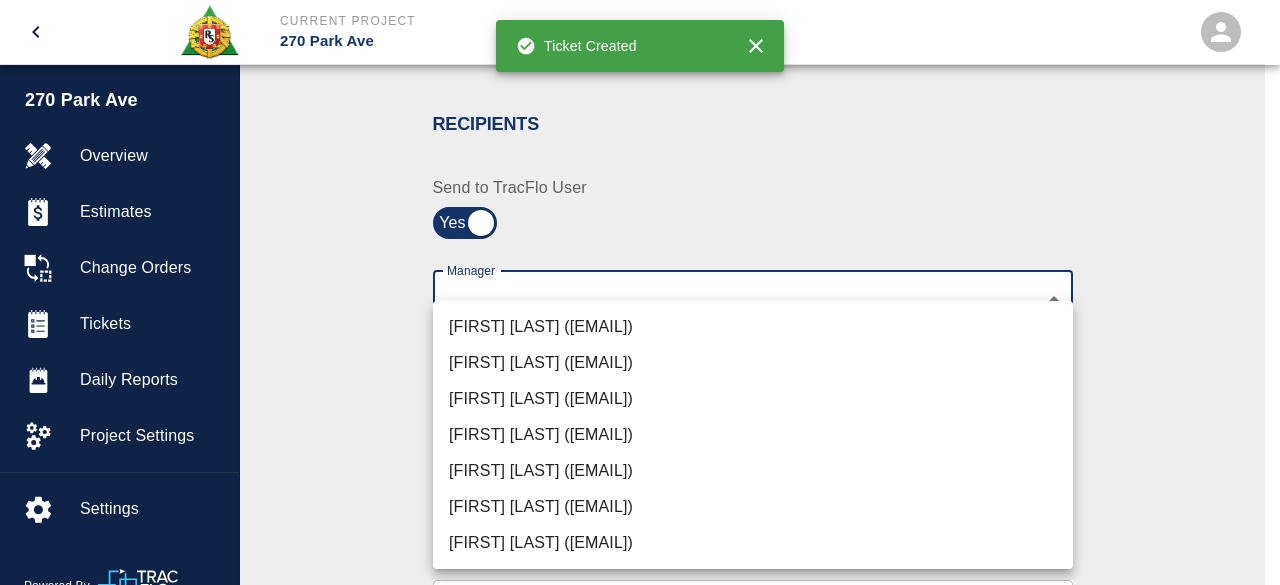 click on "[FIRST] [LAST] ([EMAIL])" at bounding box center [753, 471] 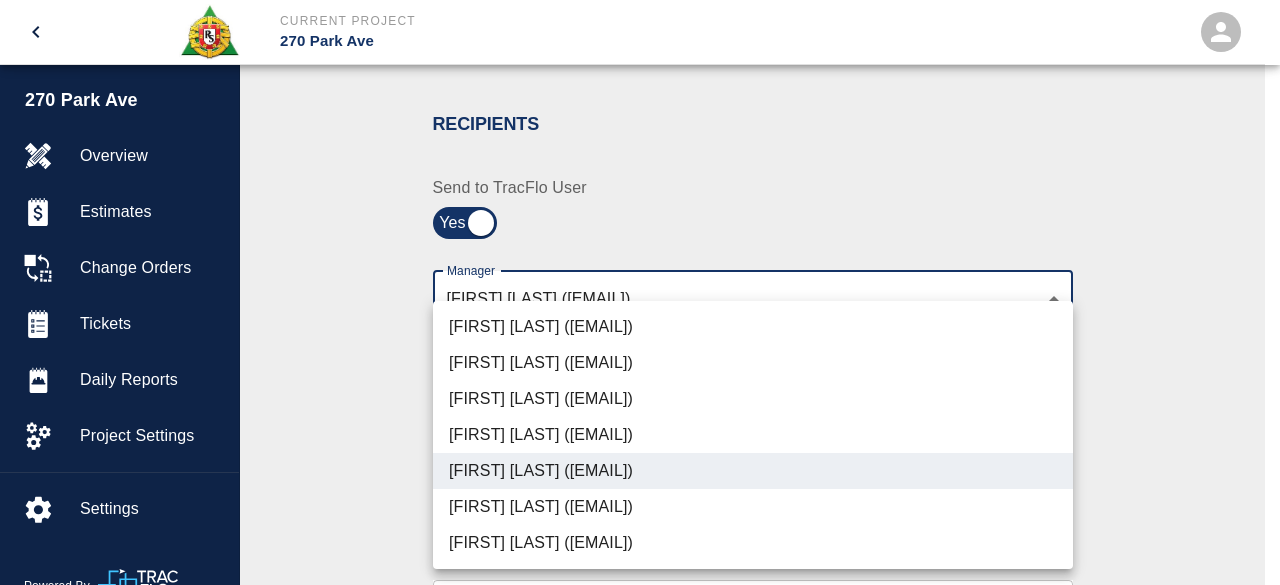 click at bounding box center [640, 292] 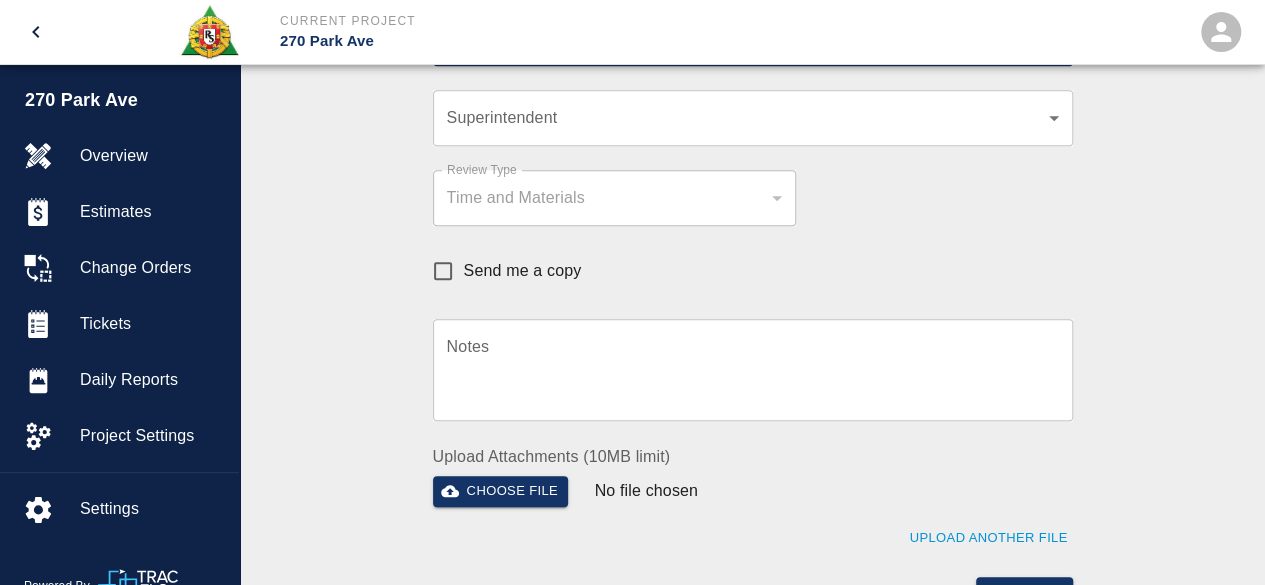 scroll, scrollTop: 700, scrollLeft: 0, axis: vertical 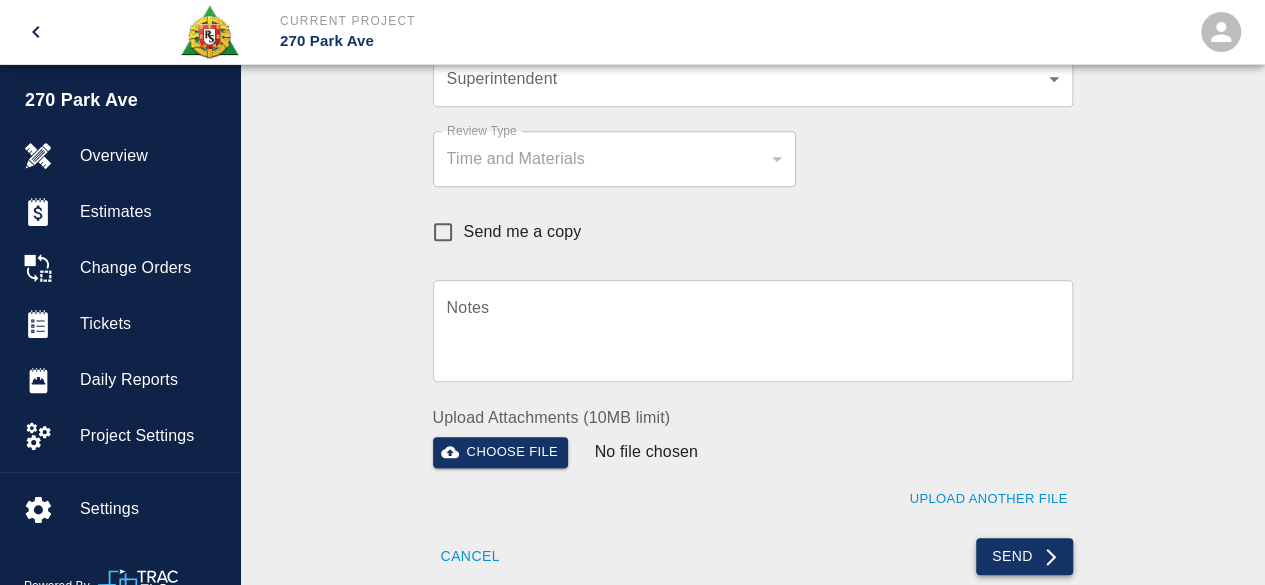 click on "Send" at bounding box center (1024, 556) 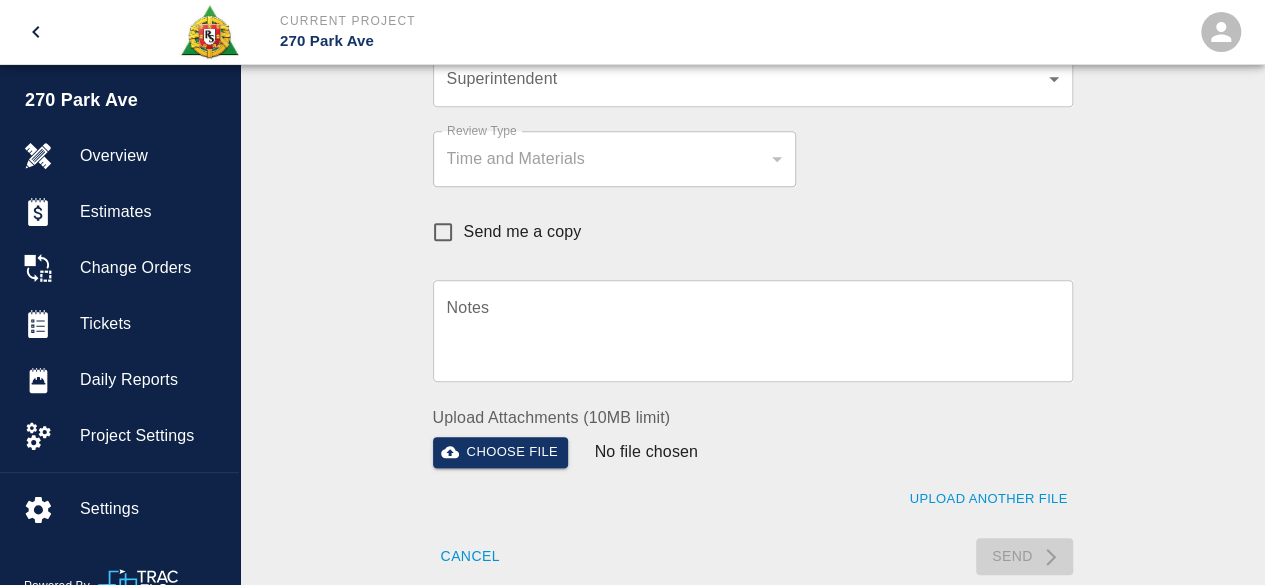 scroll, scrollTop: 900, scrollLeft: 0, axis: vertical 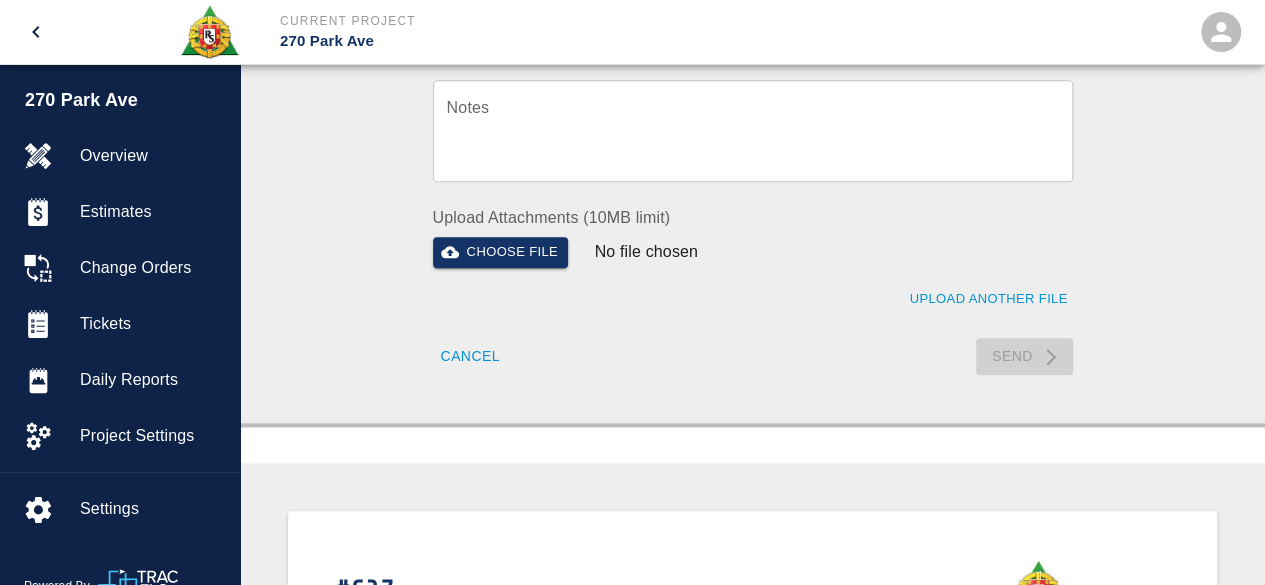 click on "Send" at bounding box center (907, 344) 